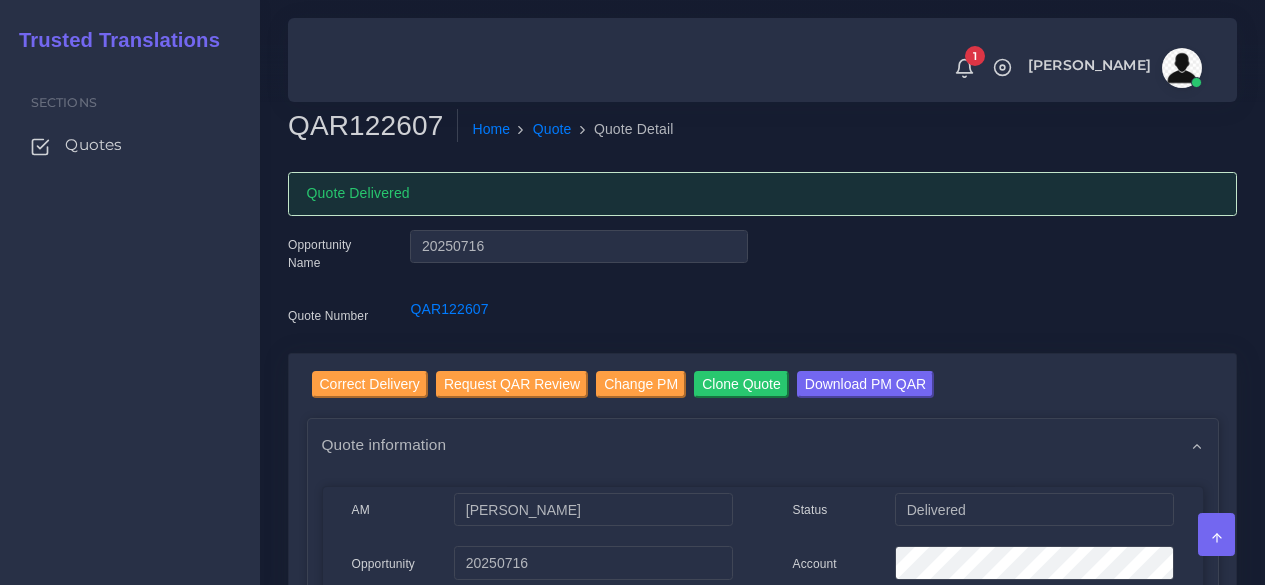 scroll, scrollTop: 0, scrollLeft: 0, axis: both 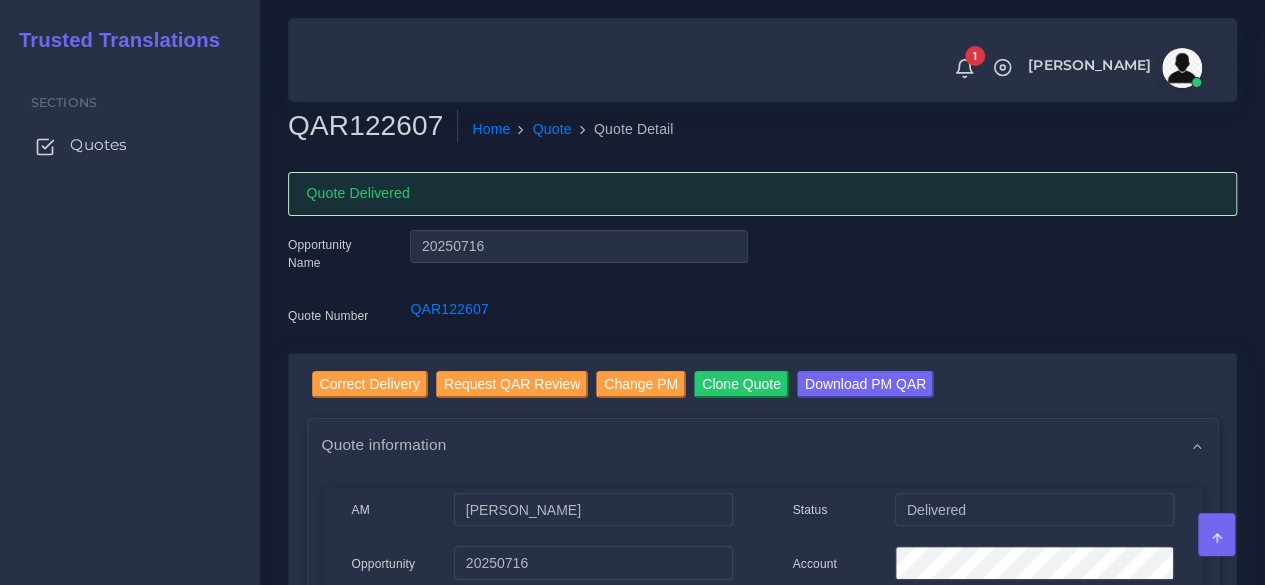 click on "Quotes" at bounding box center (98, 145) 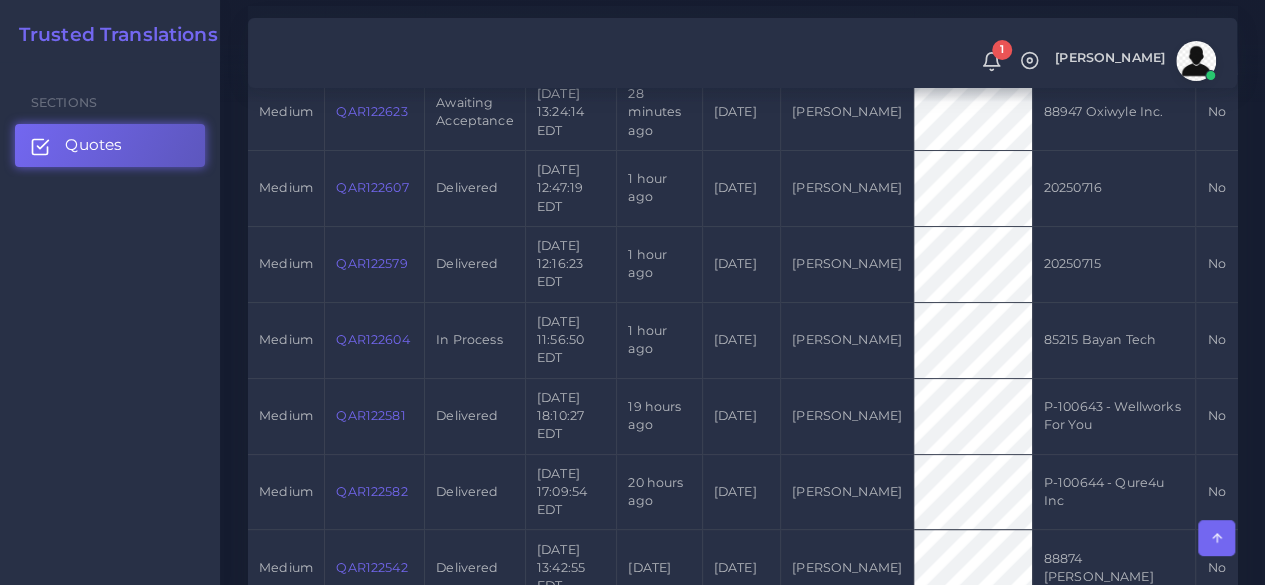 scroll, scrollTop: 700, scrollLeft: 0, axis: vertical 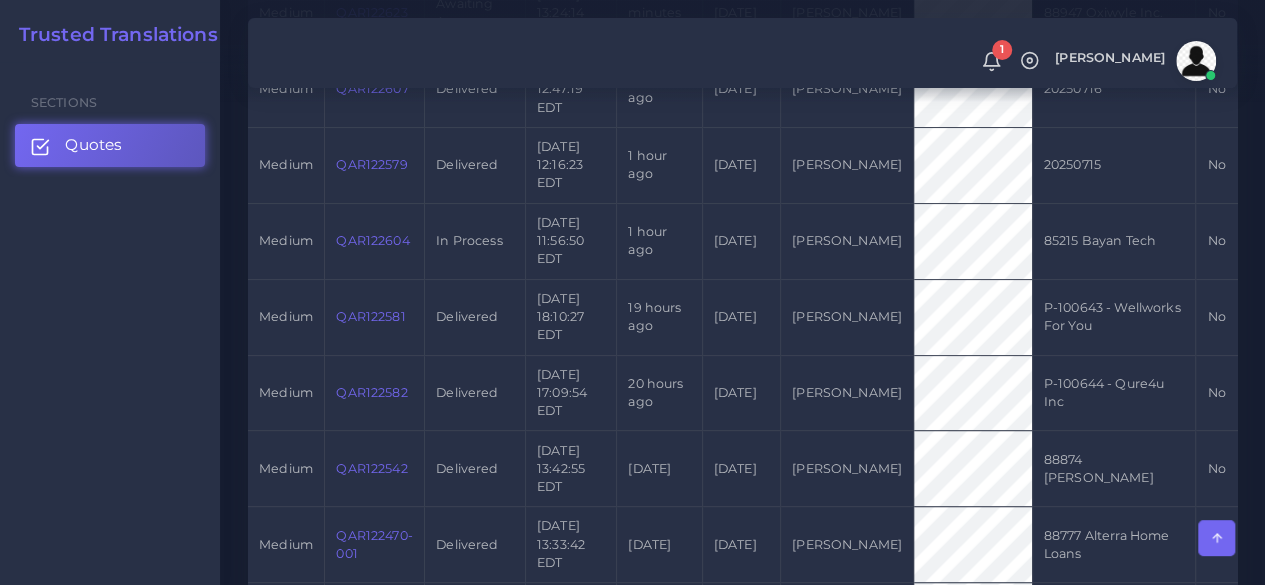 click on "QAR122604" at bounding box center [372, 240] 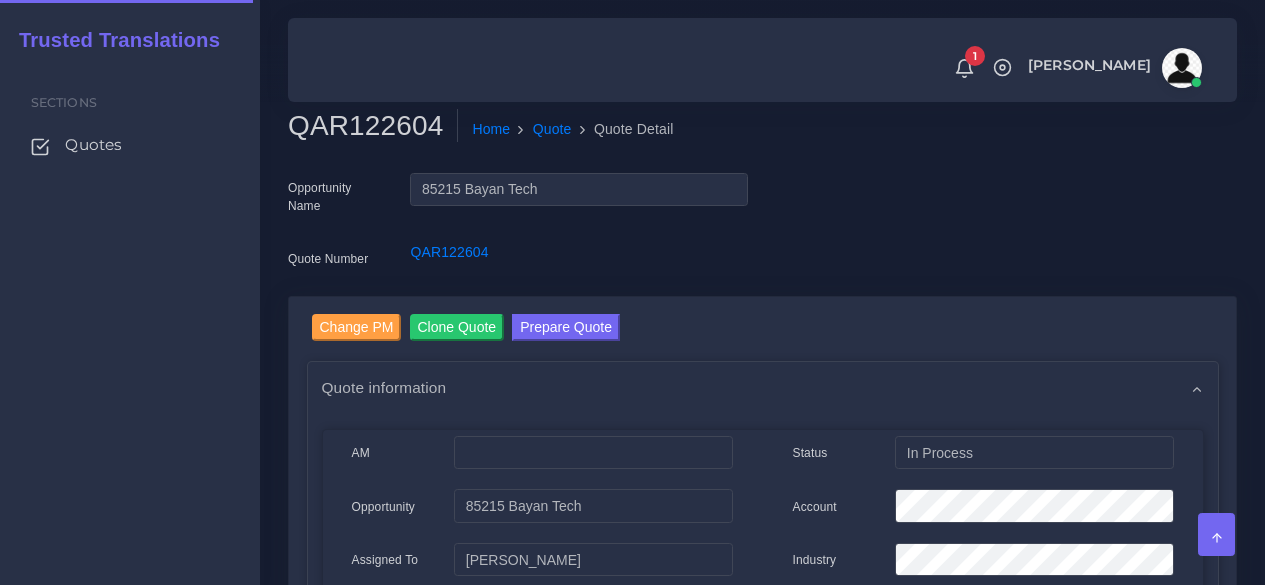 scroll, scrollTop: 0, scrollLeft: 0, axis: both 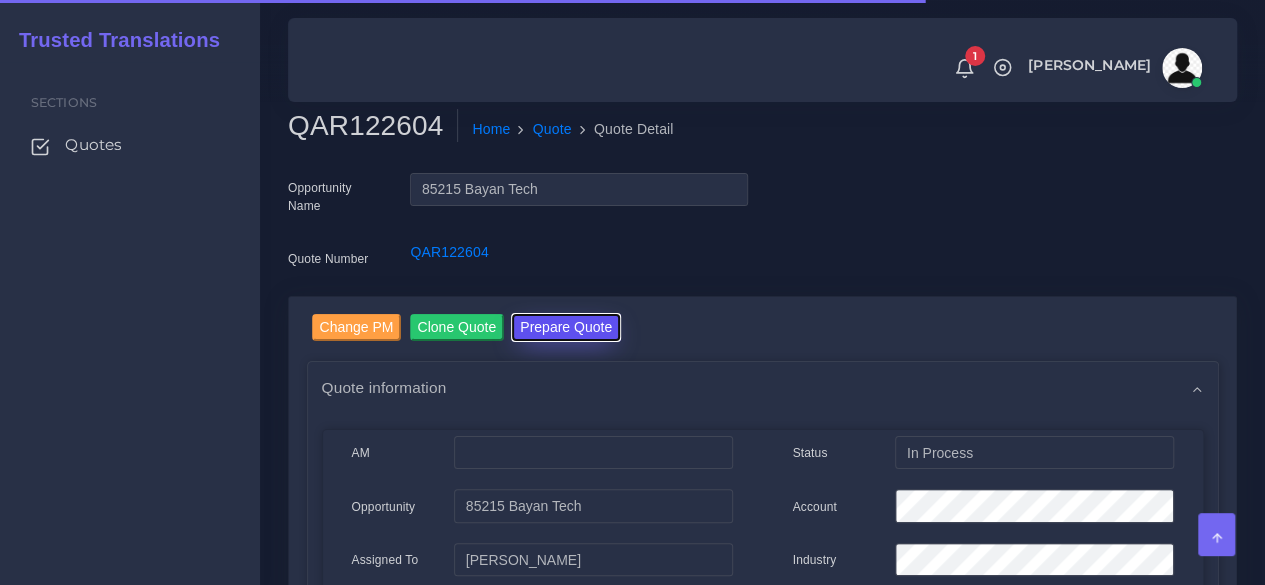 click on "Prepare Quote" at bounding box center [566, 327] 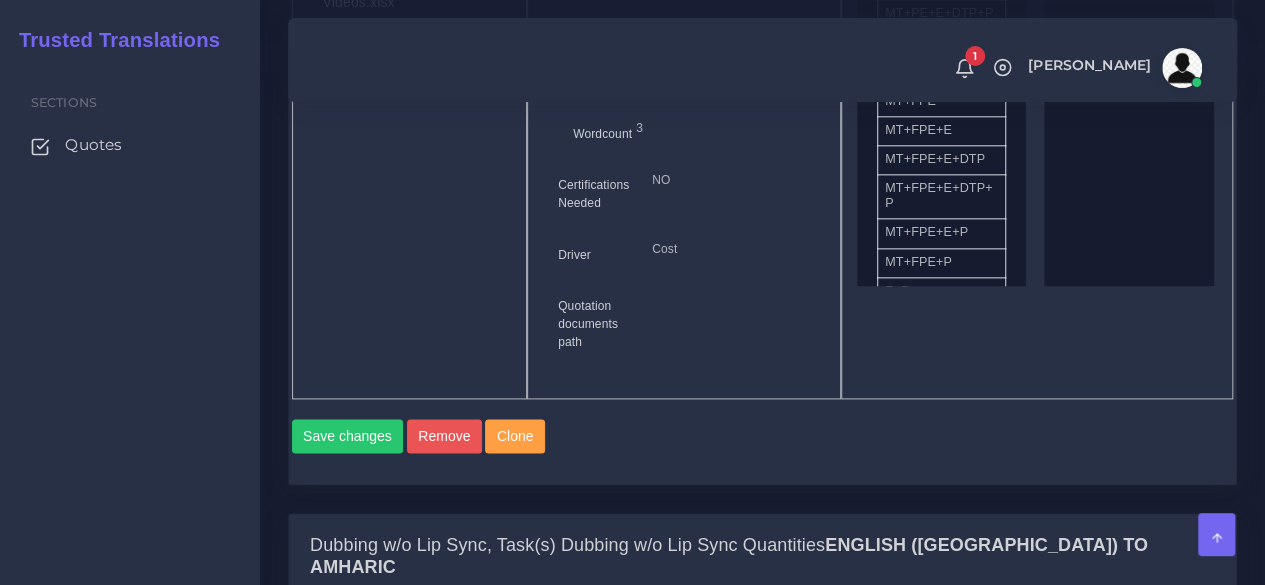 scroll, scrollTop: 1600, scrollLeft: 0, axis: vertical 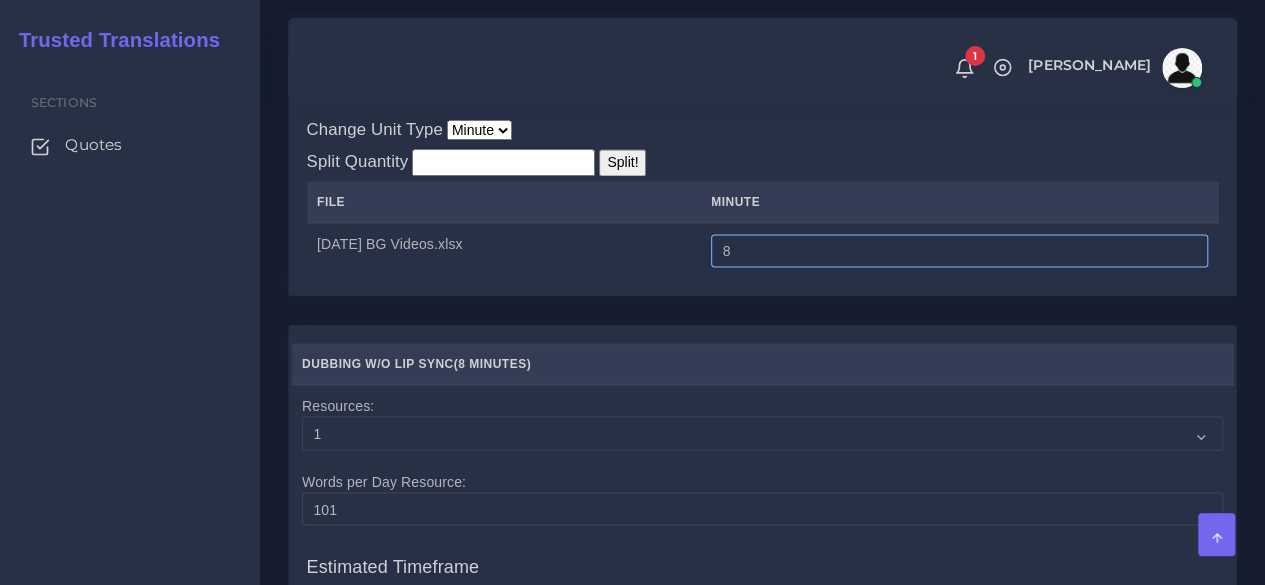drag, startPoint x: 740, startPoint y: 227, endPoint x: 652, endPoint y: 225, distance: 88.02273 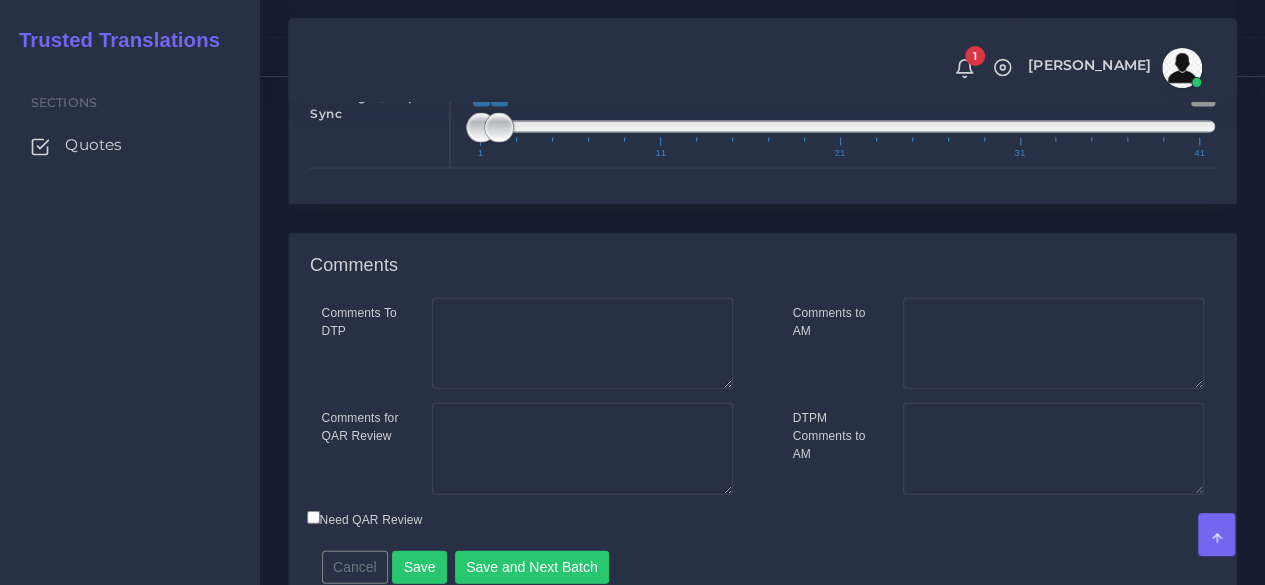 scroll, scrollTop: 2241, scrollLeft: 0, axis: vertical 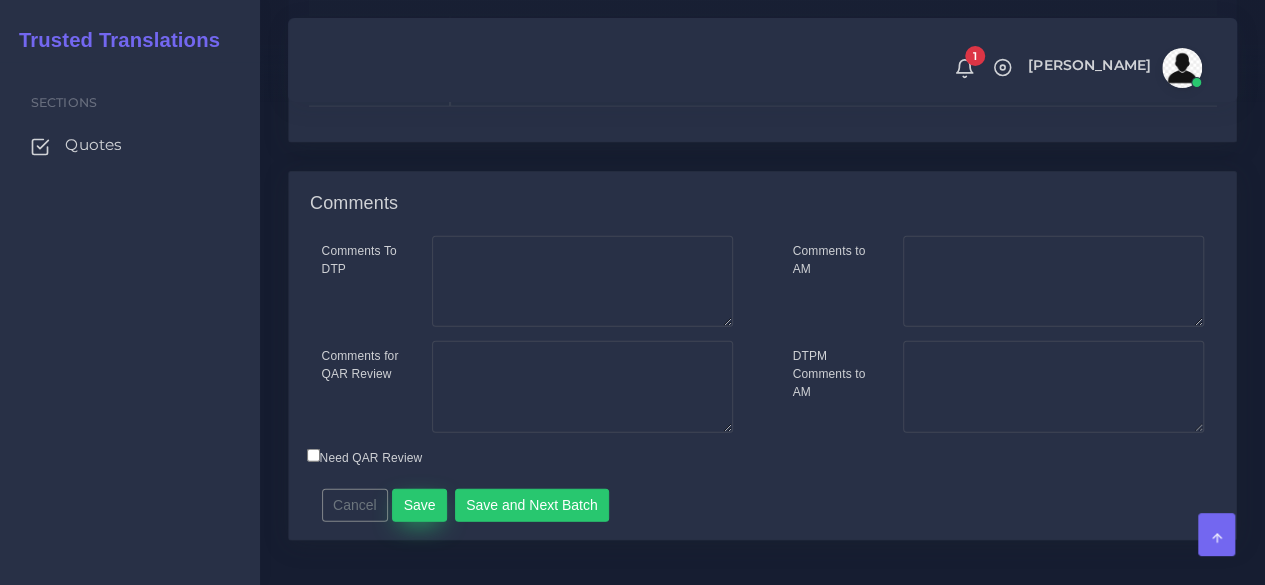 type on "12" 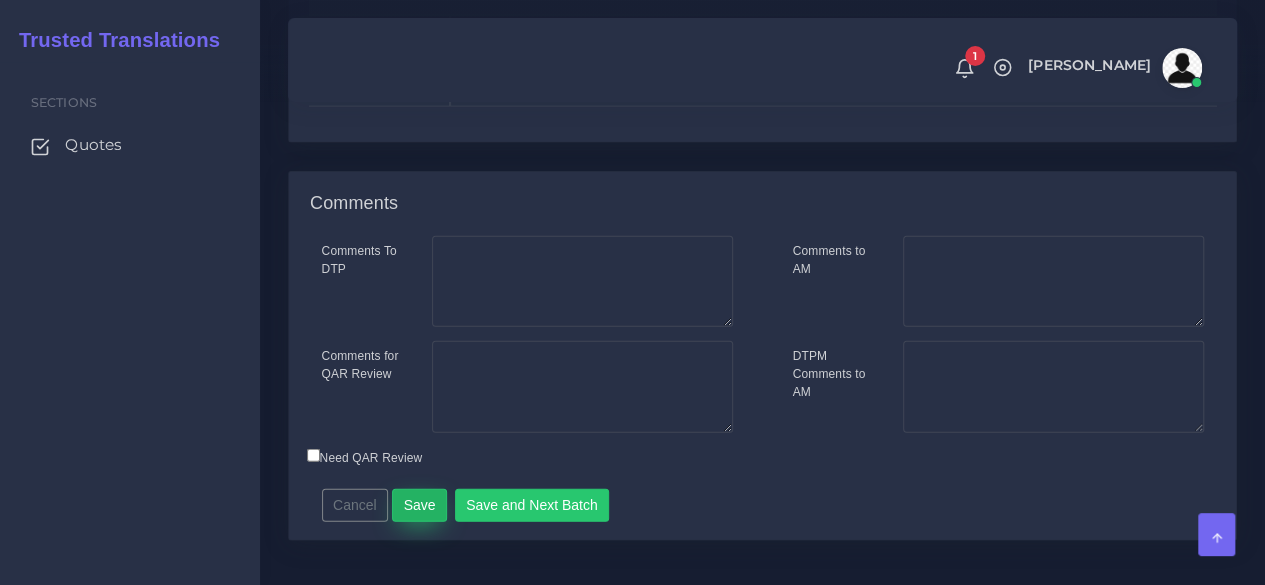 click on "Save" at bounding box center (419, 506) 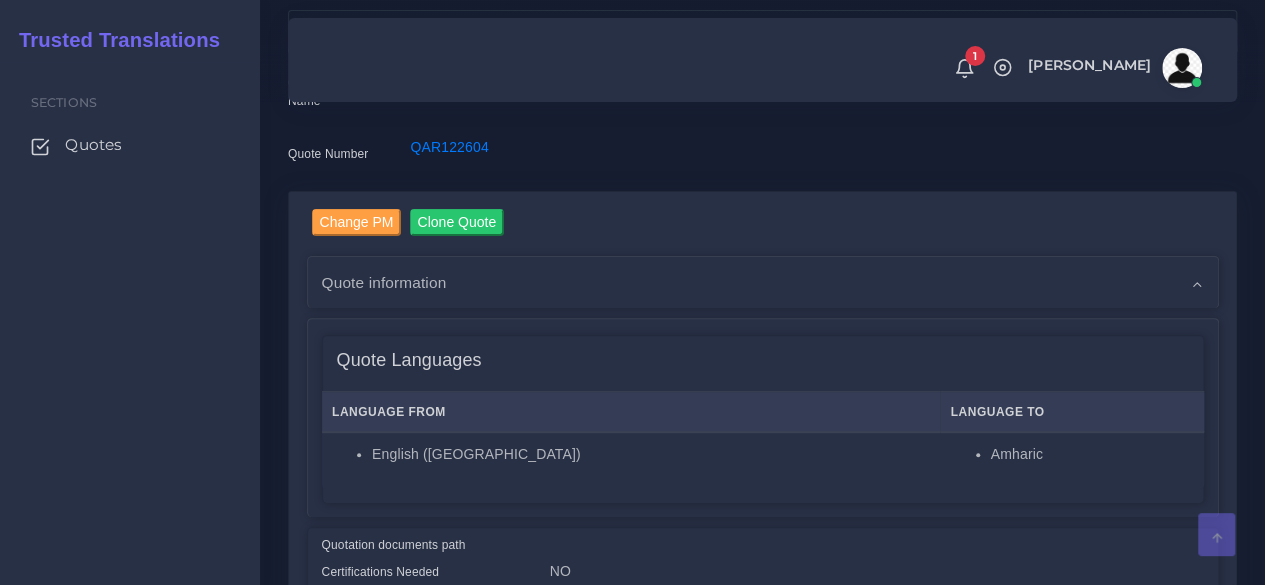 scroll, scrollTop: 600, scrollLeft: 0, axis: vertical 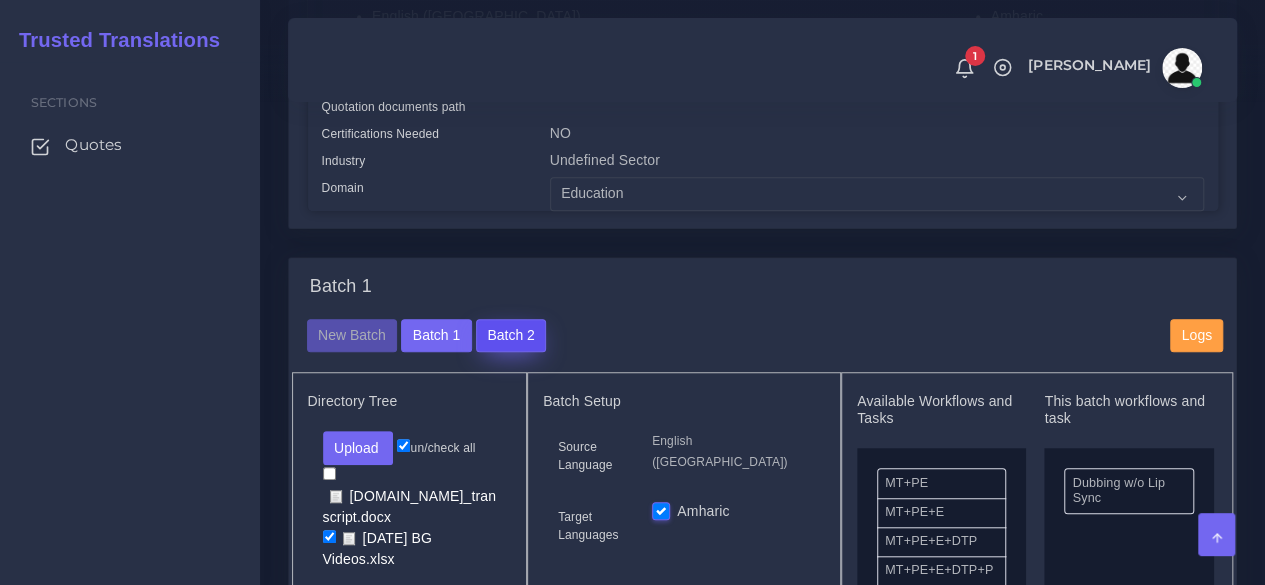 click on "Batch 2" at bounding box center [511, 336] 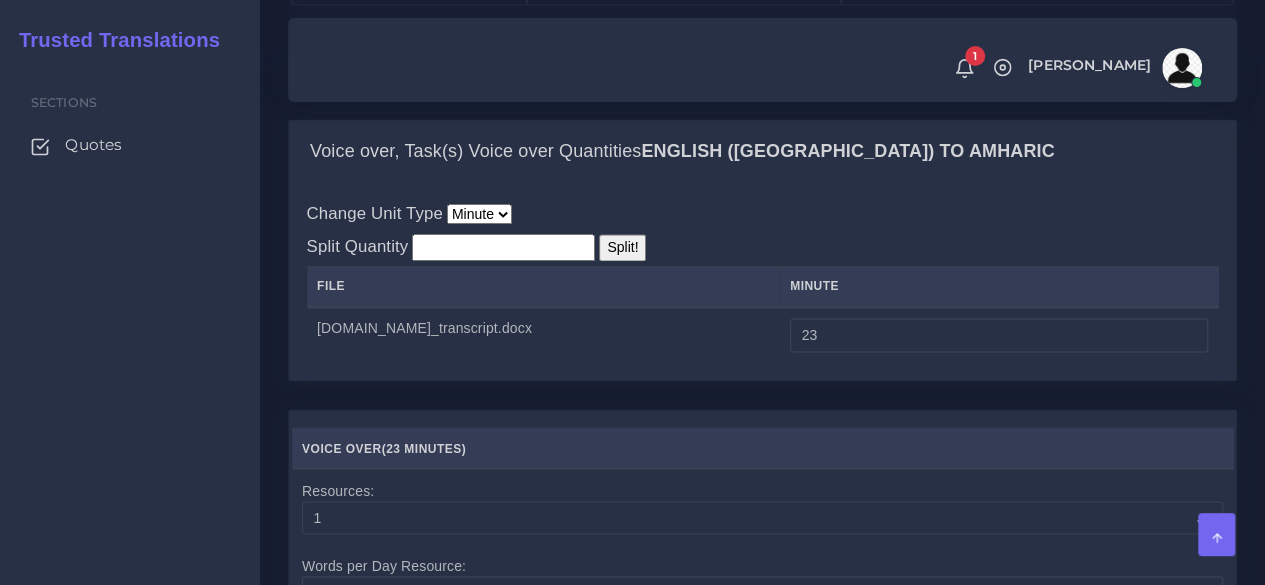 scroll, scrollTop: 1500, scrollLeft: 0, axis: vertical 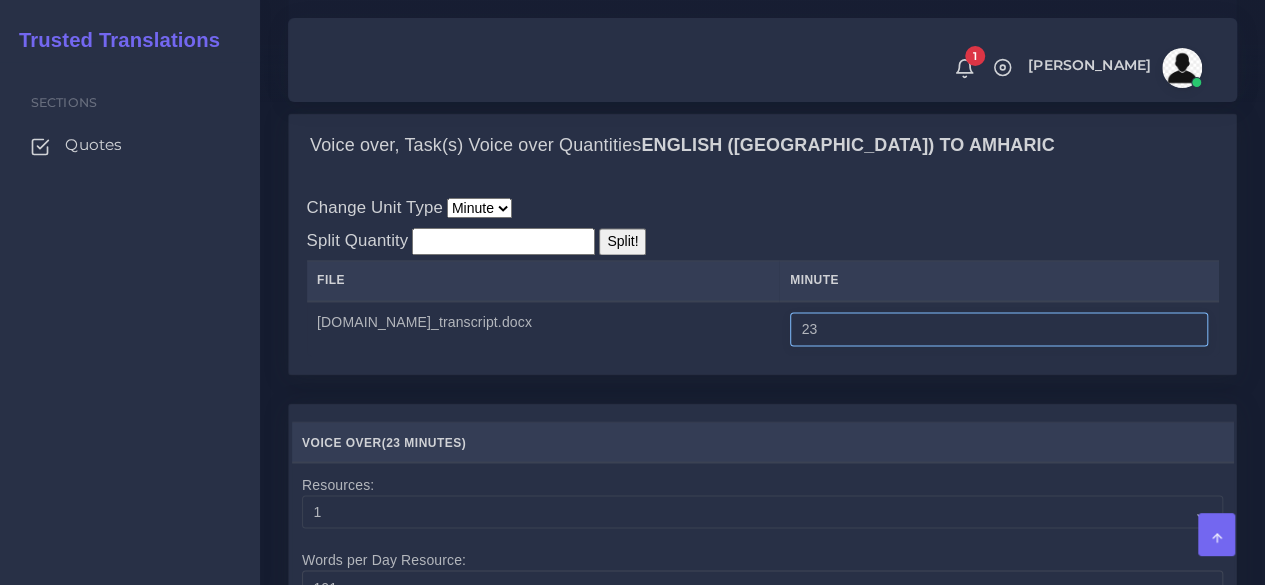 drag, startPoint x: 983, startPoint y: 329, endPoint x: 912, endPoint y: 329, distance: 71 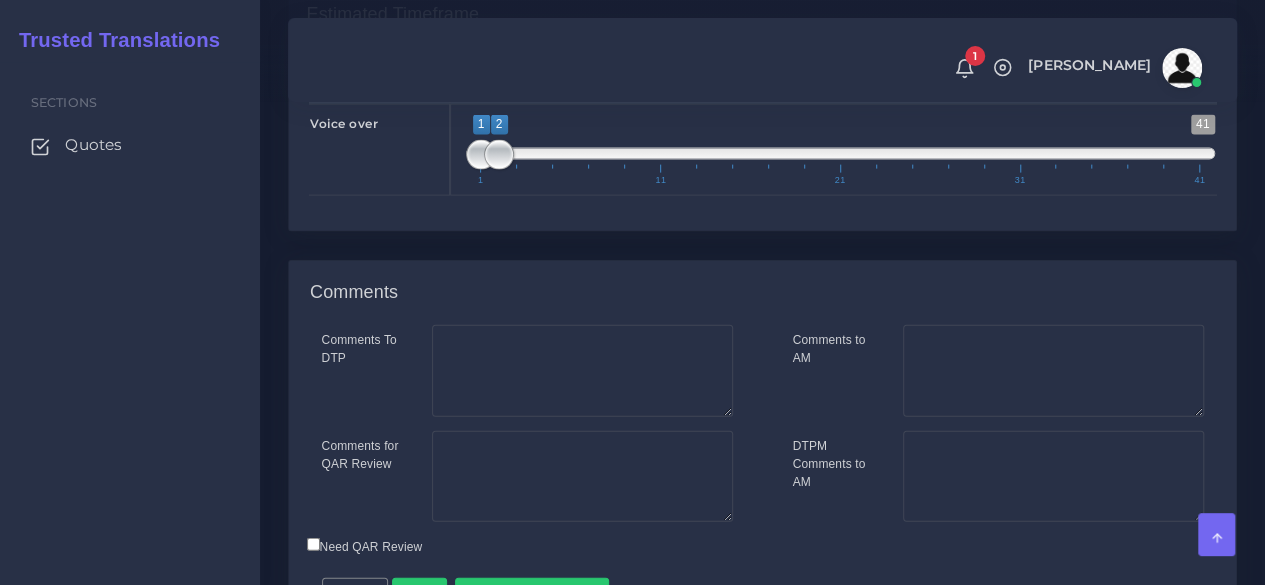 scroll, scrollTop: 2241, scrollLeft: 0, axis: vertical 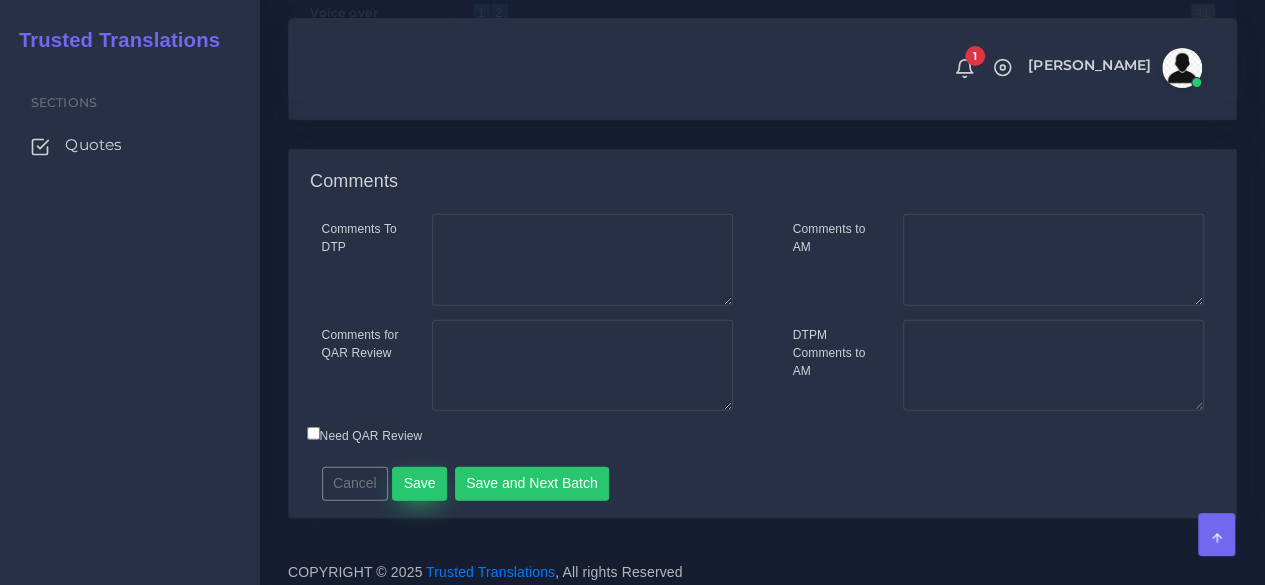 type on "14" 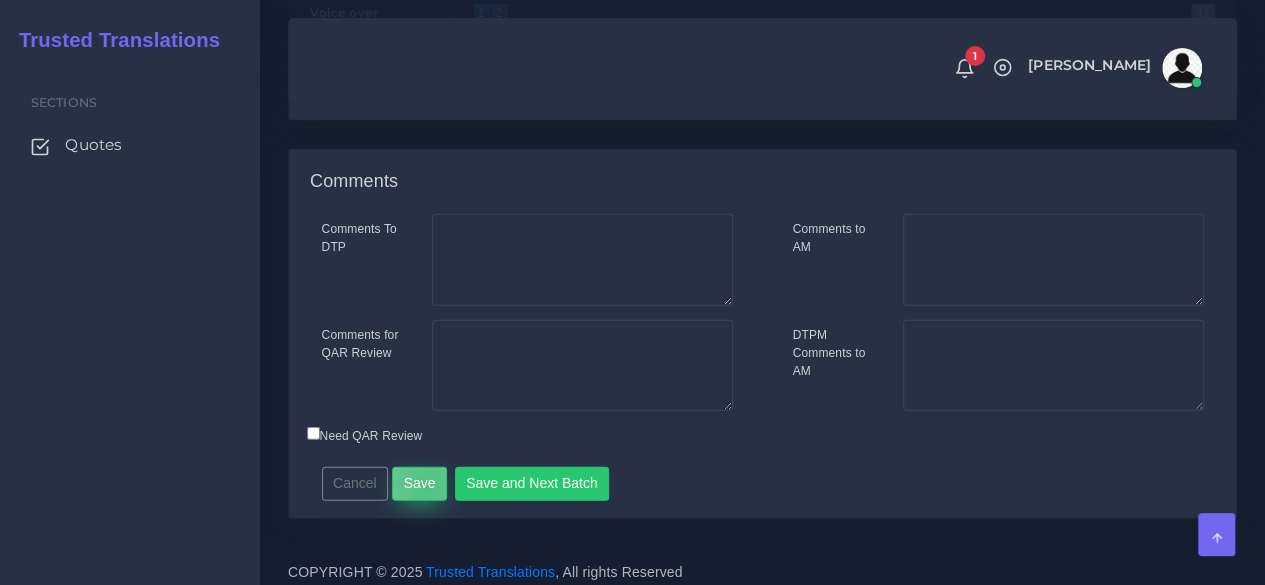 click on "Save" at bounding box center [419, 484] 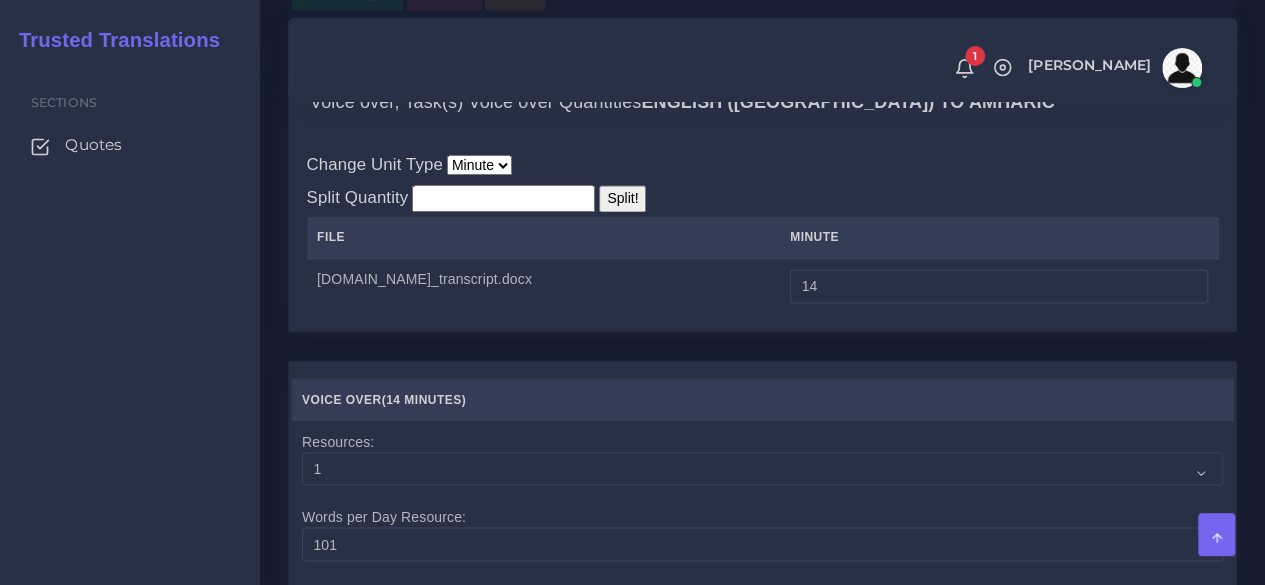 scroll, scrollTop: 2298, scrollLeft: 0, axis: vertical 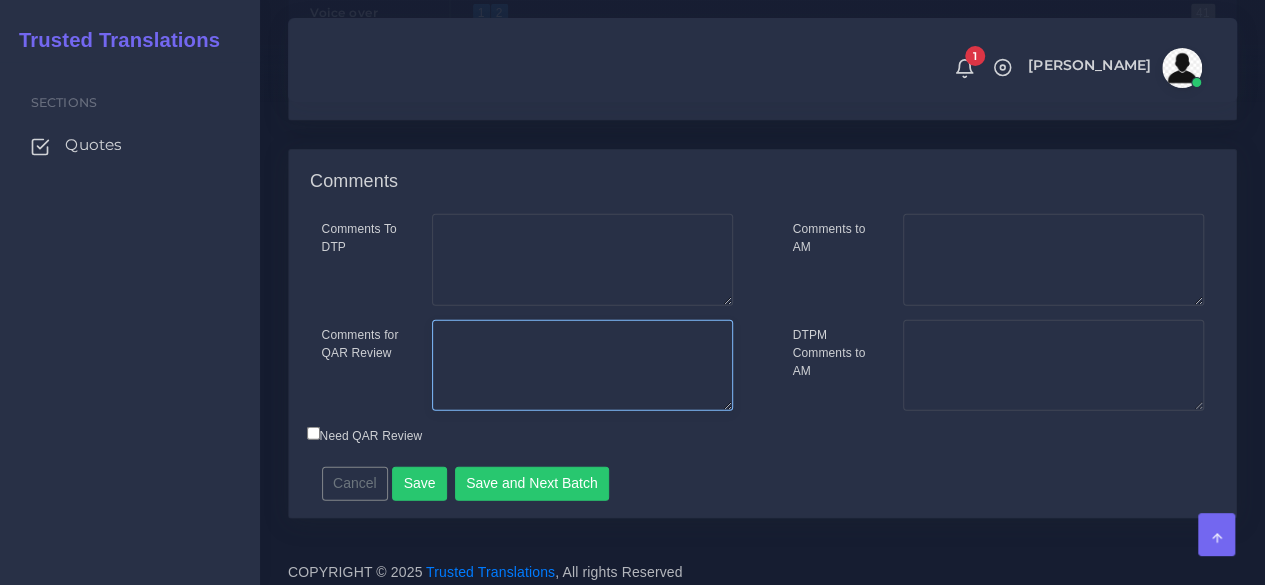 click on "Comments for QAR Review" at bounding box center (582, 366) 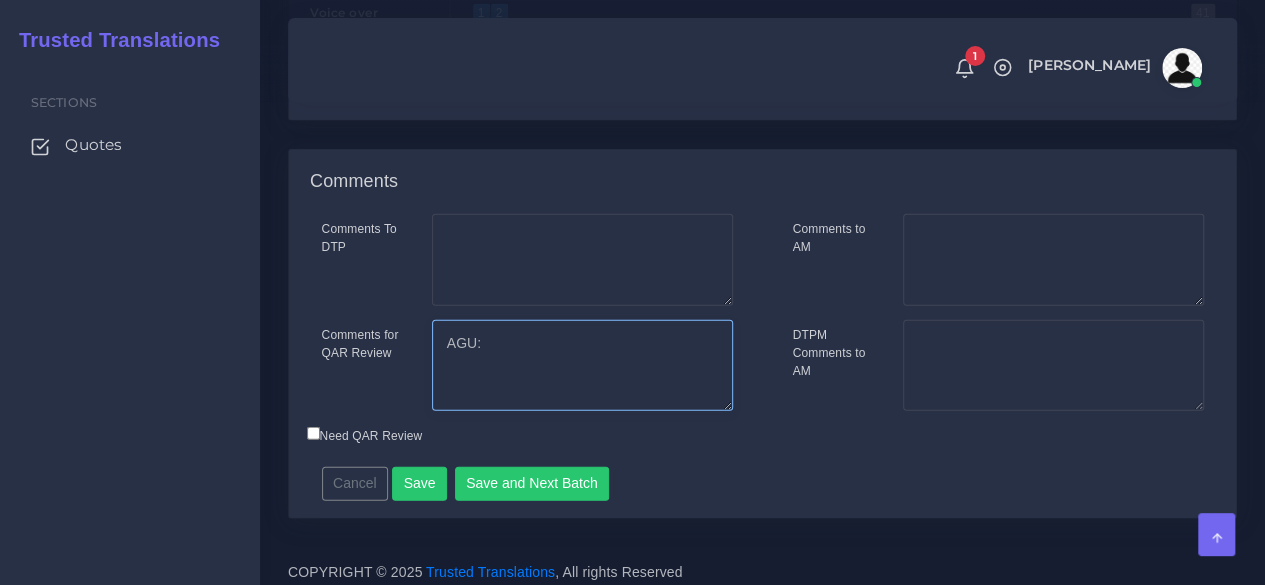 paste on "1. 21usd por minuto y los videos me dan un total de 12 minutos, o sea 252usd por todos.
2. 19usd por minuto y los audios que me mandaste me dan 14 minutos pero entiendo que son solo a modo de samples, así que los 23 minutos serían 437usd.
En total serían 689usd y necesitaríamos 7bd para la entrega completa." 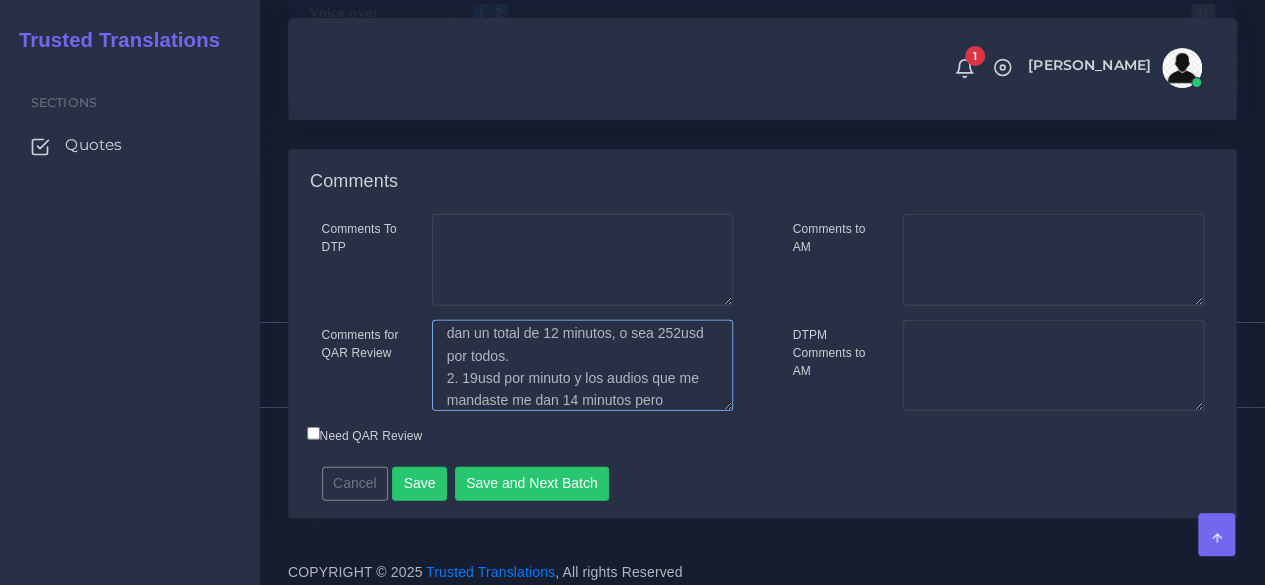 scroll, scrollTop: 0, scrollLeft: 0, axis: both 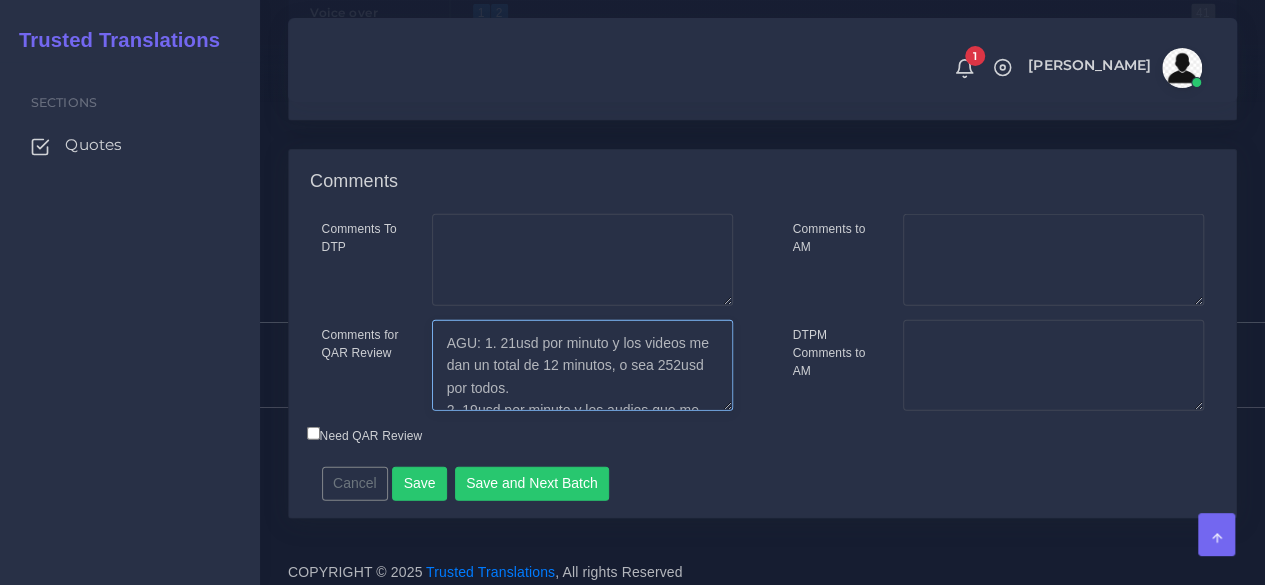 click on "AGU: 1. 21usd por minuto y los videos me dan un total de 12 minutos, o sea 252usd por todos.
2. 19usd por minuto y los audios que me mandaste me dan 14 minutos pero entiendo que son solo a modo de samples, así que los 23 minutos serían 437usd.
En total serían 689usd y necesitaríamos 7bd para la entrega completa." at bounding box center [582, 366] 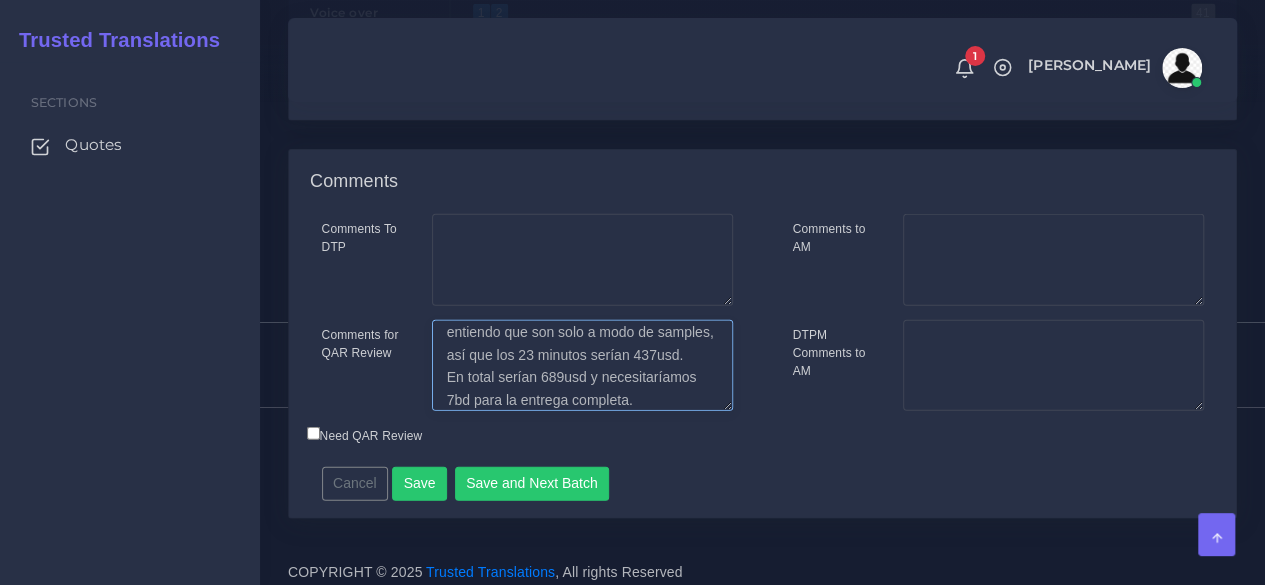 scroll, scrollTop: 0, scrollLeft: 0, axis: both 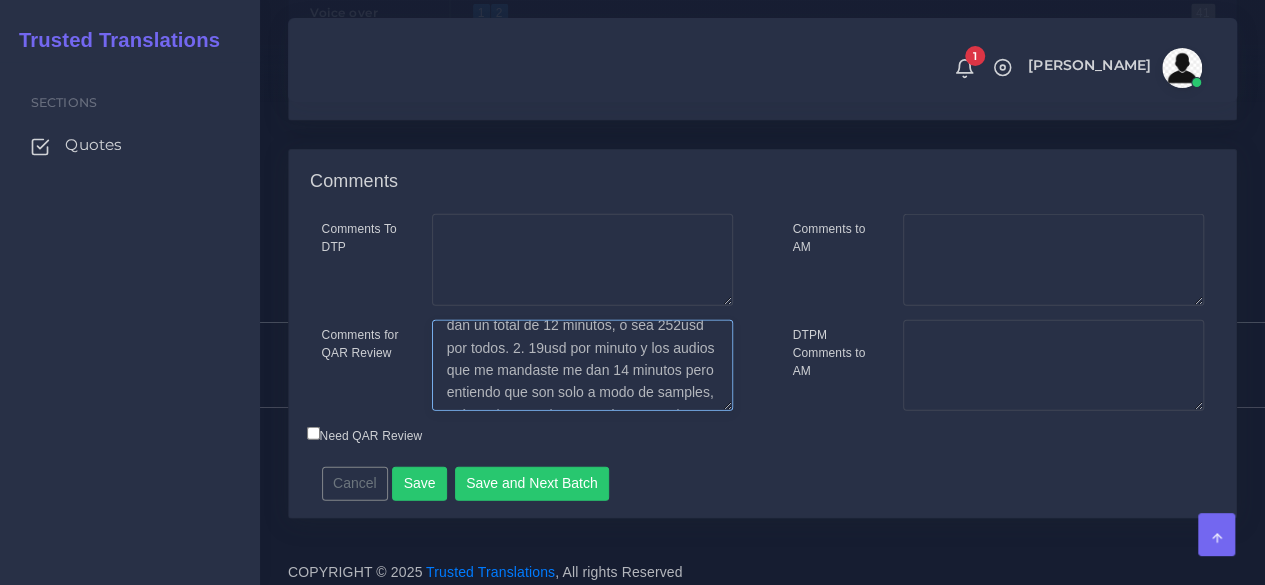 click on "AGU: 1. 21usd por minuto y los videos me dan un total de 12 minutos, o sea 252usd por todos. 2. 19usd por minuto y los audios que me mandaste me dan 14 minutos pero entiendo que son solo a modo de samples, así que los 23 minutos serían 437usd.
En total serían 689usd y necesitaríamos 7bd para la entrega completa." at bounding box center [582, 366] 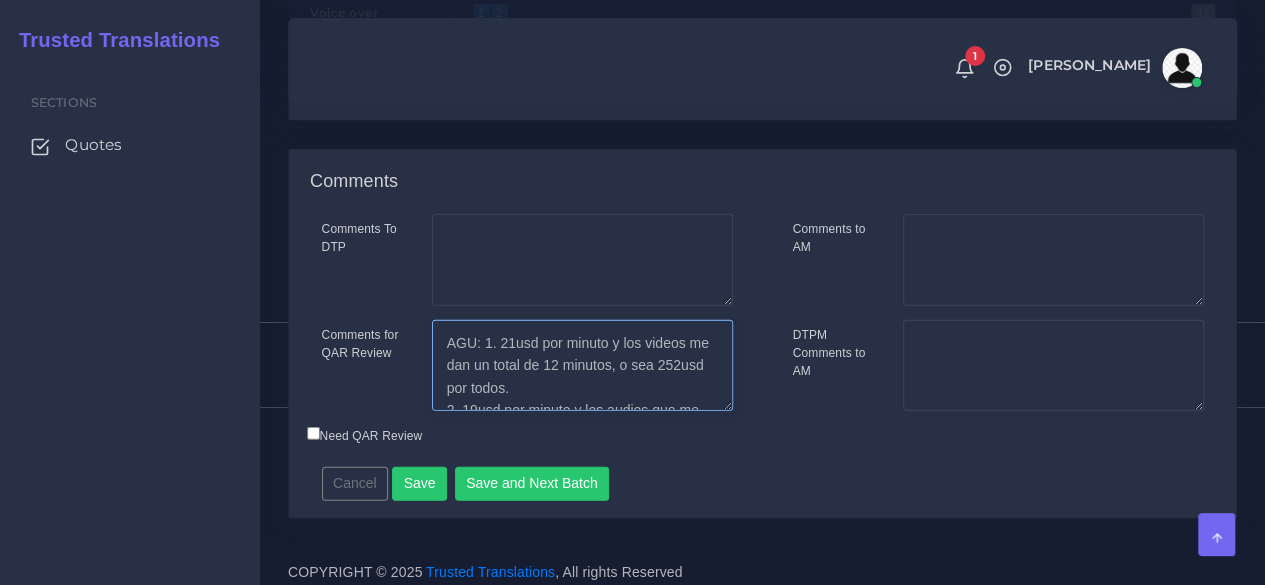 scroll, scrollTop: 100, scrollLeft: 0, axis: vertical 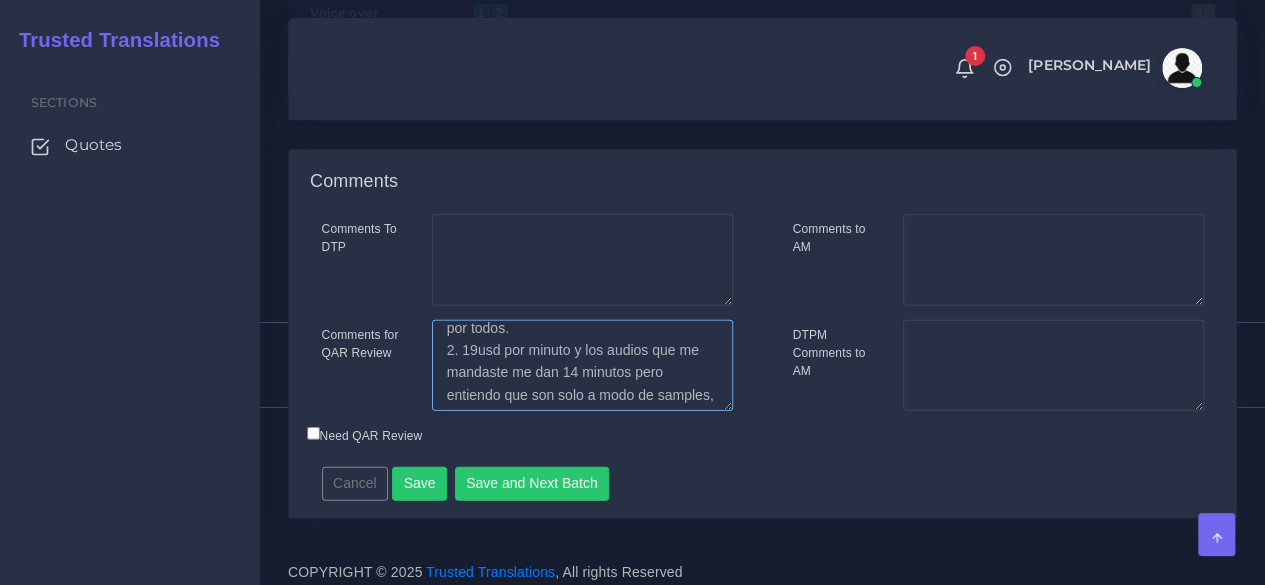 click on "AGU: 1. 21usd por minuto y los videos me dan un total de 12 minutos, o sea 252usd por todos.
2. 19usd por minuto y los audios que me mandaste me dan 14 minutos pero entiendo que son solo a modo de samples, así que los 23 minutos serían 437usd.
En total serían 689usd y necesitaríamos 7bd para la entrega completa." at bounding box center (582, 366) 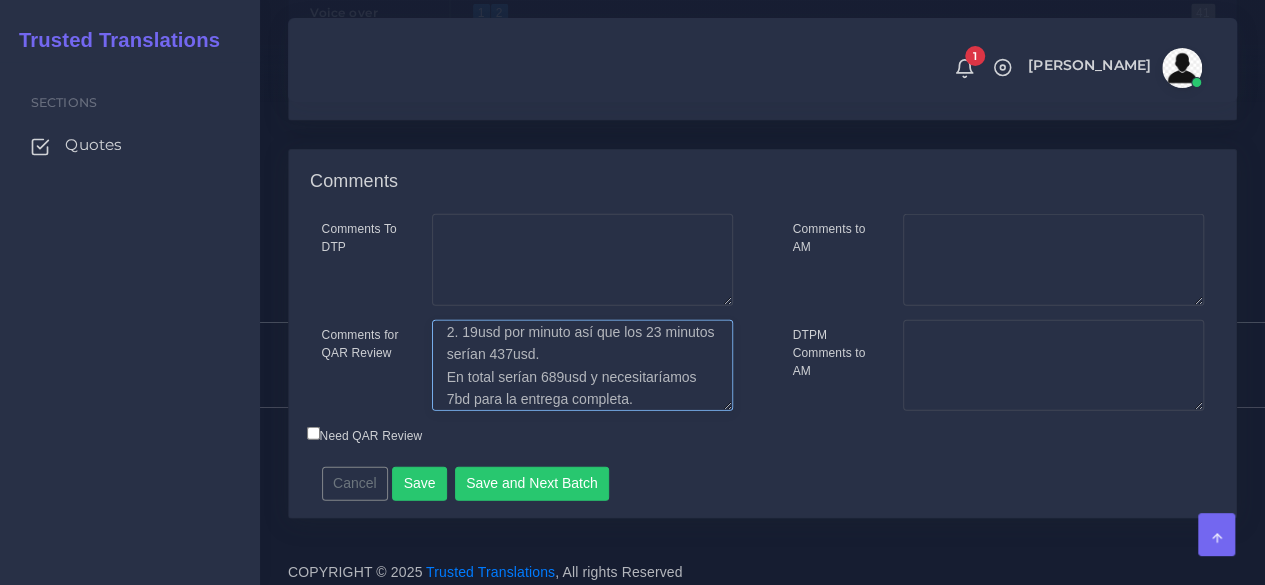 scroll, scrollTop: 89, scrollLeft: 0, axis: vertical 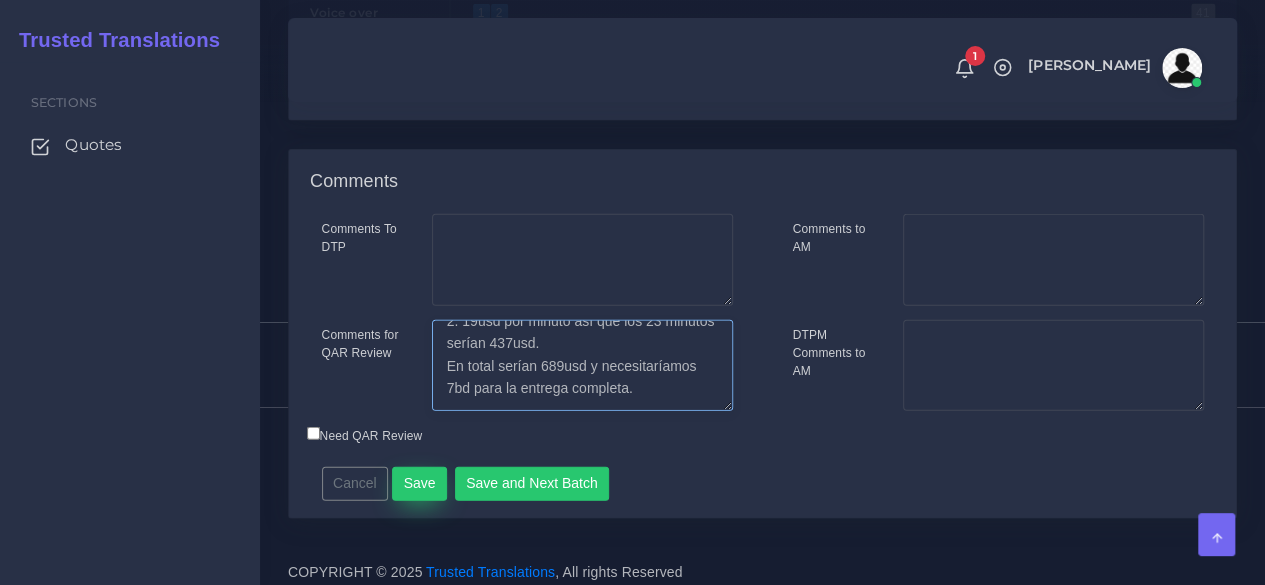 type on "AGU: 1. 21usd por minuto y los videos me dan un total de 12 minutos, o sea 252usd por todos.
2. 19usd por minuto así que los 23 minutos serían 437usd.
En total serían 689usd y necesitaríamos 7bd para la entrega completa." 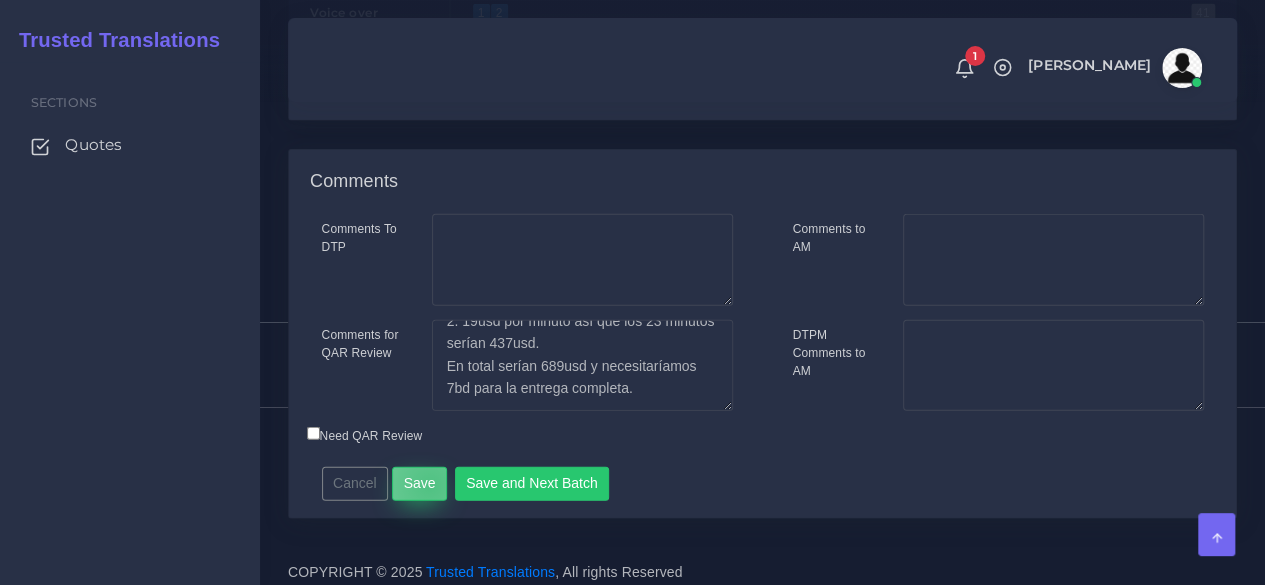 click on "Save" at bounding box center (419, 484) 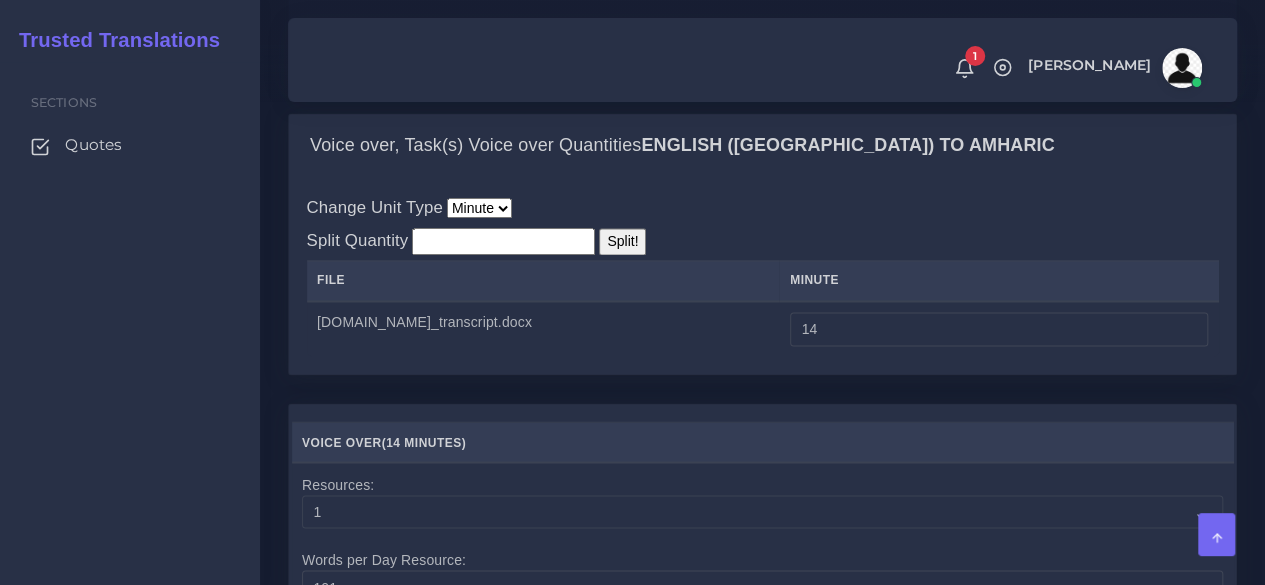 scroll, scrollTop: 1600, scrollLeft: 0, axis: vertical 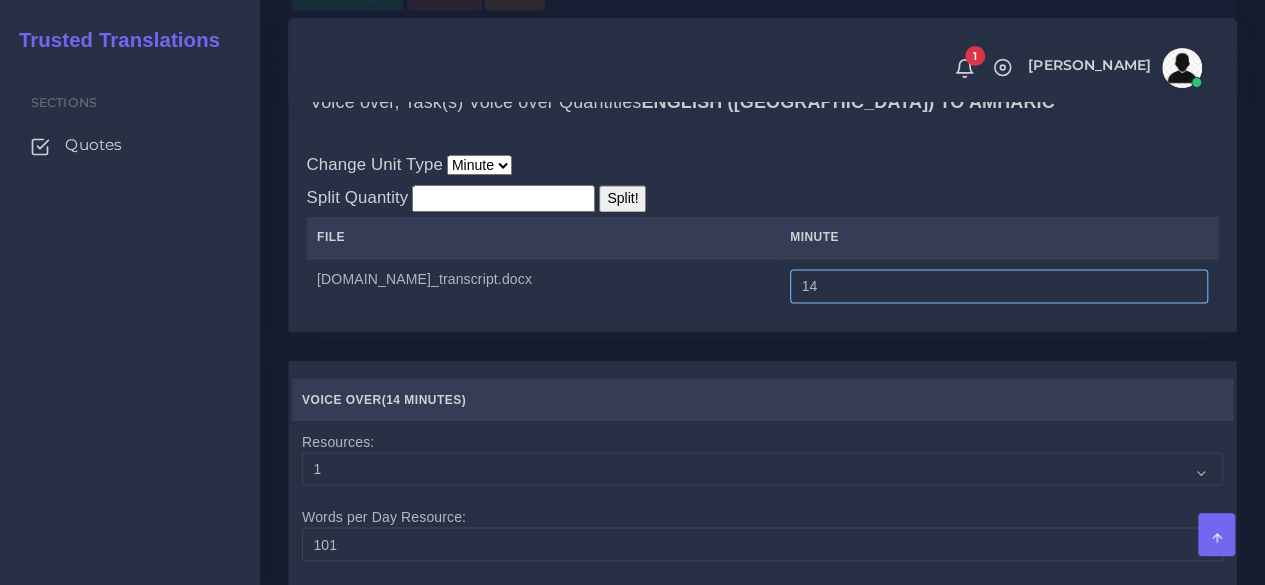 drag, startPoint x: 1006, startPoint y: 280, endPoint x: 899, endPoint y: 283, distance: 107.042046 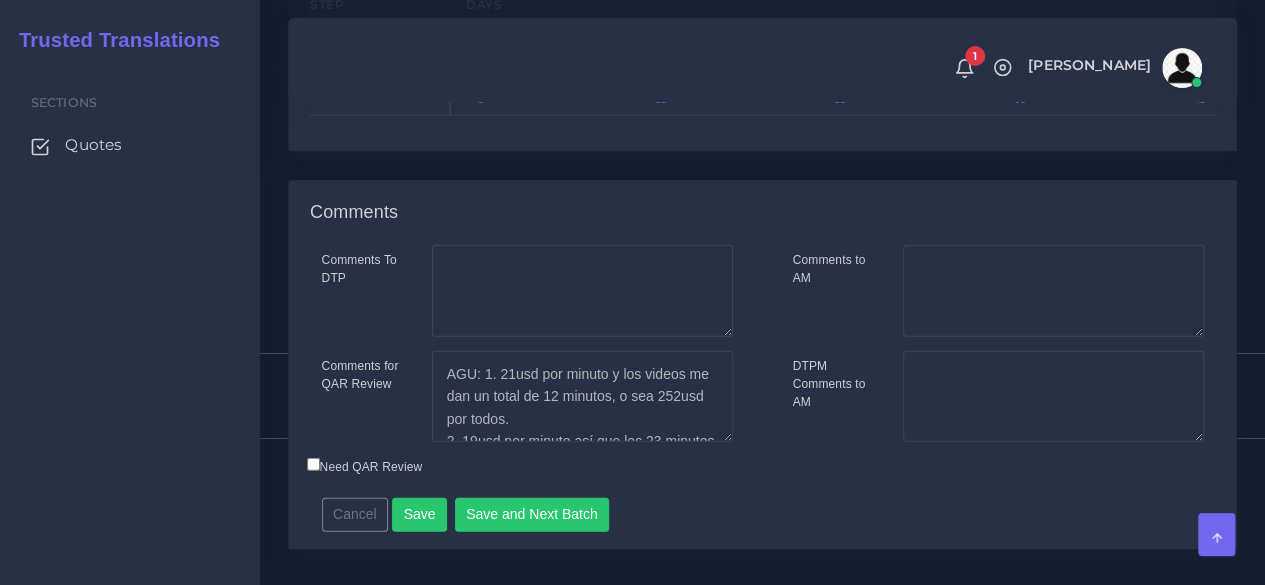 scroll, scrollTop: 2298, scrollLeft: 0, axis: vertical 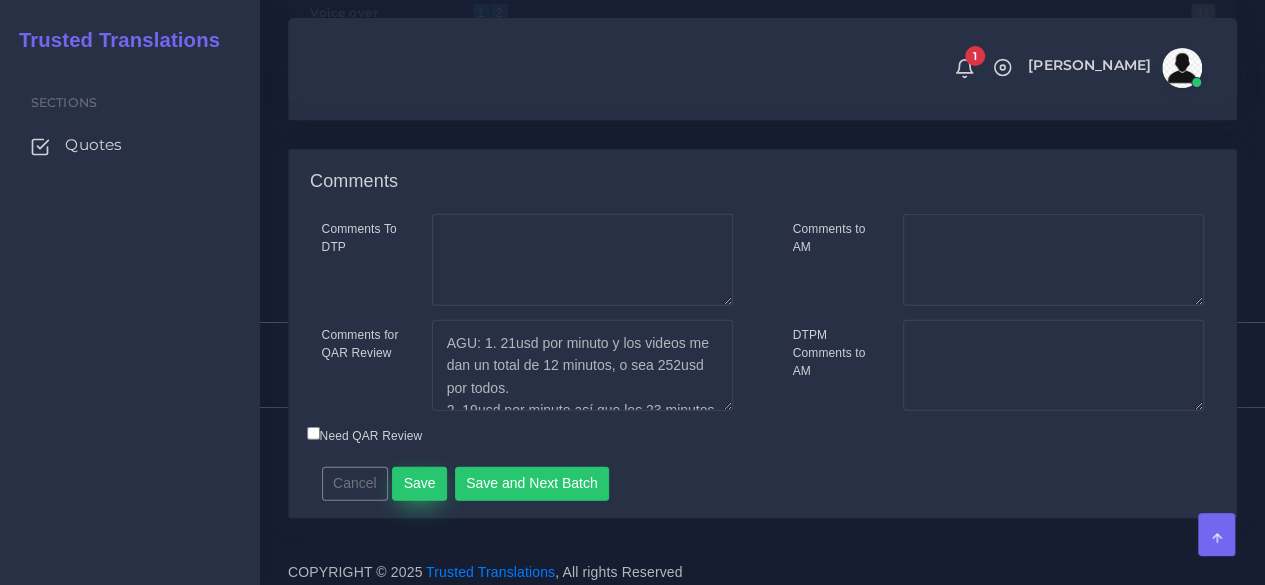 type on "23" 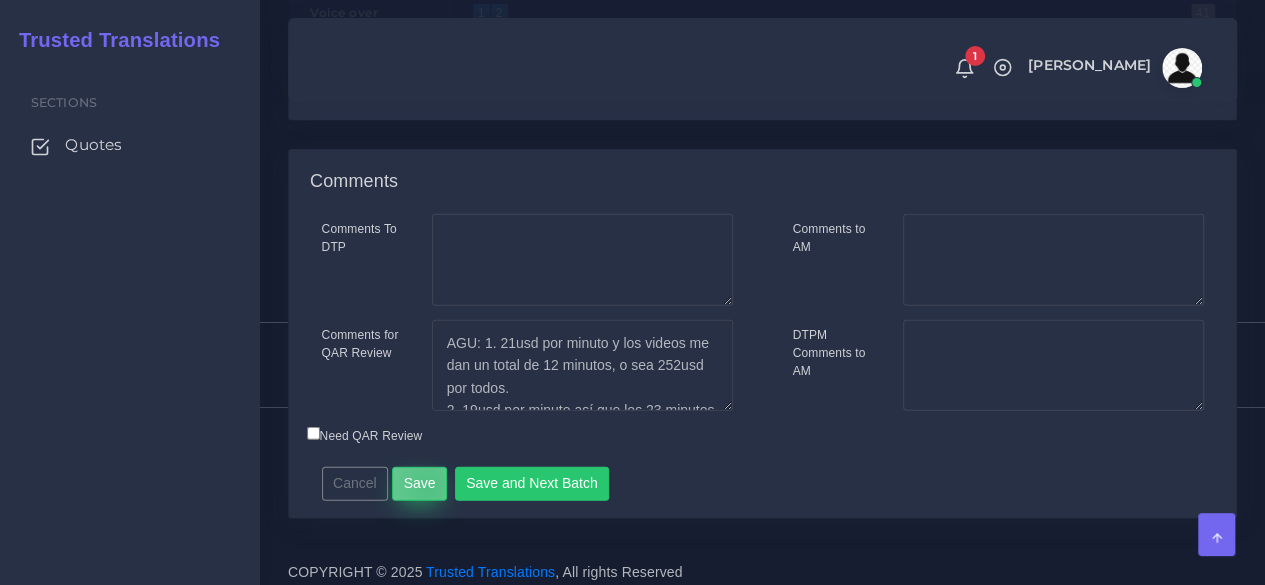 click on "Save" at bounding box center (419, 484) 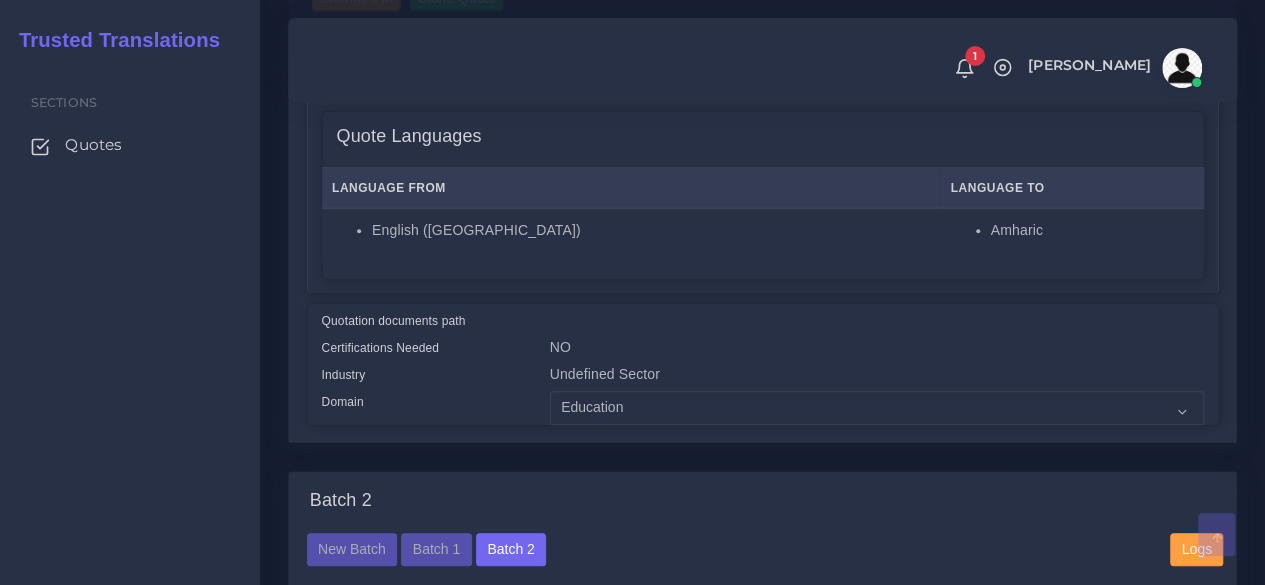 scroll, scrollTop: 400, scrollLeft: 0, axis: vertical 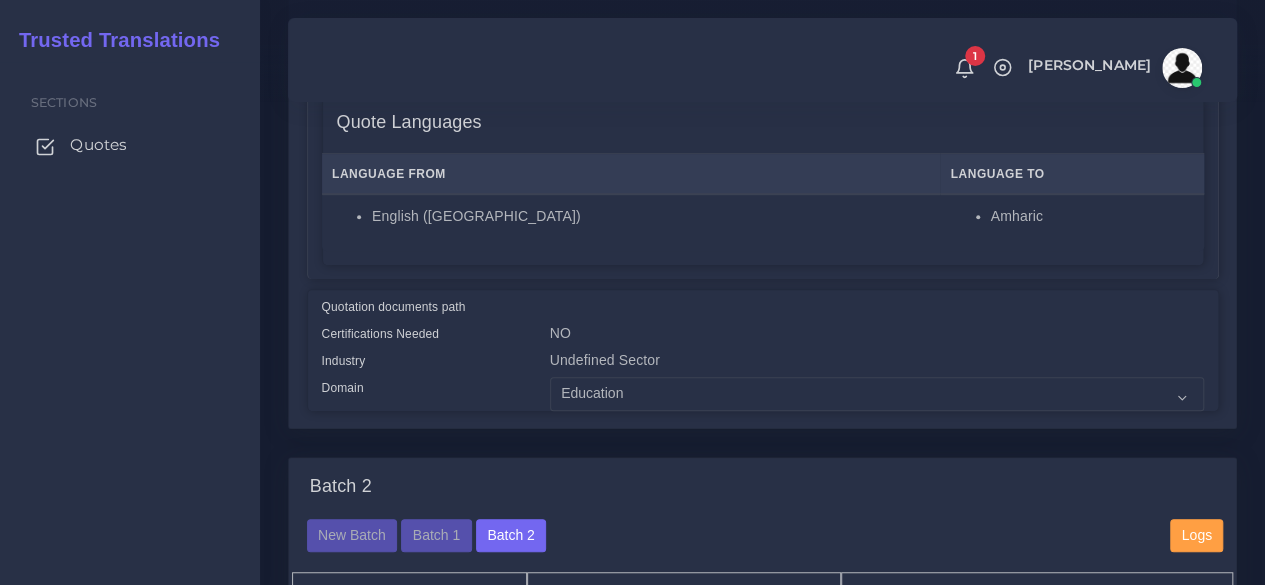 click on "Quotes" at bounding box center [98, 145] 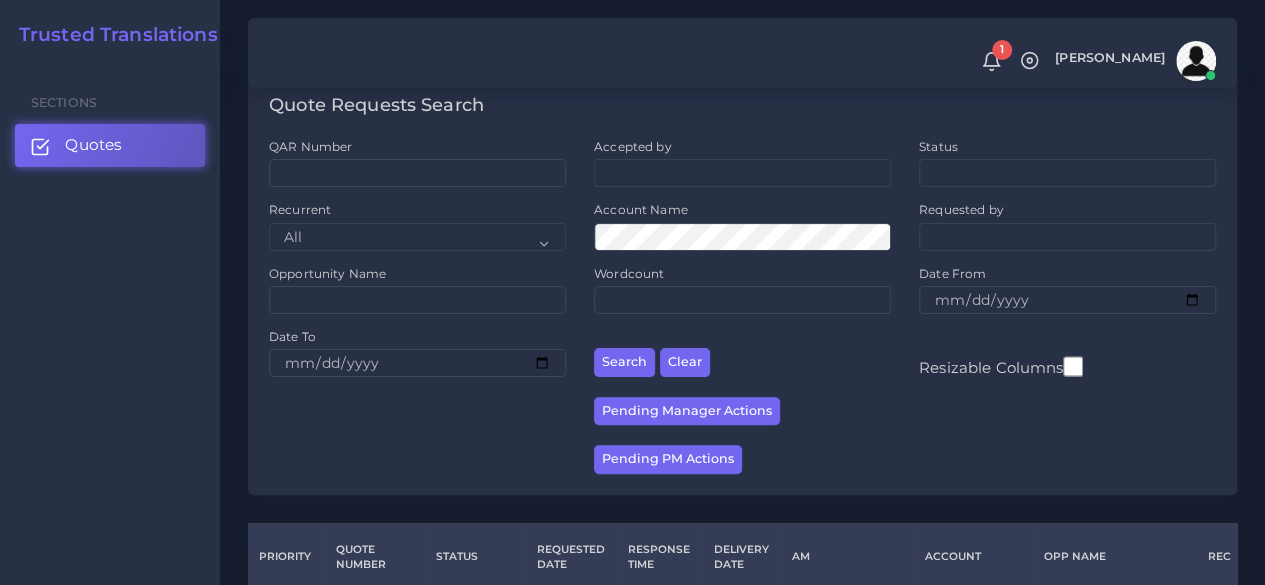 scroll, scrollTop: 400, scrollLeft: 0, axis: vertical 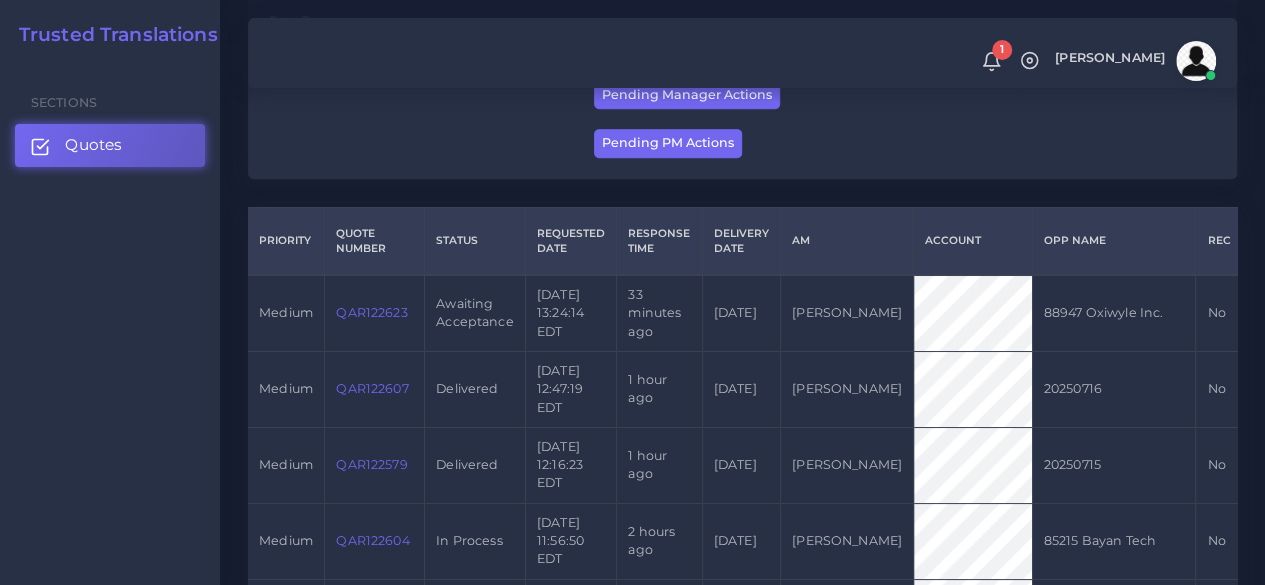 click on "QAR122623" at bounding box center [371, 312] 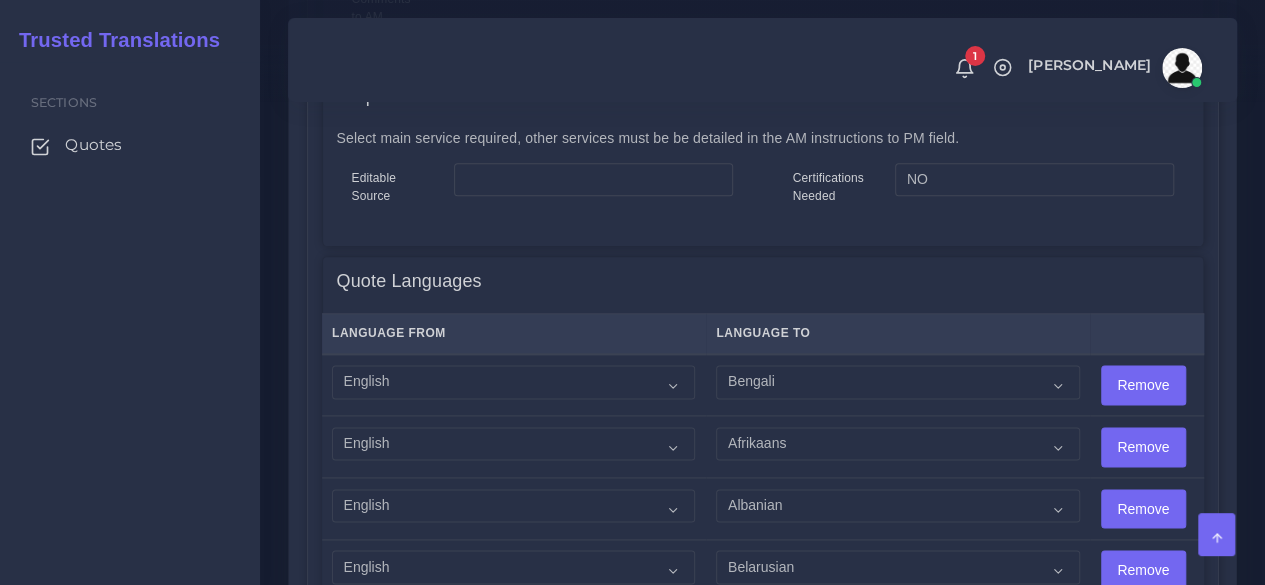 scroll, scrollTop: 1300, scrollLeft: 0, axis: vertical 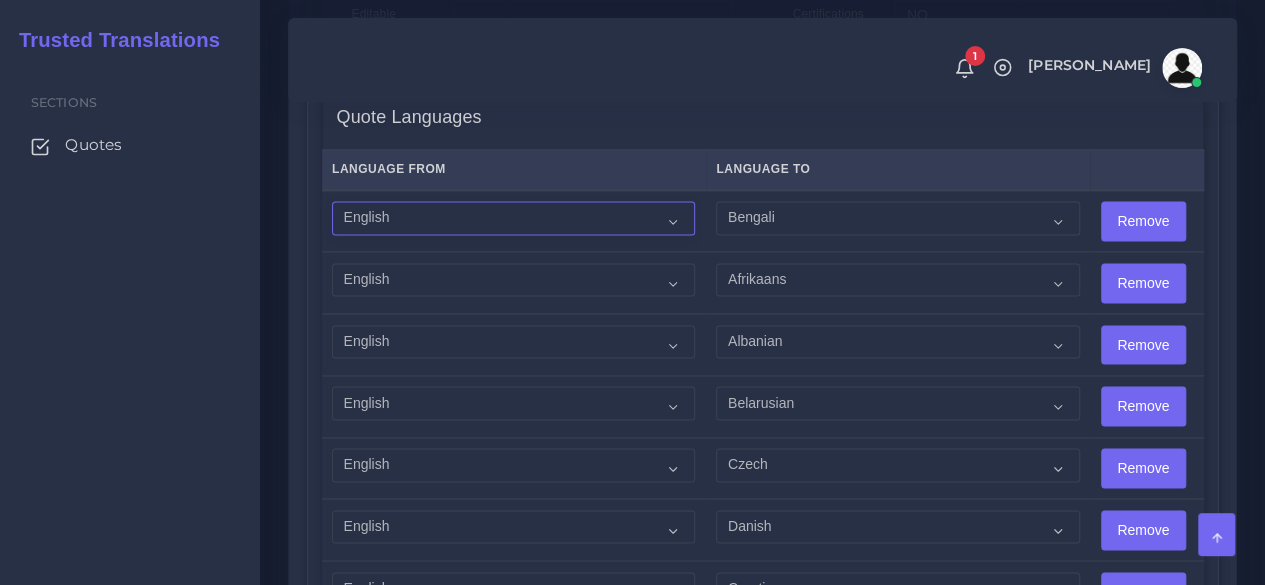 click on "Acoli
Afar
Afrikaans
Akan
Akateko
Albanian
American Sign Language (ASL)
Amharic
Arabic" at bounding box center (513, 218) 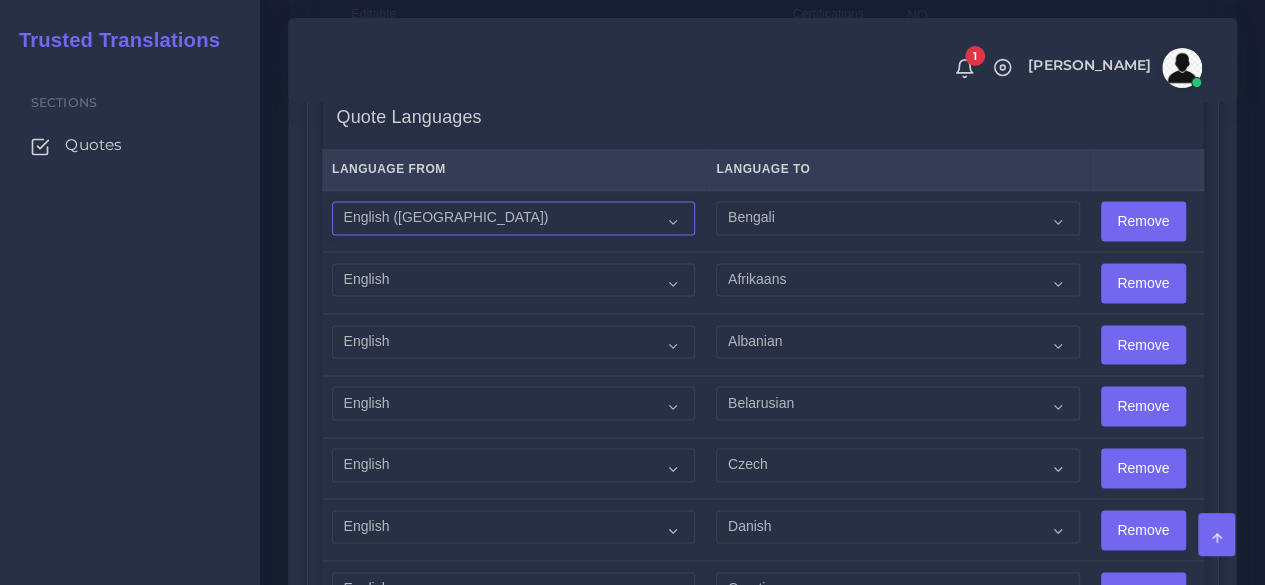 click on "Acoli
Afar
Afrikaans
Akan
Akateko
Albanian
American Sign Language (ASL)
Amharic
Arabic" at bounding box center [513, 218] 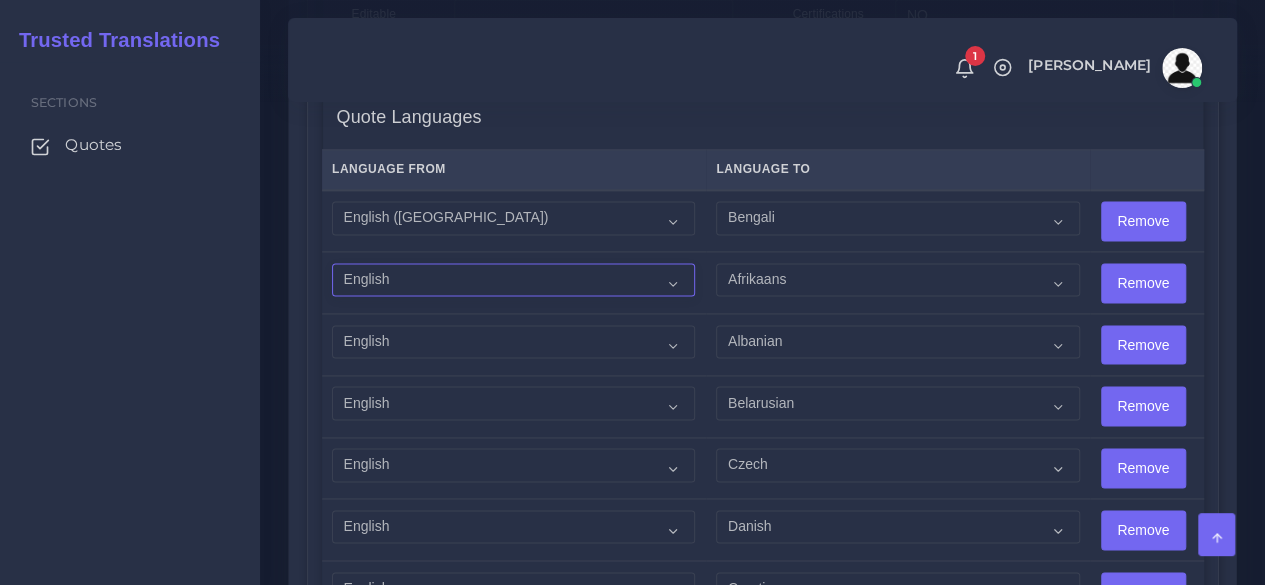 click on "Acoli
Afar
Afrikaans
Akan
Akateko
Albanian
American Sign Language (ASL)
Amharic
Arabic" at bounding box center (513, 280) 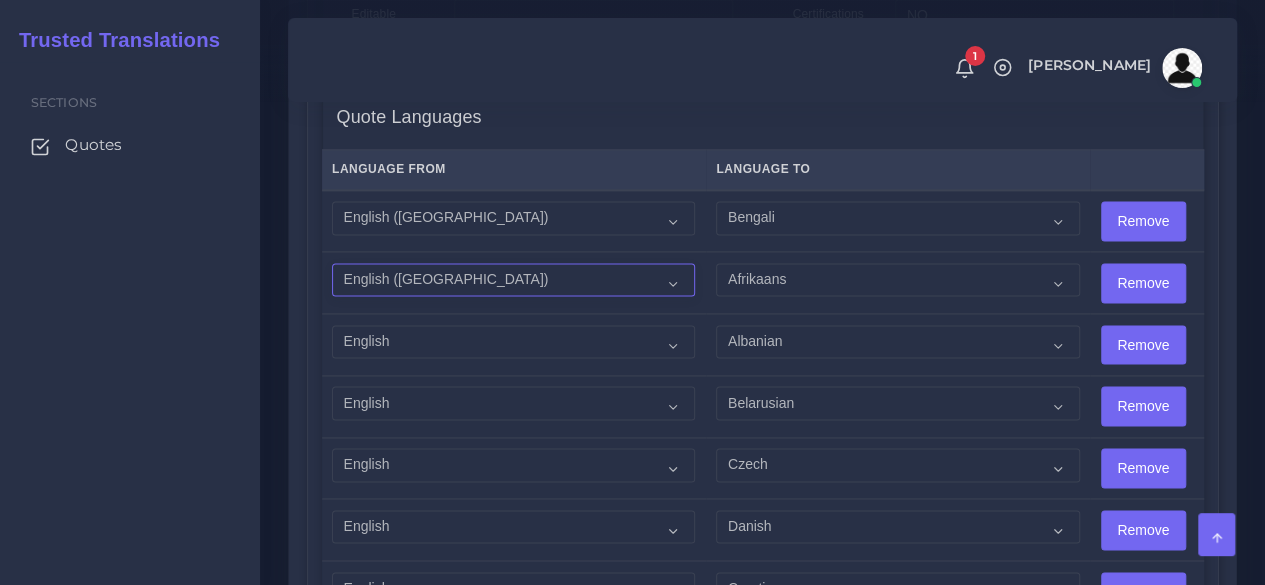 click on "Acoli
Afar
Afrikaans
Akan
Akateko
Albanian
American Sign Language (ASL)
Amharic
Arabic" at bounding box center [513, 280] 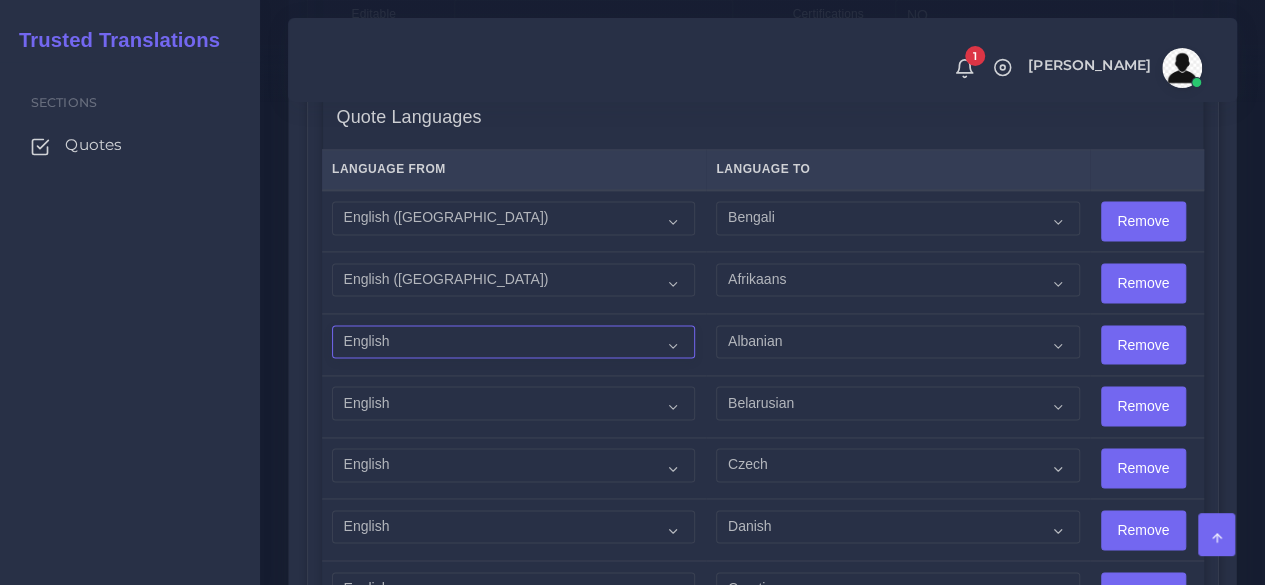click on "Acoli
Afar
Afrikaans
Akan
Akateko
Albanian
American Sign Language (ASL)
Amharic
Arabic" at bounding box center [513, 342] 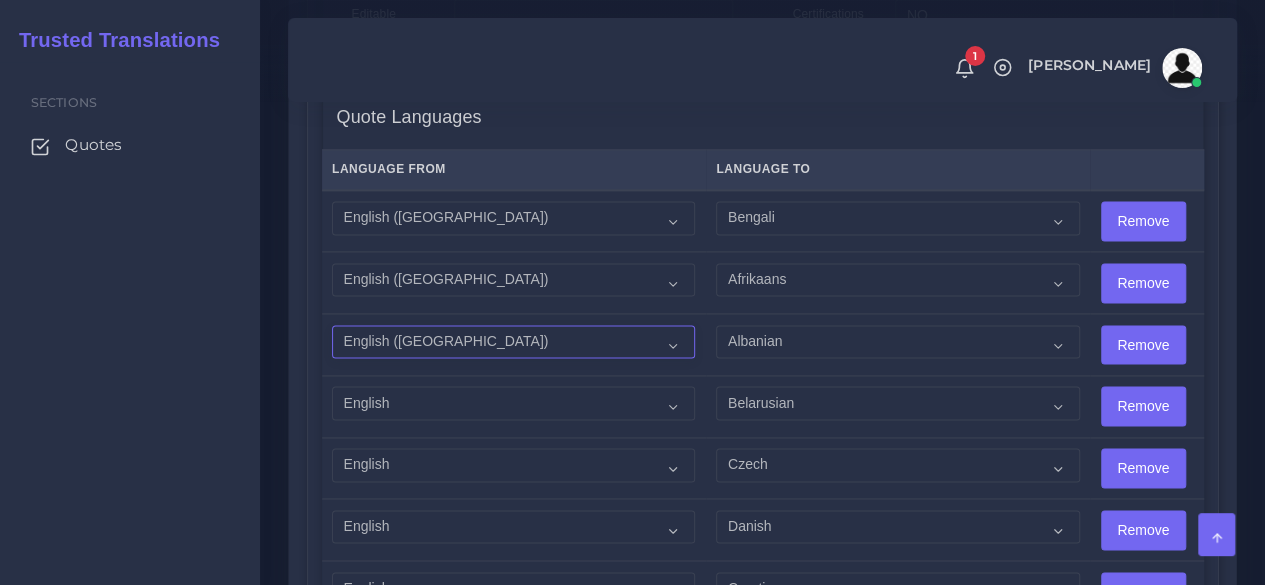 click on "Acoli
Afar
Afrikaans
Akan
Akateko
Albanian
American Sign Language (ASL)
Amharic
Arabic" at bounding box center [513, 342] 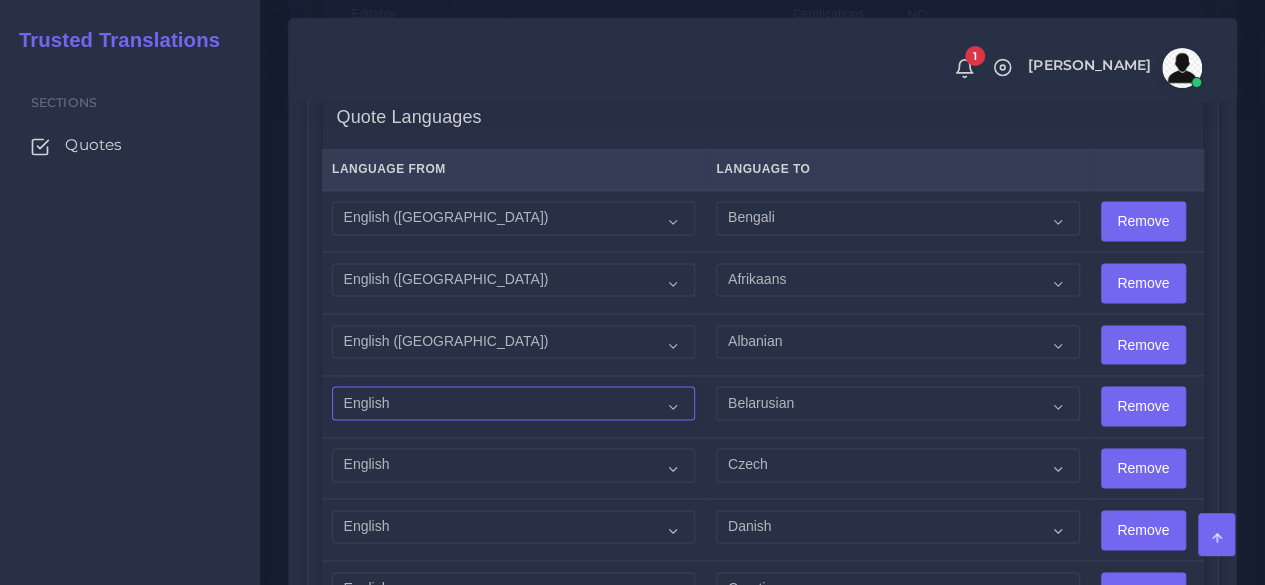 click on "Acoli
Afar
Afrikaans
Akan
Akateko
Albanian
American Sign Language (ASL)
Amharic
Arabic" at bounding box center (513, 403) 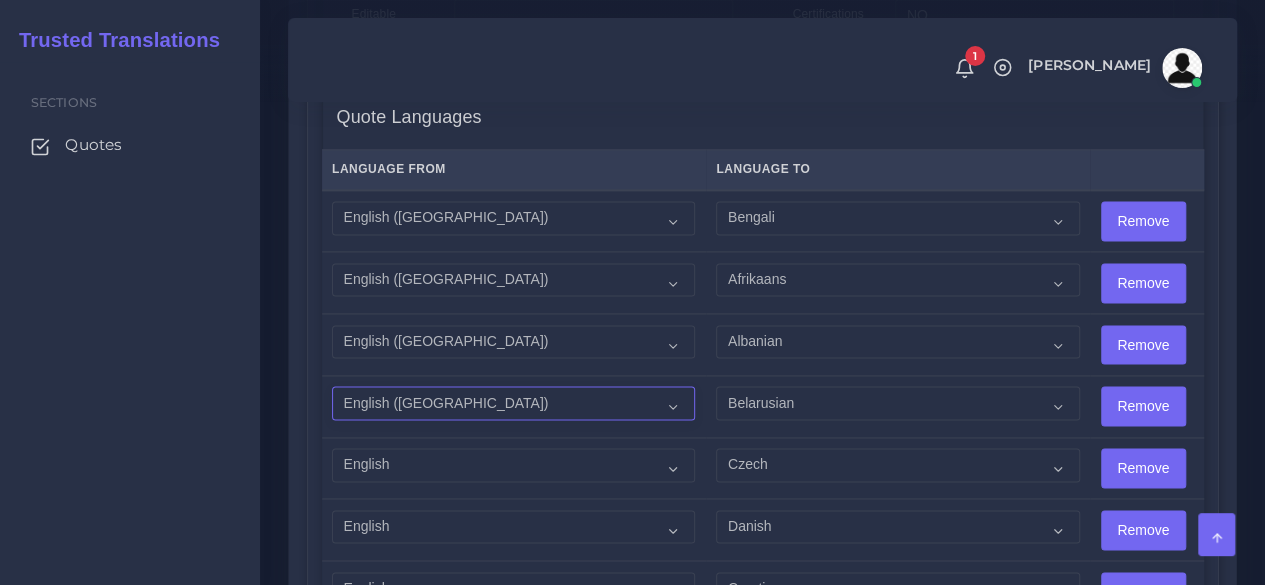 click on "Acoli
Afar
Afrikaans
Akan
Akateko
Albanian
American Sign Language (ASL)
Amharic
Arabic" at bounding box center (513, 403) 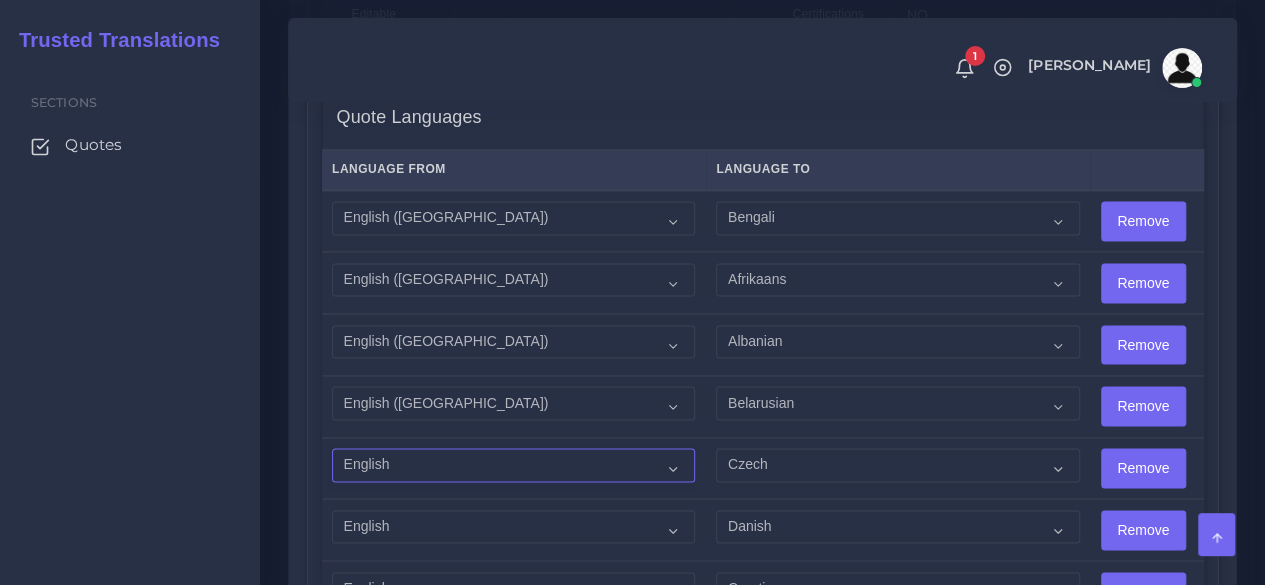 click on "Acoli
Afar
Afrikaans
Akan
Akateko
Albanian
American Sign Language (ASL)
Amharic
Arabic" at bounding box center [513, 465] 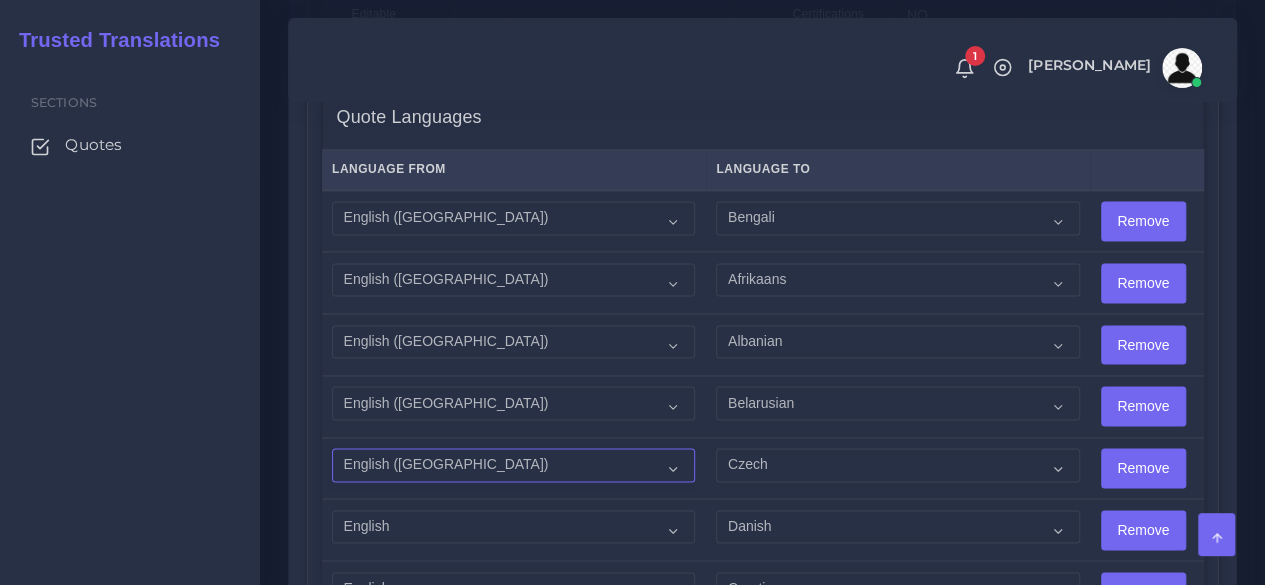 click on "Acoli
Afar
Afrikaans
Akan
Akateko
Albanian
American Sign Language (ASL)
Amharic
Arabic" at bounding box center [513, 465] 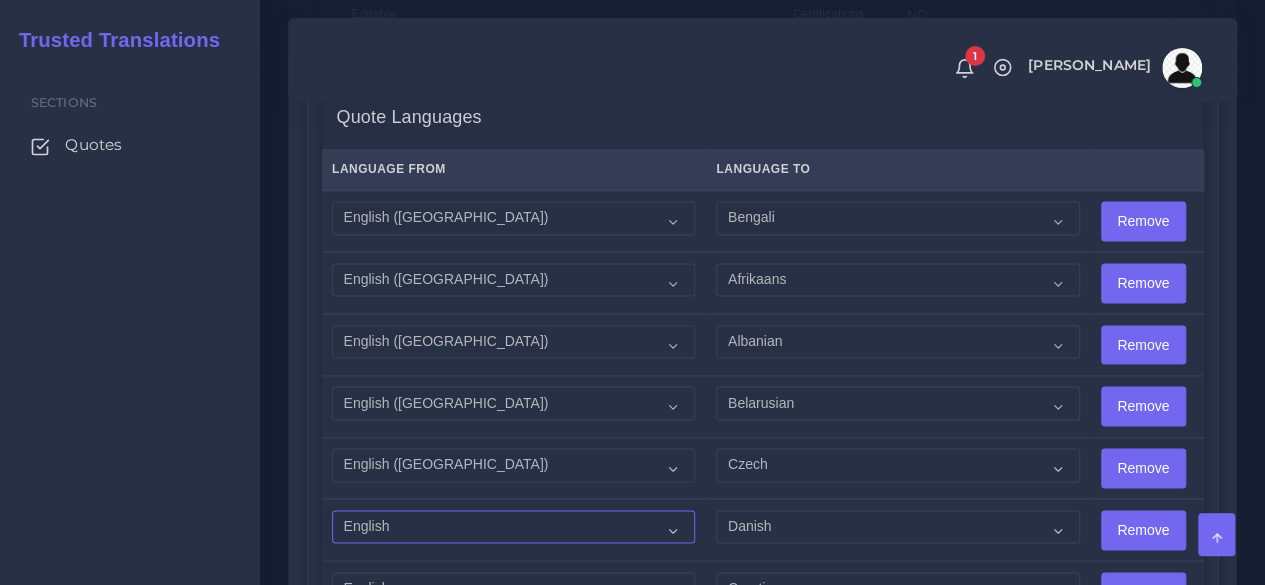 click on "Acoli
Afar
Afrikaans
Akan
Akateko
Albanian
American Sign Language (ASL)
Amharic
Arabic" at bounding box center [513, 527] 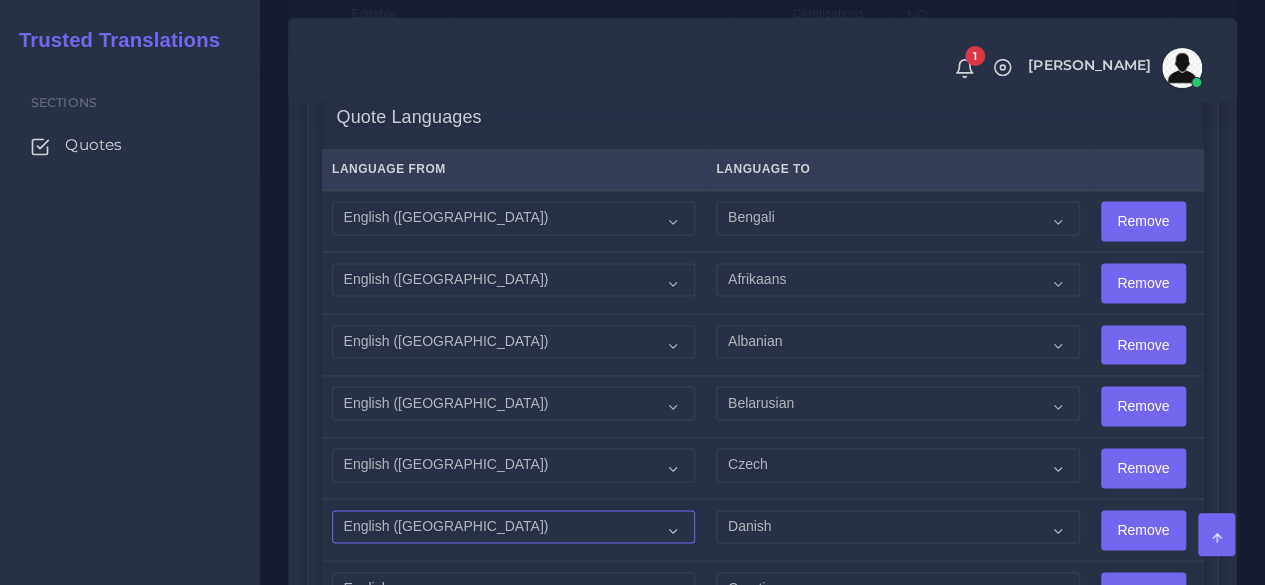 click on "Acoli
Afar
Afrikaans
Akan
Akateko
Albanian
American Sign Language (ASL)
Amharic
Arabic" at bounding box center (513, 527) 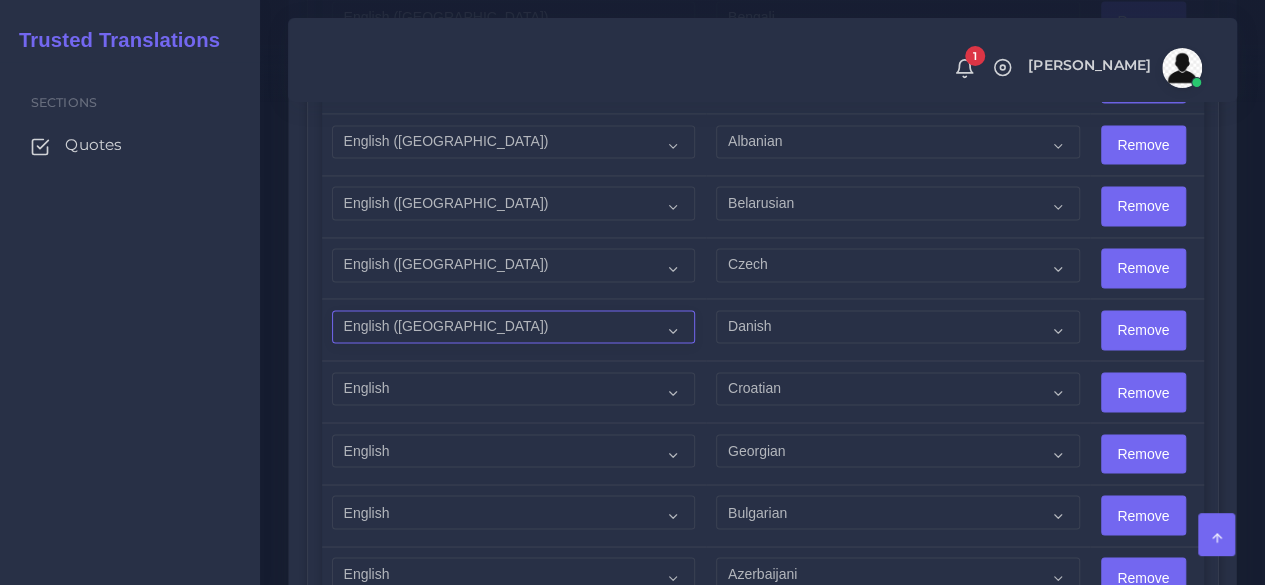 scroll, scrollTop: 1600, scrollLeft: 0, axis: vertical 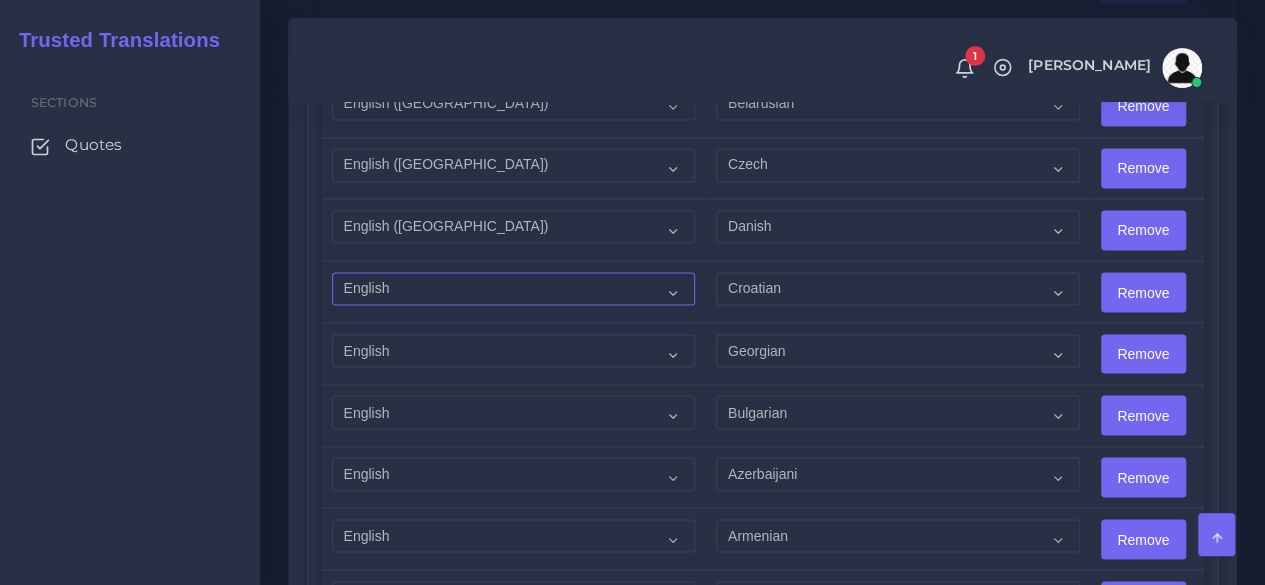 click on "Acoli
Afar
Afrikaans
Akan
Akateko
Albanian
American Sign Language (ASL)
Amharic
Arabic" at bounding box center (513, 289) 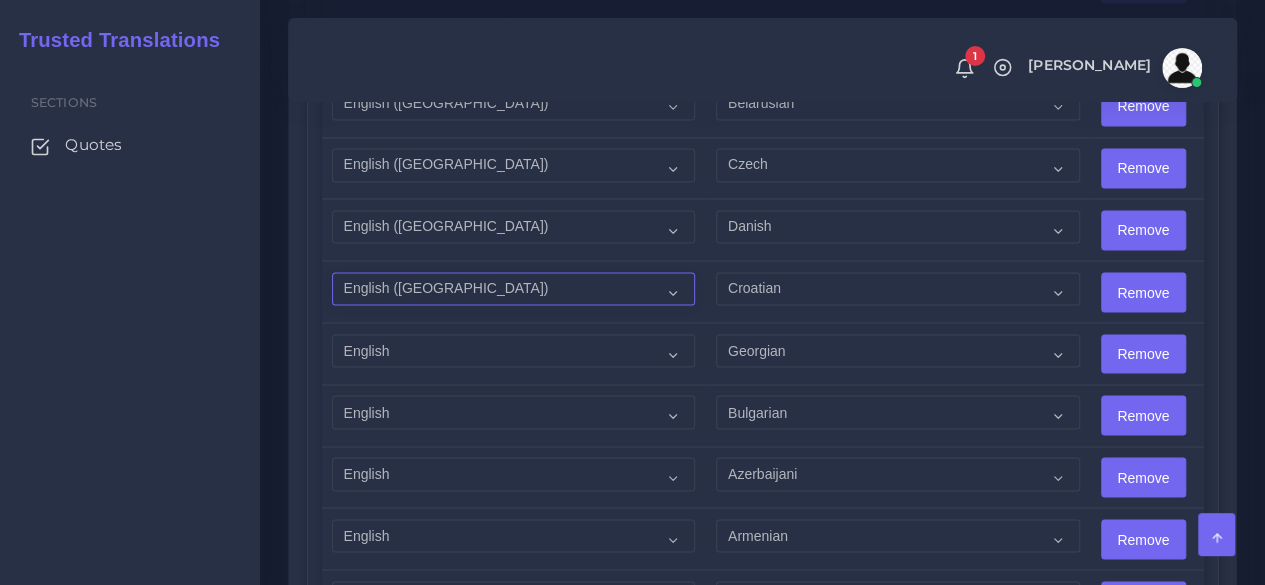 click on "Acoli
Afar
Afrikaans
Akan
Akateko
Albanian
American Sign Language (ASL)
Amharic
Arabic" at bounding box center [513, 289] 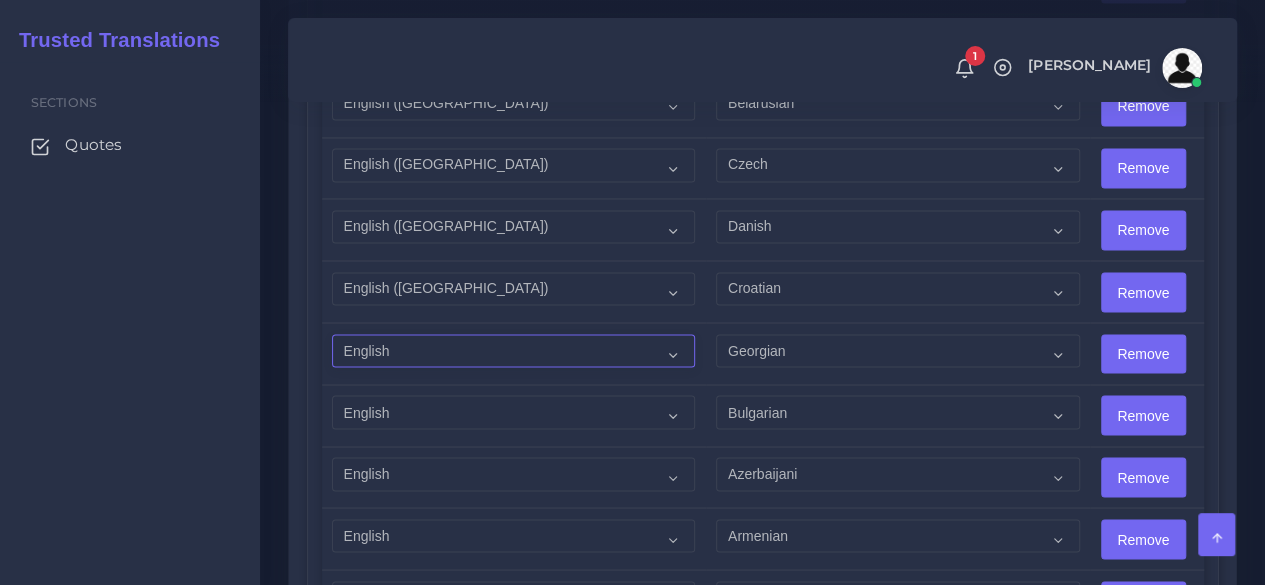 click on "Acoli
Afar
Afrikaans
Akan
Akateko
Albanian
American Sign Language (ASL)
Amharic
Arabic" at bounding box center [513, 351] 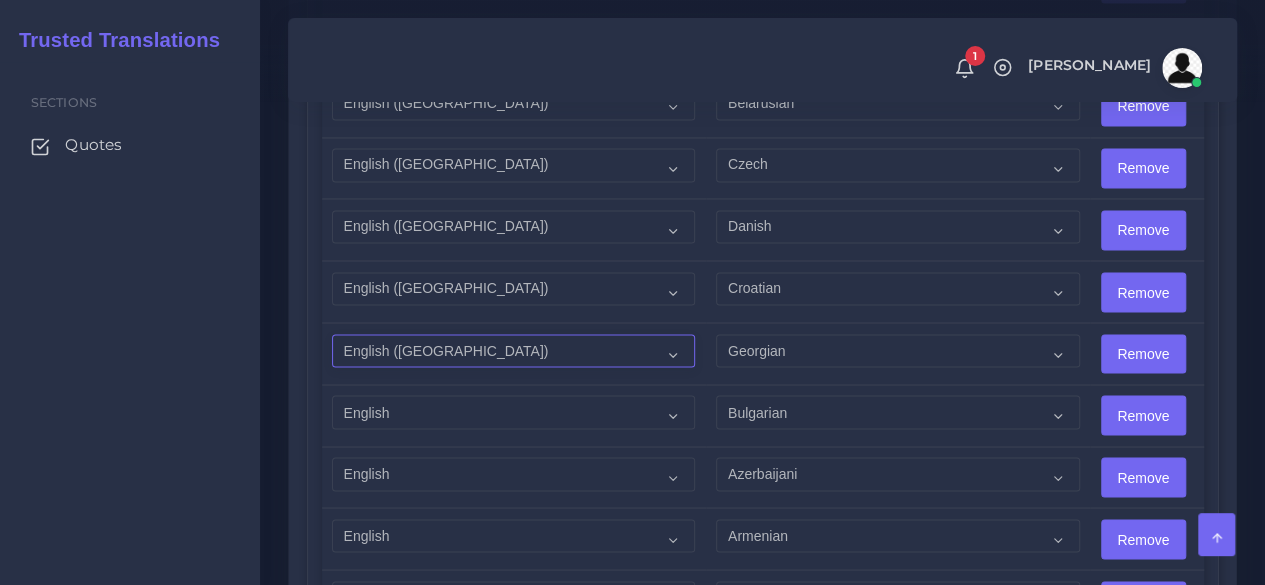 click on "Acoli
Afar
Afrikaans
Akan
Akateko
Albanian
American Sign Language (ASL)
Amharic
Arabic" at bounding box center (513, 351) 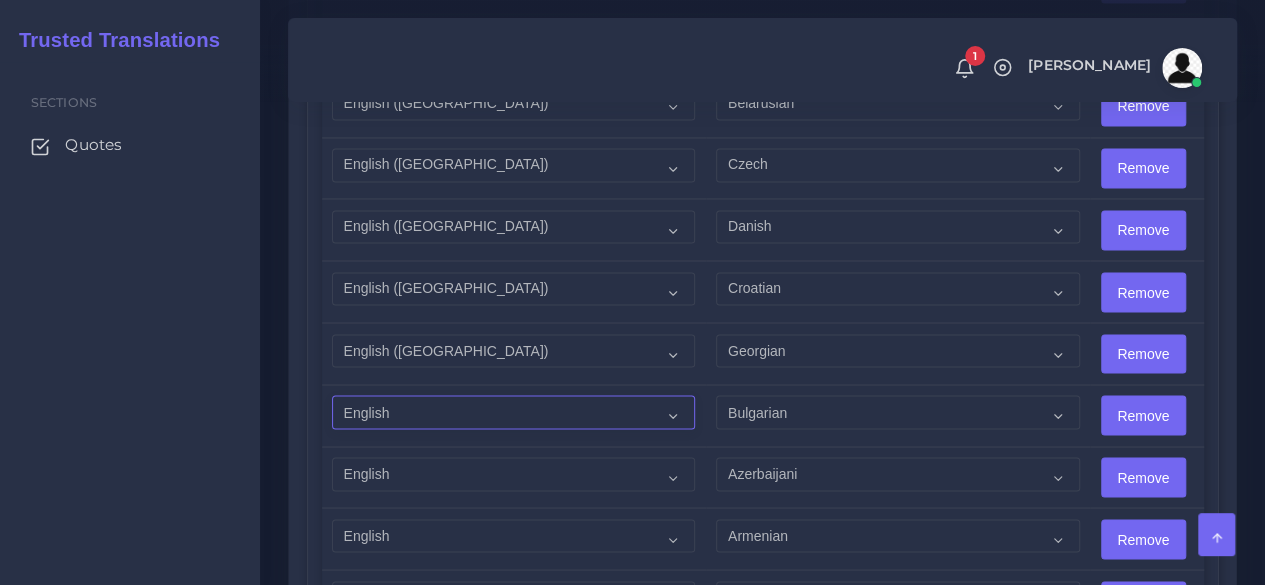 click on "Acoli
Afar
Afrikaans
Akan
Akateko
Albanian
American Sign Language (ASL)
Amharic
Arabic" at bounding box center [513, 412] 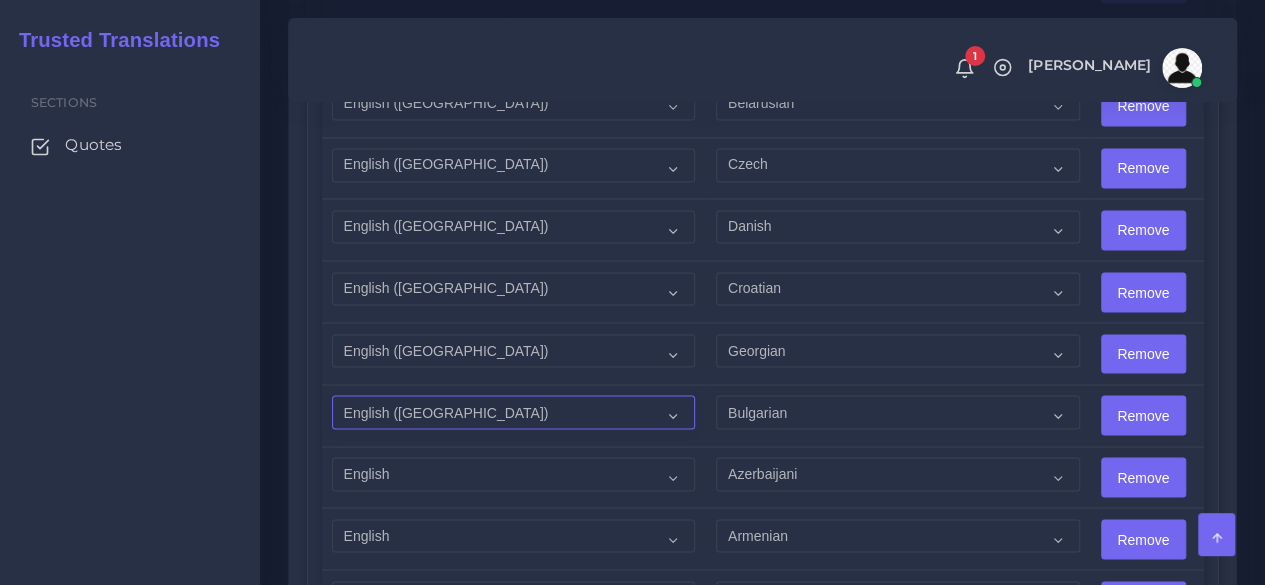 click on "Acoli
Afar
Afrikaans
Akan
Akateko
Albanian
American Sign Language (ASL)
Amharic
Arabic" at bounding box center [513, 412] 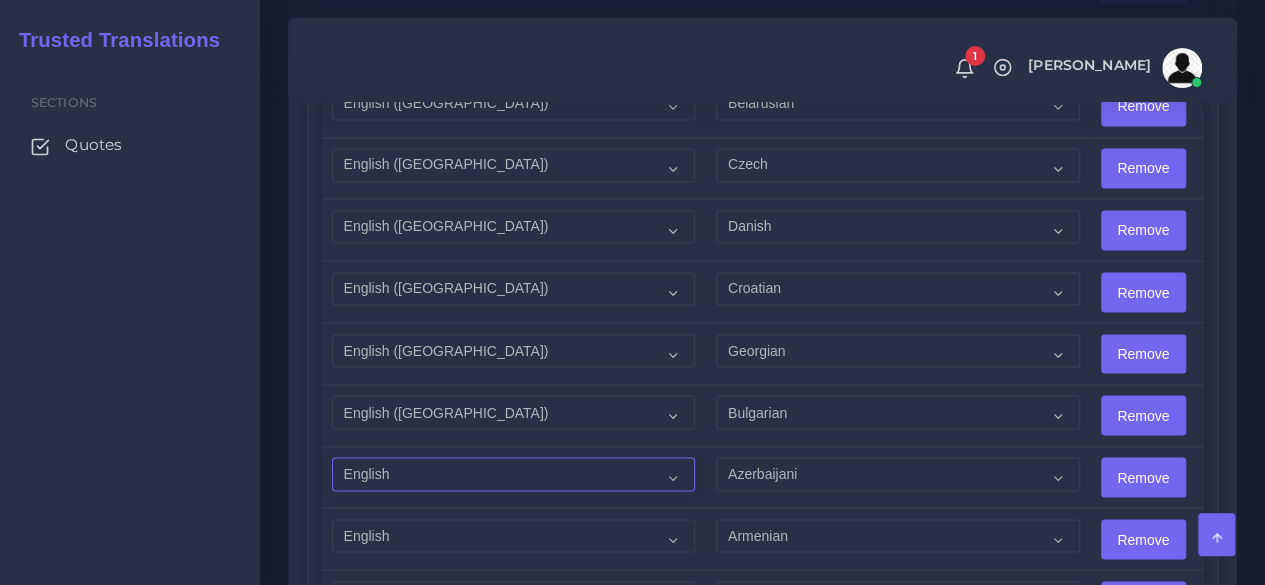 click on "Acoli
Afar
Afrikaans
Akan
Akateko
Albanian
American Sign Language (ASL)
Amharic
Arabic" at bounding box center [513, 474] 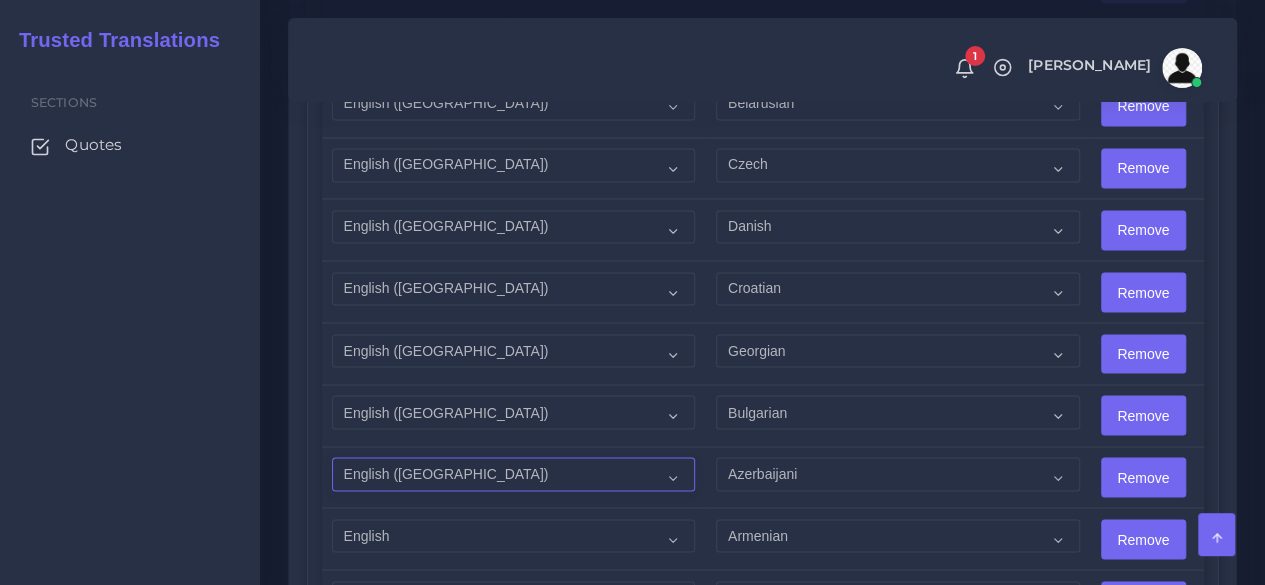 click on "Acoli
Afar
Afrikaans
Akan
Akateko
Albanian
American Sign Language (ASL)
Amharic
Arabic" at bounding box center (513, 474) 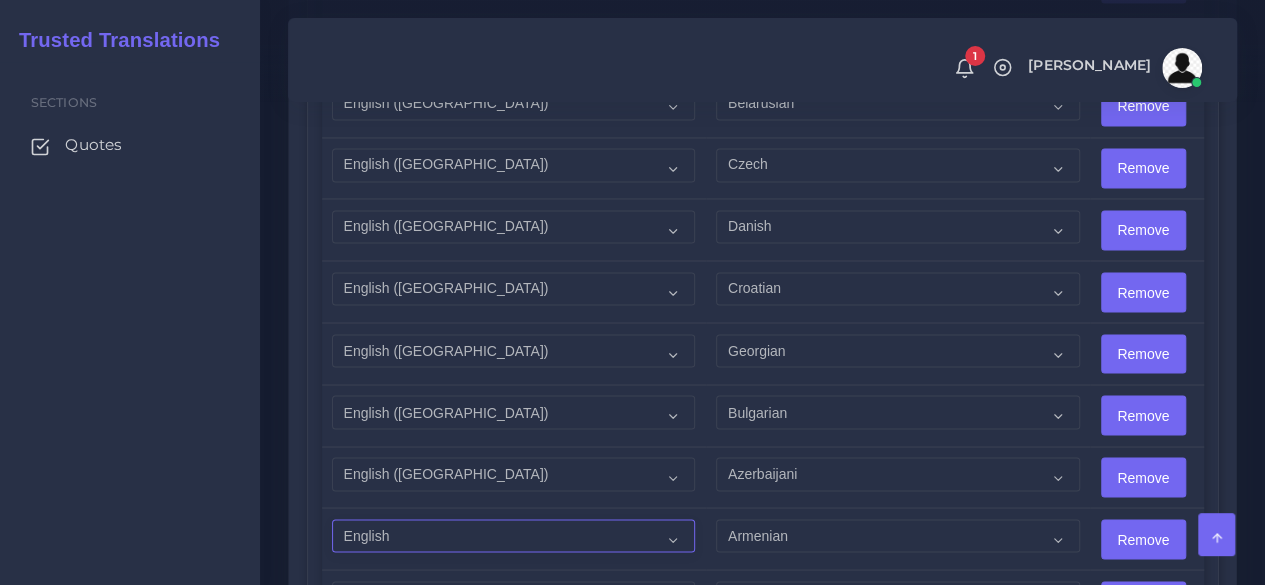 click on "Acoli
Afar
Afrikaans
Akan
Akateko
Albanian
American Sign Language (ASL)
Amharic
Arabic" at bounding box center (513, 536) 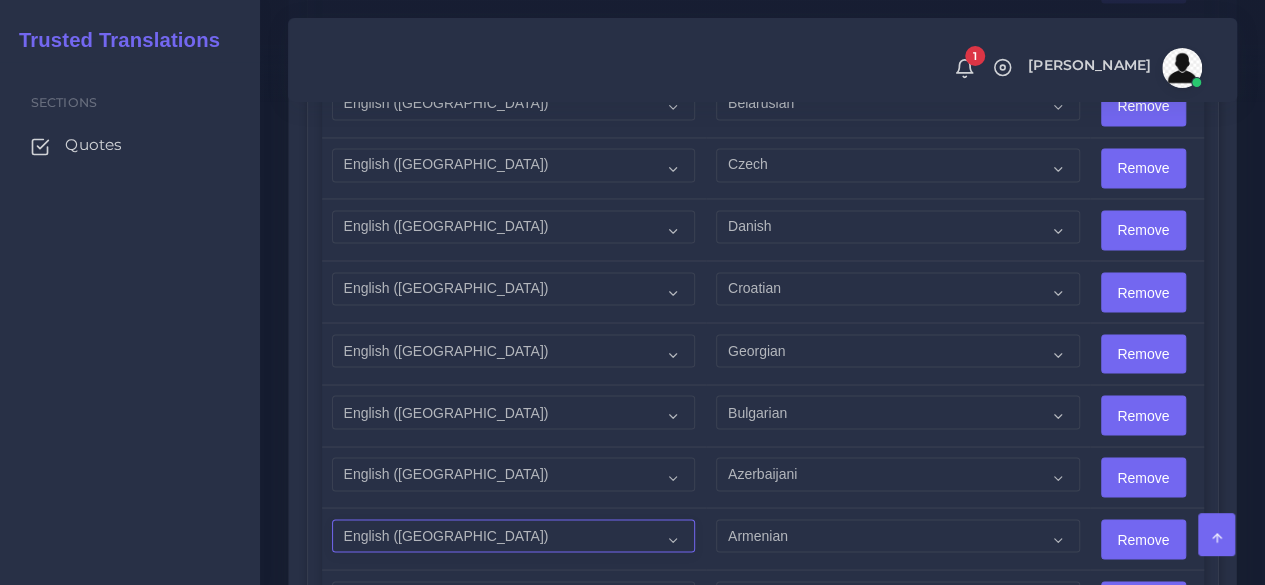 click on "Acoli
Afar
Afrikaans
Akan
Akateko
Albanian
American Sign Language (ASL)
Amharic
Arabic" at bounding box center (513, 536) 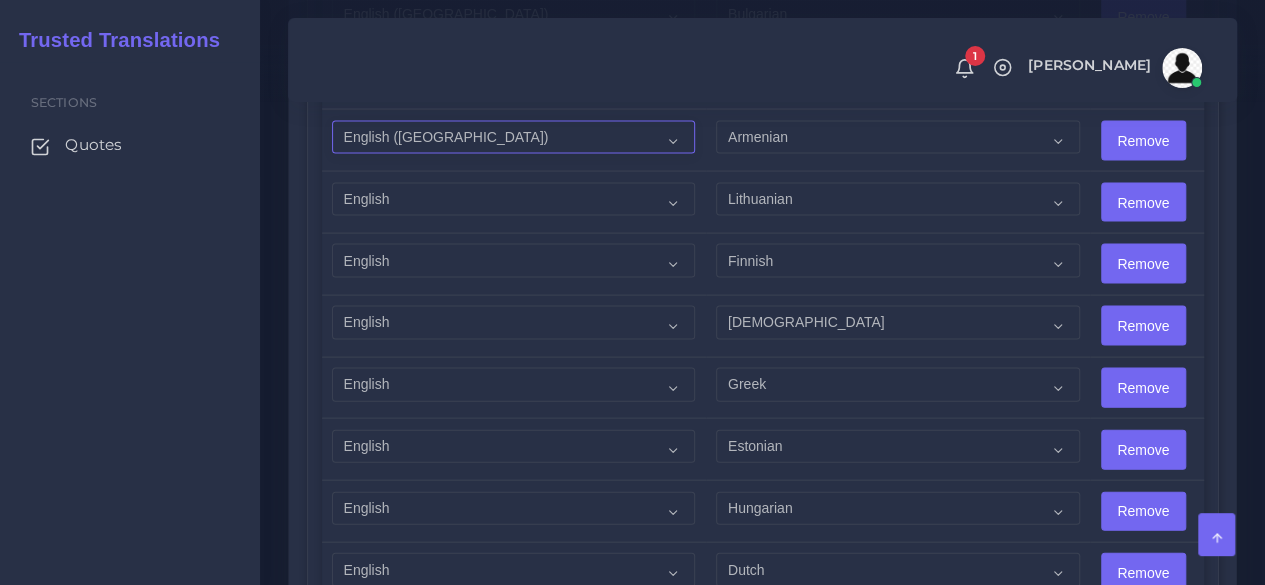 scroll, scrollTop: 2000, scrollLeft: 0, axis: vertical 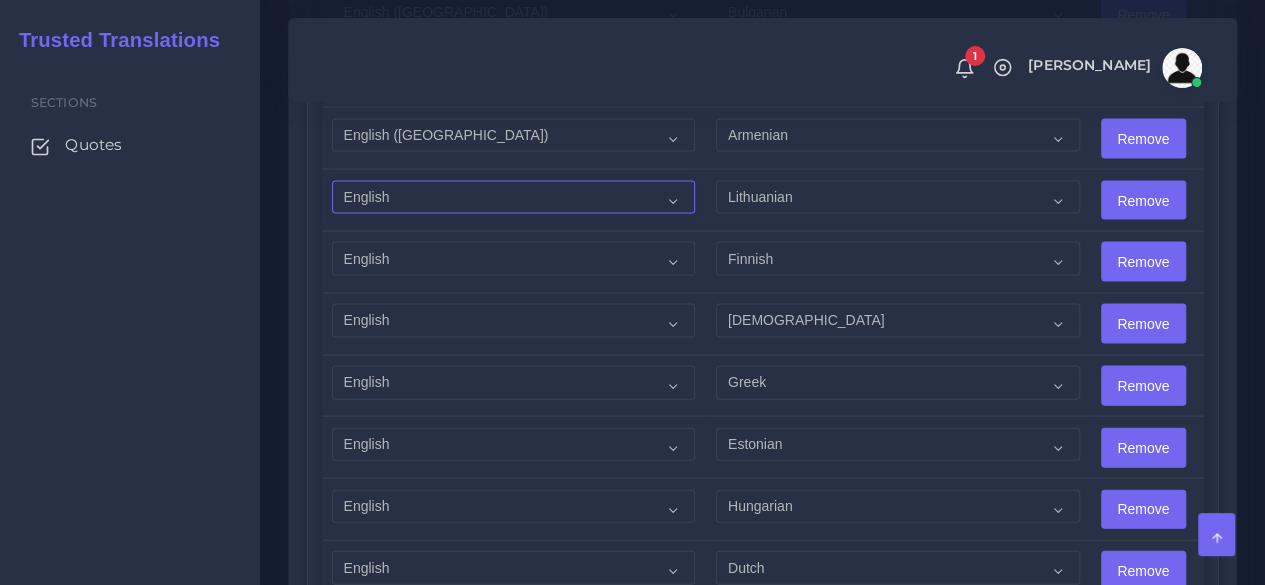 click on "Acoli
Afar
Afrikaans
Akan
Akateko
Albanian
American Sign Language (ASL)
Amharic
Arabic" at bounding box center (513, 198) 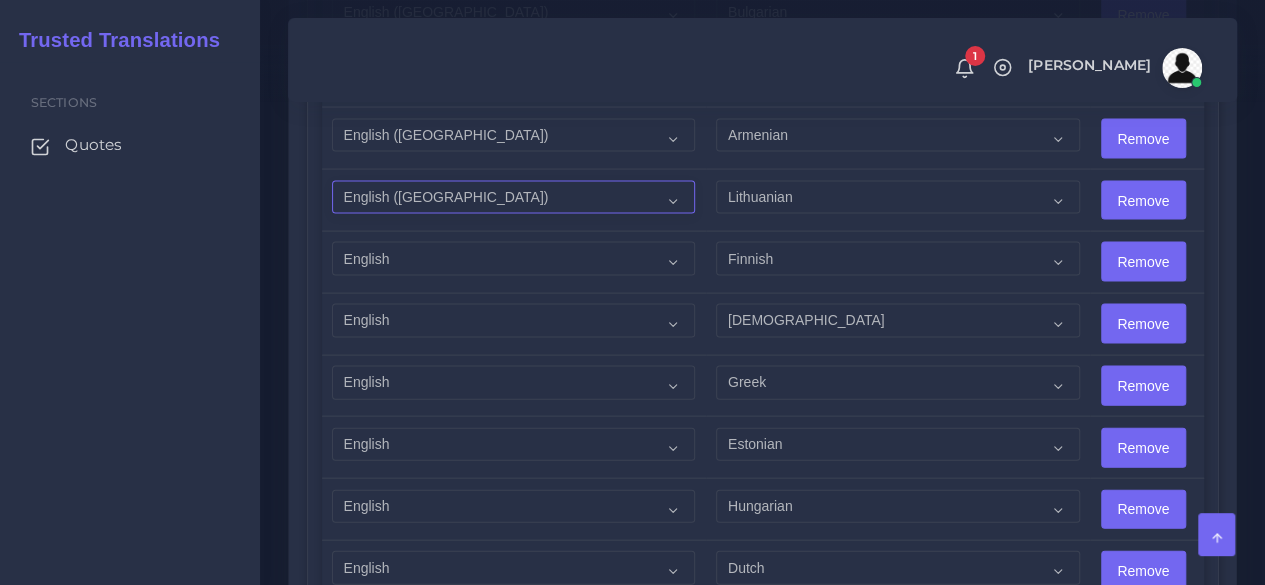 click on "Acoli
Afar
Afrikaans
Akan
Akateko
Albanian
American Sign Language (ASL)
Amharic
Arabic" at bounding box center (513, 198) 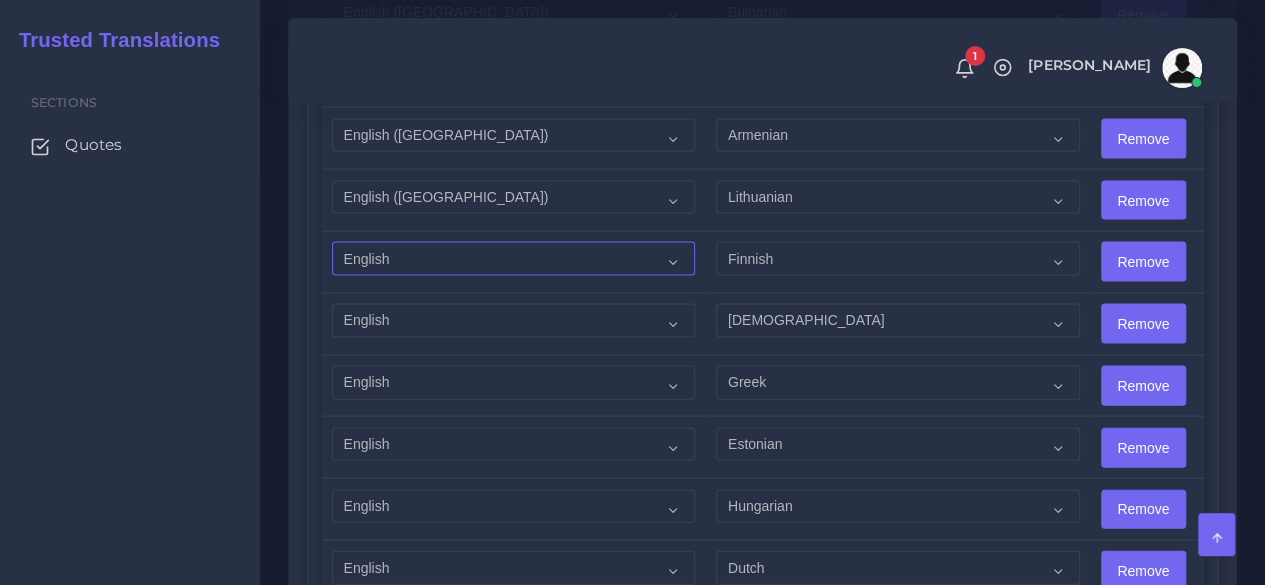 click on "Acoli
Afar
Afrikaans
Akan
Akateko
Albanian
American Sign Language (ASL)
Amharic
Arabic" at bounding box center [513, 259] 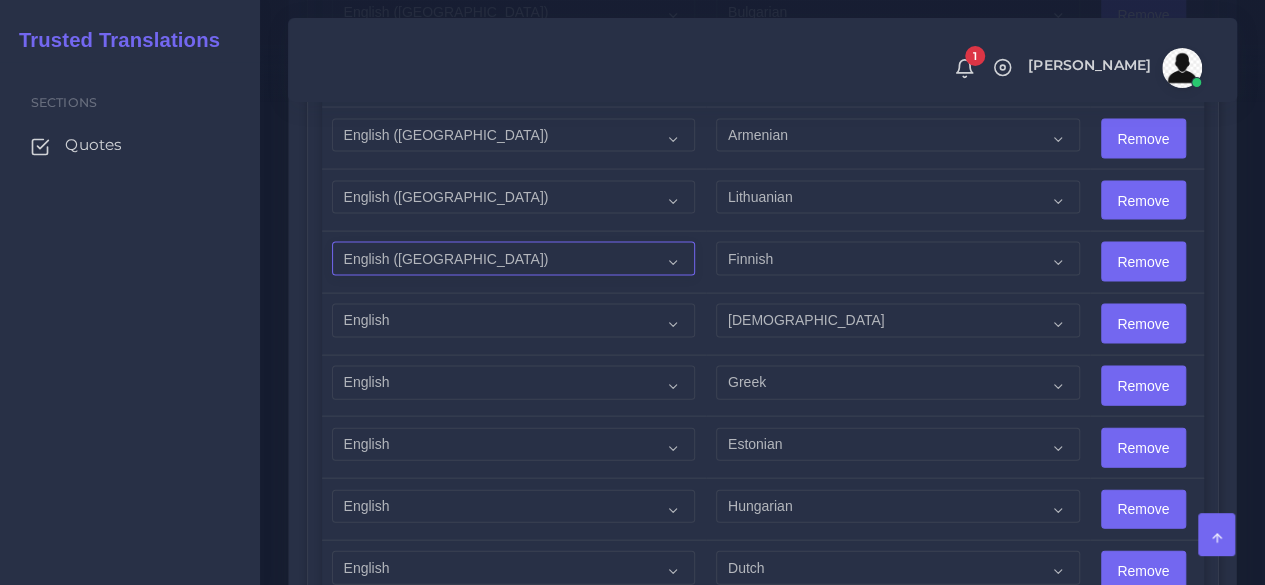 click on "Acoli
Afar
Afrikaans
Akan
Akateko
Albanian
American Sign Language (ASL)
Amharic
Arabic" at bounding box center [513, 259] 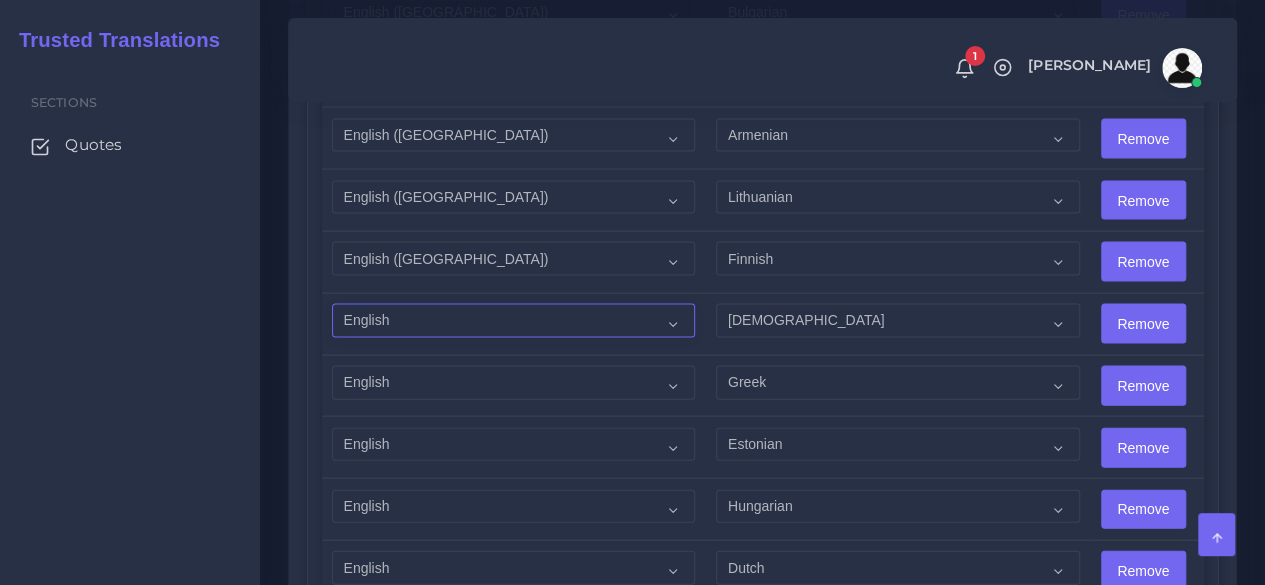 click on "Acoli
Afar
Afrikaans
Akan
Akateko
Albanian
American Sign Language (ASL)
Amharic
Arabic" at bounding box center (513, 321) 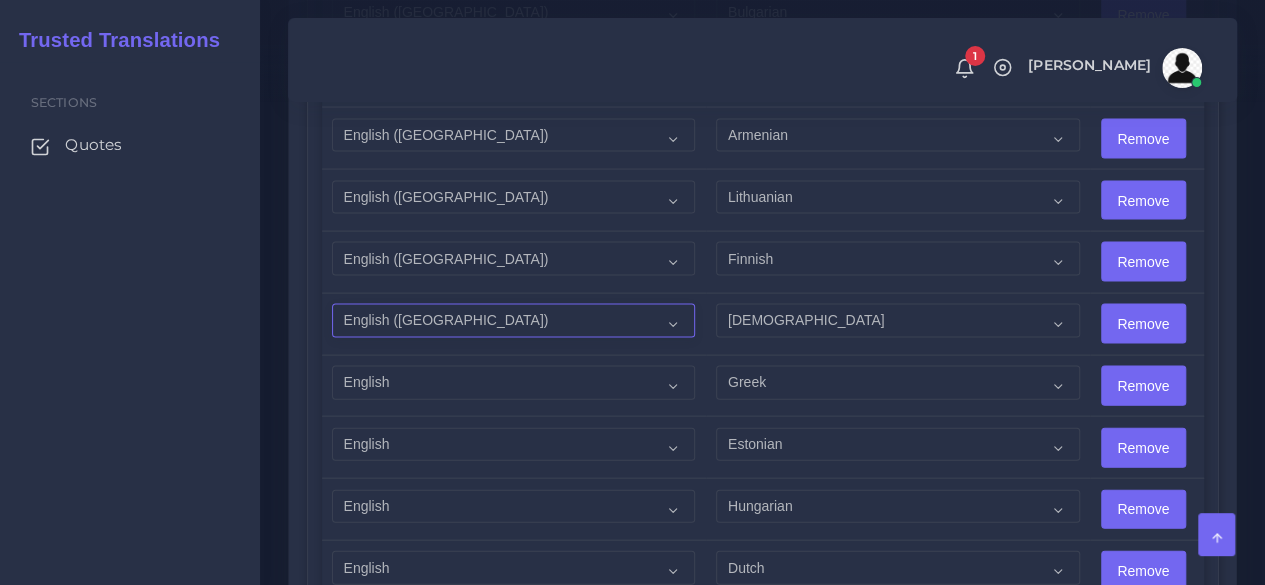 click on "Acoli
Afar
Afrikaans
Akan
Akateko
Albanian
American Sign Language (ASL)
Amharic
Arabic" at bounding box center [513, 321] 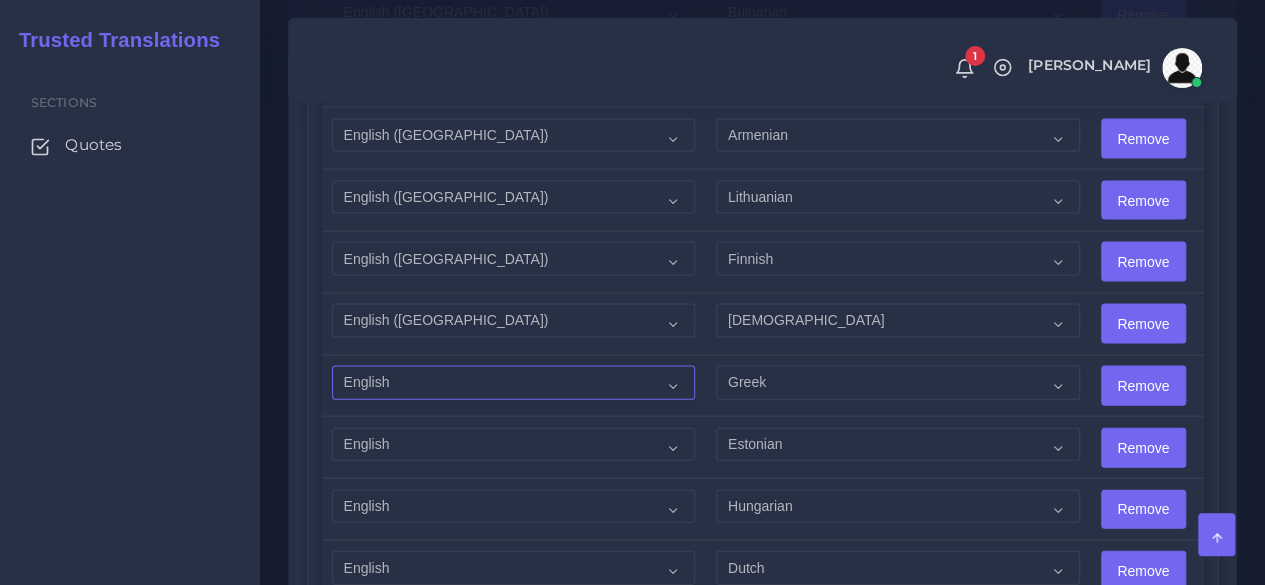 click on "Acoli
Afar
Afrikaans
Akan
Akateko
Albanian
American Sign Language (ASL)
Amharic
Arabic" at bounding box center (513, 383) 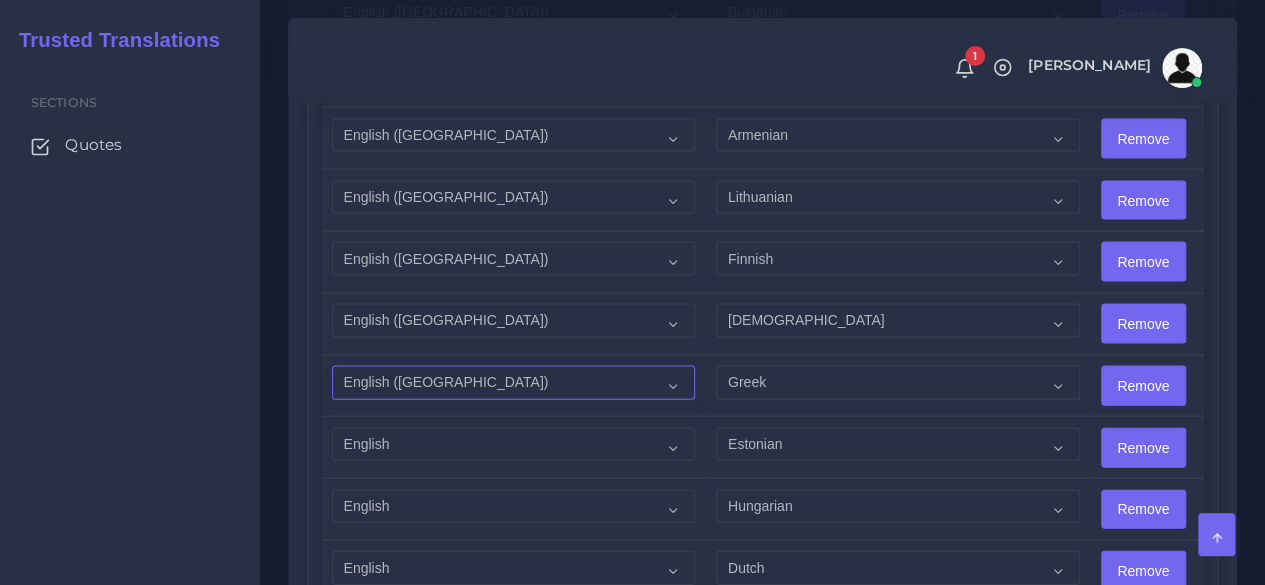 click on "Acoli
Afar
Afrikaans
Akan
Akateko
Albanian
American Sign Language (ASL)
Amharic
Arabic" at bounding box center [513, 383] 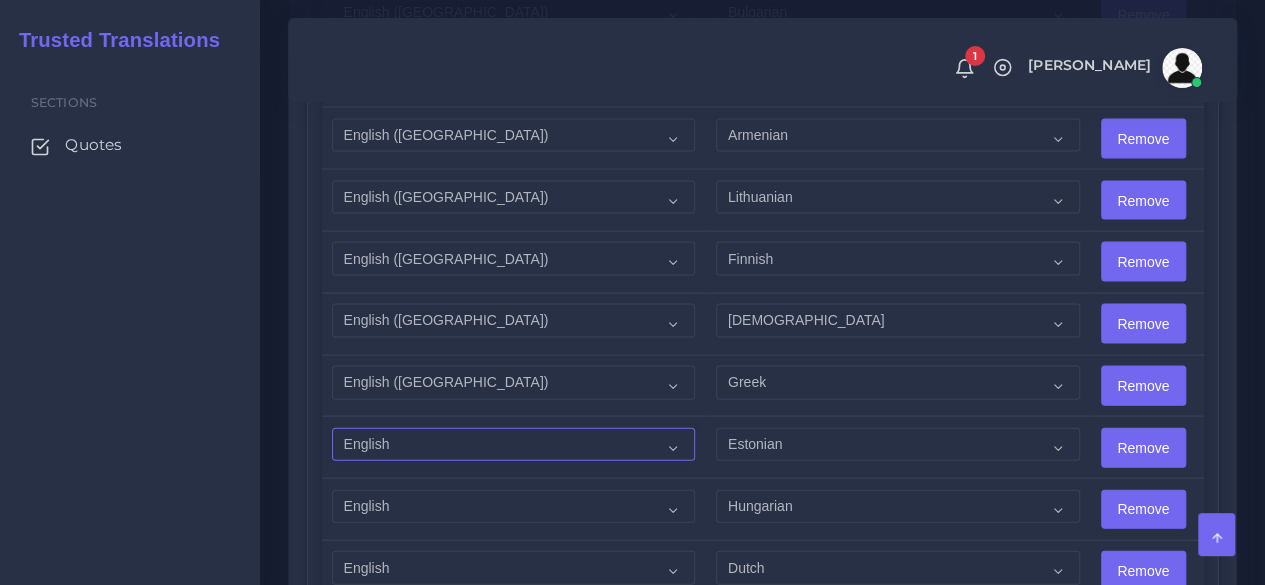 click on "Acoli
Afar
Afrikaans
Akan
Akateko
Albanian
American Sign Language (ASL)
Amharic
Arabic" at bounding box center (513, 445) 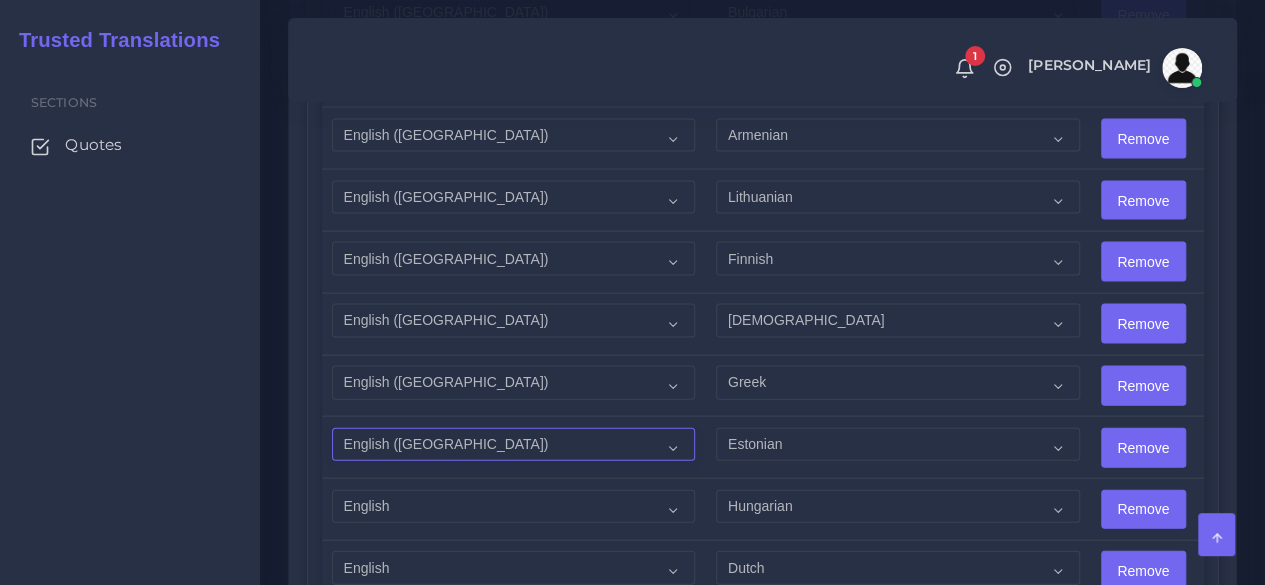 click on "Acoli
Afar
Afrikaans
Akan
Akateko
Albanian
American Sign Language (ASL)
Amharic
Arabic" at bounding box center [513, 445] 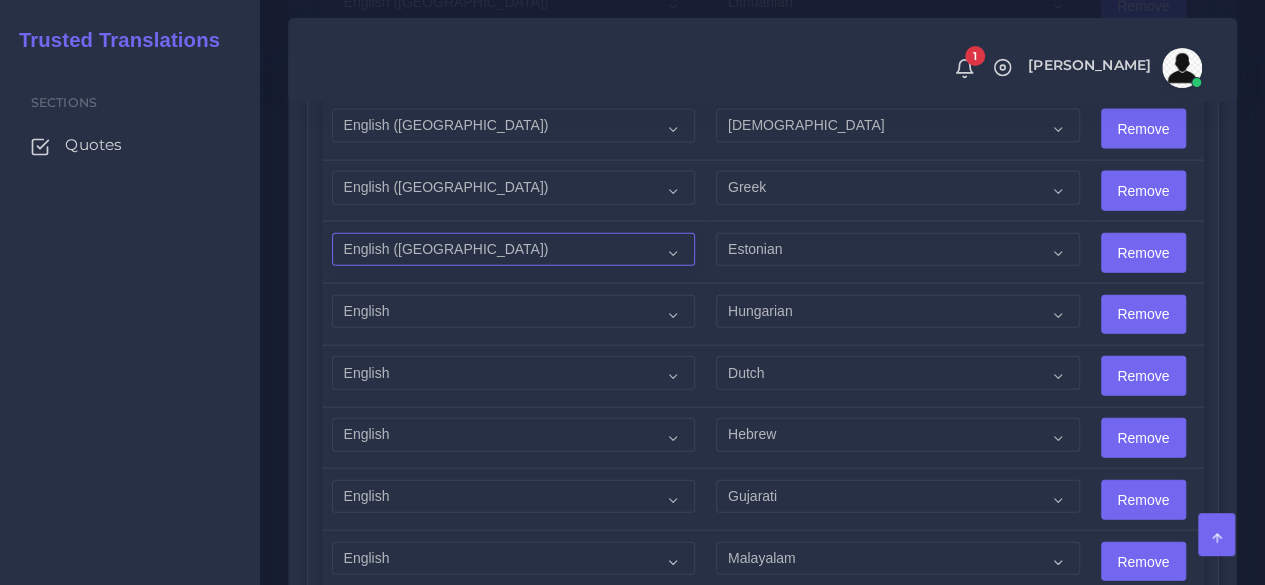 scroll, scrollTop: 2200, scrollLeft: 0, axis: vertical 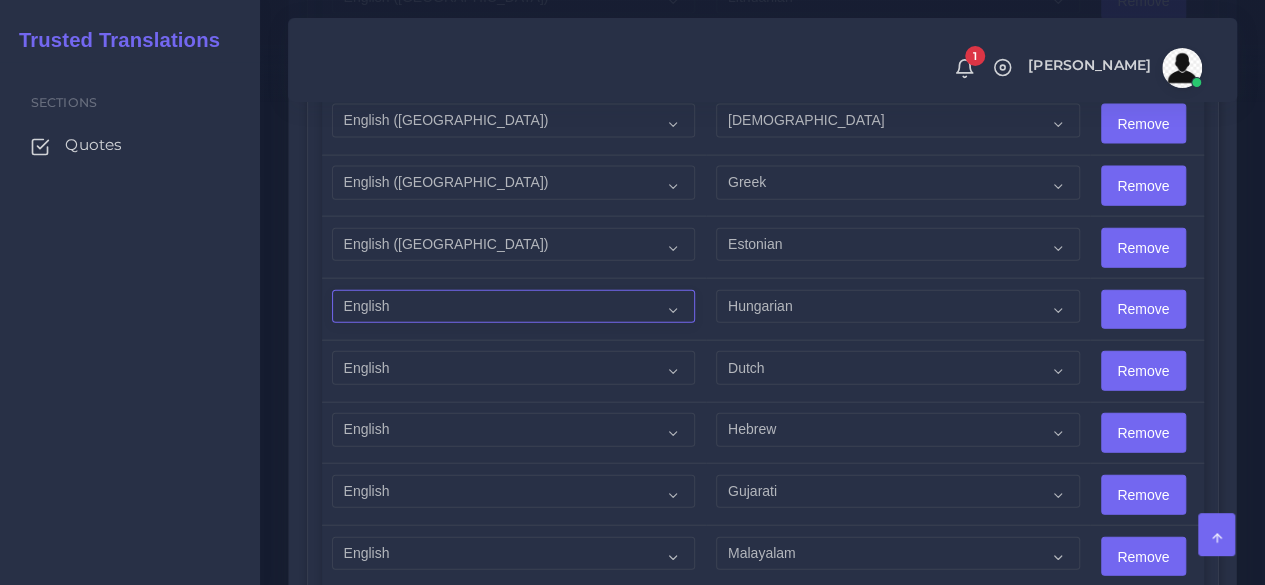 click on "Acoli
Afar
Afrikaans
Akan
Akateko
Albanian
American Sign Language (ASL)
Amharic
Arabic" at bounding box center (513, 307) 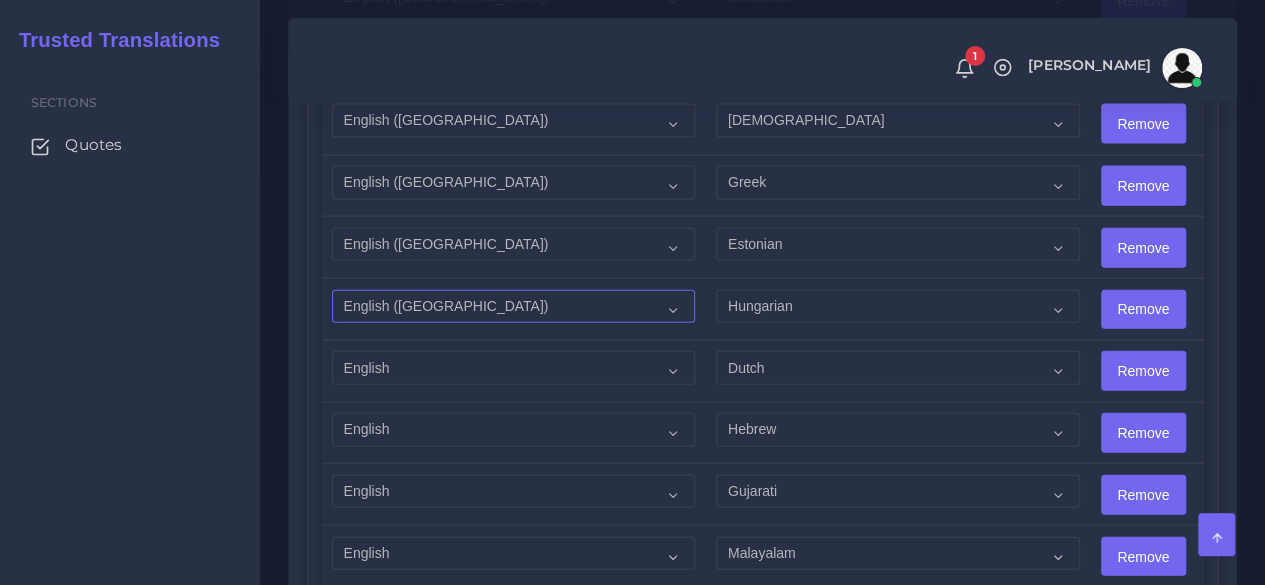 click on "Acoli
Afar
Afrikaans
Akan
Akateko
Albanian
American Sign Language (ASL)
Amharic
Arabic" at bounding box center [513, 307] 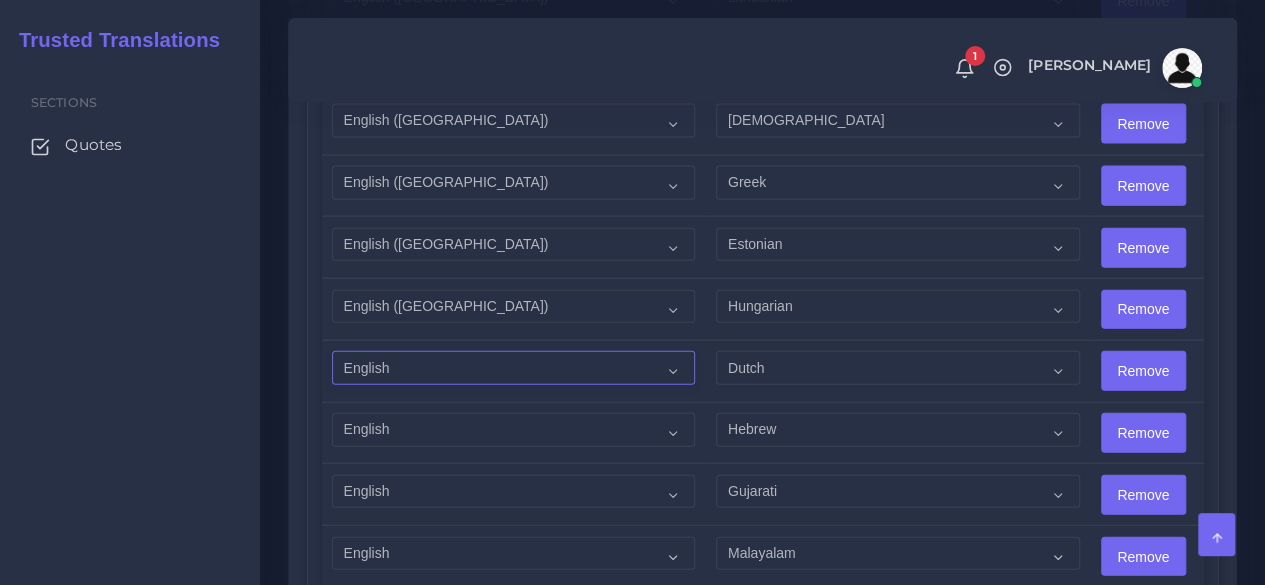 drag, startPoint x: 414, startPoint y: 345, endPoint x: 427, endPoint y: 337, distance: 15.264338 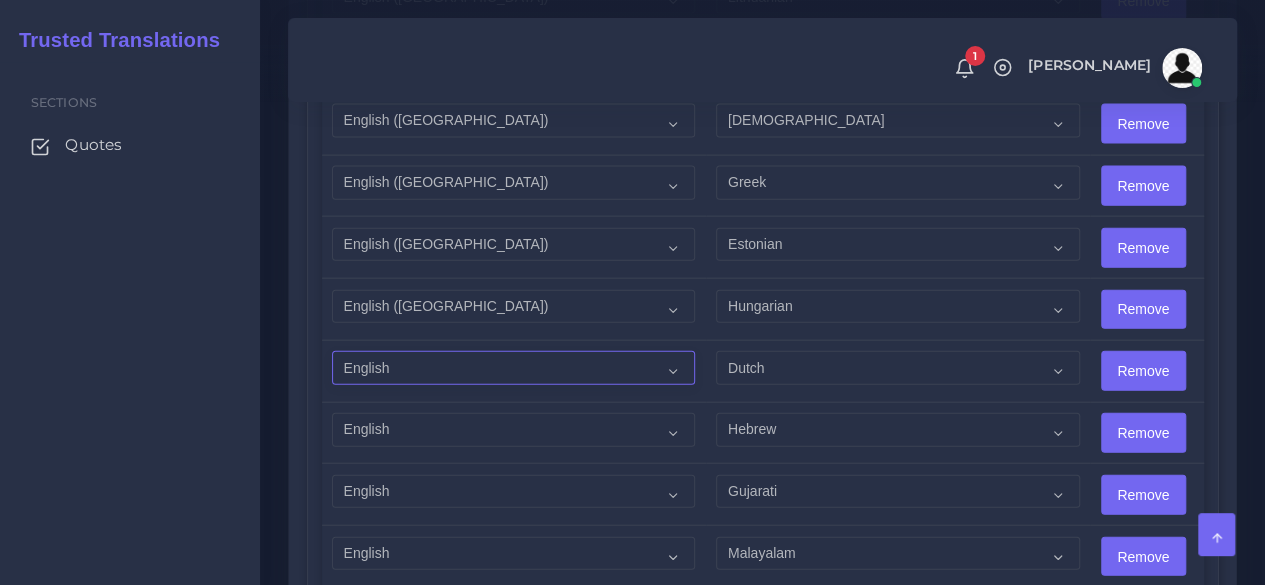 click on "Acoli
Afar
Afrikaans
Akan
Akateko
Albanian
American Sign Language (ASL)
Amharic
Arabic" at bounding box center (513, 368) 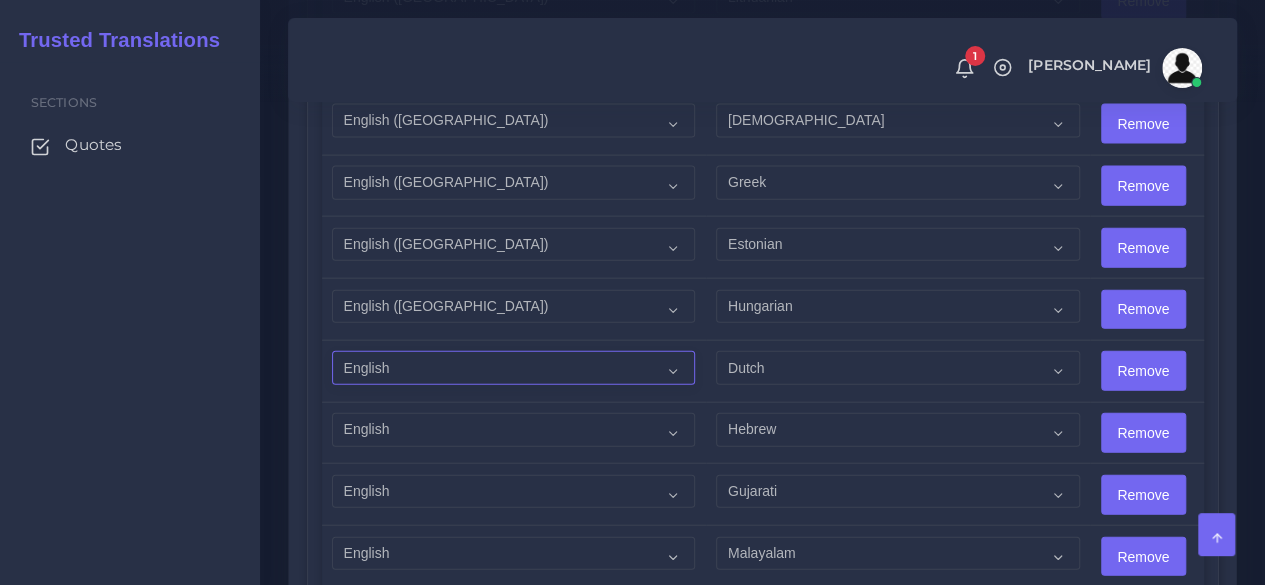 select on "14001" 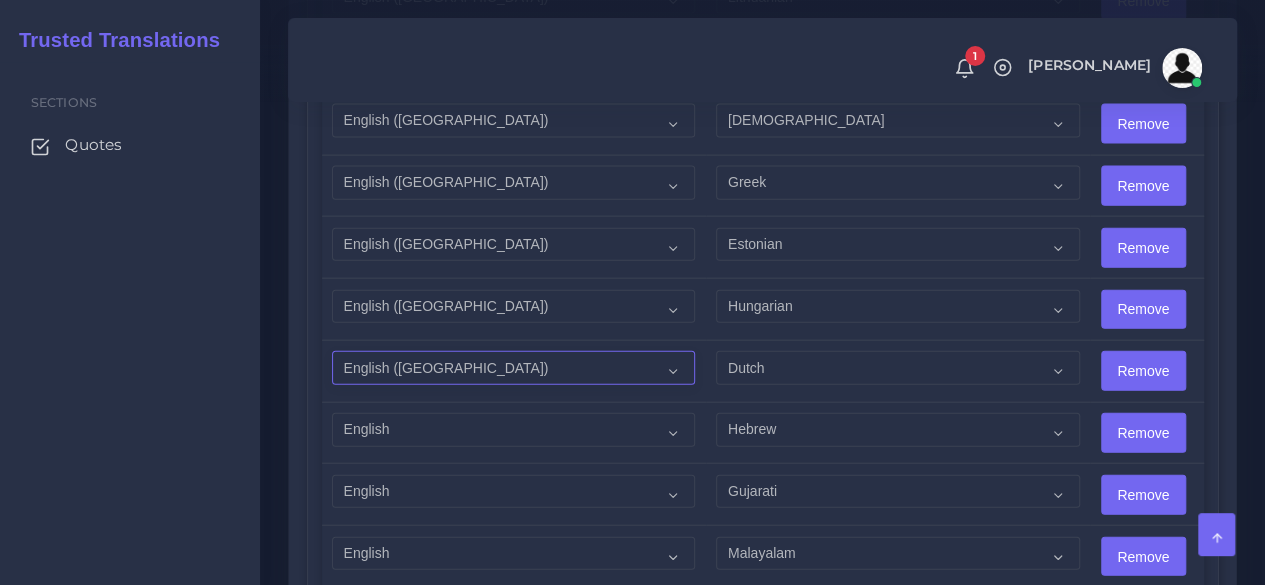 click on "Acoli
Afar
Afrikaans
Akan
Akateko
Albanian
American Sign Language (ASL)
Amharic
Arabic" at bounding box center (513, 368) 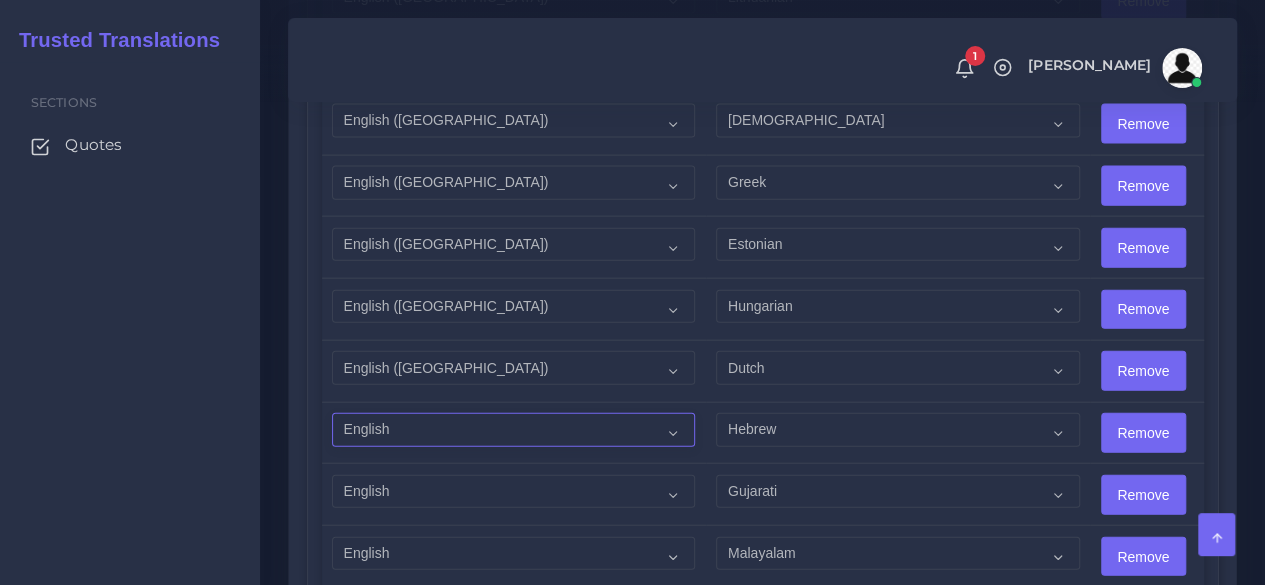 click on "Acoli
Afar
Afrikaans
Akan
Akateko
Albanian
American Sign Language (ASL)
Amharic
Arabic" at bounding box center (513, 430) 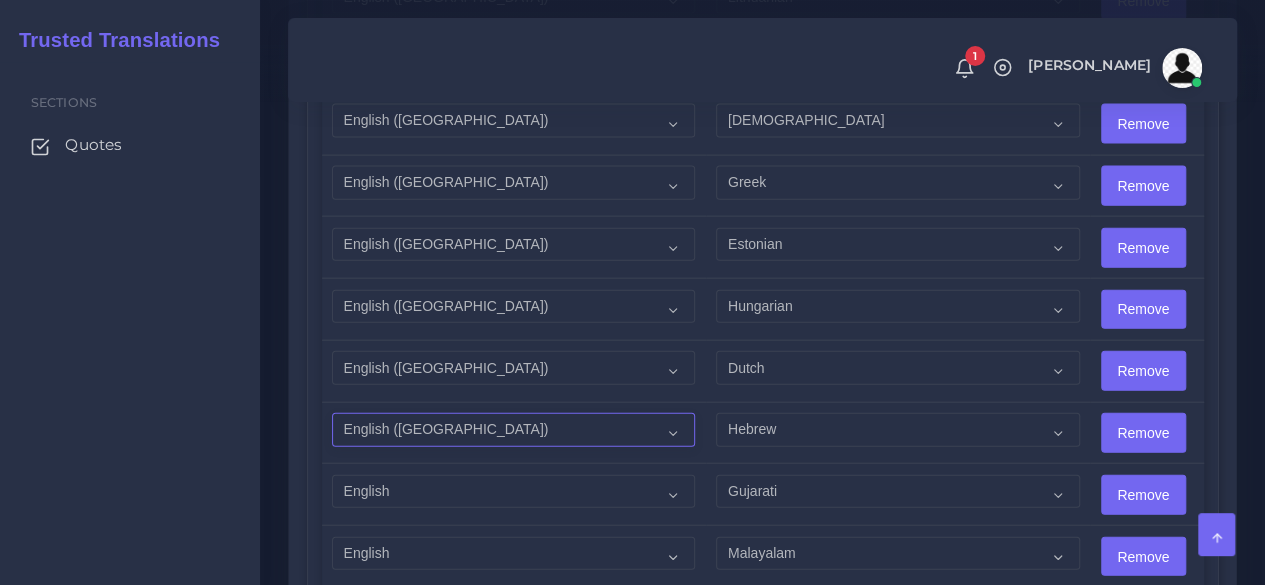 click on "Acoli
Afar
Afrikaans
Akan
Akateko
Albanian
American Sign Language (ASL)
Amharic
Arabic" at bounding box center [513, 430] 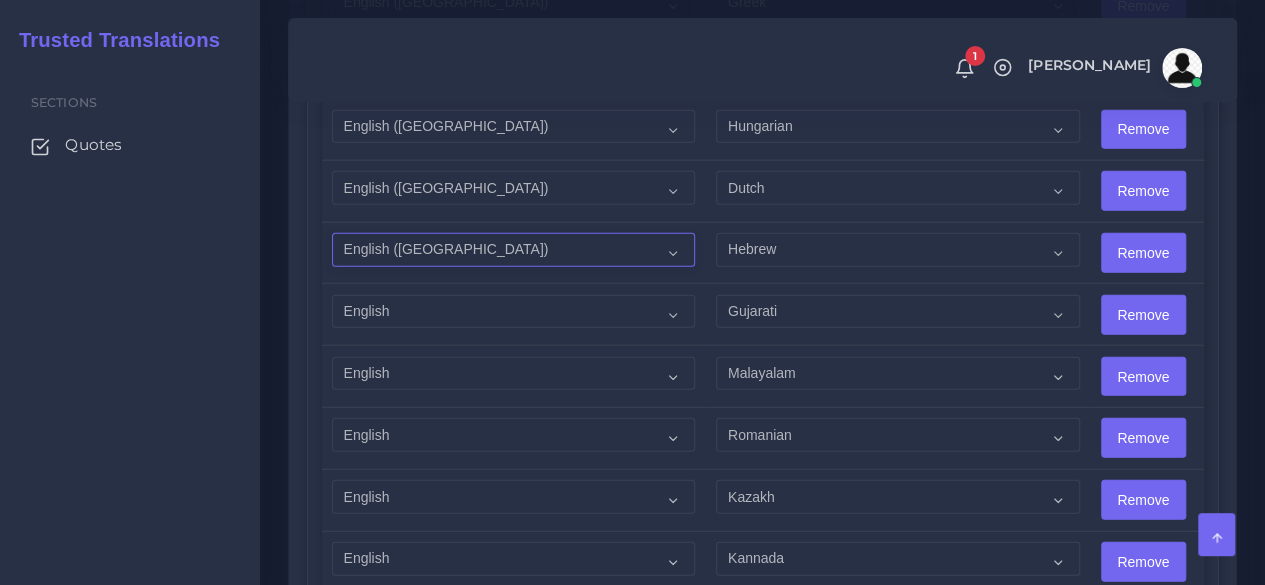 scroll, scrollTop: 2400, scrollLeft: 0, axis: vertical 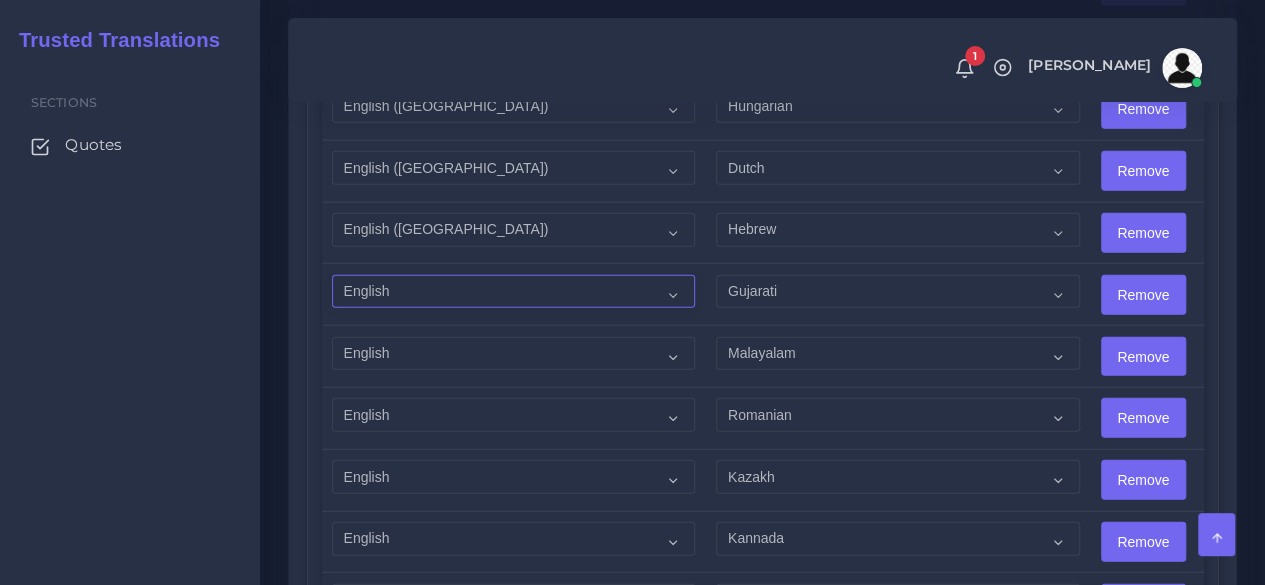 click on "Acoli
Afar
Afrikaans
Akan
Akateko
Albanian
American Sign Language (ASL)
Amharic
Arabic" at bounding box center [513, 292] 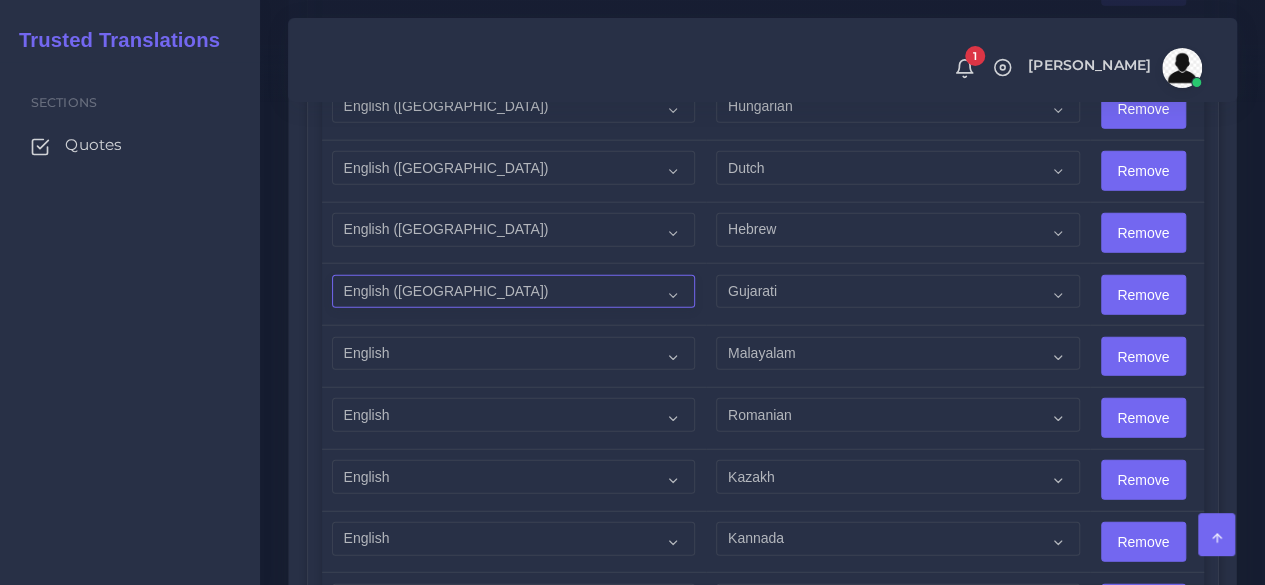 click on "Acoli
Afar
Afrikaans
Akan
Akateko
Albanian
American Sign Language (ASL)
Amharic
Arabic" at bounding box center [513, 292] 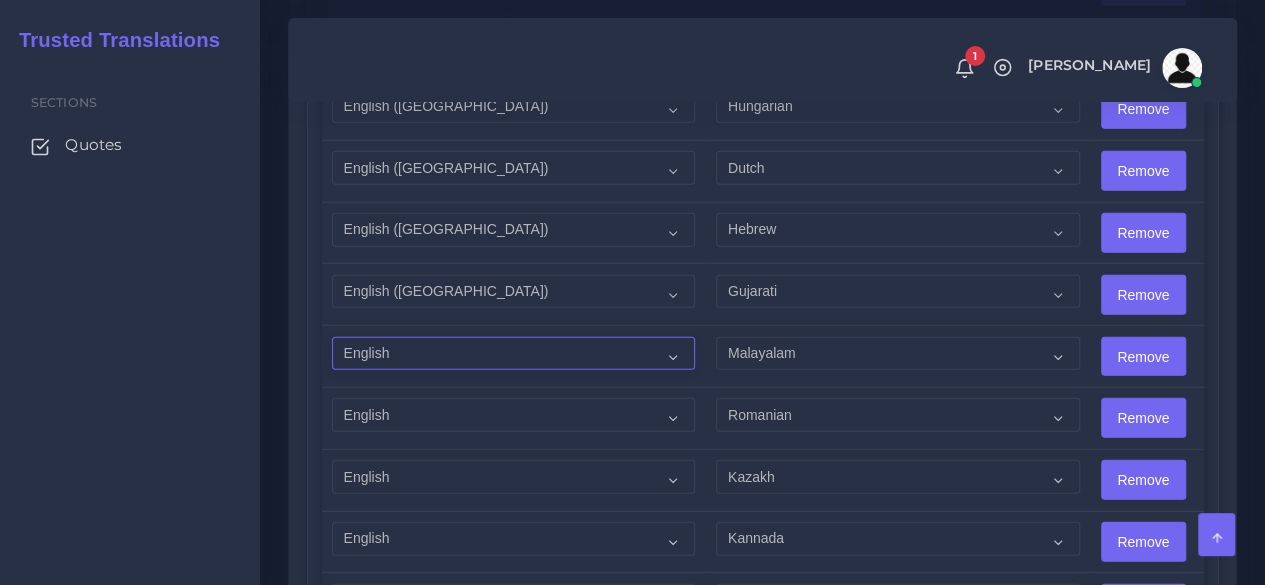 click on "Acoli
Afar
Afrikaans
Akan
Akateko
Albanian
American Sign Language (ASL)
Amharic
Arabic" at bounding box center [513, 354] 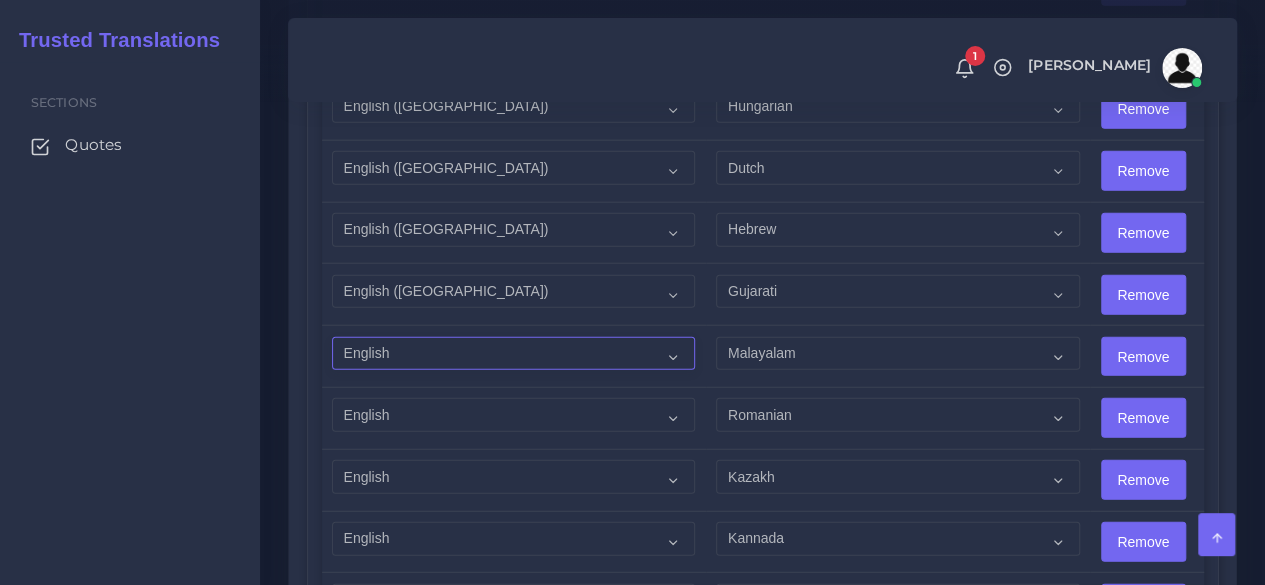 select on "14001" 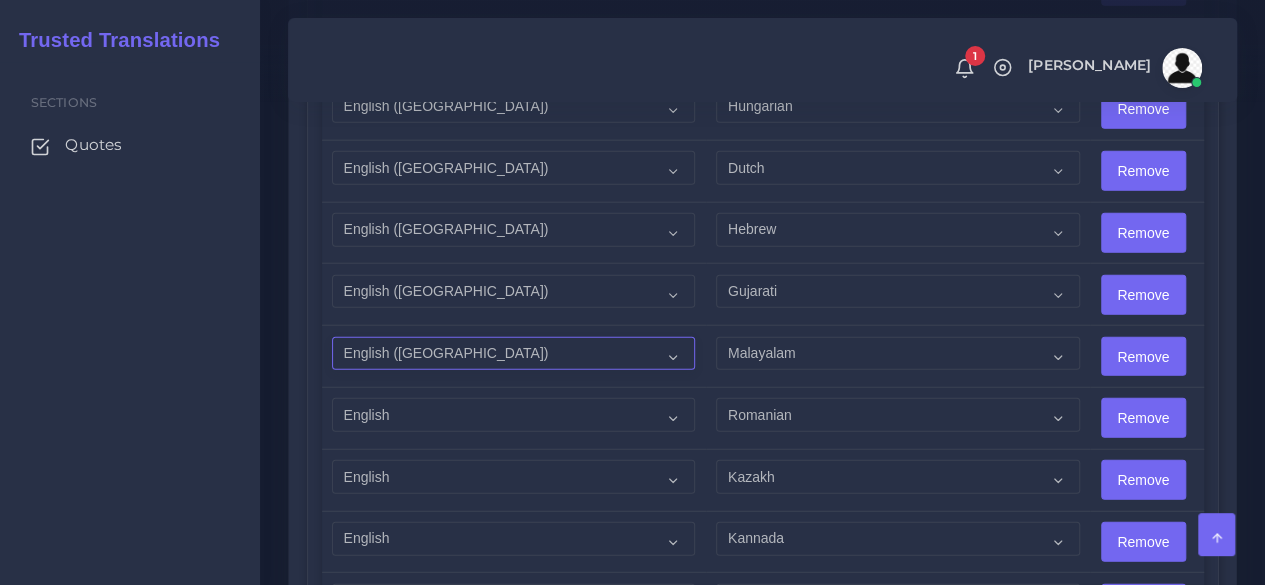 click on "Acoli
Afar
Afrikaans
Akan
Akateko
Albanian
American Sign Language (ASL)
Amharic
Arabic" at bounding box center [513, 354] 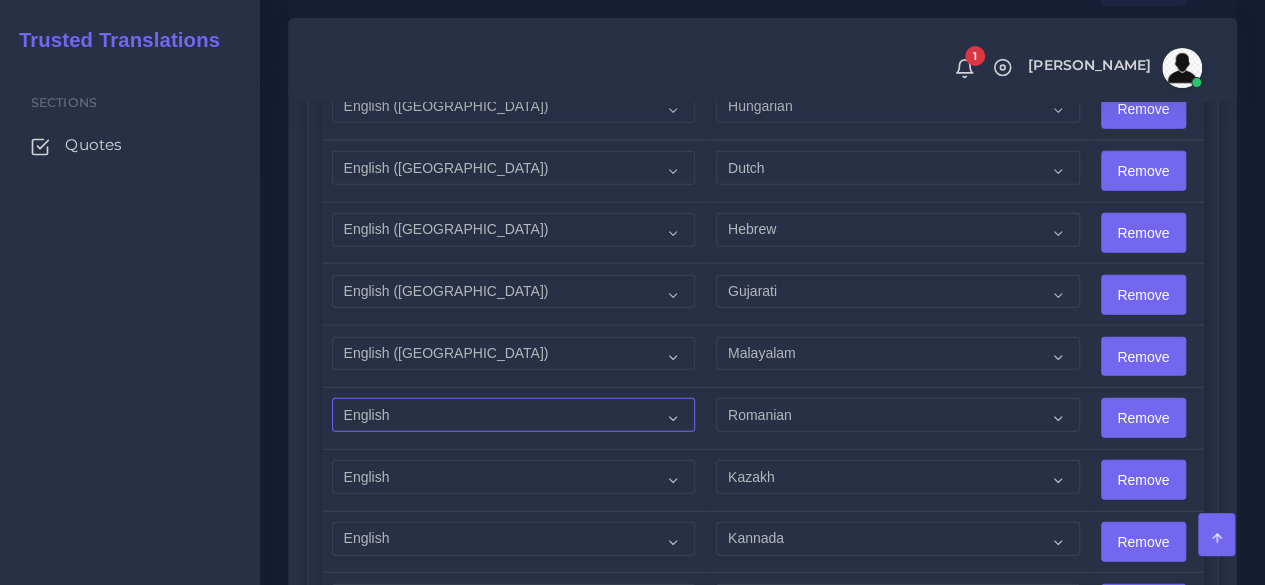 click on "Acoli
Afar
Afrikaans
Akan
Akateko
Albanian
American Sign Language (ASL)
Amharic
Arabic" at bounding box center [513, 415] 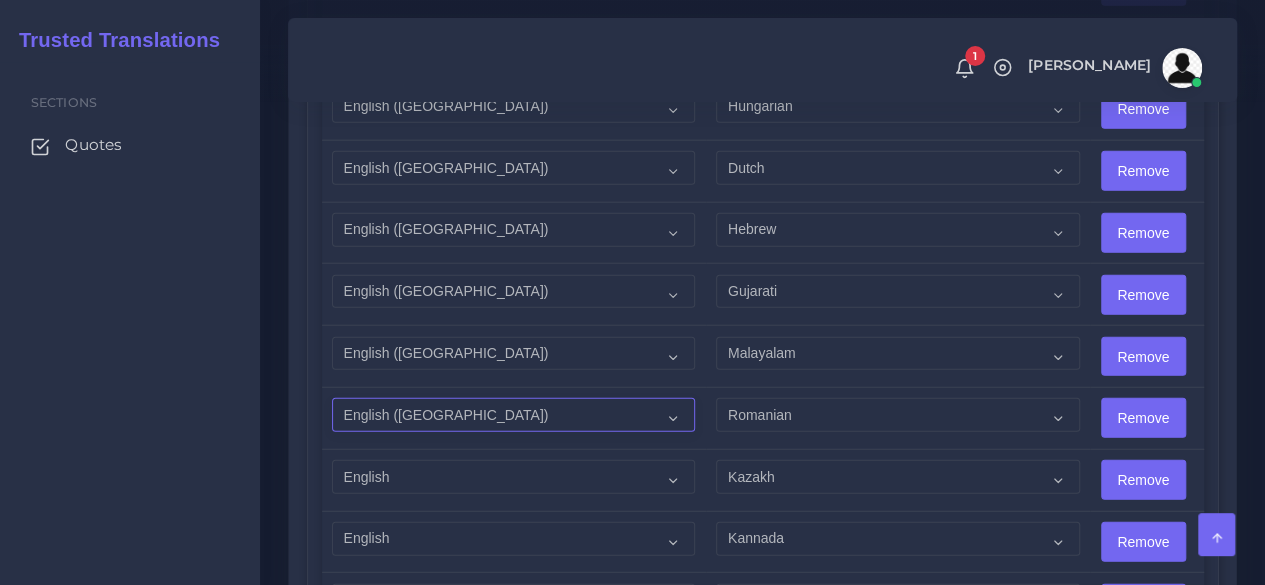 click on "Acoli
Afar
Afrikaans
Akan
Akateko
Albanian
American Sign Language (ASL)
Amharic
Arabic" at bounding box center (513, 415) 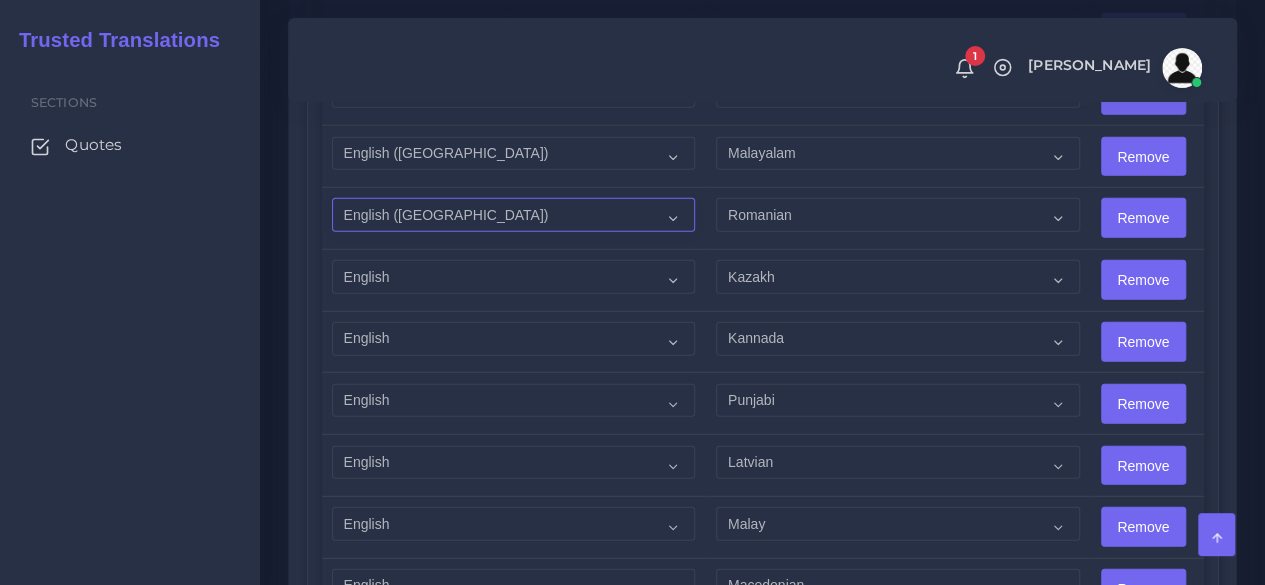 scroll, scrollTop: 2700, scrollLeft: 0, axis: vertical 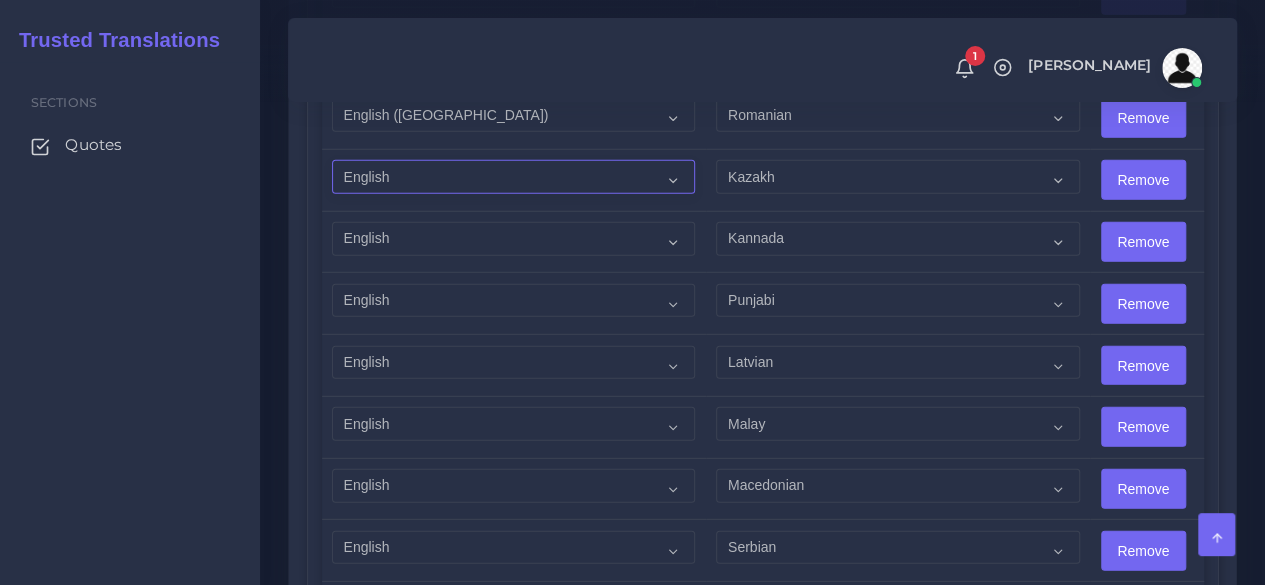 click on "Acoli
Afar
Afrikaans
Akan
Akateko
Albanian
American Sign Language (ASL)
Amharic
Arabic" at bounding box center [513, 177] 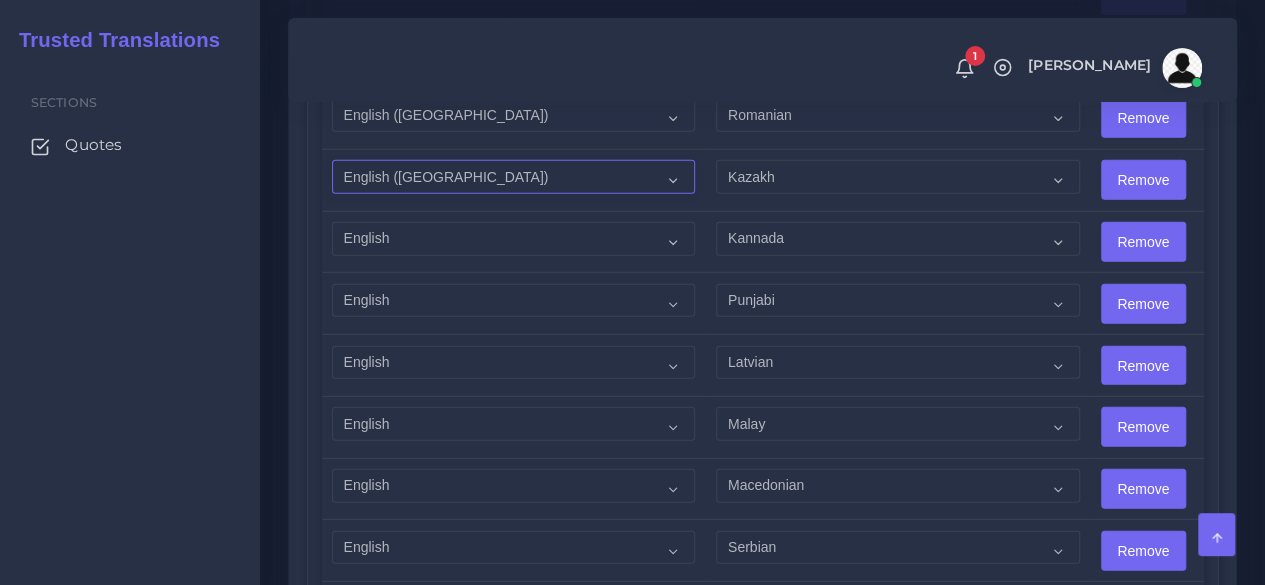 click on "Acoli
Afar
Afrikaans
Akan
Akateko
Albanian
American Sign Language (ASL)
Amharic
Arabic" at bounding box center (513, 177) 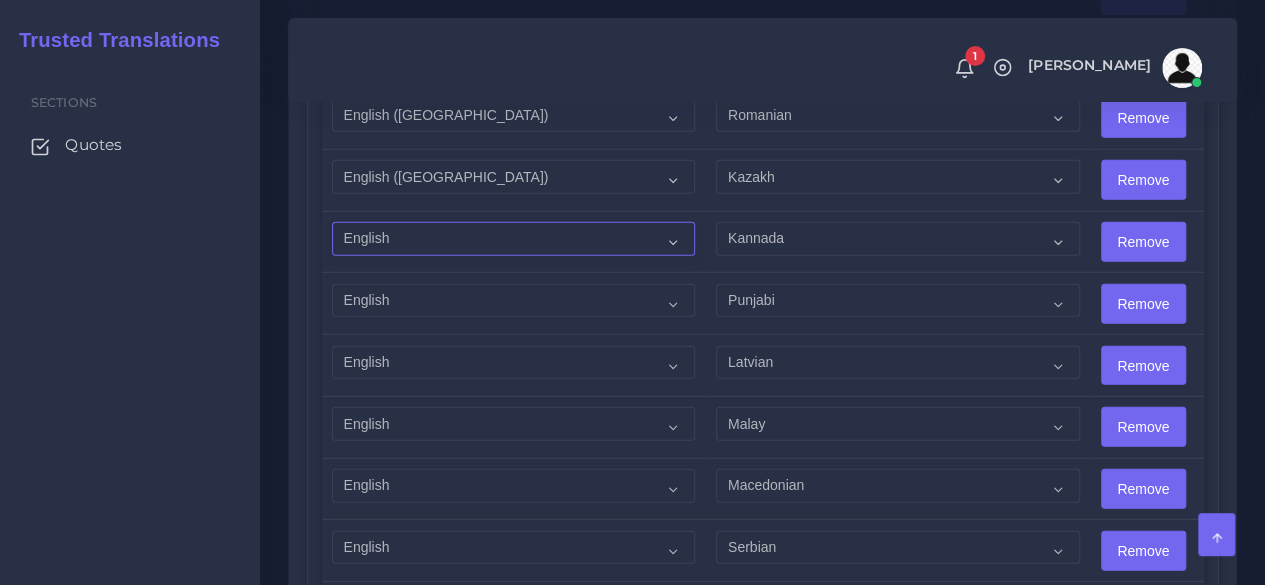 click on "Acoli
Afar
Afrikaans
Akan
Akateko
Albanian
American Sign Language (ASL)
Amharic
Arabic" at bounding box center (513, 239) 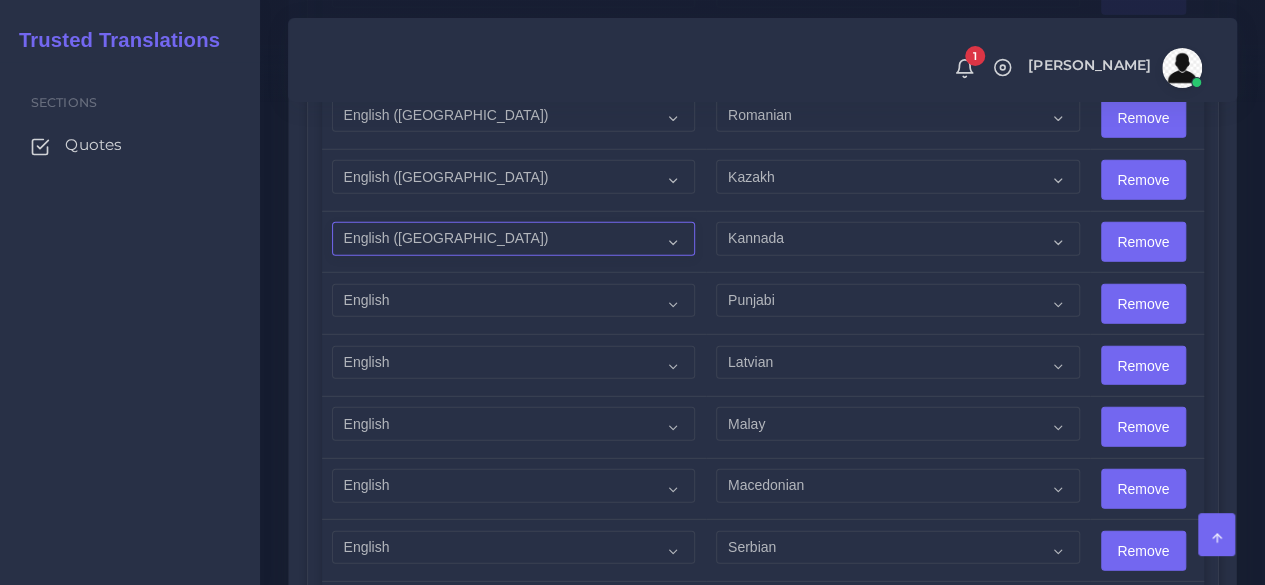 click on "Acoli
Afar
Afrikaans
Akan
Akateko
Albanian
American Sign Language (ASL)
Amharic
Arabic" at bounding box center (513, 239) 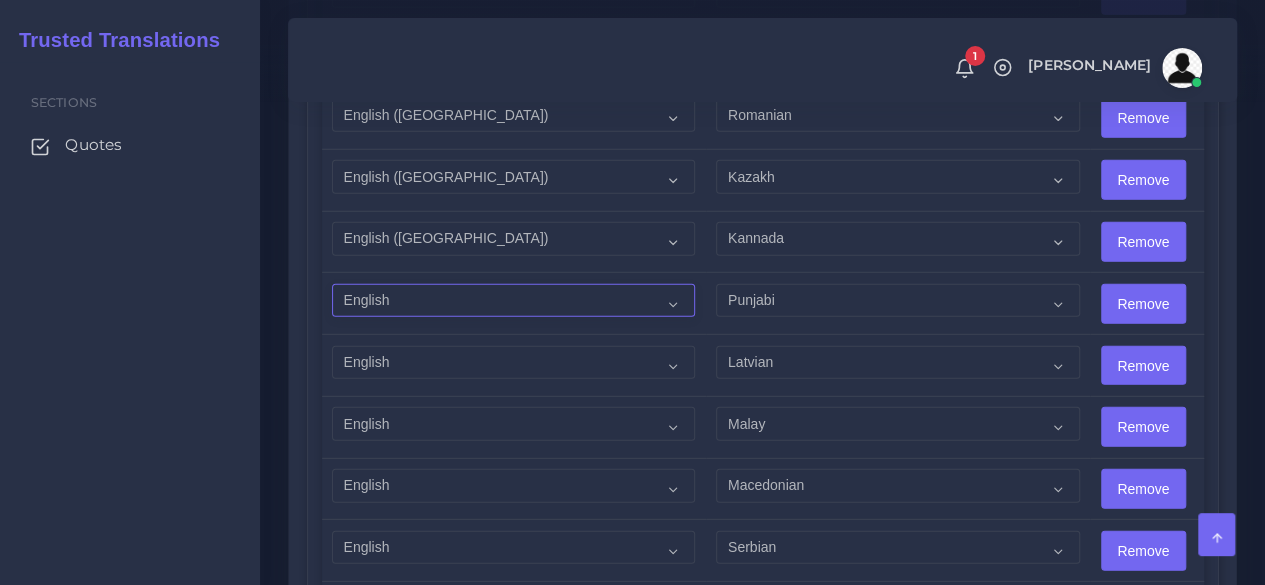 click on "Acoli
Afar
Afrikaans
Akan
Akateko
Albanian
American Sign Language (ASL)
Amharic
Arabic" at bounding box center [513, 301] 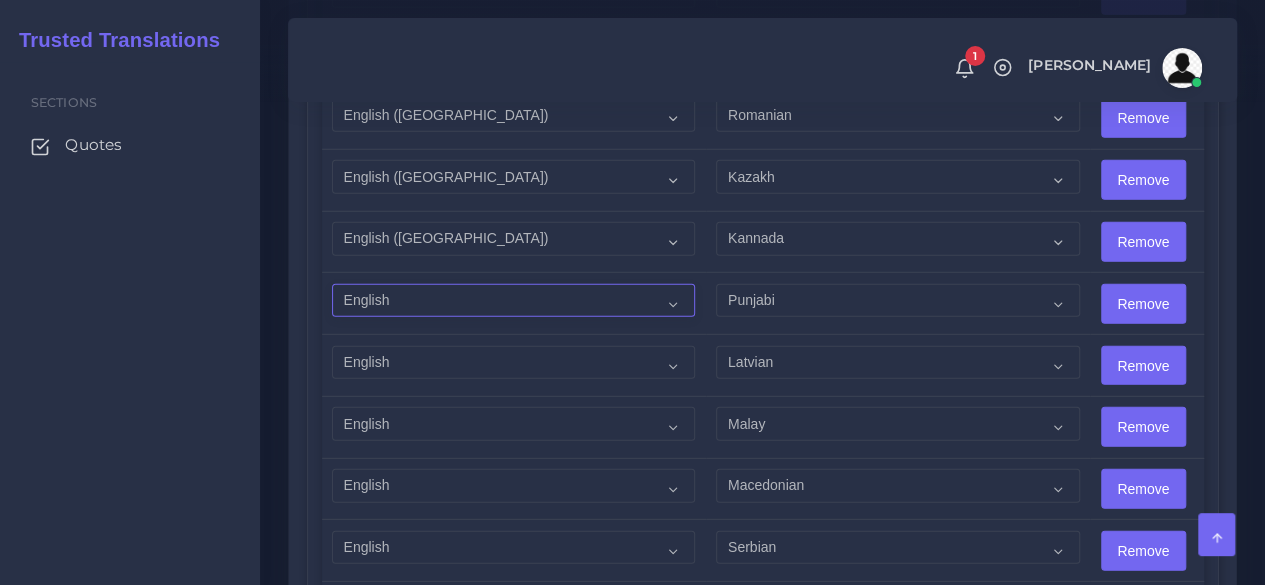 select on "14001" 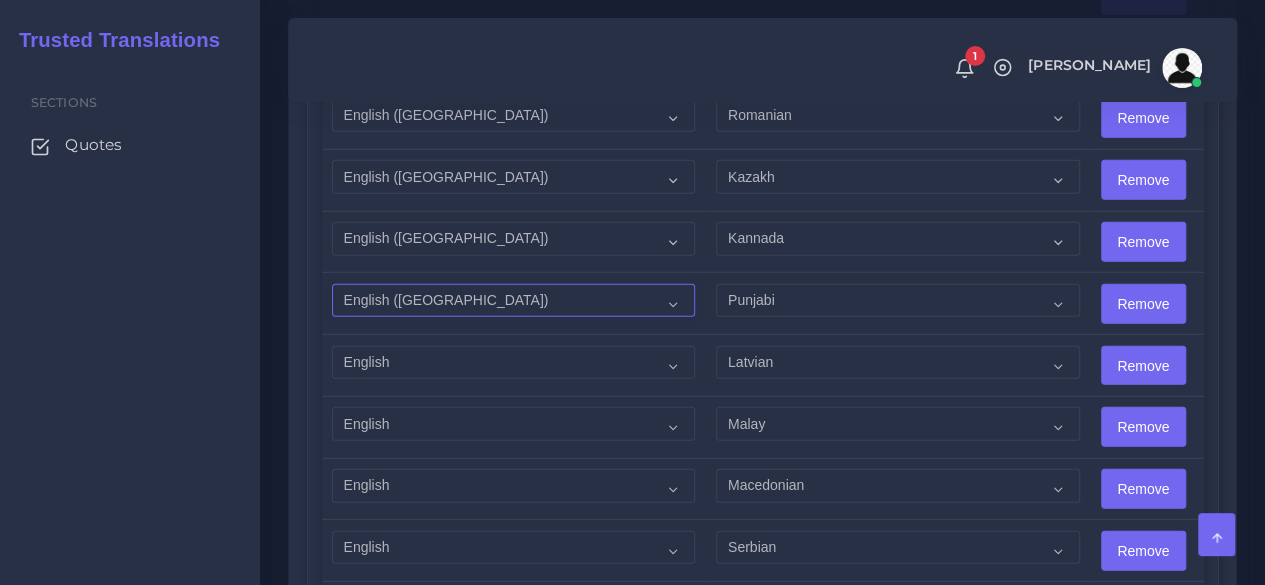 click on "Acoli
Afar
Afrikaans
Akan
Akateko
Albanian
American Sign Language (ASL)
Amharic
Arabic" at bounding box center [513, 301] 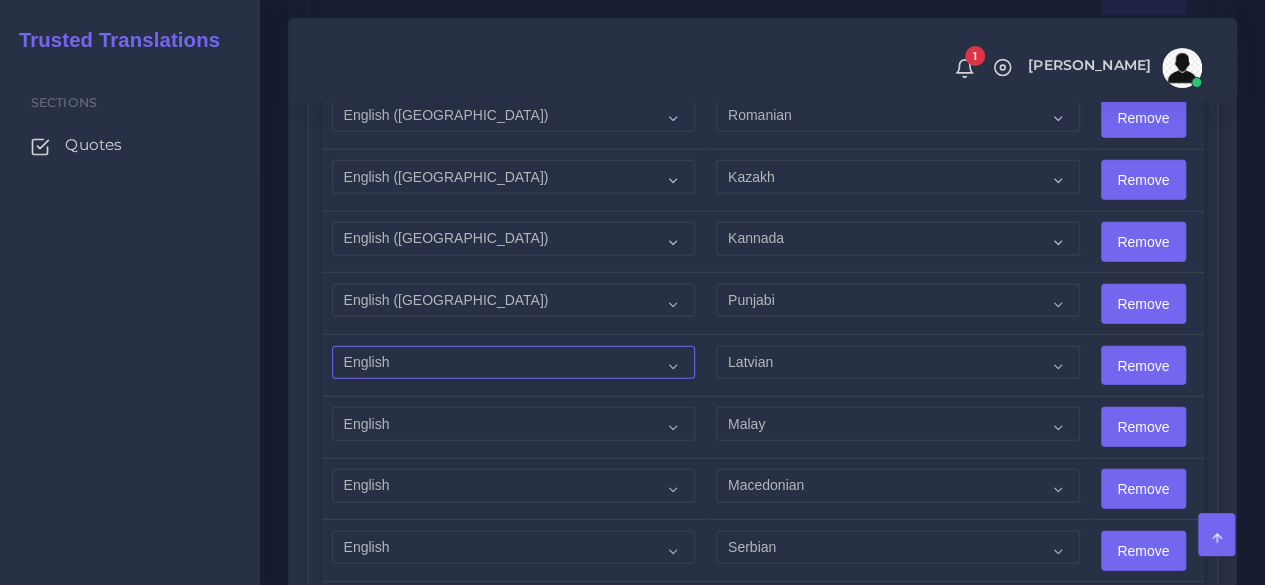 drag, startPoint x: 474, startPoint y: 337, endPoint x: 484, endPoint y: 329, distance: 12.806249 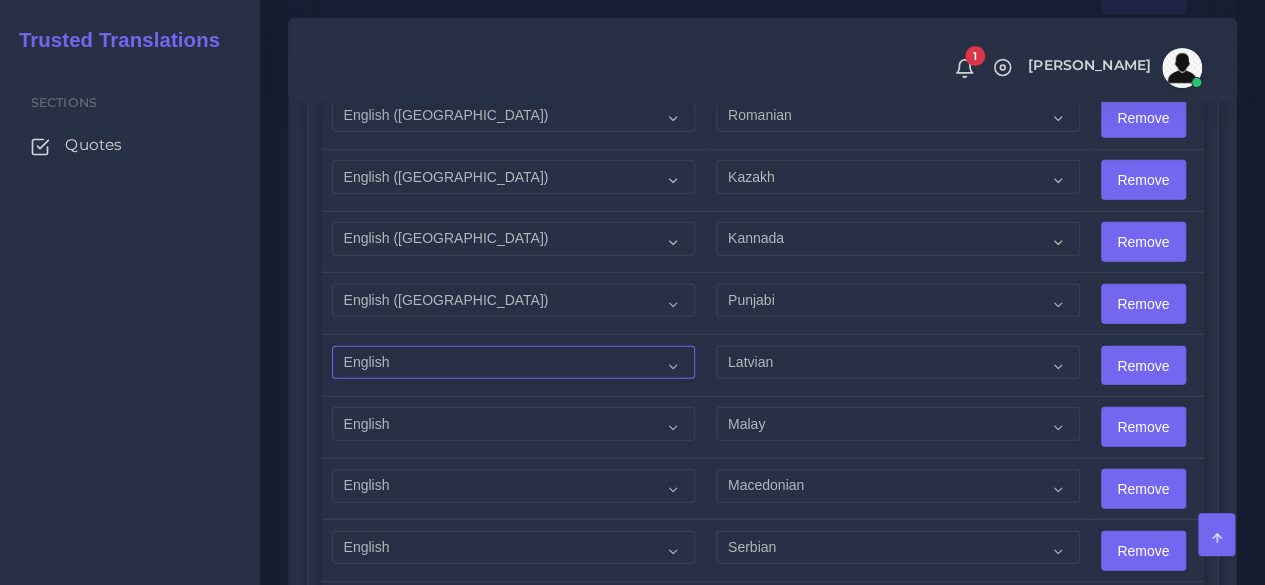 click on "Acoli
Afar
Afrikaans
Akan
Akateko
Albanian
American Sign Language (ASL)
Amharic
Arabic" at bounding box center [513, 363] 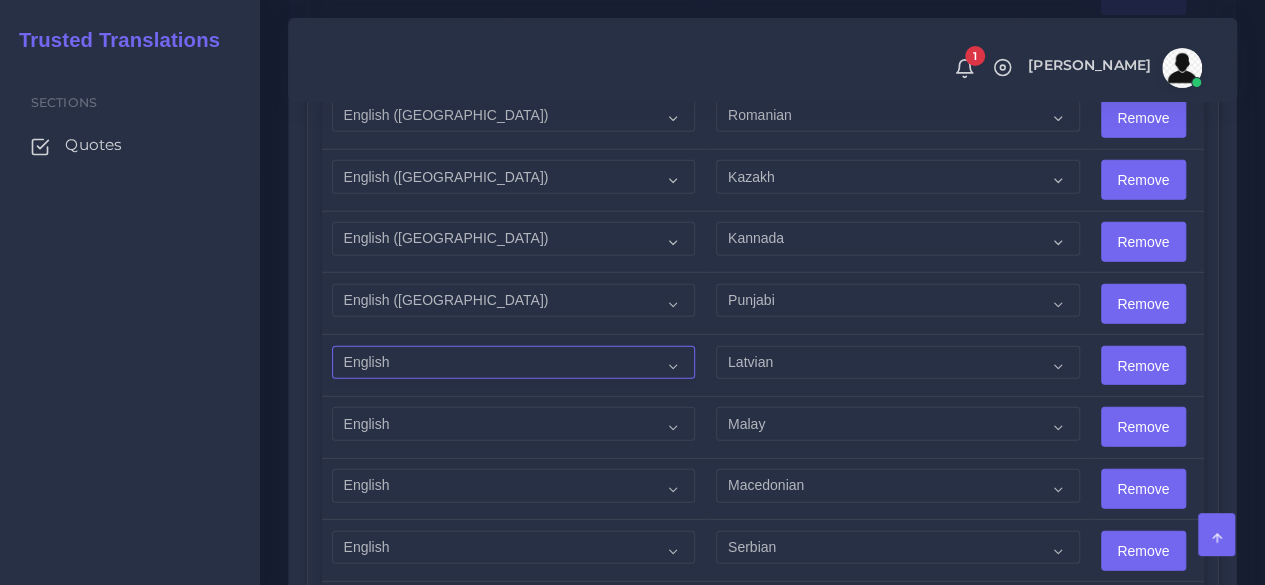 select on "14001" 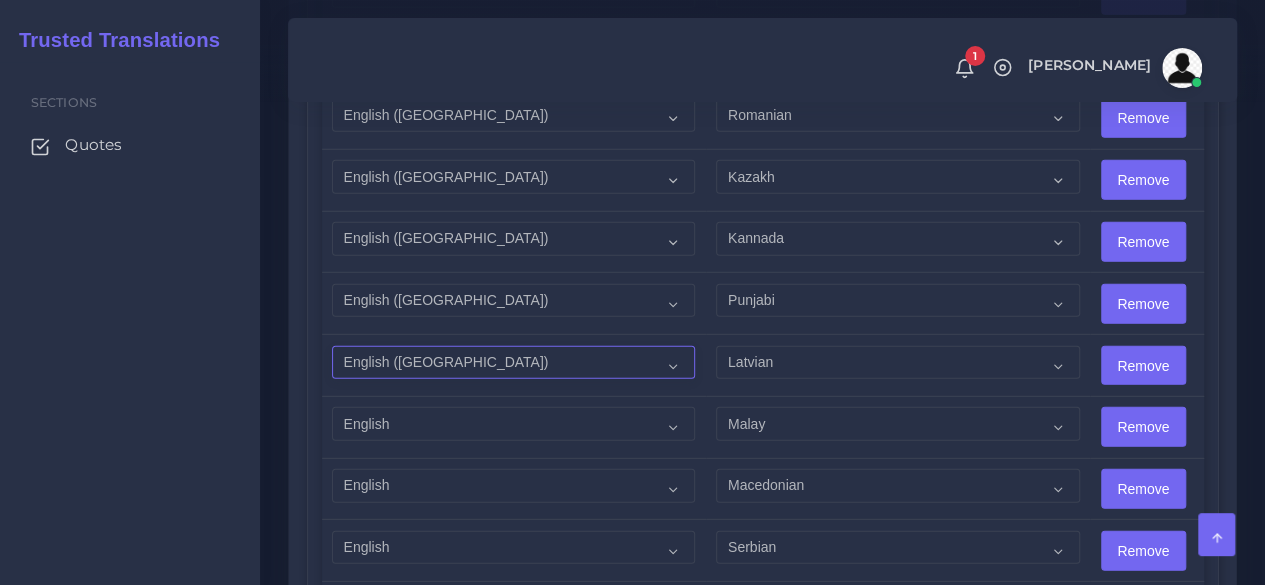 click on "Acoli
Afar
Afrikaans
Akan
Akateko
Albanian
American Sign Language (ASL)
Amharic
Arabic" at bounding box center (513, 363) 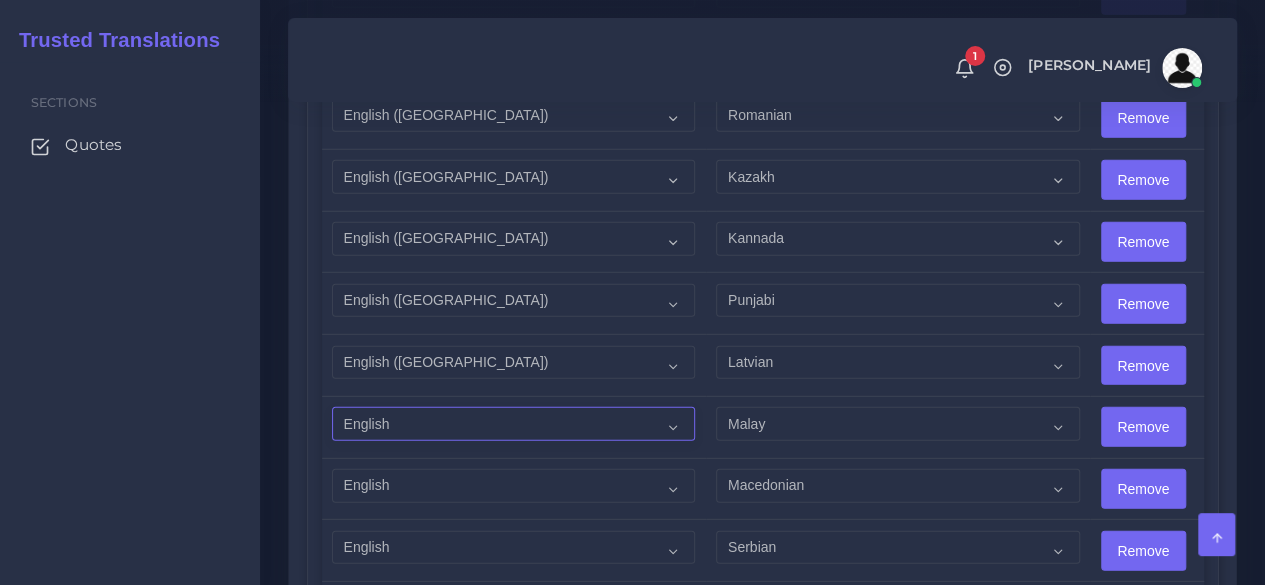 click on "Acoli
Afar
Afrikaans
Akan
Akateko
Albanian
American Sign Language (ASL)
Amharic
Arabic" at bounding box center [513, 424] 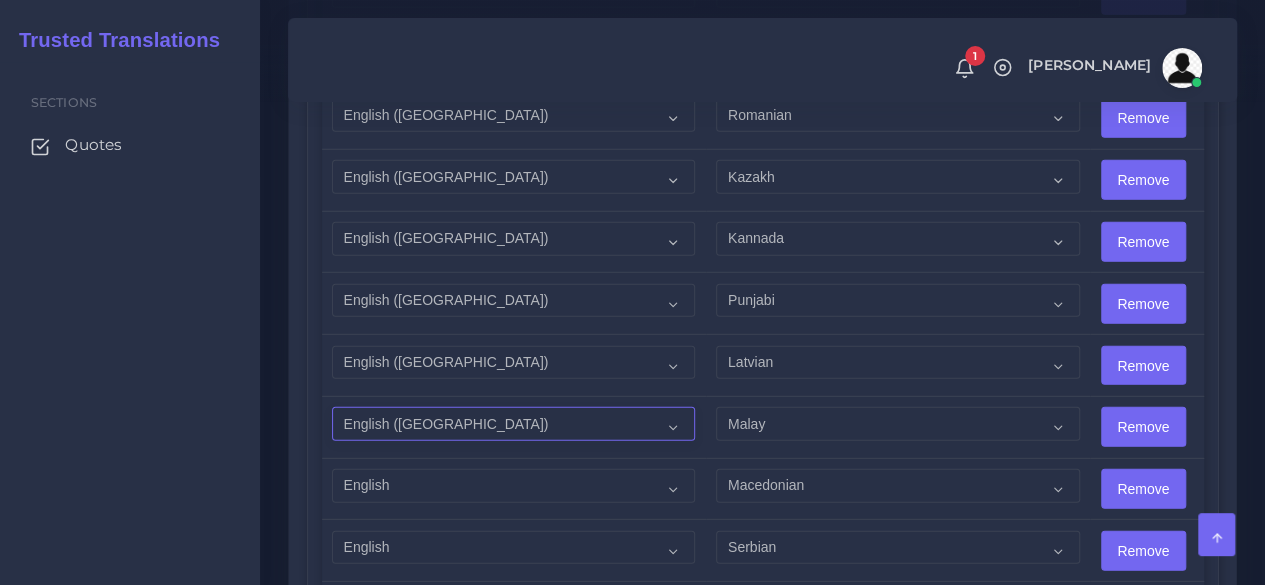 click on "Acoli
Afar
Afrikaans
Akan
Akateko
Albanian
American Sign Language (ASL)
Amharic
Arabic" at bounding box center [513, 424] 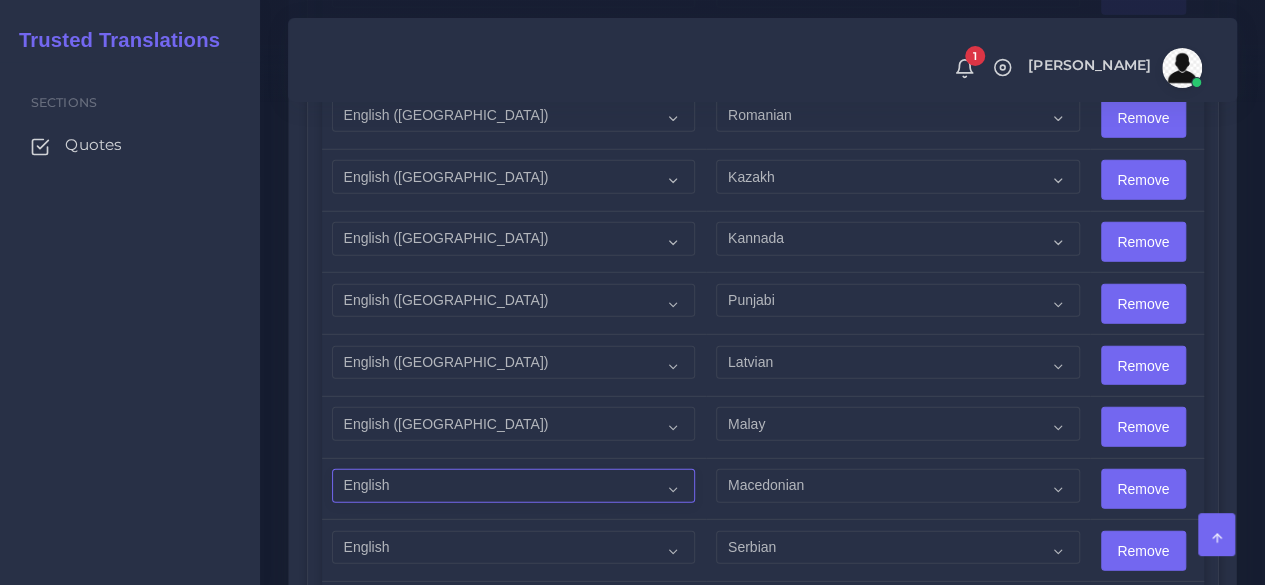 click on "Acoli
Afar
Afrikaans
Akan
Akateko
Albanian
American Sign Language (ASL)
Amharic
Arabic" at bounding box center [513, 486] 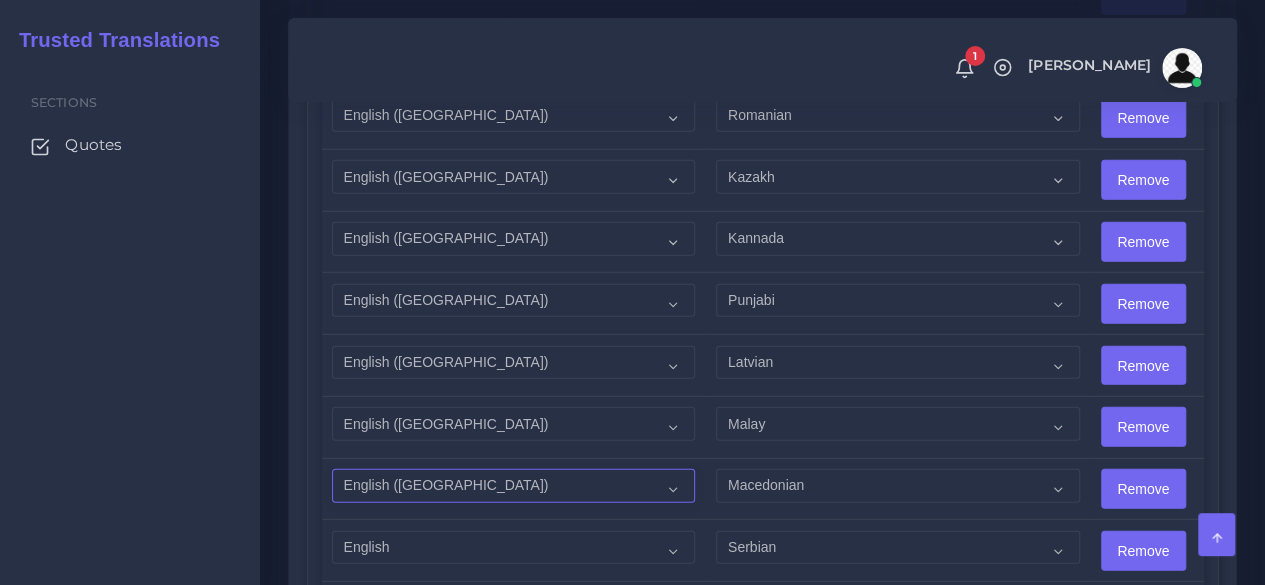 click on "Acoli
Afar
Afrikaans
Akan
Akateko
Albanian
American Sign Language (ASL)
Amharic
Arabic" at bounding box center [513, 486] 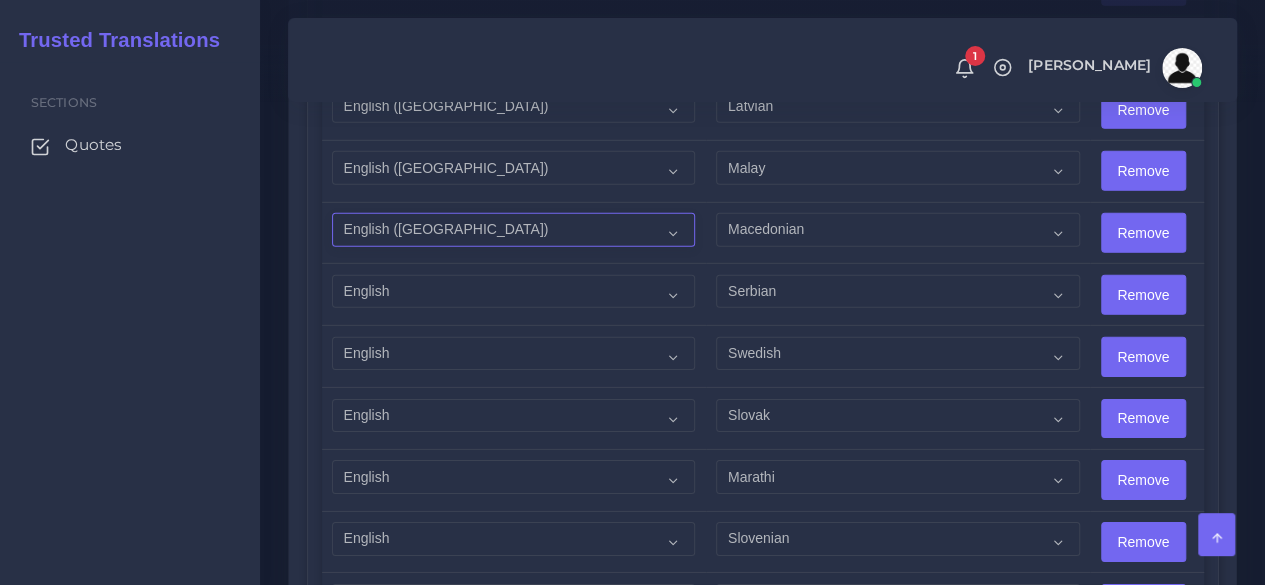 scroll, scrollTop: 3000, scrollLeft: 0, axis: vertical 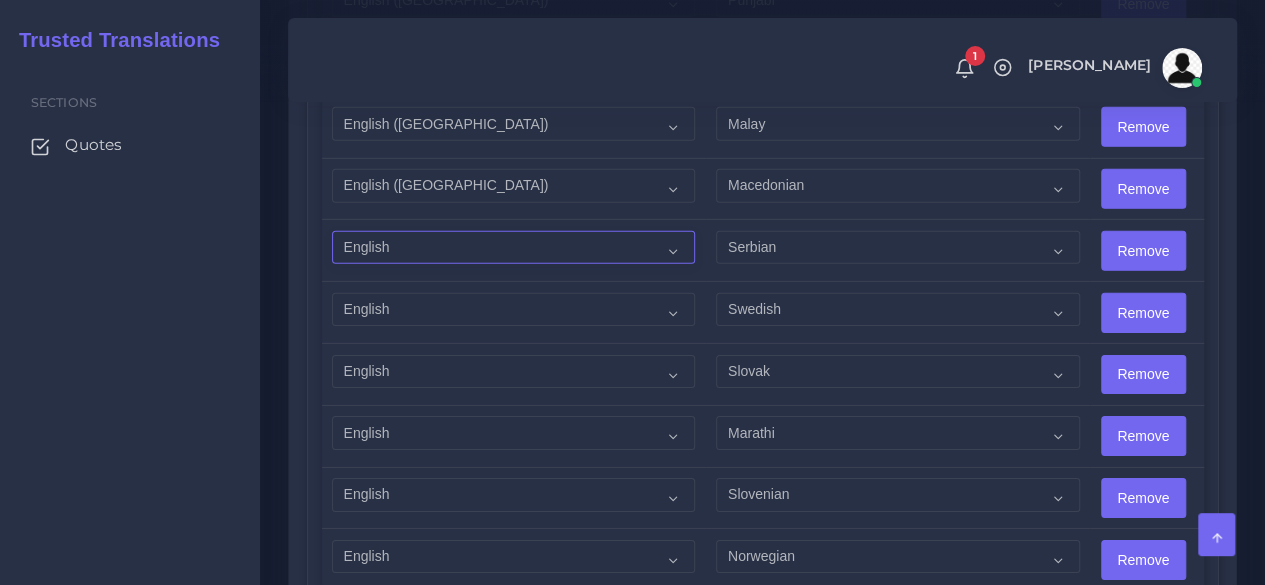 click on "Acoli
Afar
Afrikaans
Akan
Akateko
Albanian
American Sign Language (ASL)
Amharic
Arabic" at bounding box center [513, 248] 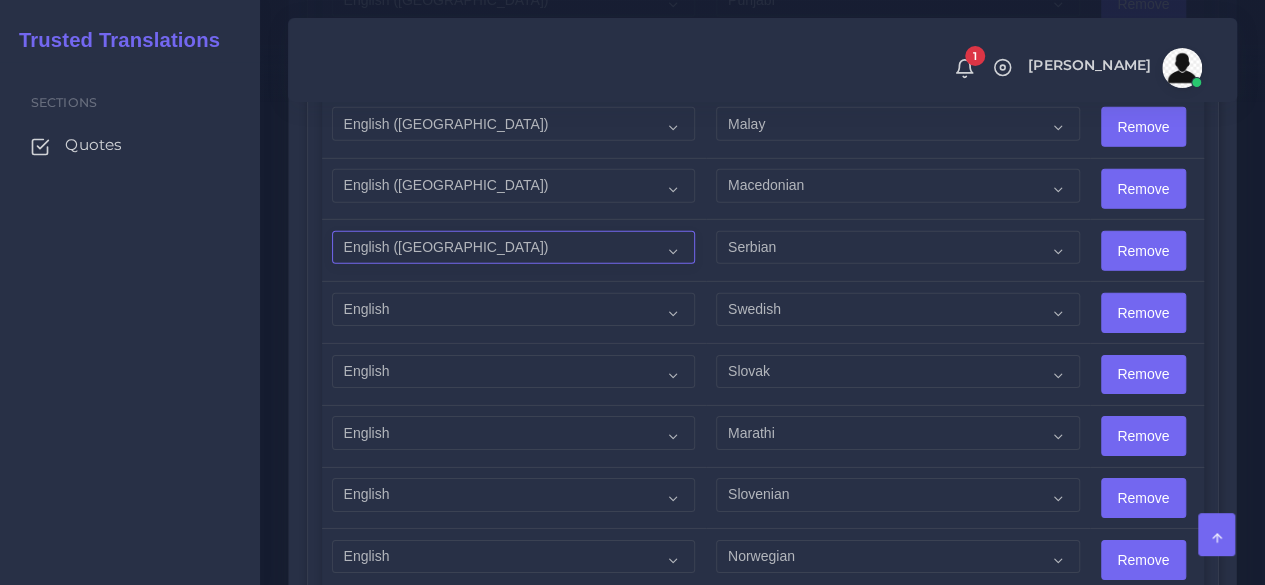 click on "Acoli
Afar
Afrikaans
Akan
Akateko
Albanian
American Sign Language (ASL)
Amharic
Arabic" at bounding box center [513, 248] 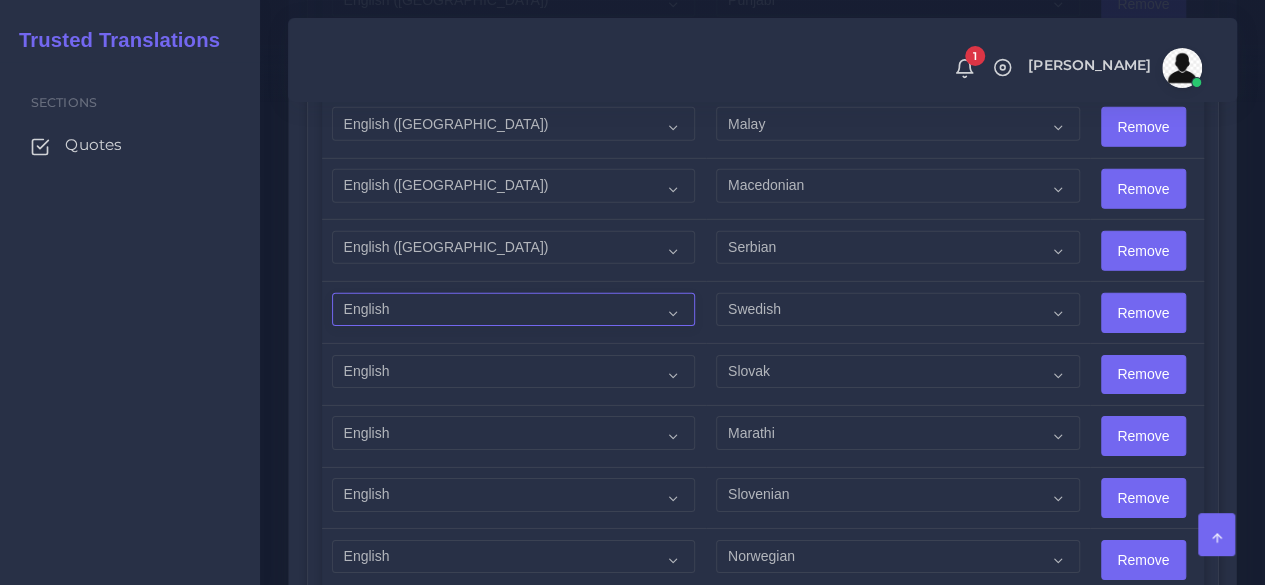 click on "Acoli
Afar
Afrikaans
Akan
Akateko
Albanian
American Sign Language (ASL)
Amharic
Arabic" at bounding box center [513, 310] 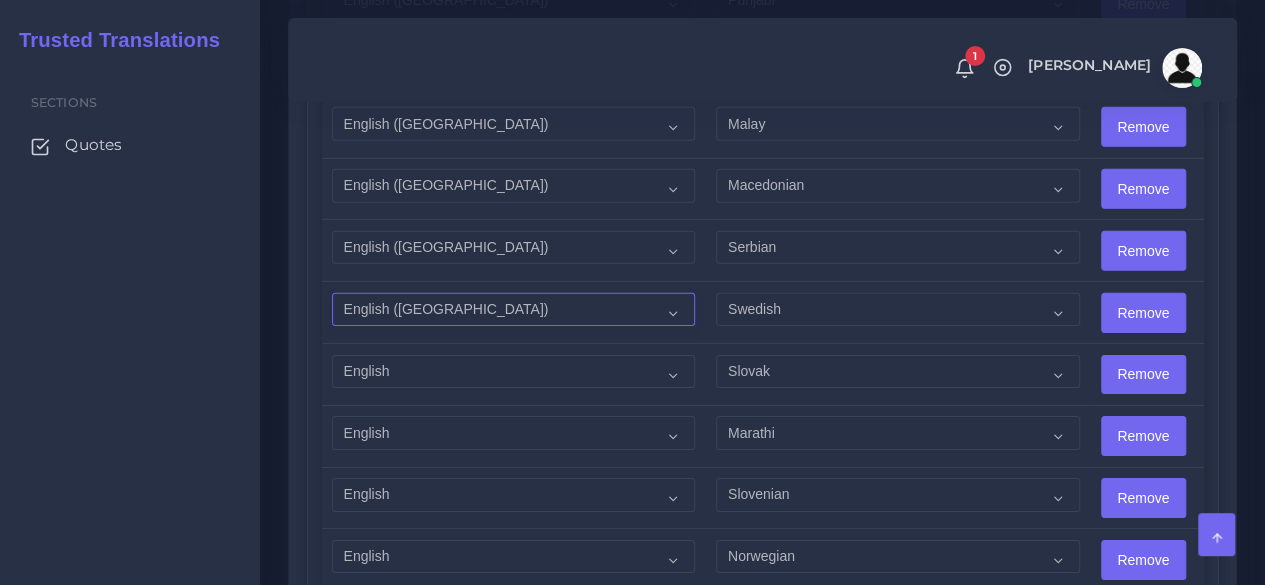 click on "Acoli
Afar
Afrikaans
Akan
Akateko
Albanian
American Sign Language (ASL)
Amharic
Arabic" at bounding box center [513, 310] 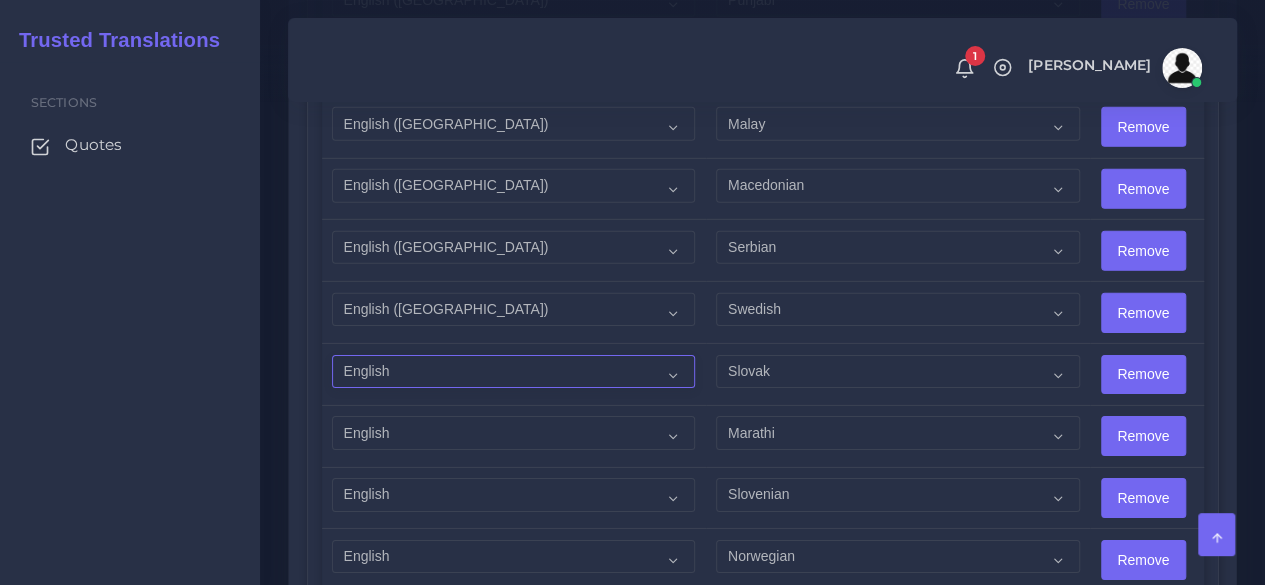 click on "Acoli
Afar
Afrikaans
Akan
Akateko
Albanian
American Sign Language (ASL)
Amharic
Arabic" at bounding box center [513, 372] 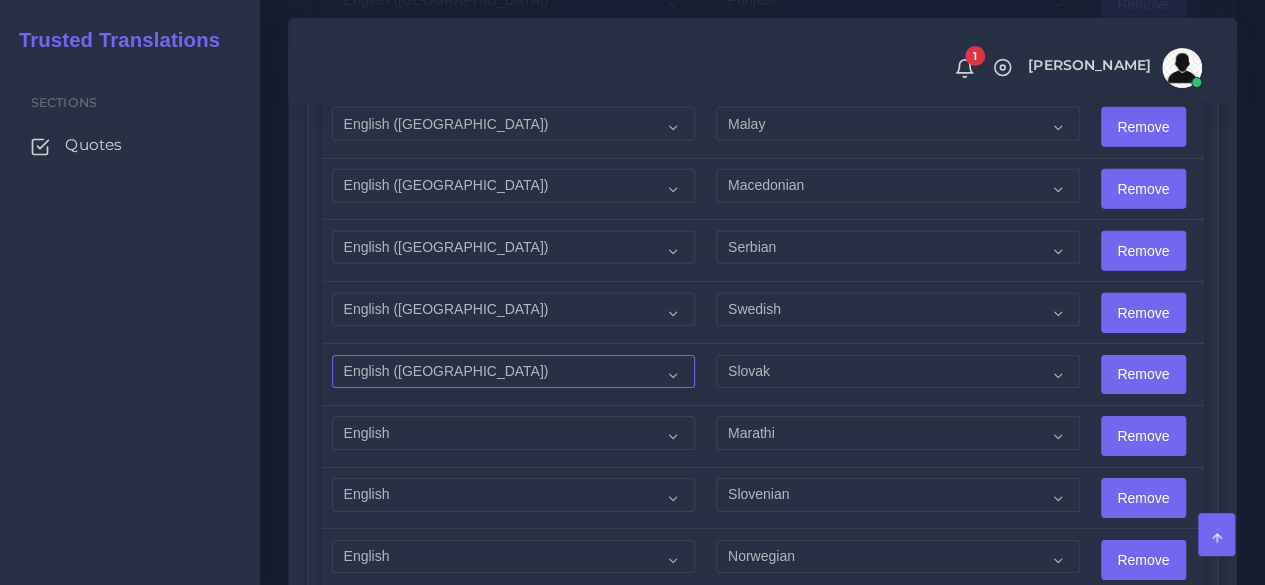 click on "Acoli
Afar
Afrikaans
Akan
Akateko
Albanian
American Sign Language (ASL)
Amharic
Arabic" at bounding box center [513, 372] 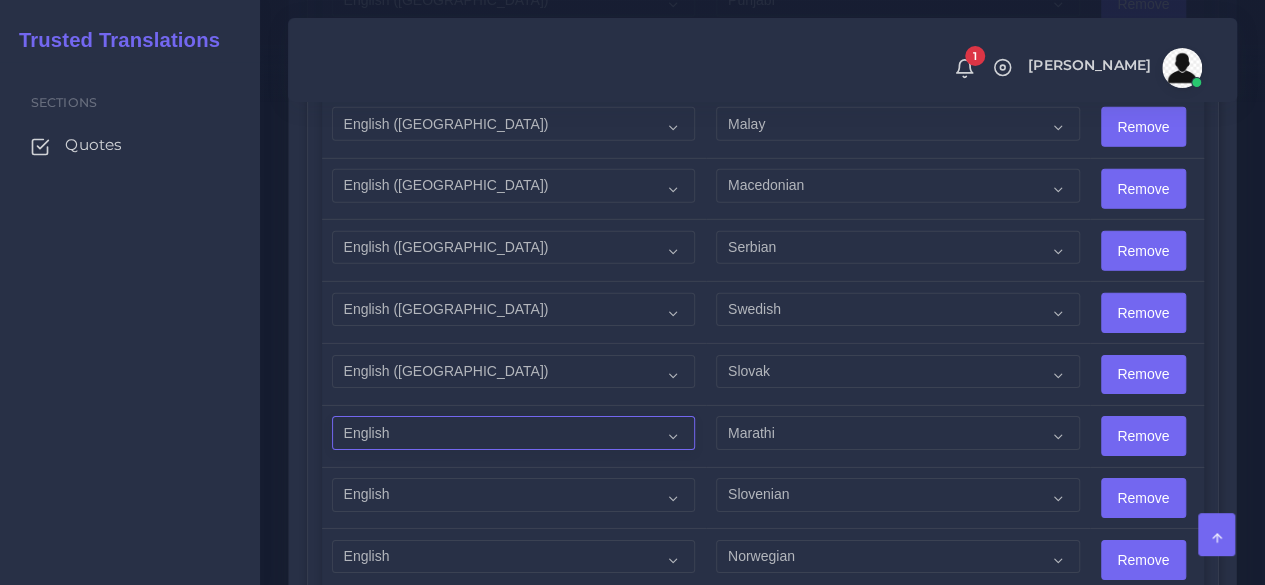 click on "Acoli
Afar
Afrikaans
Akan
Akateko
Albanian
American Sign Language (ASL)
Amharic
Arabic" at bounding box center [513, 433] 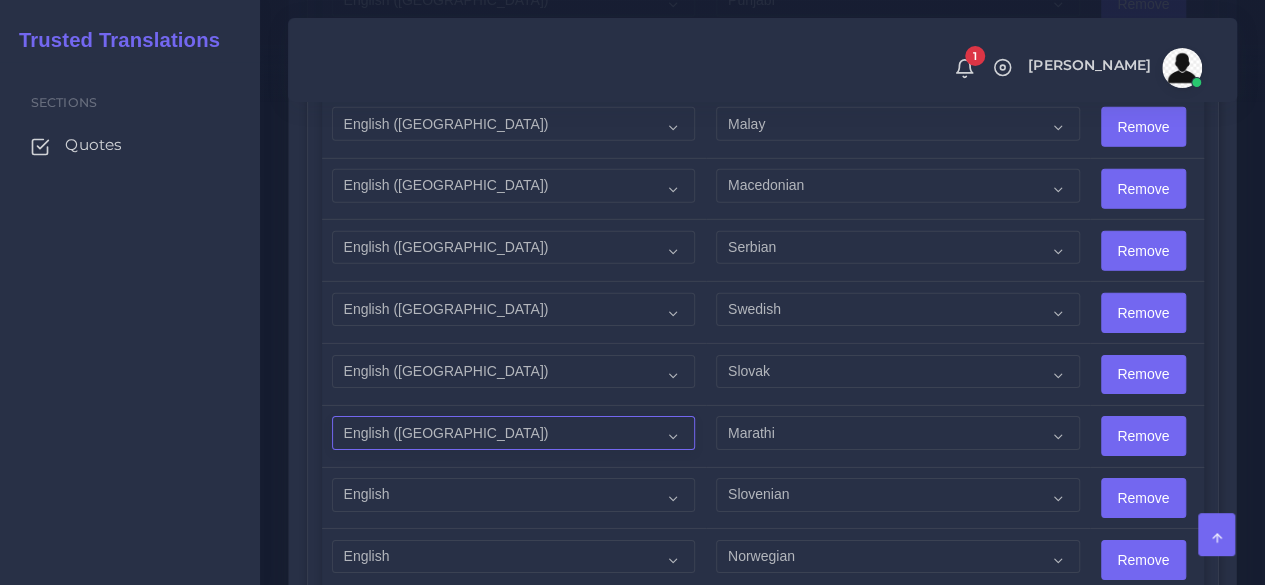 click on "Acoli
Afar
Afrikaans
Akan
Akateko
Albanian
American Sign Language (ASL)
Amharic
Arabic" at bounding box center (513, 433) 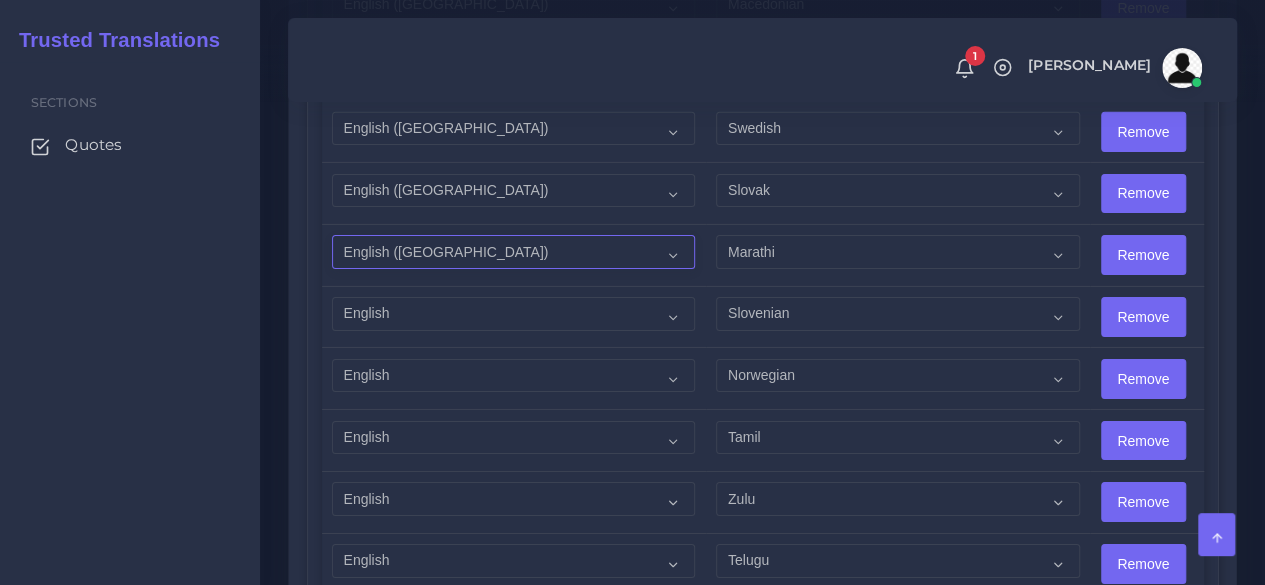 scroll, scrollTop: 3200, scrollLeft: 0, axis: vertical 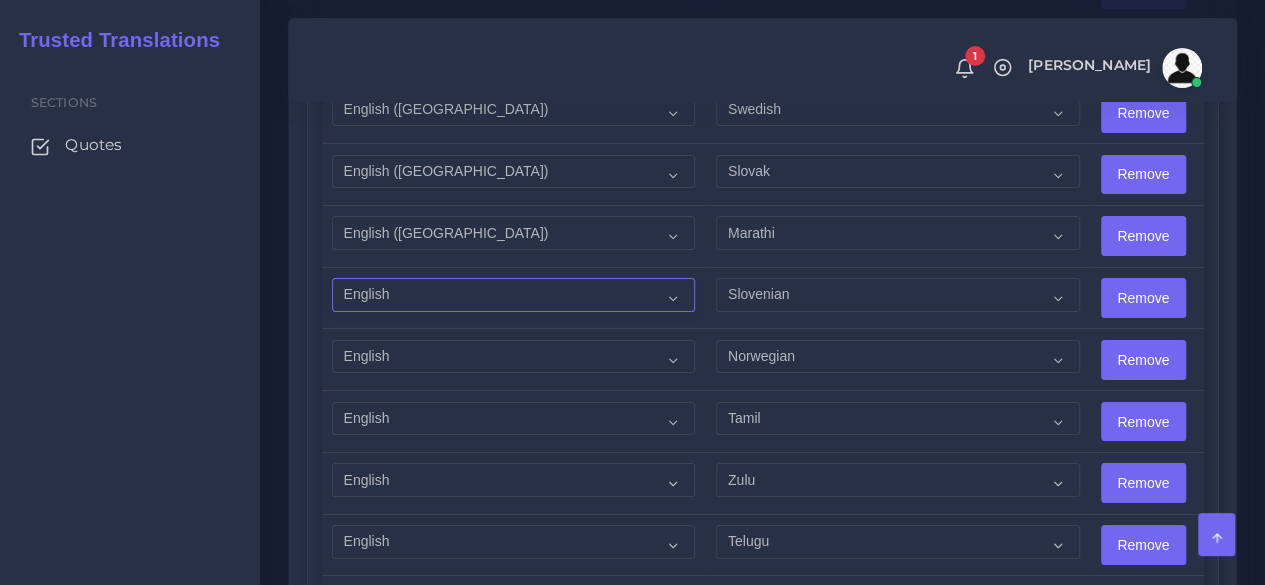 click on "Acoli
Afar
Afrikaans
Akan
Akateko
Albanian
American Sign Language (ASL)
Amharic
Arabic" at bounding box center [513, 295] 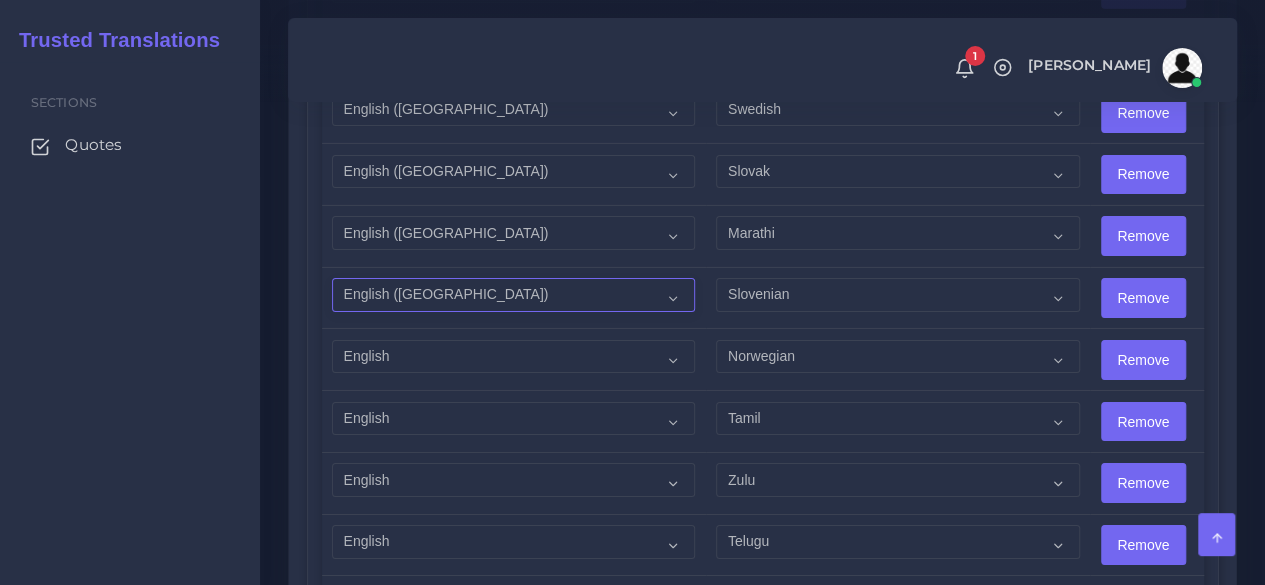 click on "Acoli
Afar
Afrikaans
Akan
Akateko
Albanian
American Sign Language (ASL)
Amharic
Arabic" at bounding box center [513, 295] 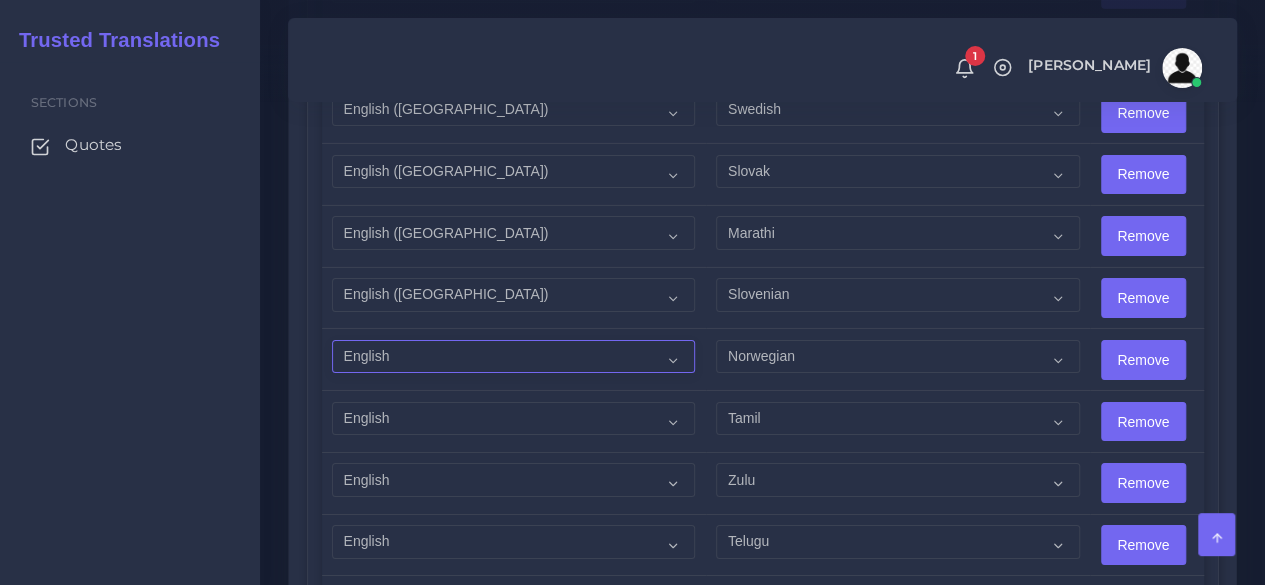 click on "Acoli
Afar
Afrikaans
Akan
Akateko
Albanian
American Sign Language (ASL)
Amharic
Arabic" at bounding box center [513, 357] 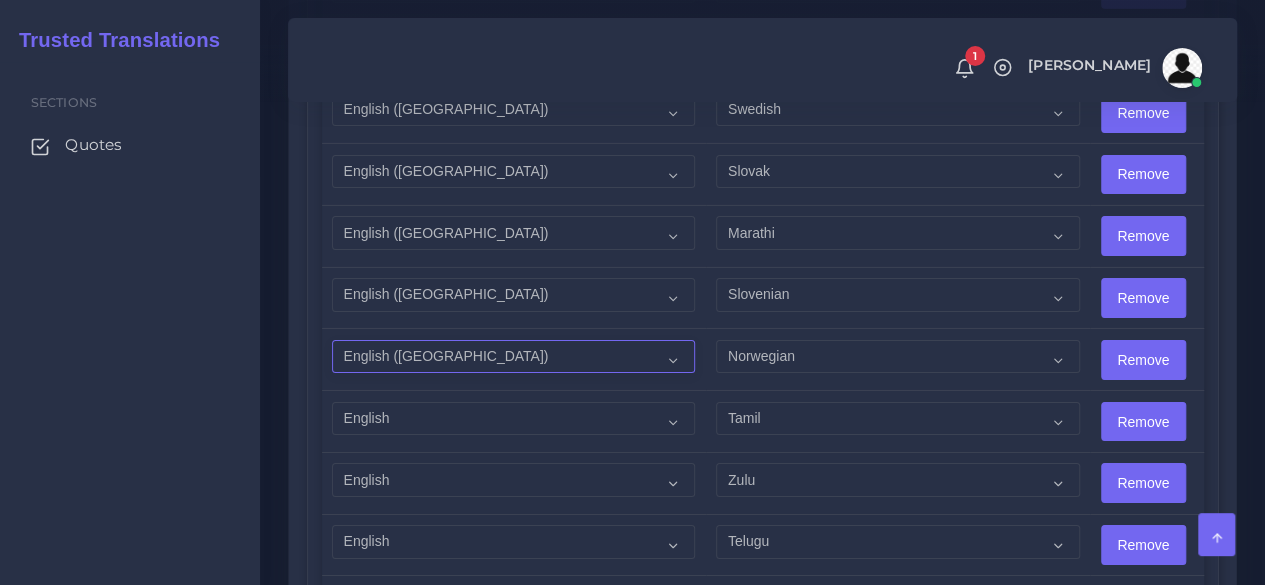 click on "Acoli
Afar
Afrikaans
Akan
Akateko
Albanian
American Sign Language (ASL)
Amharic
Arabic" at bounding box center (513, 357) 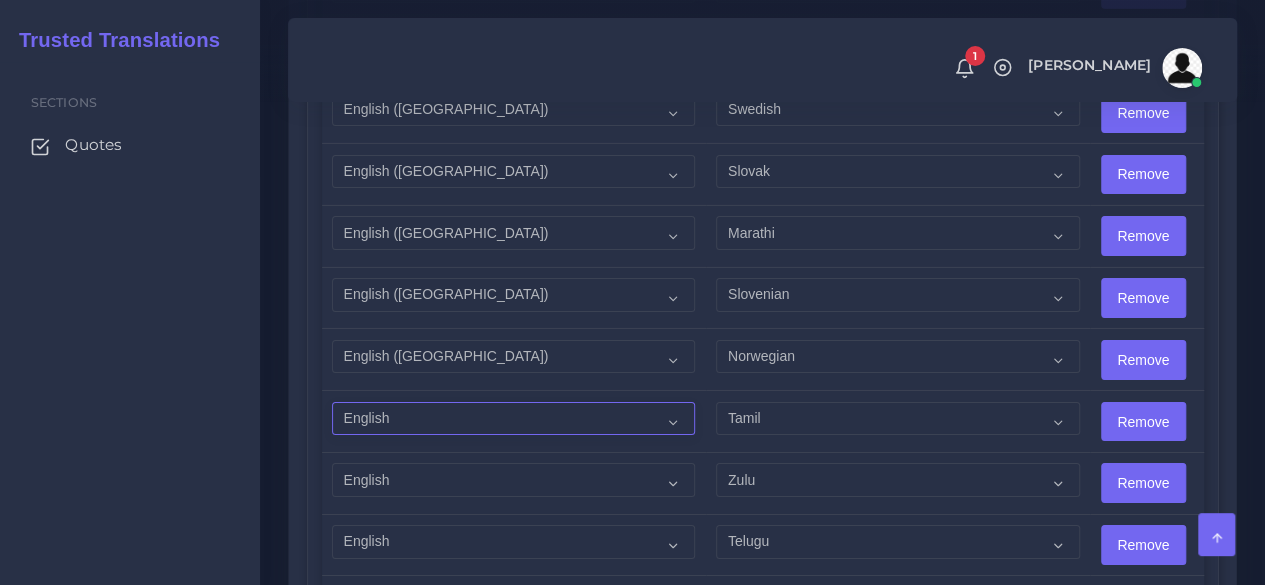 click on "Acoli
Afar
Afrikaans
Akan
Akateko
Albanian
American Sign Language (ASL)
Amharic
Arabic" at bounding box center (513, 419) 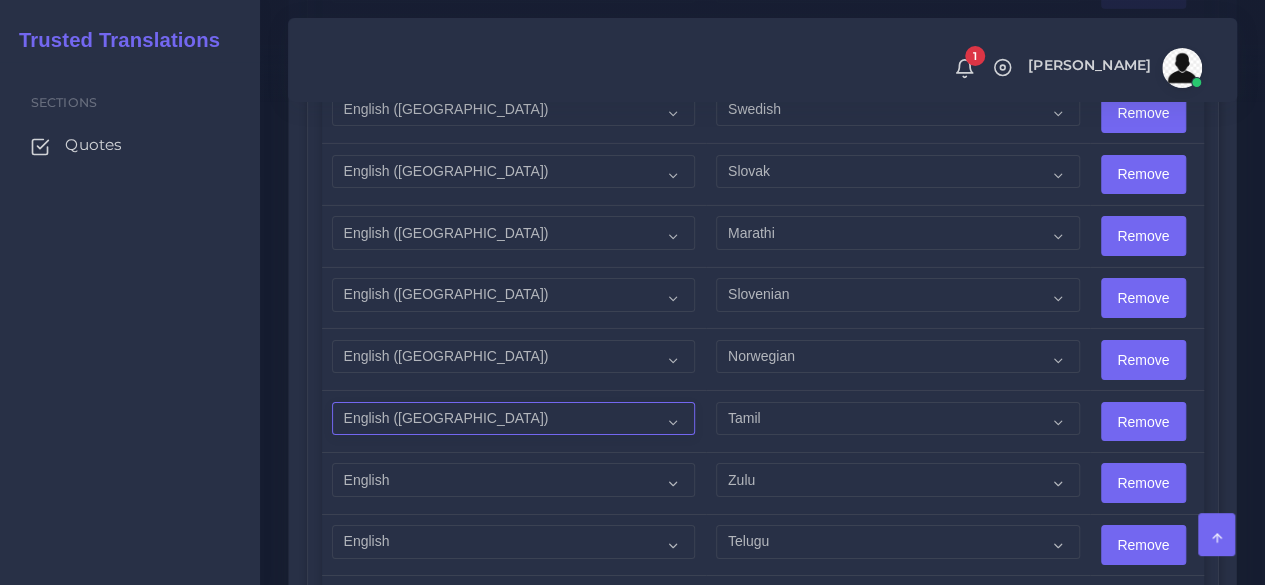 click on "Acoli
Afar
Afrikaans
Akan
Akateko
Albanian
American Sign Language (ASL)
Amharic
Arabic" at bounding box center [513, 419] 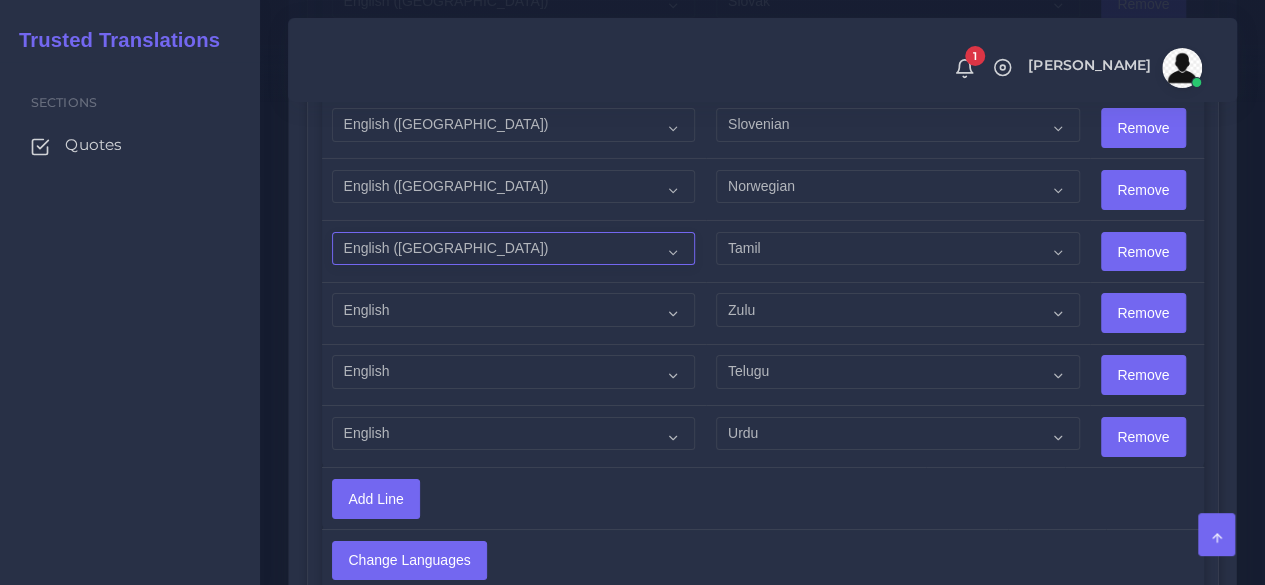 scroll, scrollTop: 3400, scrollLeft: 0, axis: vertical 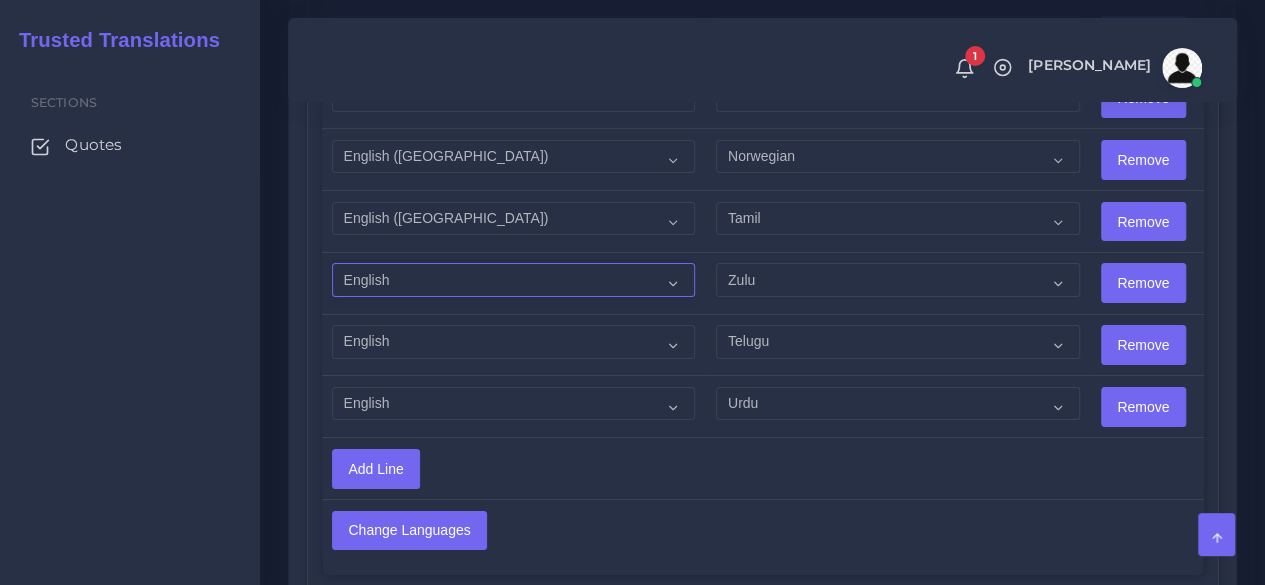 click on "Acoli
Afar
Afrikaans
Akan
Akateko
Albanian
American Sign Language (ASL)
Amharic
Arabic" at bounding box center (513, 280) 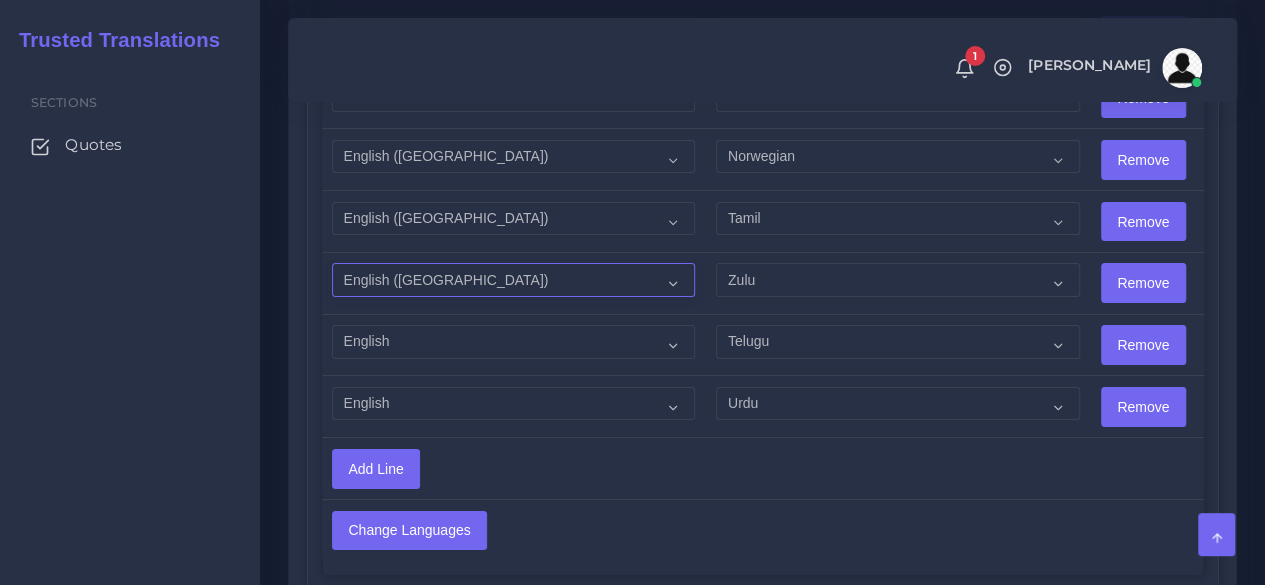 click on "Acoli
Afar
Afrikaans
Akan
Akateko
Albanian
American Sign Language (ASL)
Amharic
Arabic" at bounding box center (513, 280) 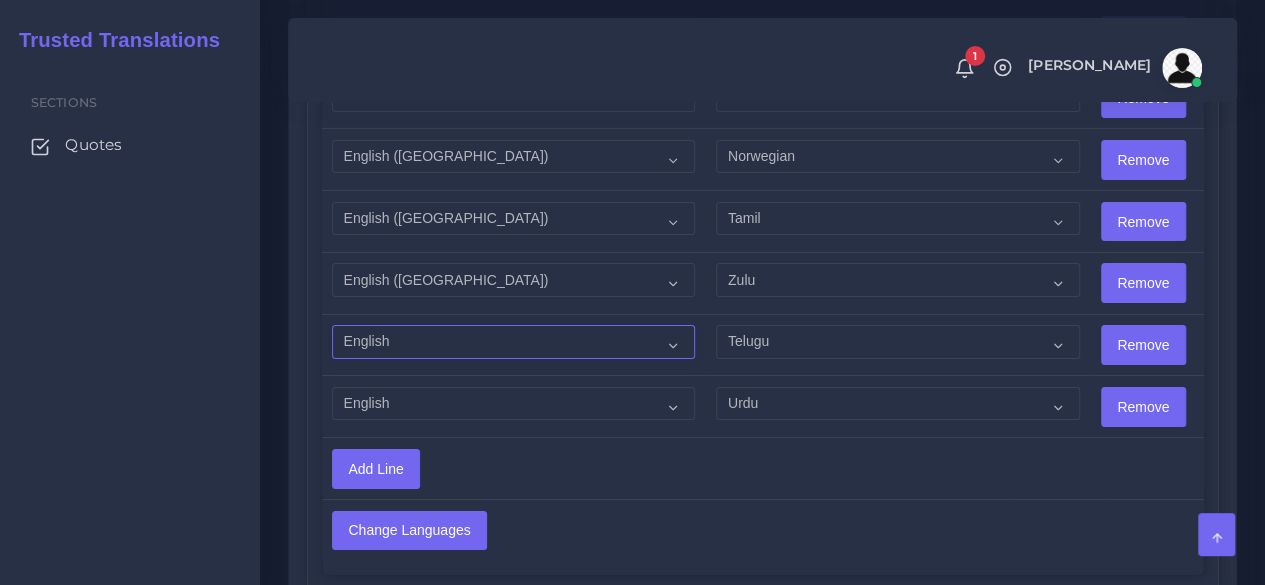 click on "Acoli
Afar
Afrikaans
Akan
Akateko
Albanian
American Sign Language (ASL)
Amharic
Arabic" at bounding box center [513, 342] 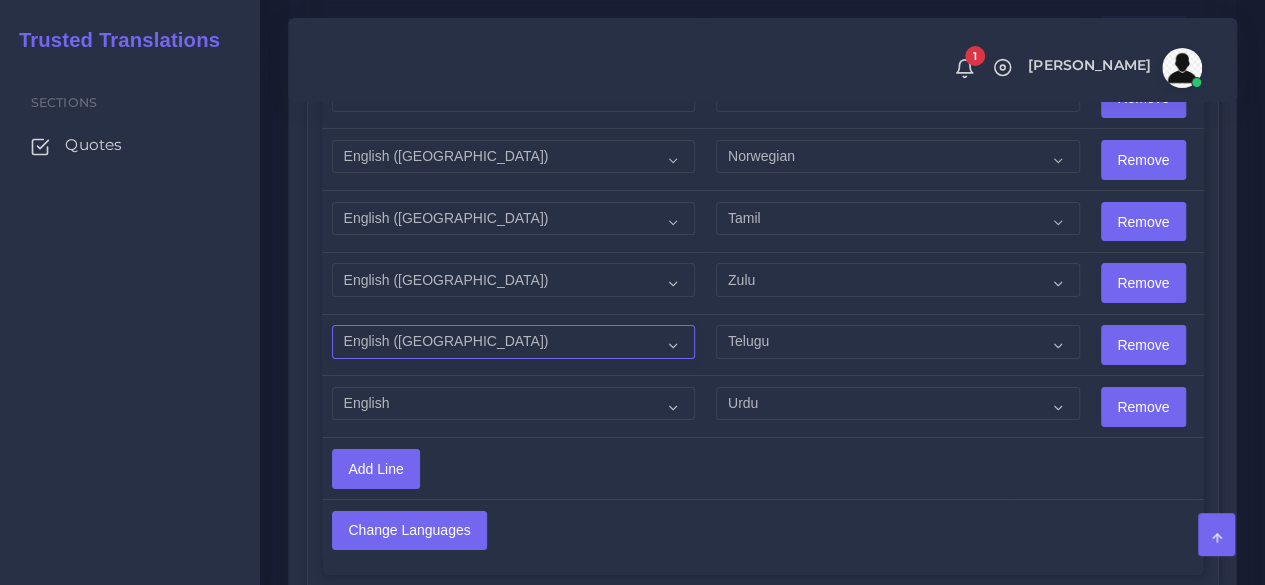 click on "Acoli
Afar
Afrikaans
Akan
Akateko
Albanian
American Sign Language (ASL)
Amharic
Arabic" at bounding box center [513, 342] 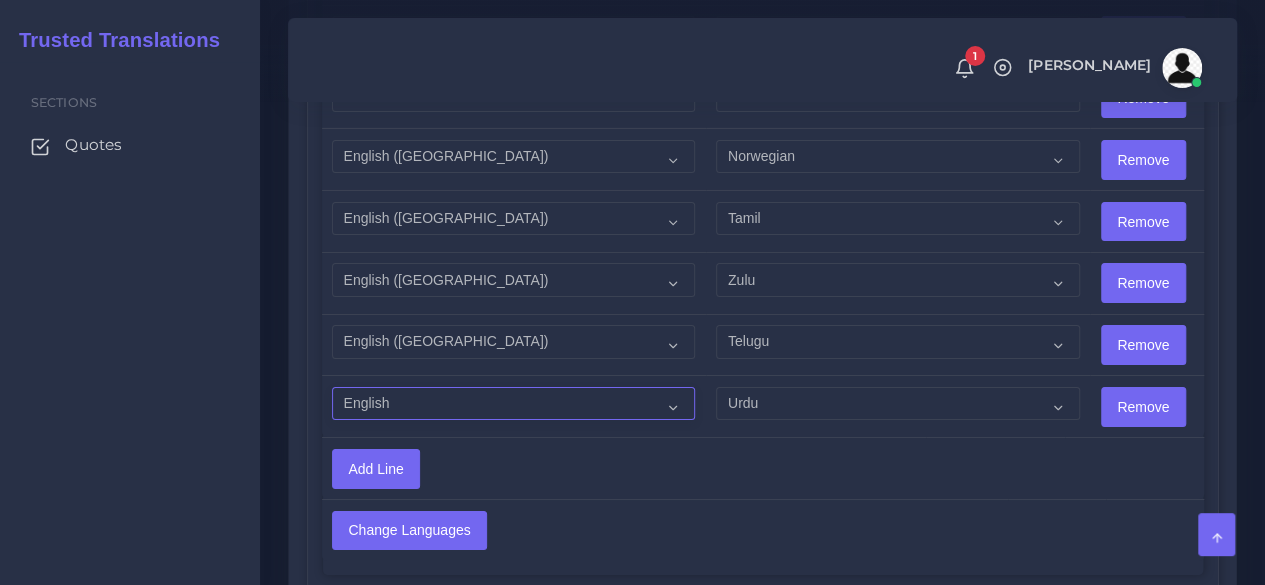 click on "Acoli
Afar
Afrikaans
Akan
Akateko
Albanian
American Sign Language (ASL)
Amharic
Arabic" at bounding box center [513, 404] 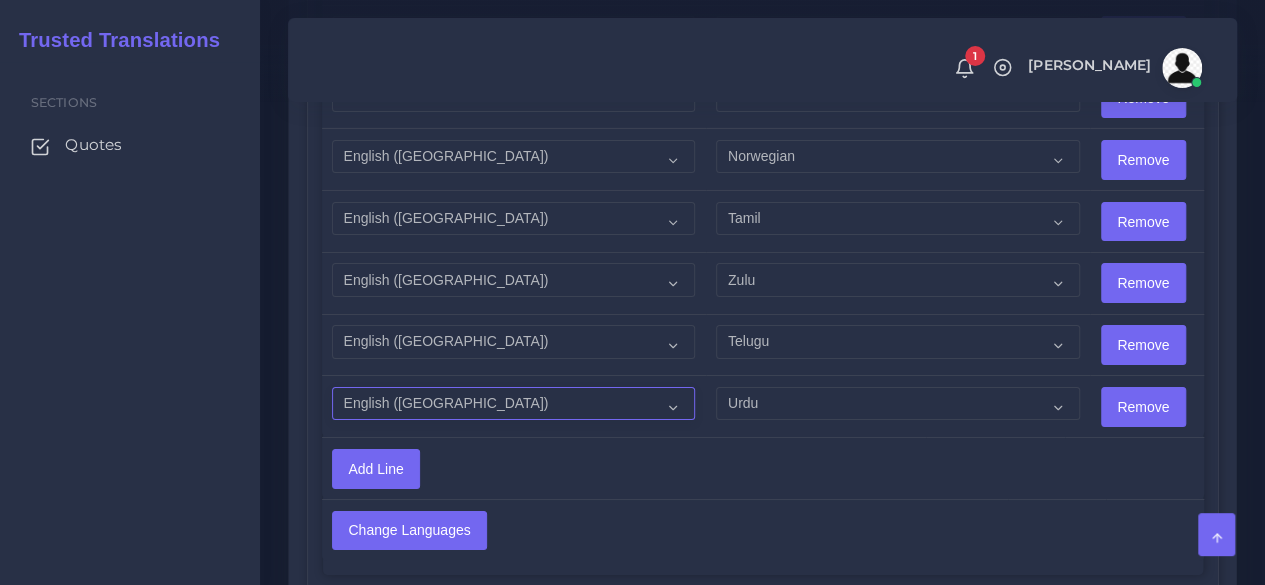click on "Acoli
Afar
Afrikaans
Akan
Akateko
Albanian
American Sign Language (ASL)
Amharic
Arabic" at bounding box center (513, 404) 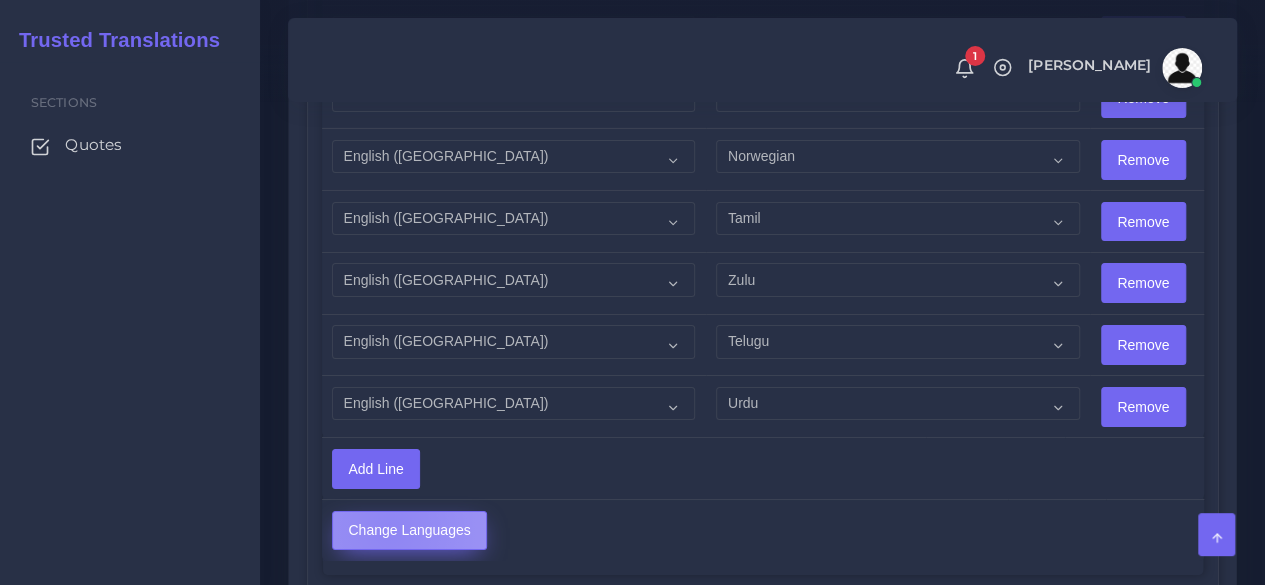 click on "Change Languages" at bounding box center (409, 531) 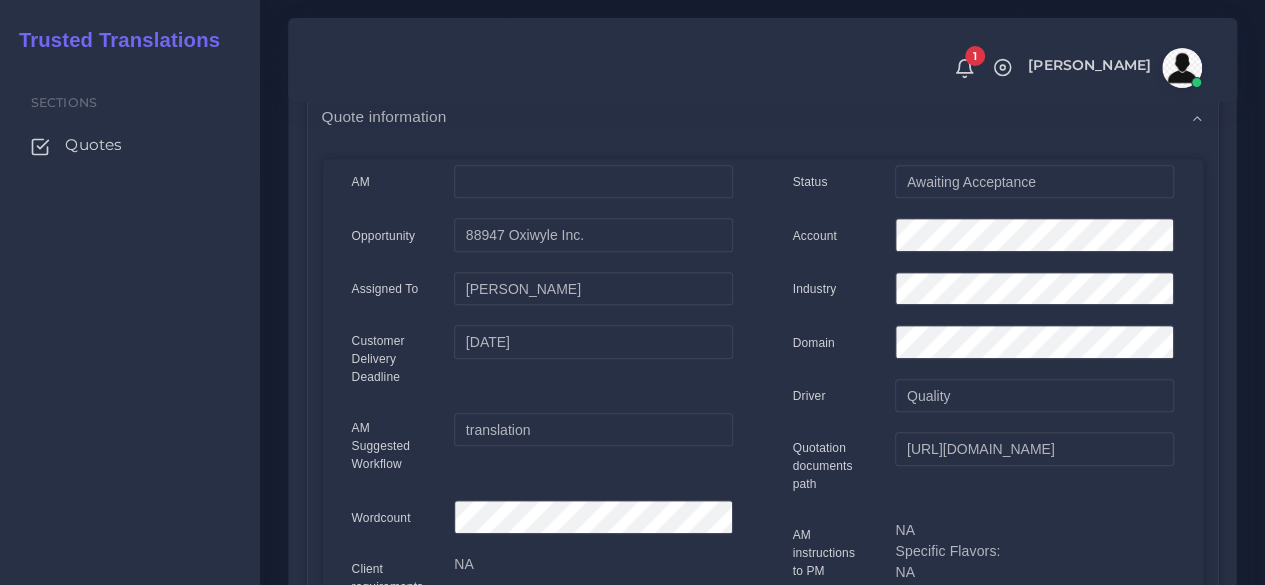 scroll, scrollTop: 200, scrollLeft: 0, axis: vertical 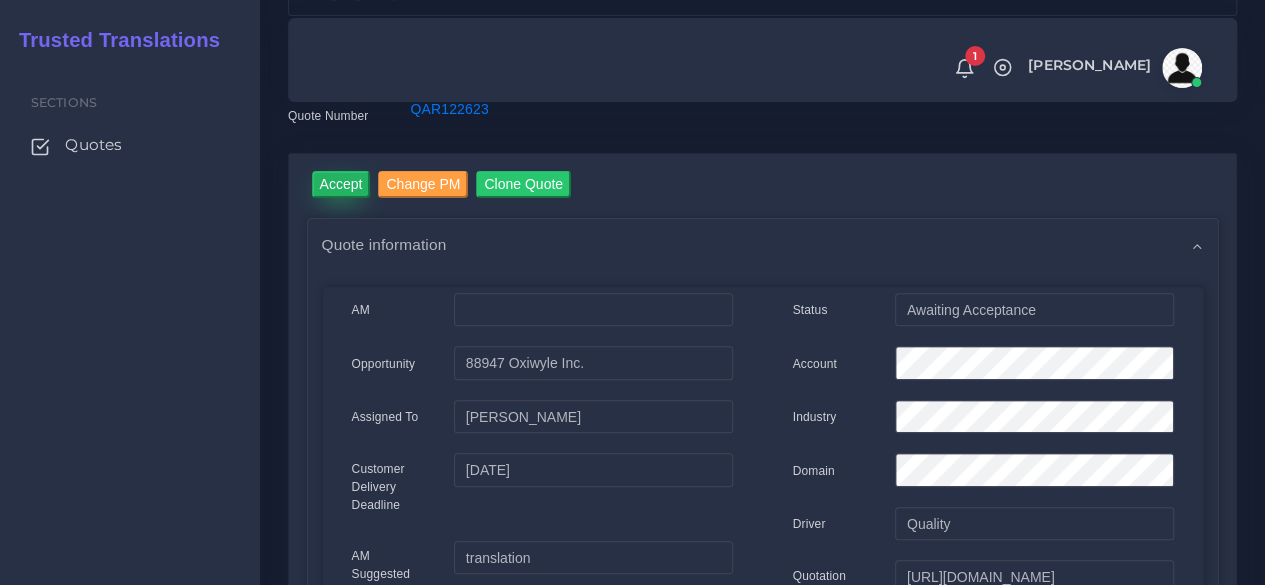 click on "Accept" at bounding box center (341, 184) 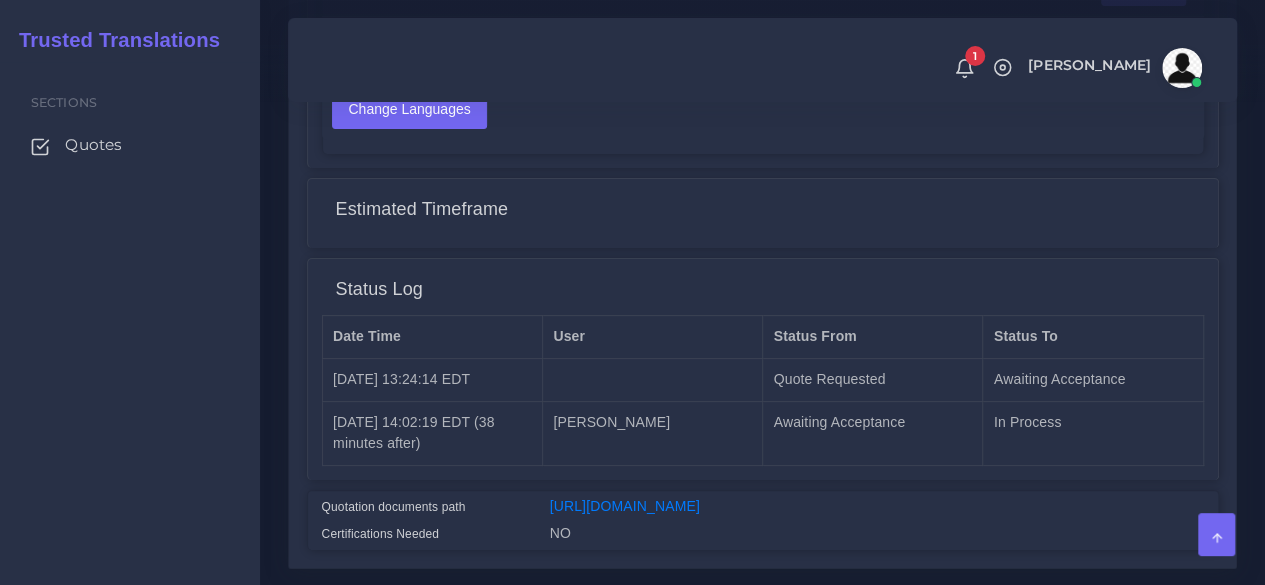 scroll, scrollTop: 3900, scrollLeft: 0, axis: vertical 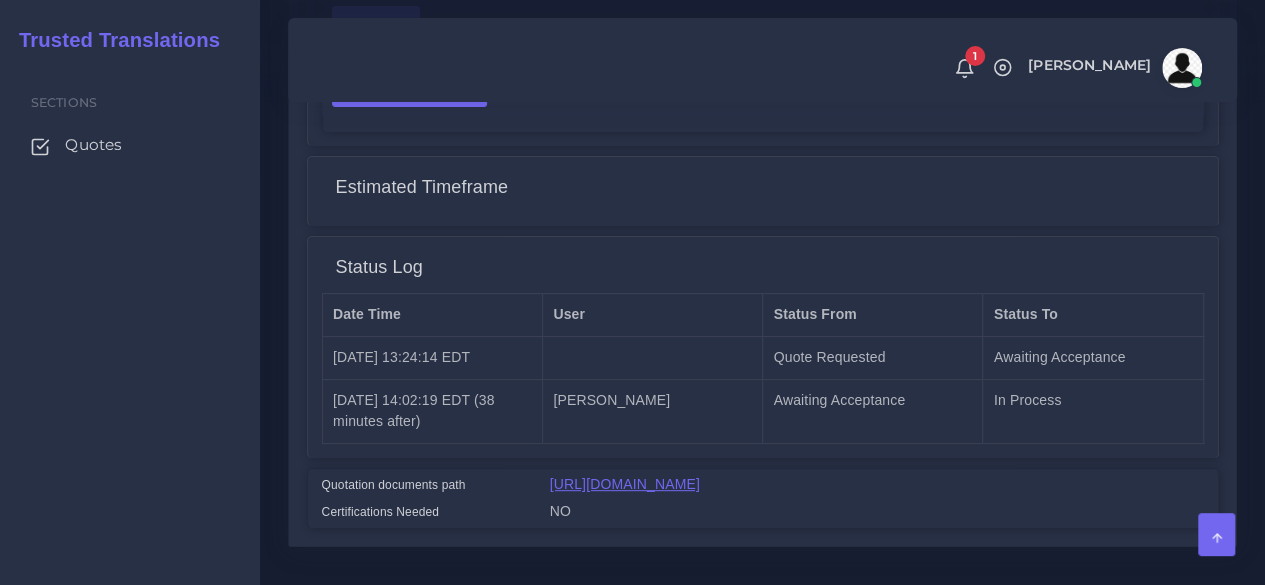 click on "[URL][DOMAIN_NAME]" at bounding box center [625, 484] 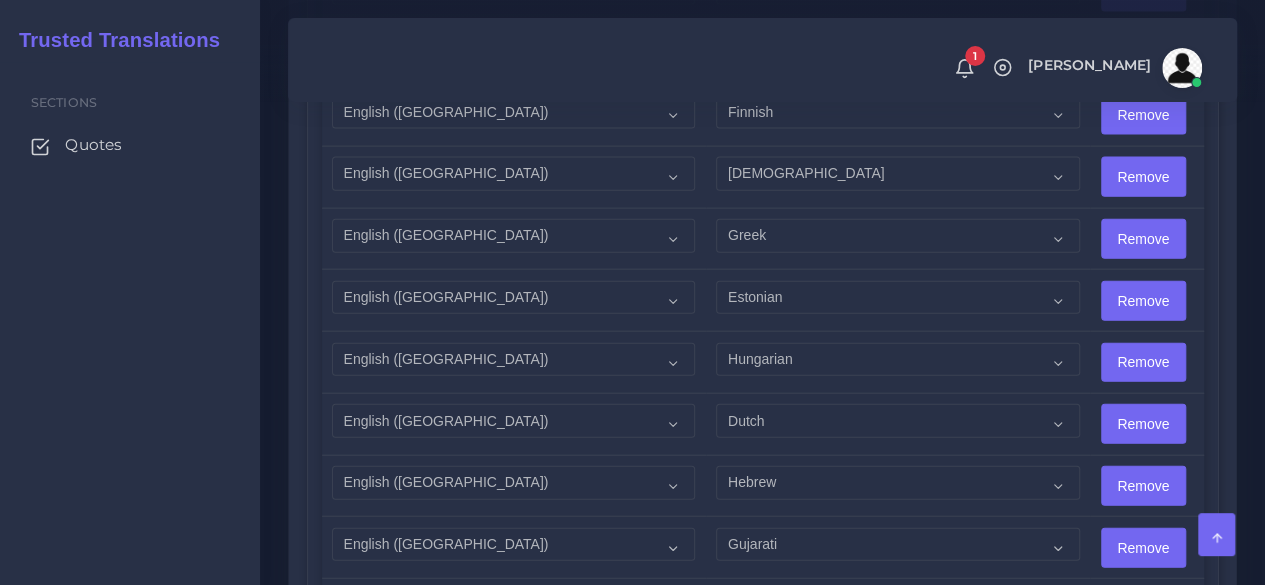 scroll, scrollTop: 2200, scrollLeft: 0, axis: vertical 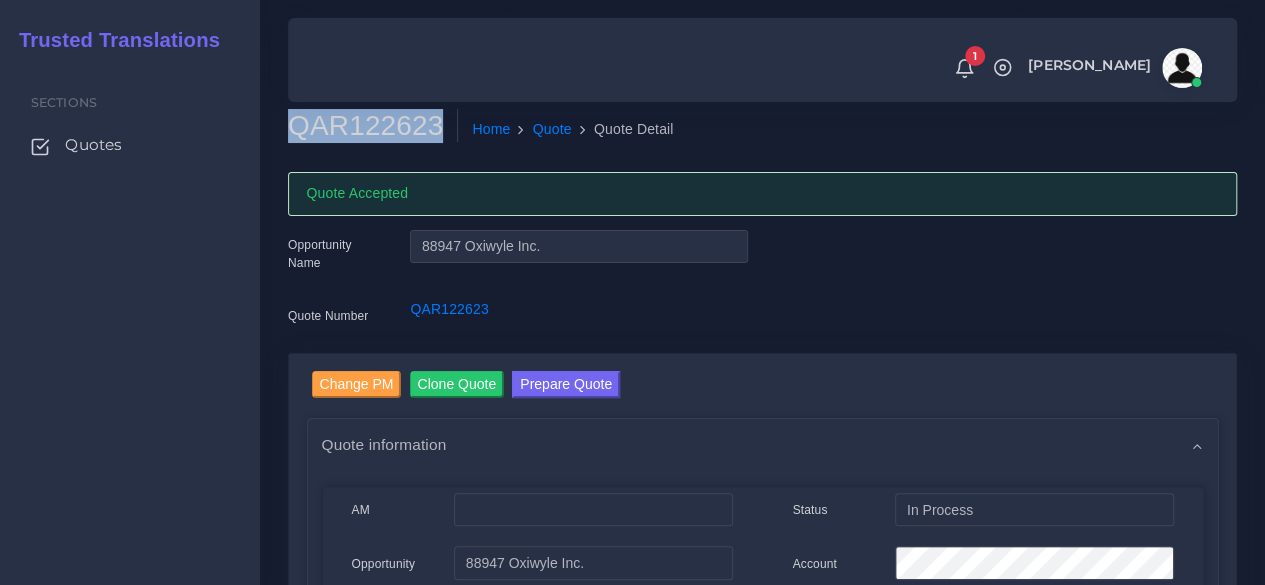 drag, startPoint x: 435, startPoint y: 136, endPoint x: 296, endPoint y: 133, distance: 139.03236 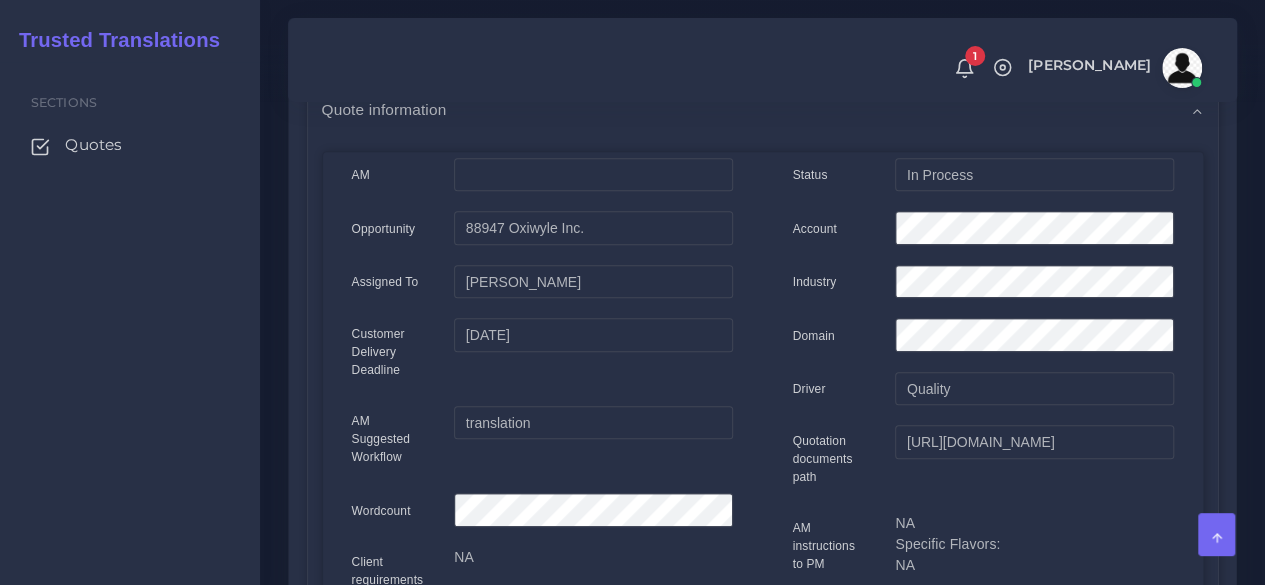 scroll, scrollTop: 100, scrollLeft: 0, axis: vertical 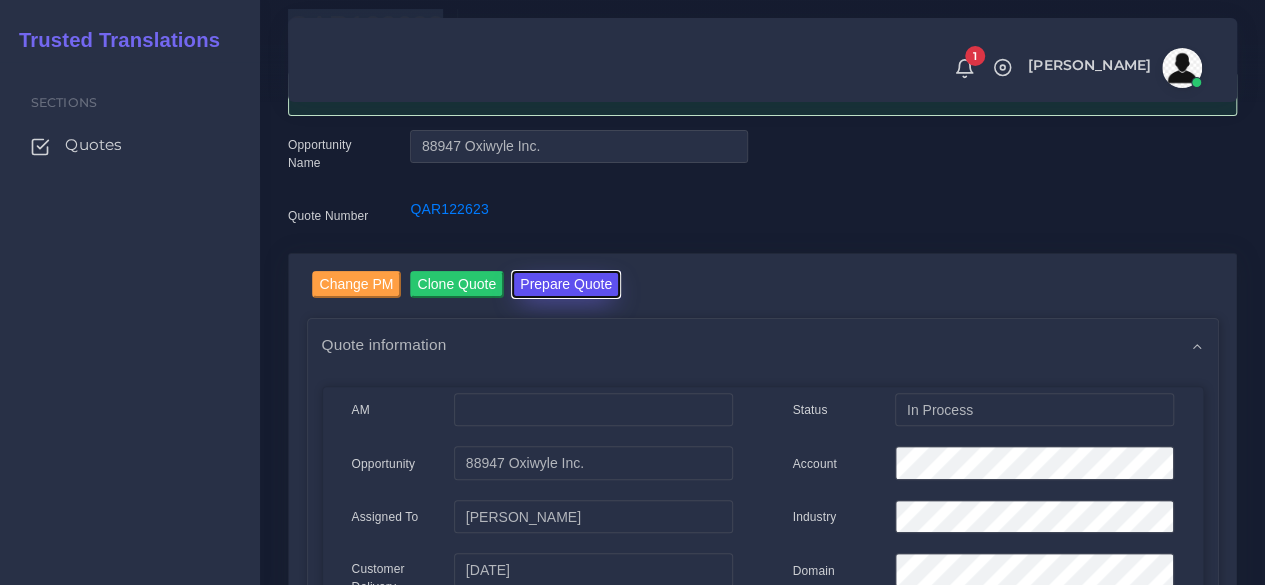 click on "Prepare Quote" at bounding box center (566, 284) 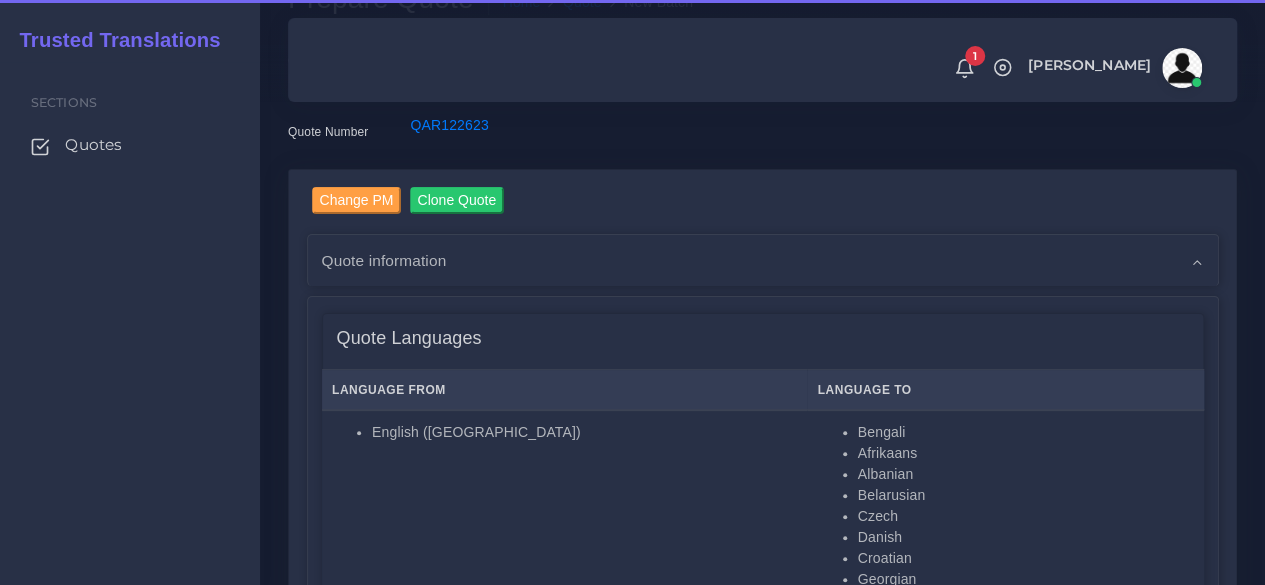 scroll, scrollTop: 0, scrollLeft: 0, axis: both 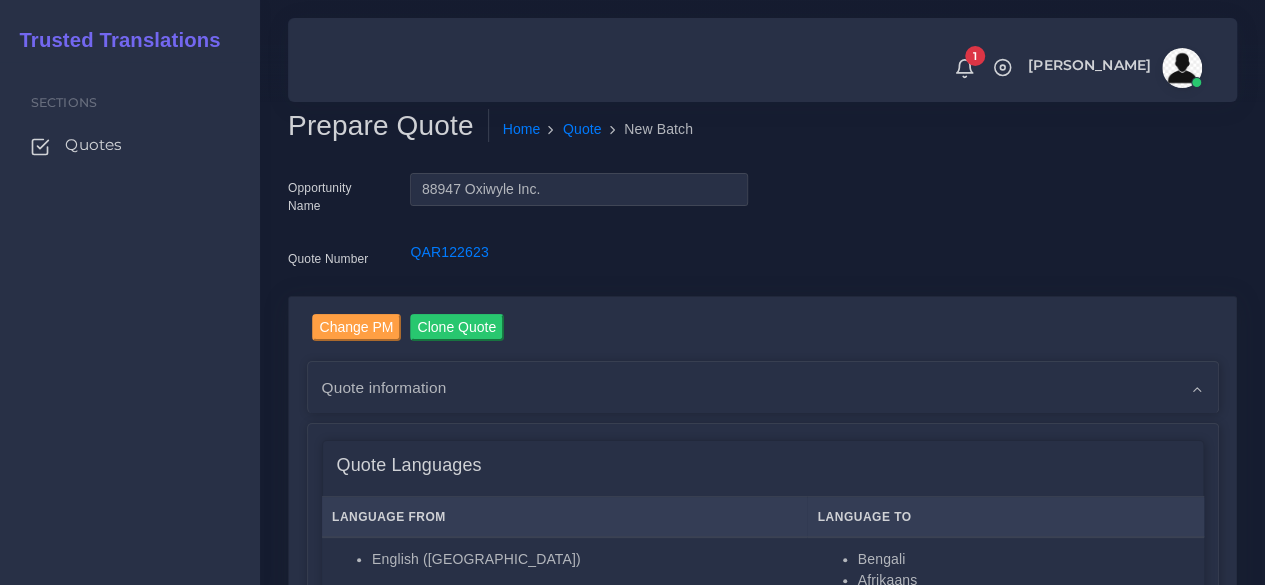 click on "QAR122623" at bounding box center [578, 262] 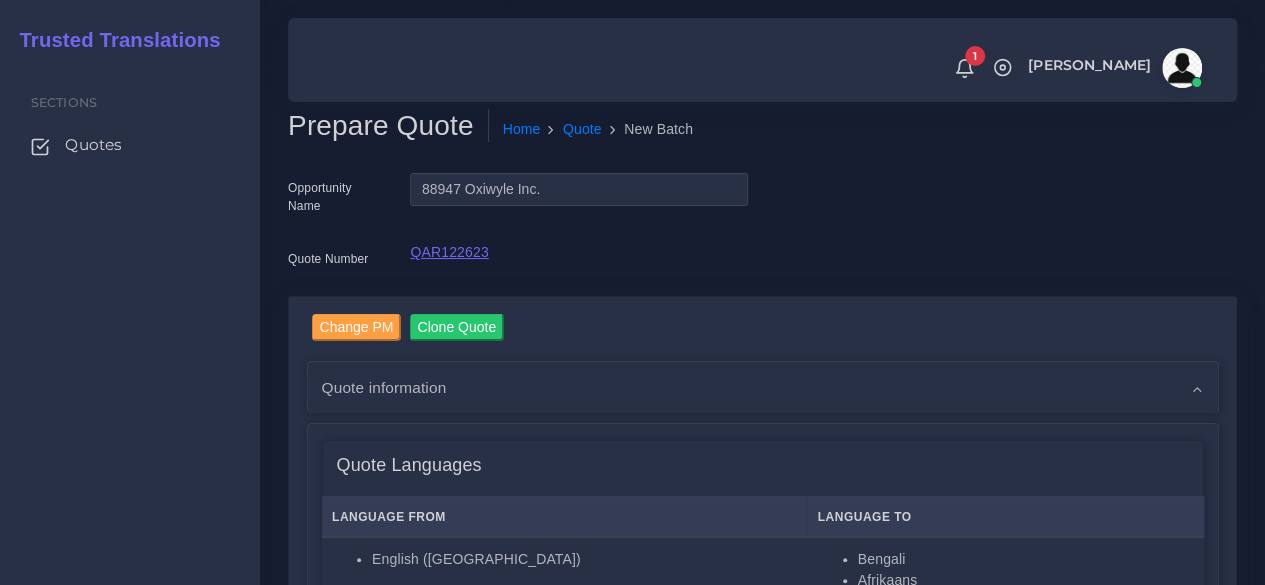 click on "QAR122623" at bounding box center [449, 252] 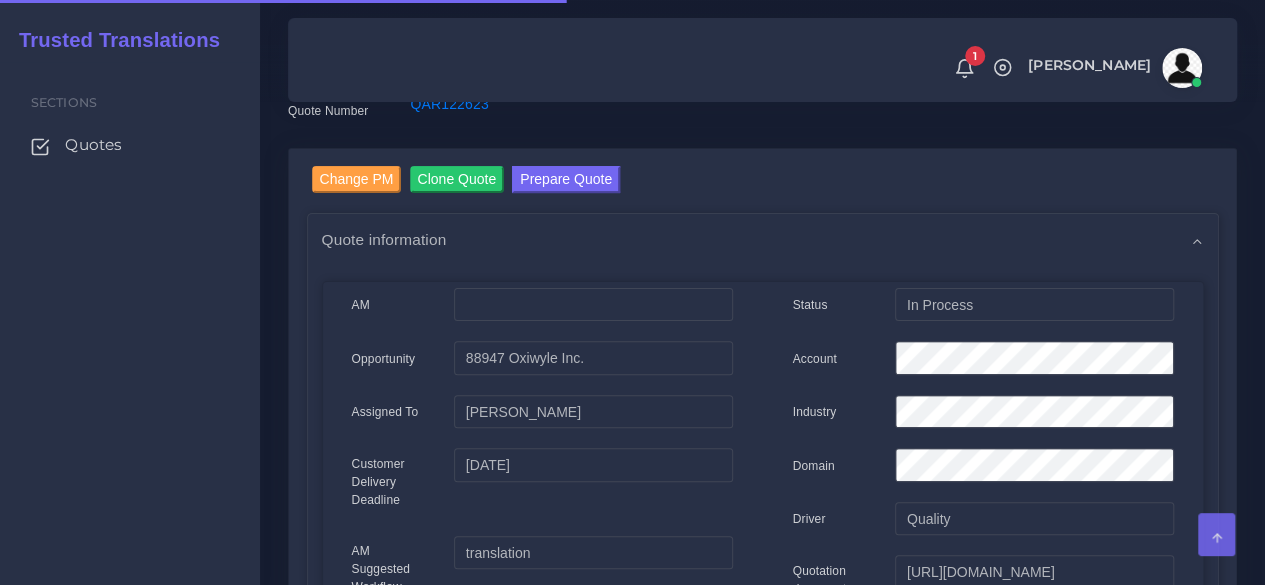 scroll, scrollTop: 2, scrollLeft: 0, axis: vertical 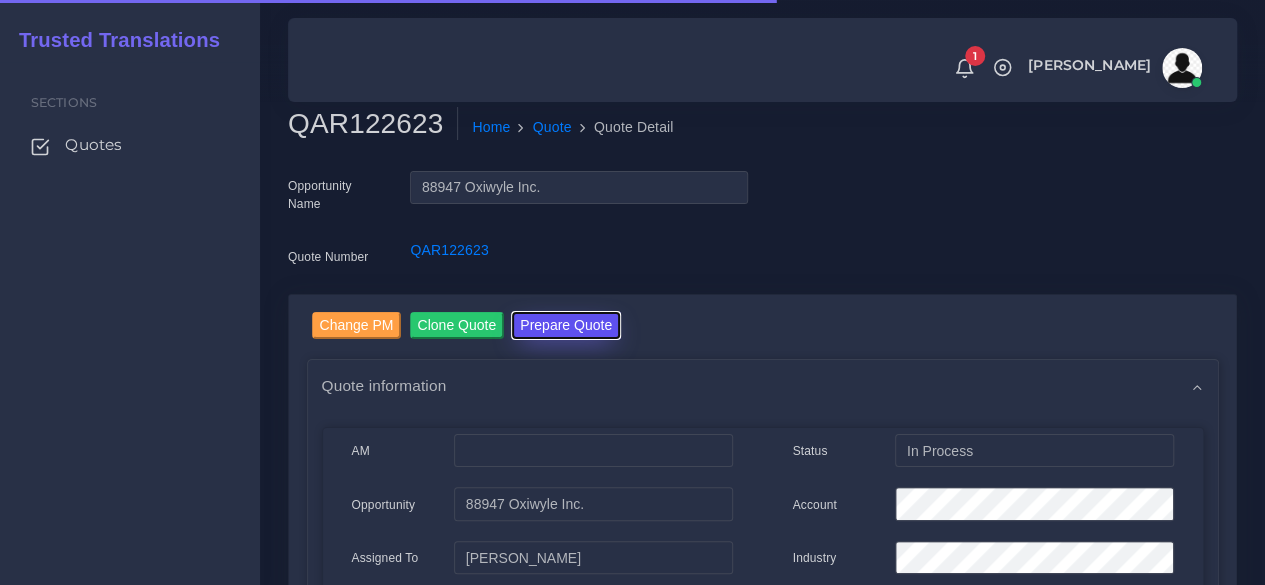 click on "Prepare Quote" at bounding box center (566, 325) 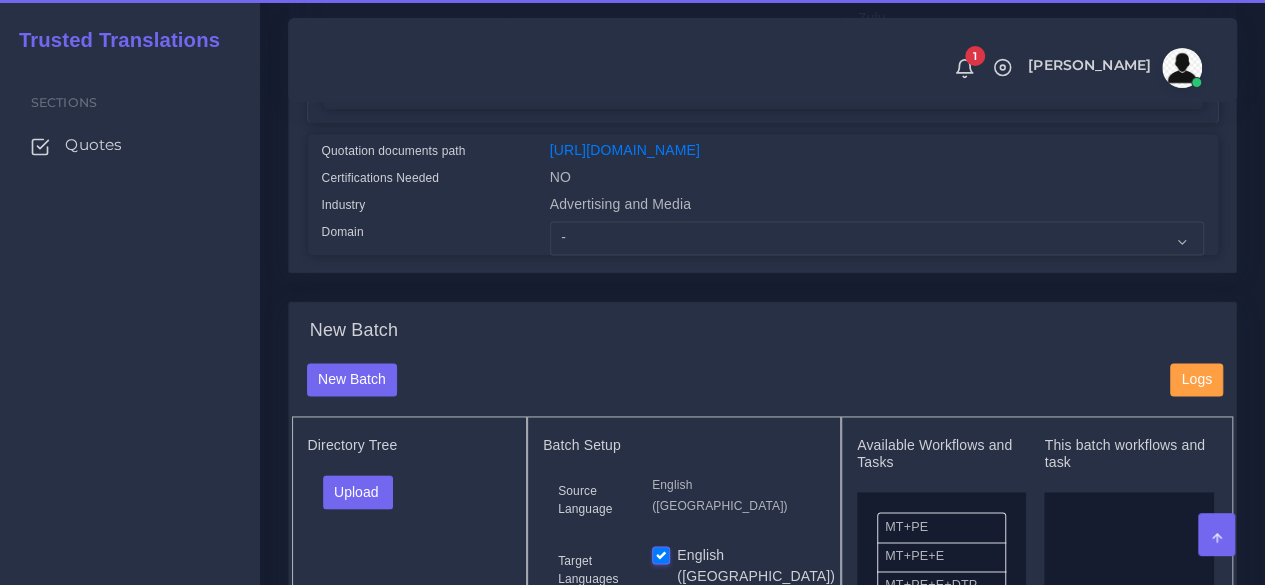 scroll, scrollTop: 1300, scrollLeft: 0, axis: vertical 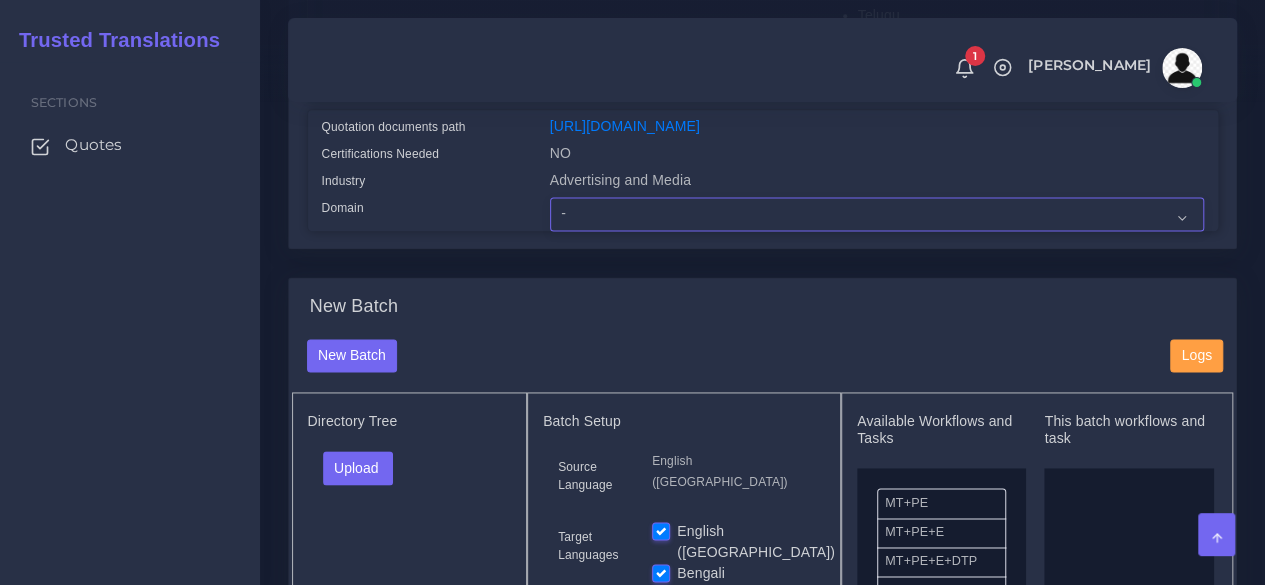 click on "-
Advertising and Media
Agriculture, Forestry and Fishing
Architecture, Building and Construction
Automotive
Chemicals
Computer Hardware
Computer Software
Consumer Electronics - Home appliances
Education
Energy, Water, Transportation and Utilities
Finance - Banking
Food Manufacturing and Services
Healthcare and Health Sciences
Hospitality, Leisure, Tourism and Arts
Human Resources - HR
Industrial Electronics
Industrial Manufacturing Insurance" at bounding box center (877, 214) 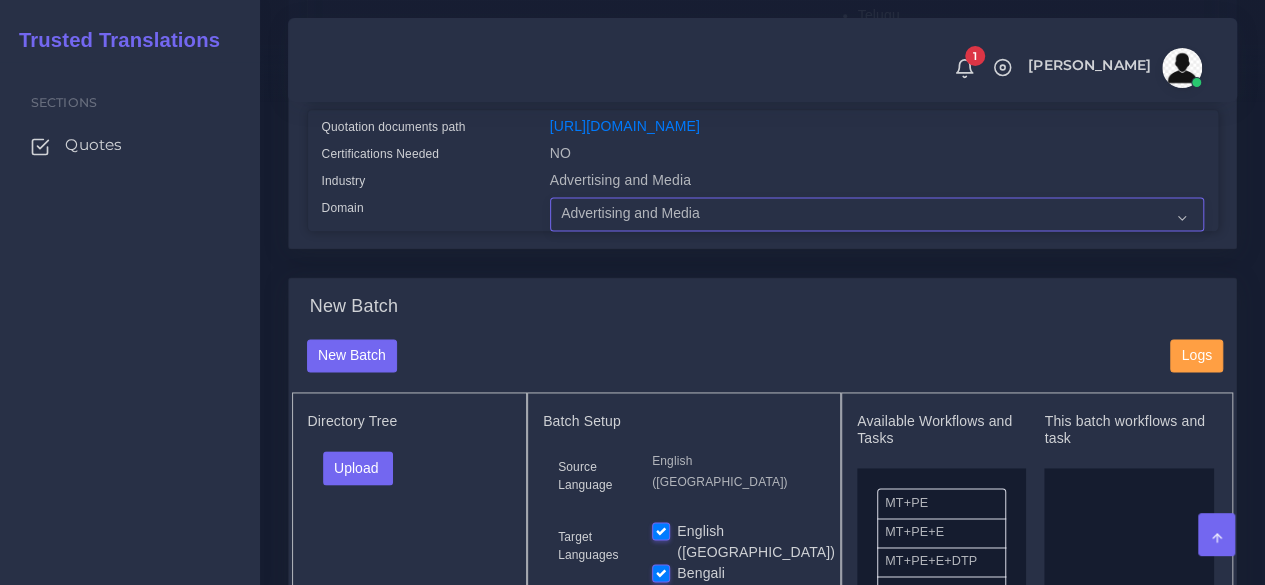 click on "-
Advertising and Media
Agriculture, Forestry and Fishing
Architecture, Building and Construction
Automotive
Chemicals
Computer Hardware
Computer Software
Consumer Electronics - Home appliances
Education
Energy, Water, Transportation and Utilities
Finance - Banking
Food Manufacturing and Services
Healthcare and Health Sciences
Hospitality, Leisure, Tourism and Arts
Human Resources - HR
Industrial Electronics
Industrial Manufacturing Insurance" at bounding box center [877, 214] 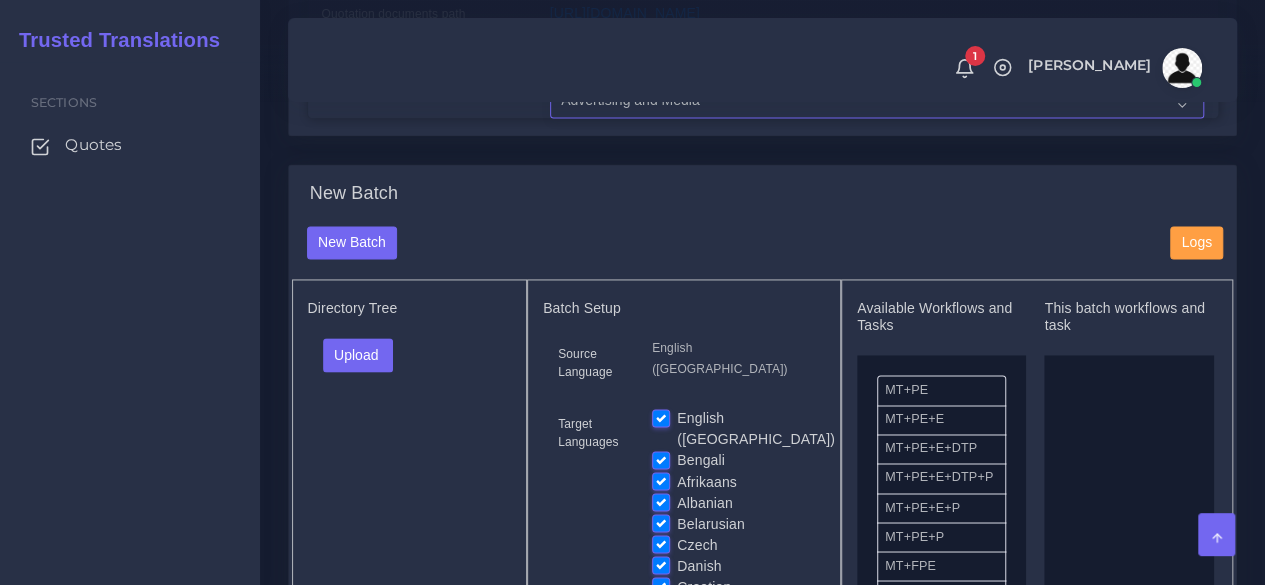 scroll, scrollTop: 1600, scrollLeft: 0, axis: vertical 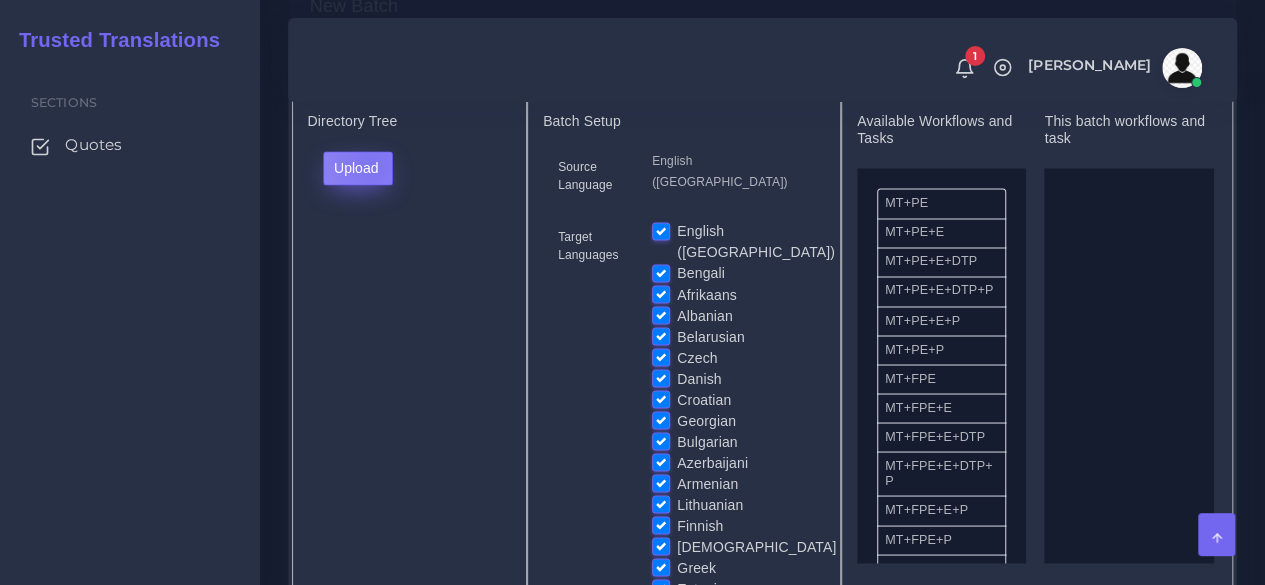 click on "Upload" at bounding box center [358, 168] 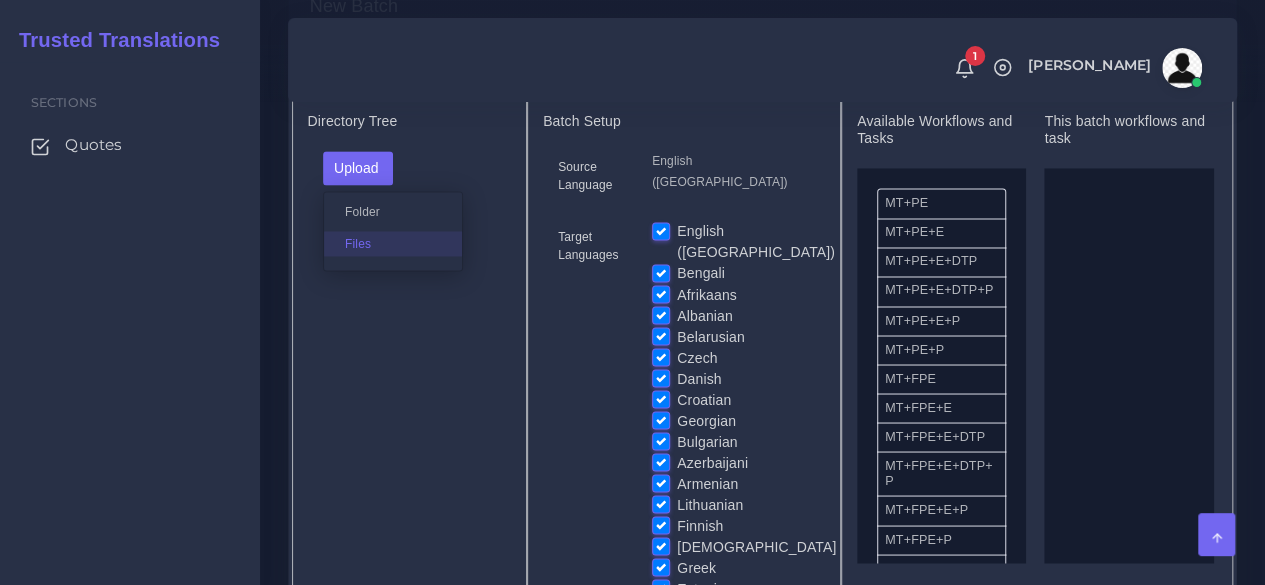 click on "Files" at bounding box center (393, 243) 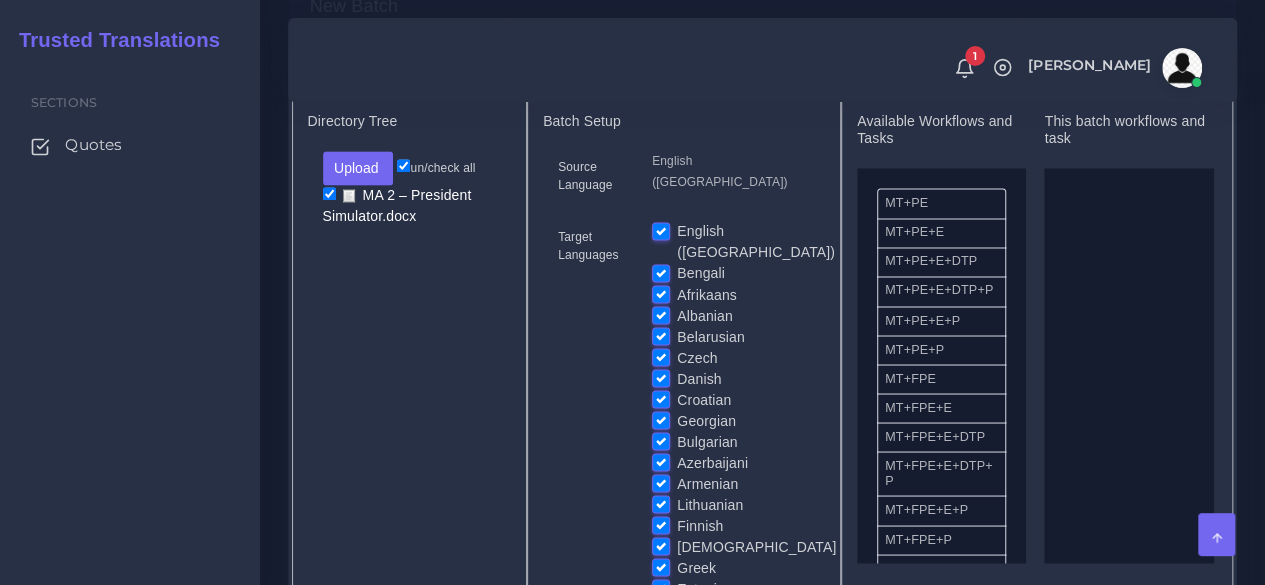 click on "English ([GEOGRAPHIC_DATA])" at bounding box center (756, 242) 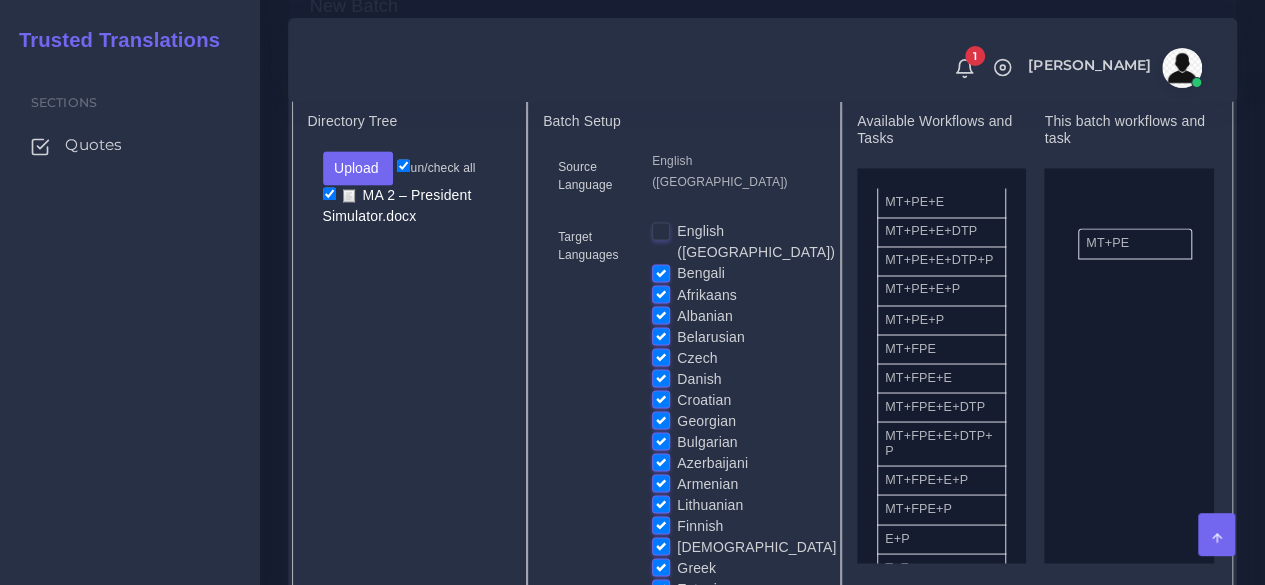 drag, startPoint x: 928, startPoint y: 237, endPoint x: 1129, endPoint y: 277, distance: 204.94145 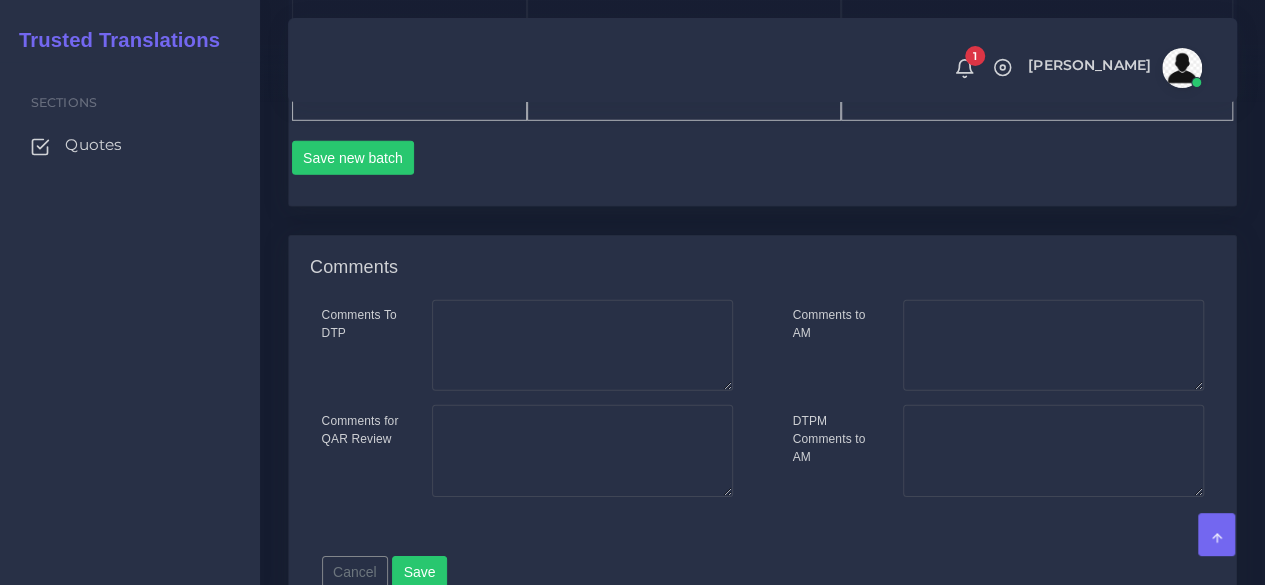 scroll, scrollTop: 2900, scrollLeft: 0, axis: vertical 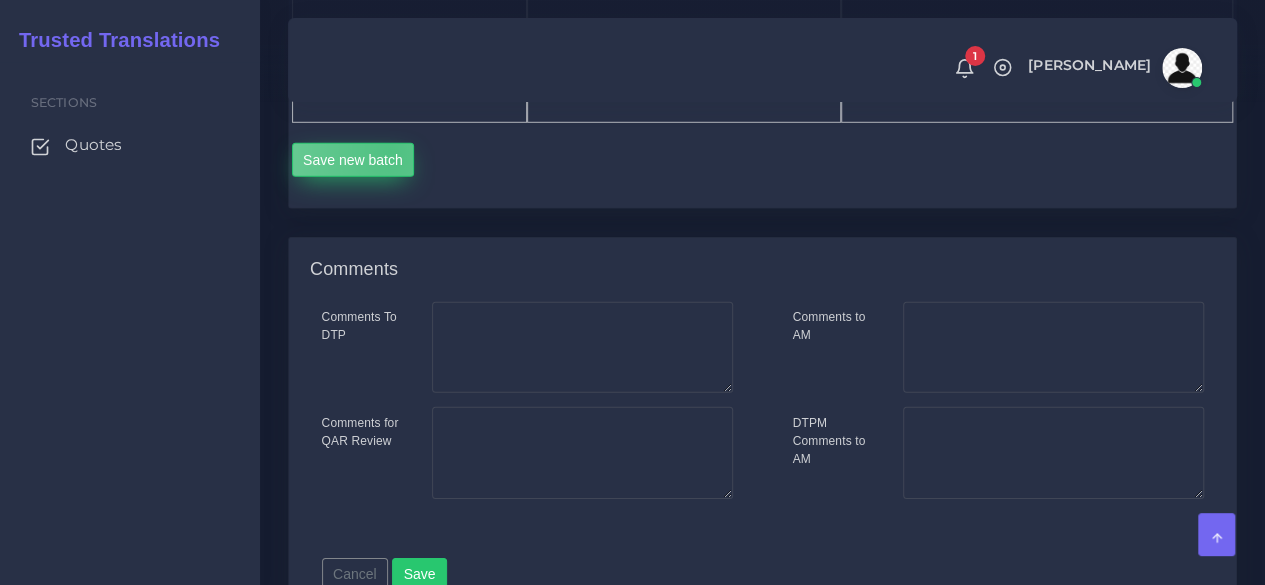 click on "Save new batch" at bounding box center (353, 160) 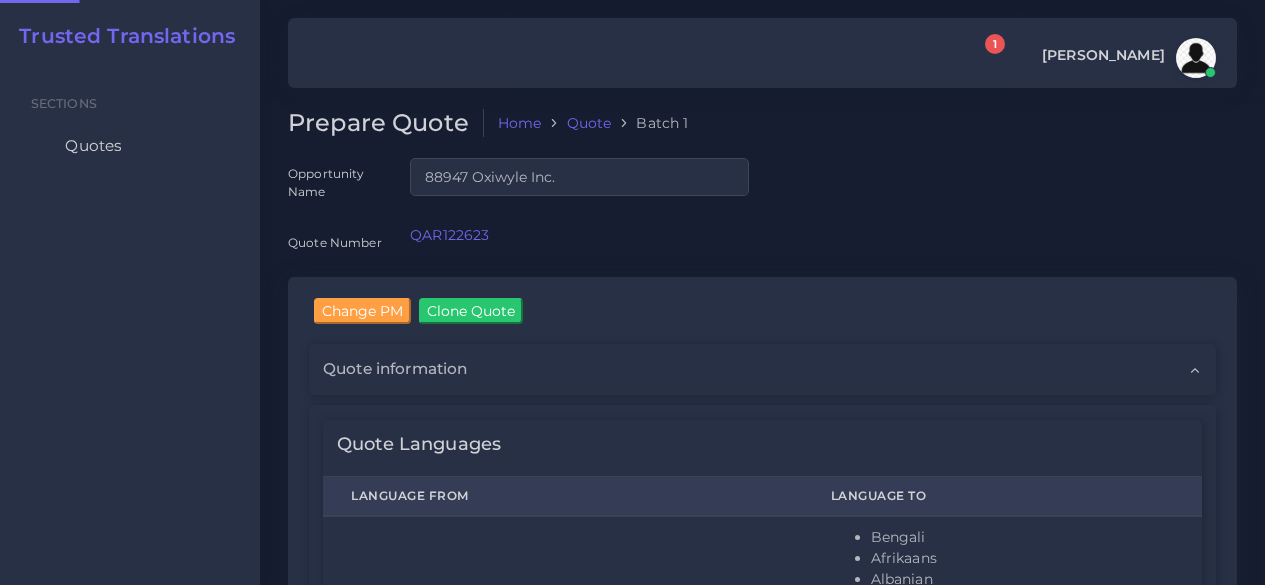 scroll, scrollTop: 0, scrollLeft: 0, axis: both 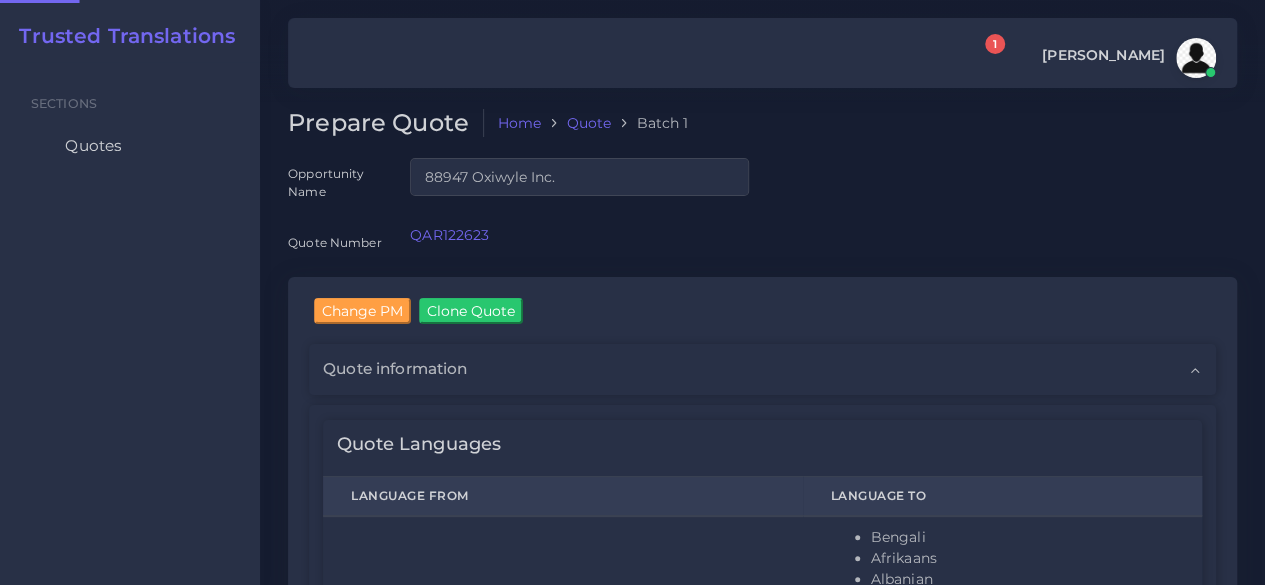 type 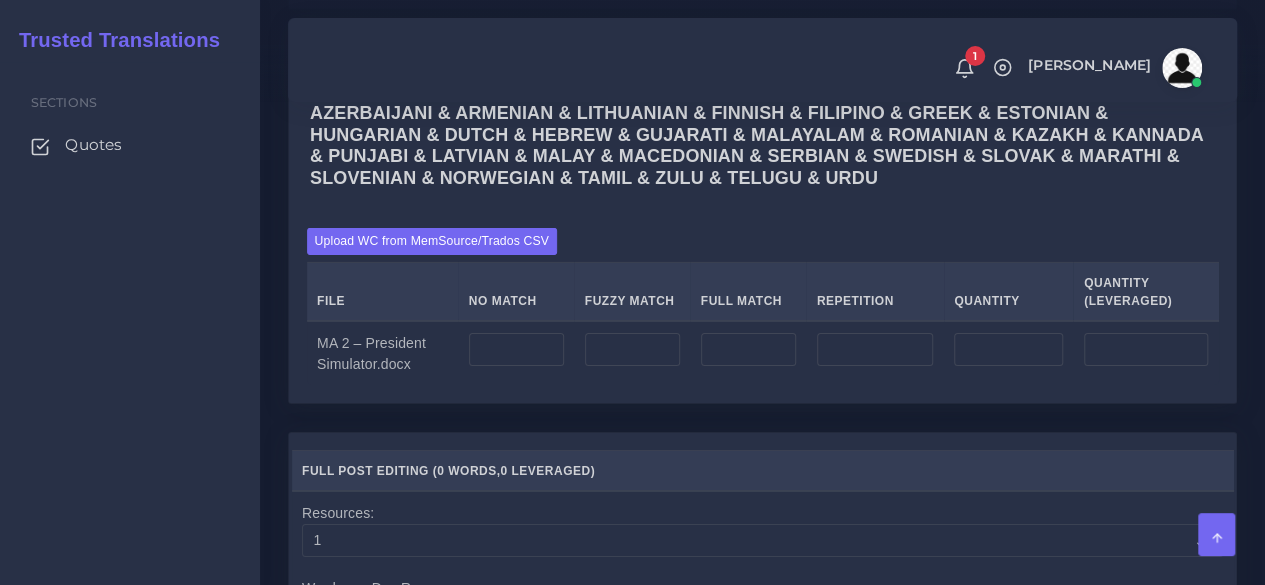 scroll, scrollTop: 3400, scrollLeft: 0, axis: vertical 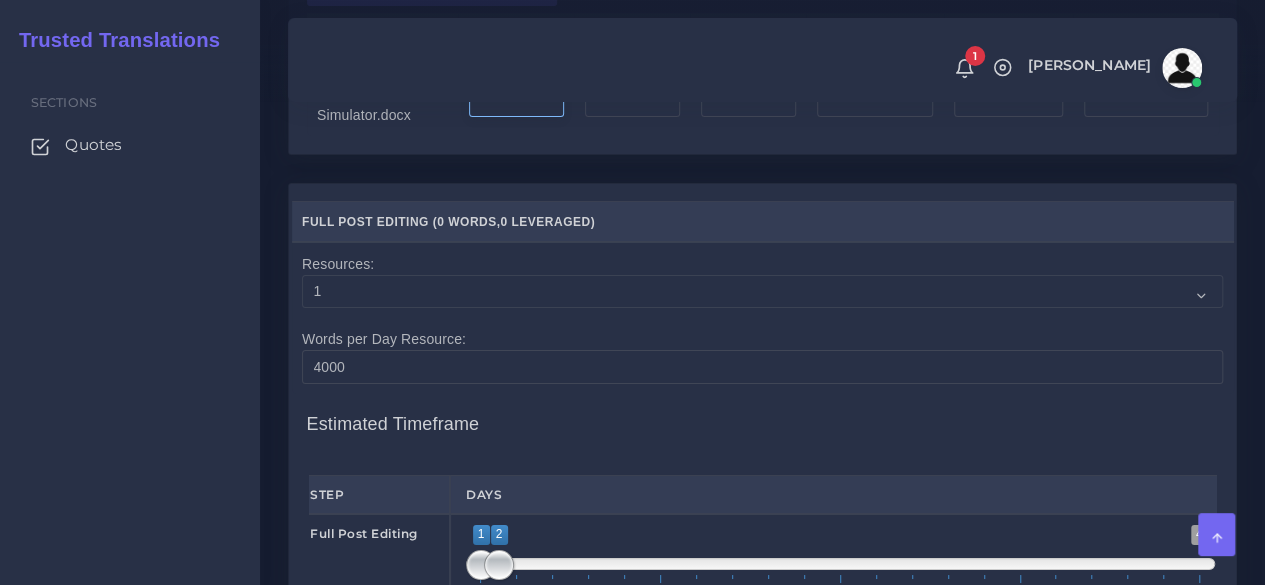 click at bounding box center (516, 101) 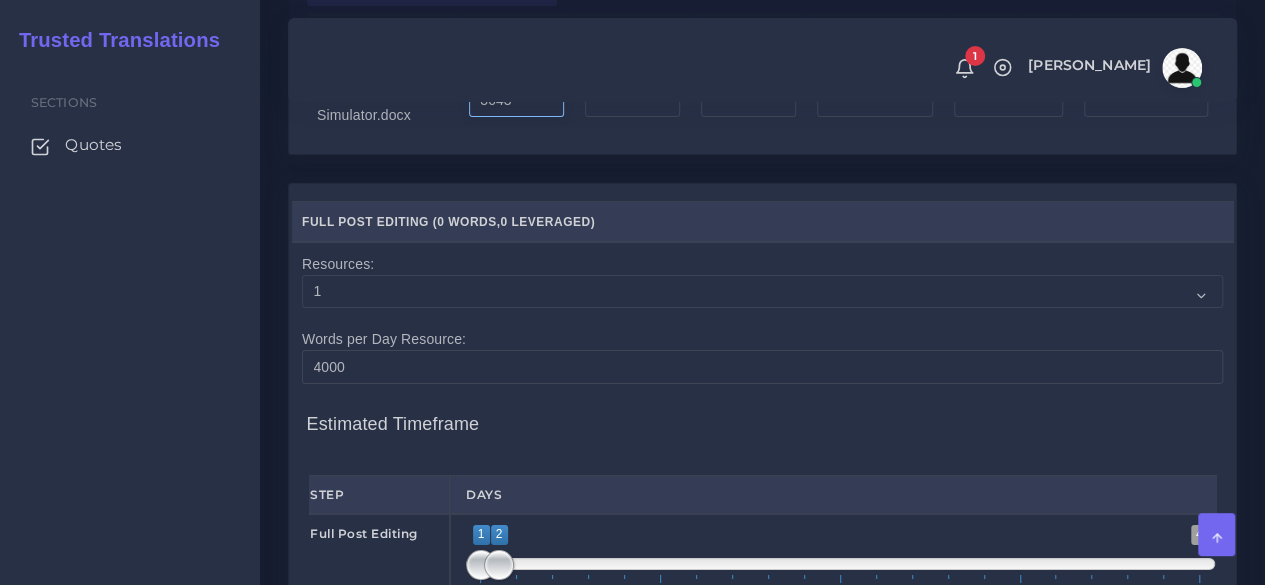 type on "3043" 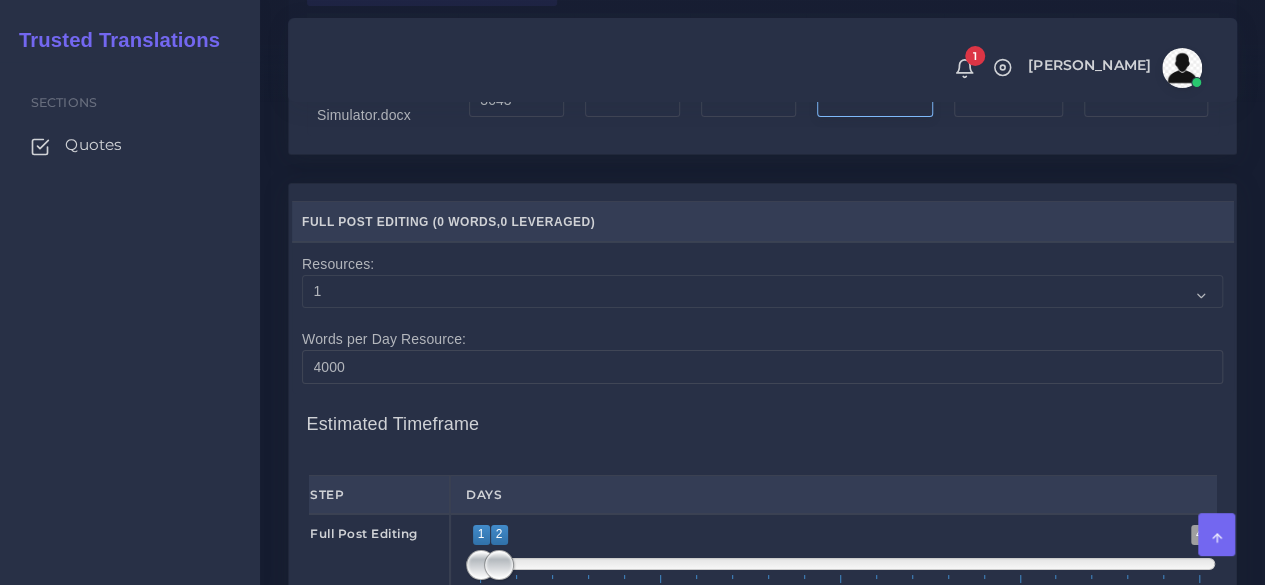 type on "3043" 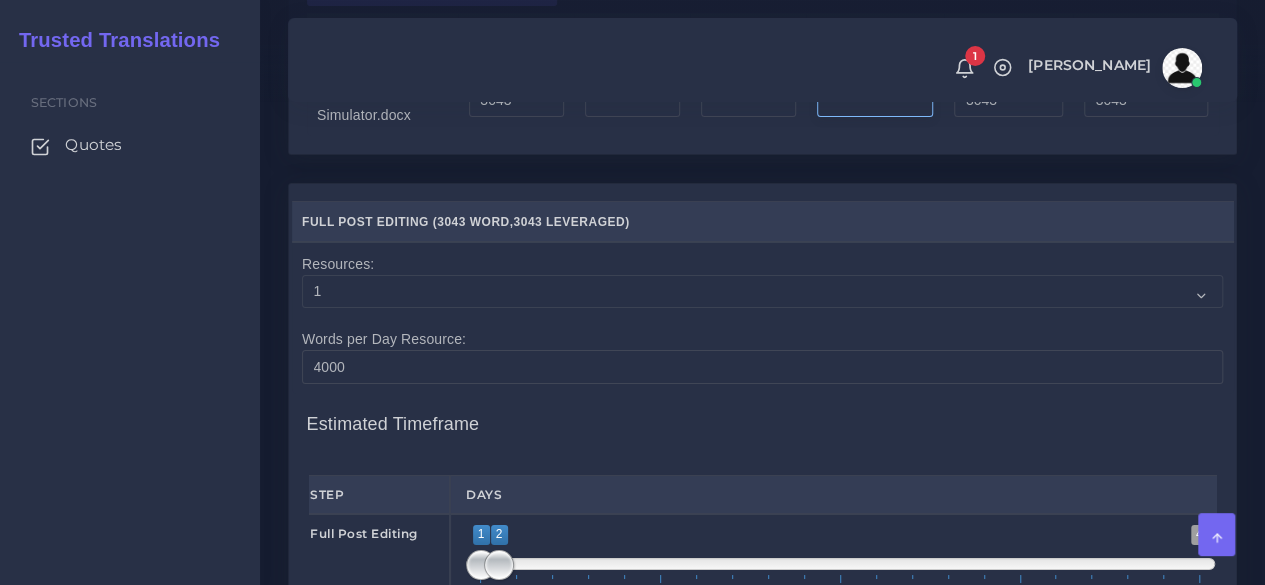 click at bounding box center [875, 101] 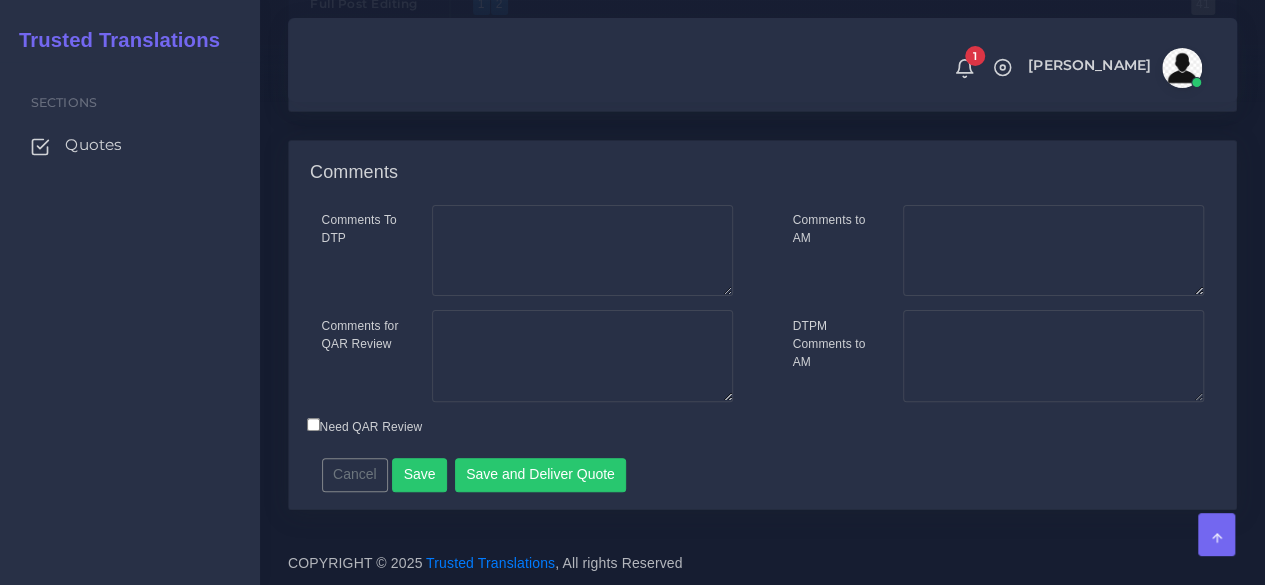 scroll, scrollTop: 4044, scrollLeft: 0, axis: vertical 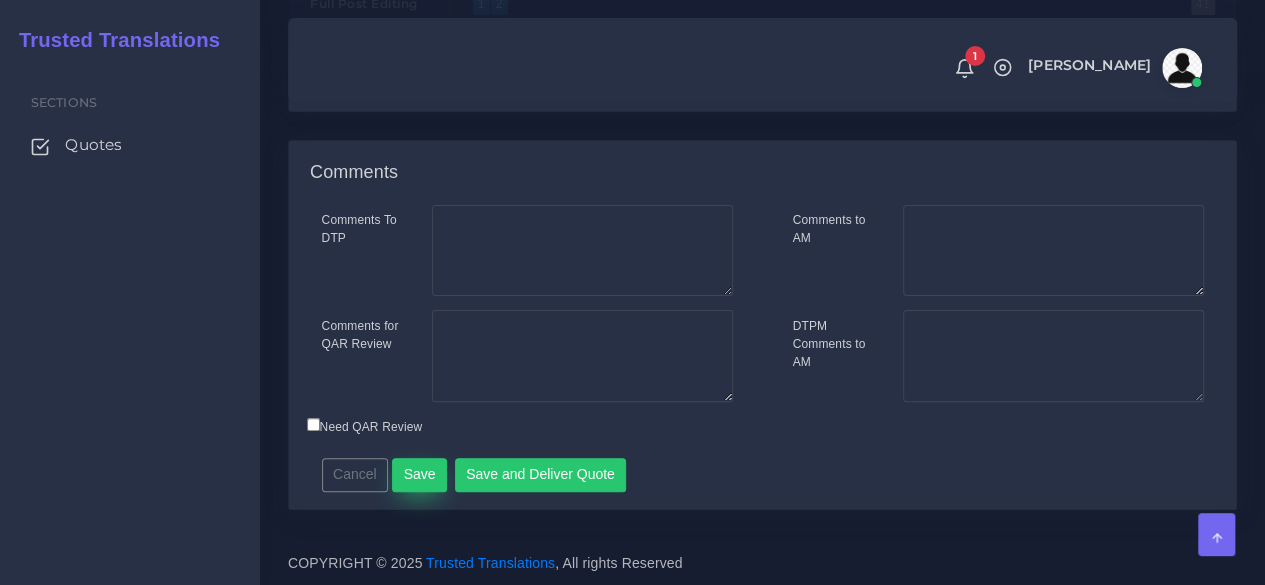 type on "173" 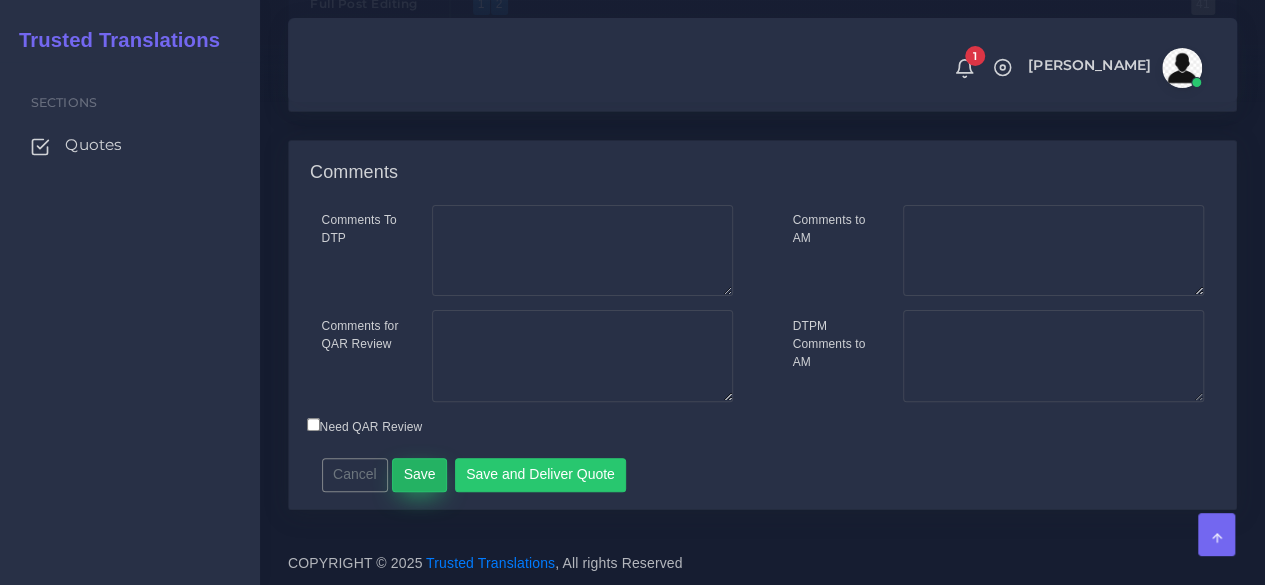 type on "3216" 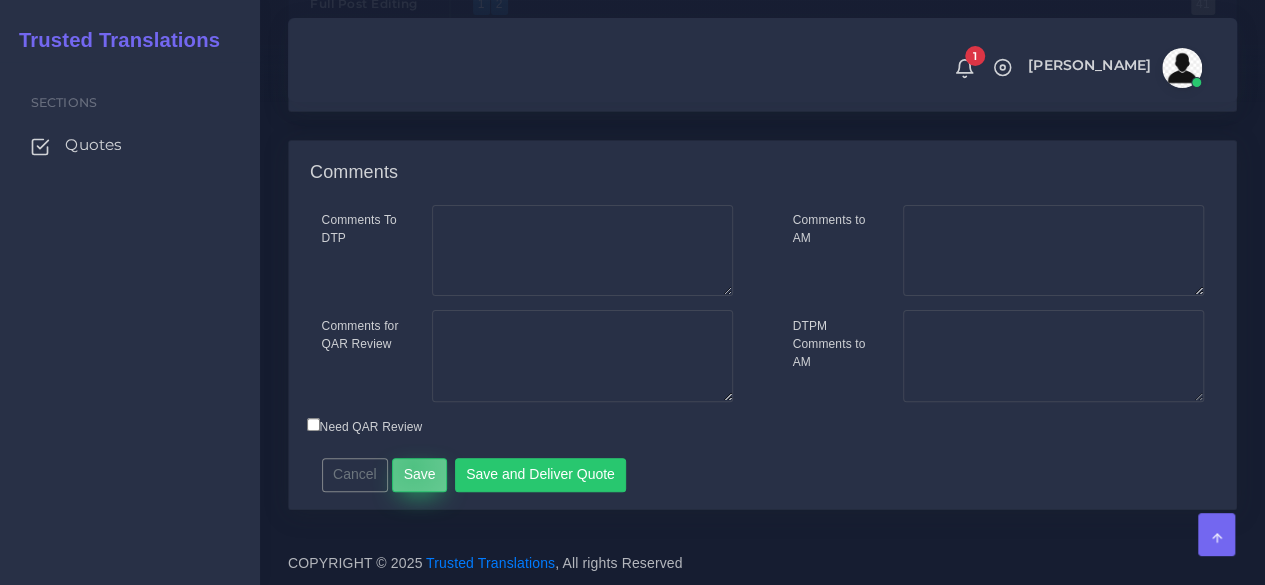 click on "Save" at bounding box center (419, 475) 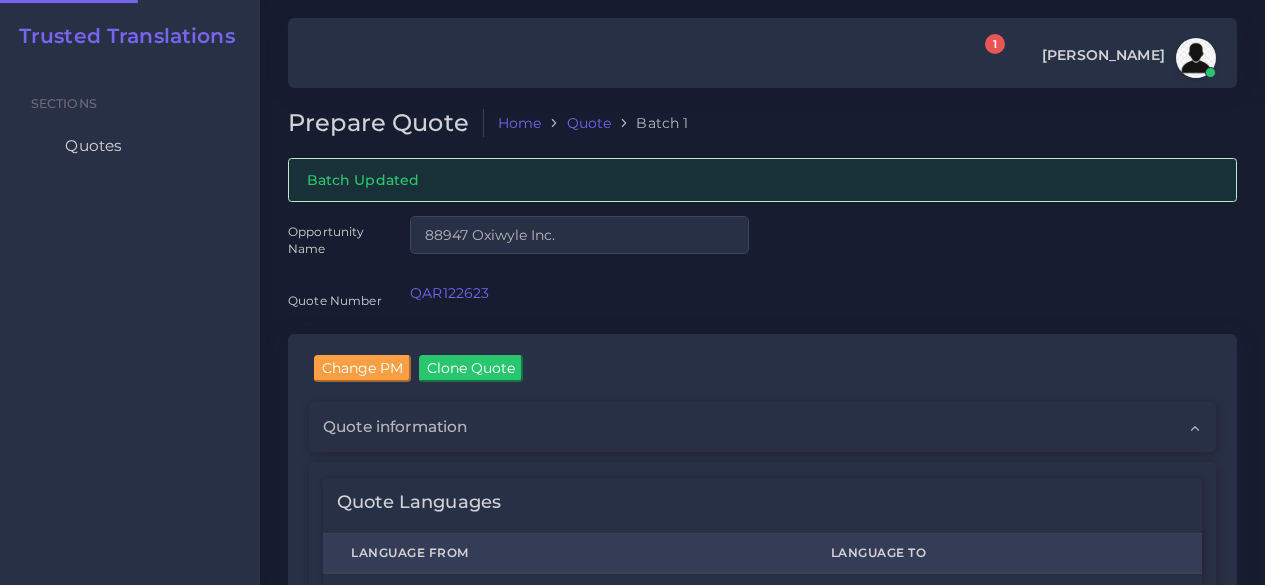 scroll, scrollTop: 0, scrollLeft: 0, axis: both 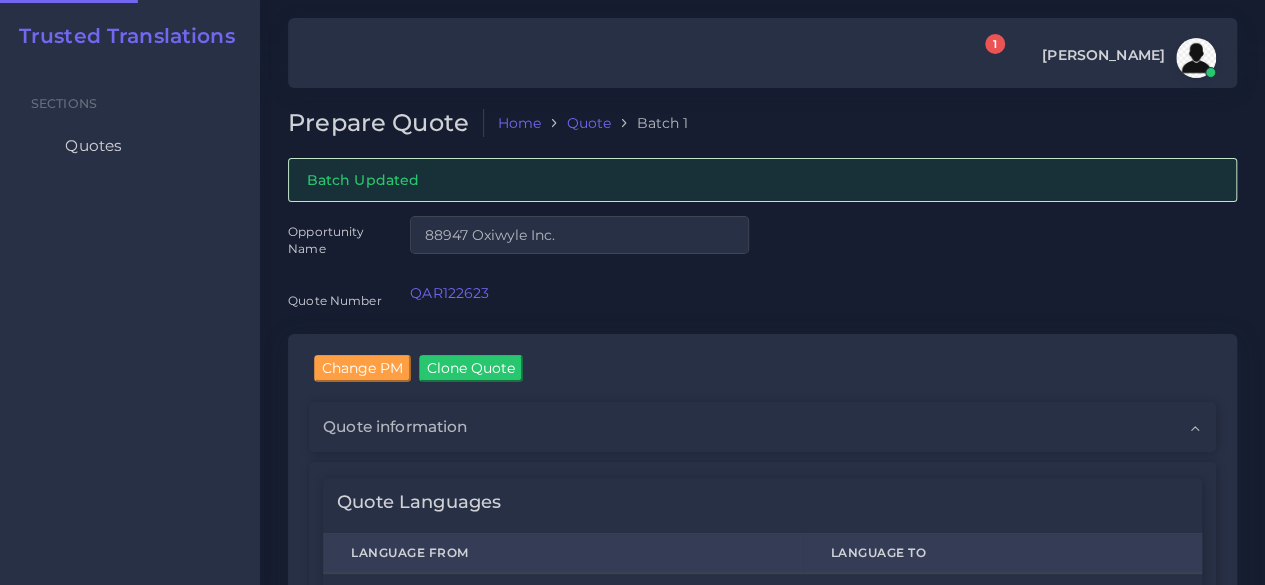 type 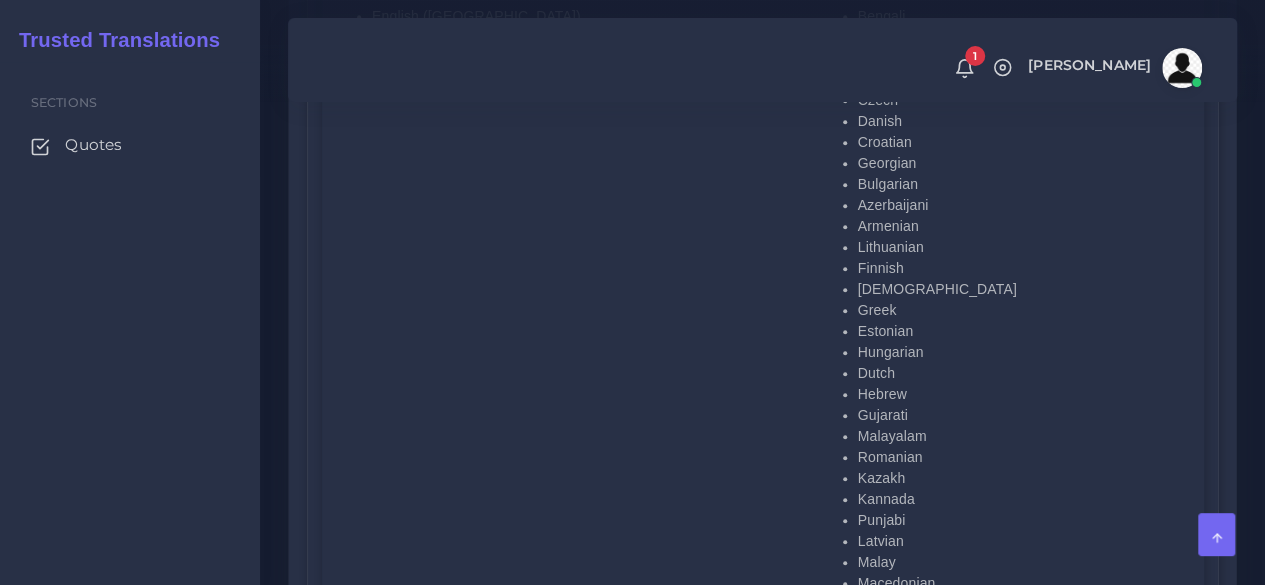 scroll, scrollTop: 700, scrollLeft: 0, axis: vertical 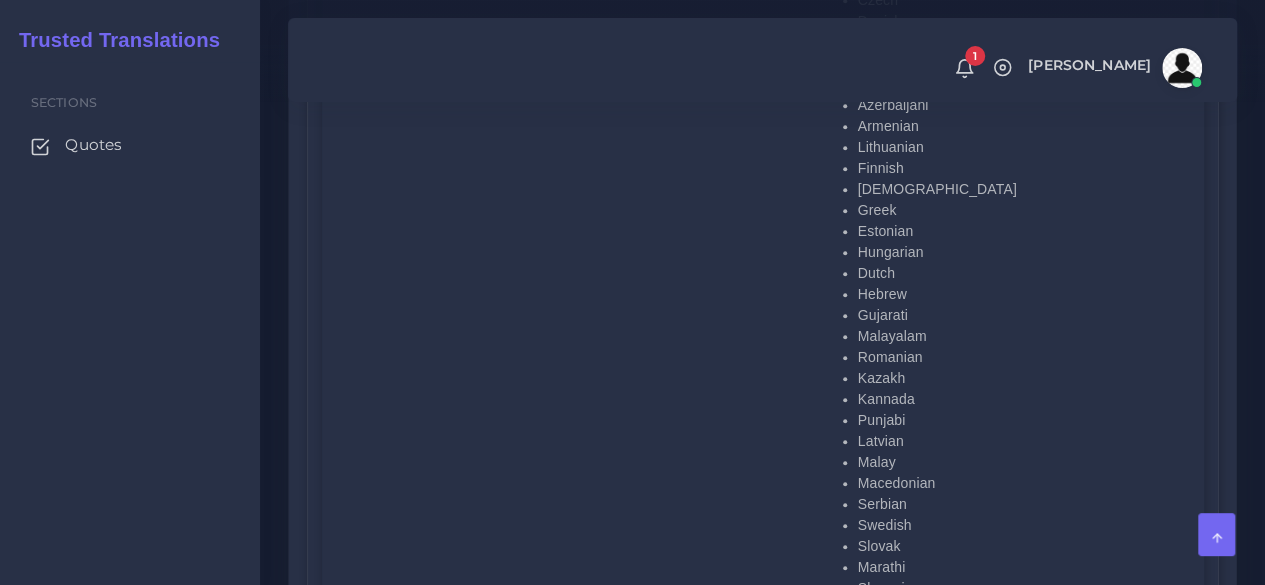 drag, startPoint x: 889, startPoint y: 331, endPoint x: 813, endPoint y: 337, distance: 76.23647 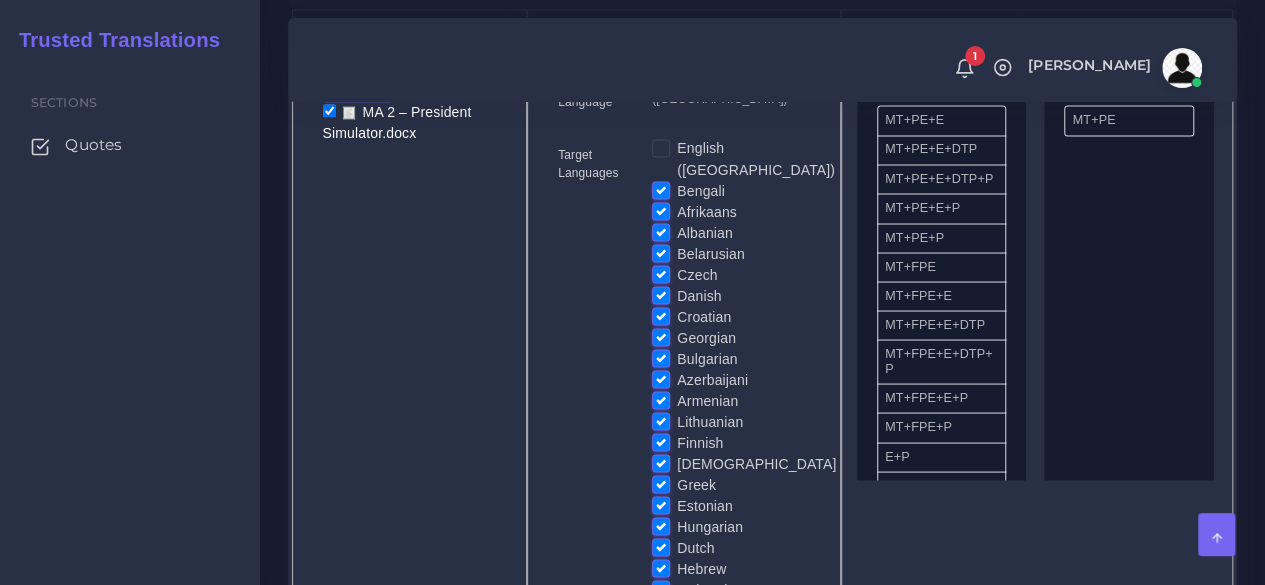 scroll, scrollTop: 1700, scrollLeft: 0, axis: vertical 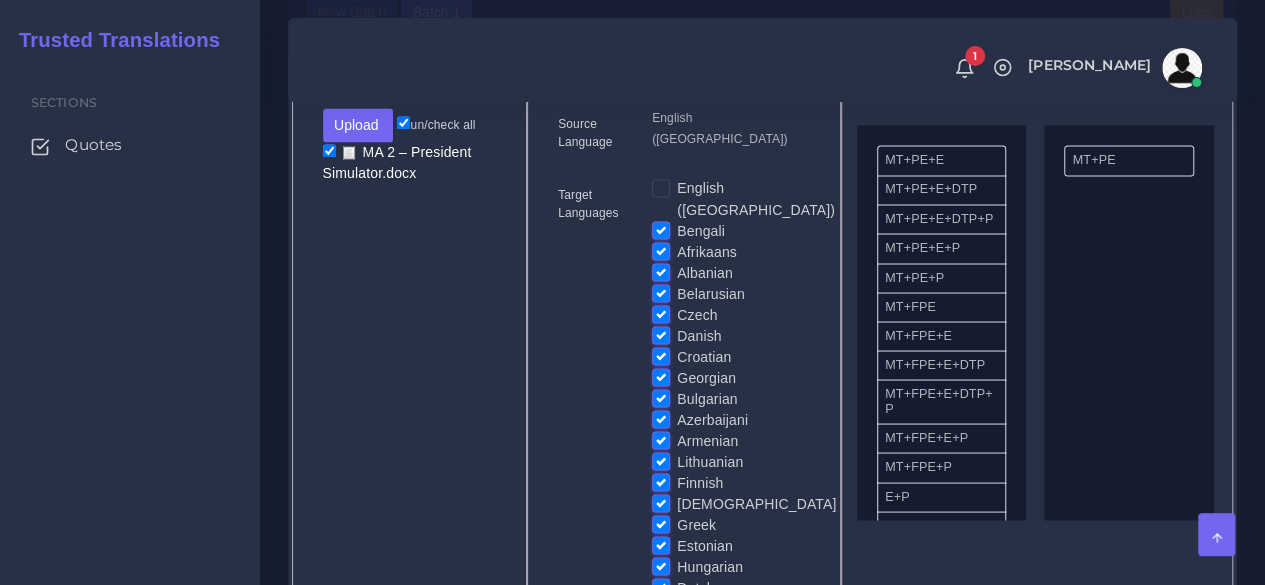 click on "Georgian" at bounding box center [706, 377] 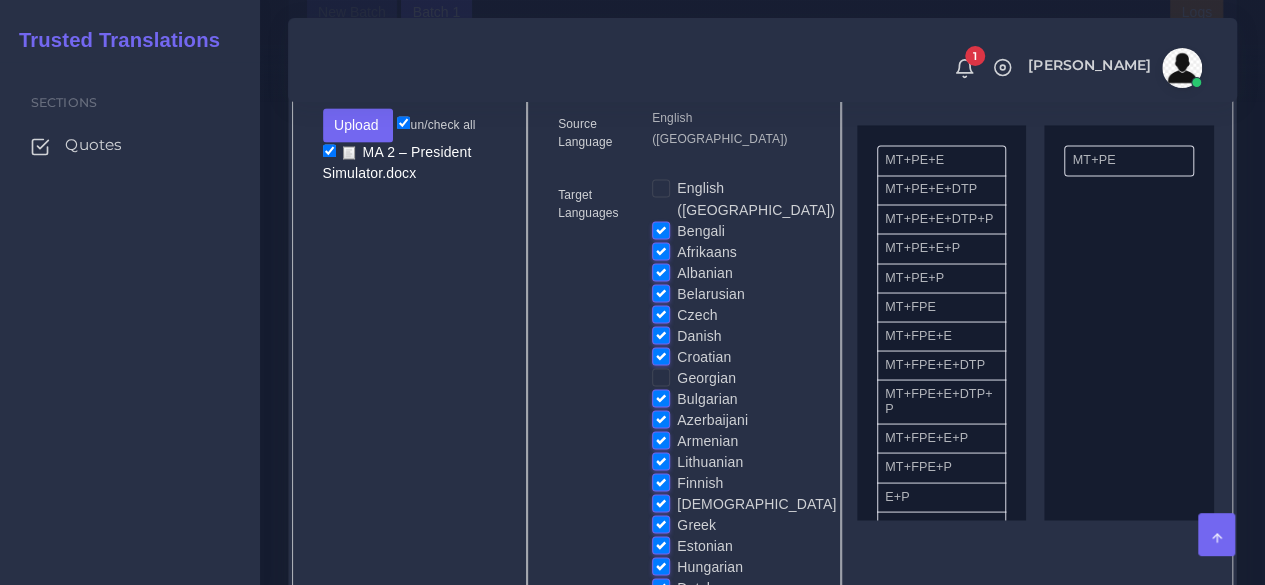 click on "Azerbaijani" at bounding box center [712, 419] 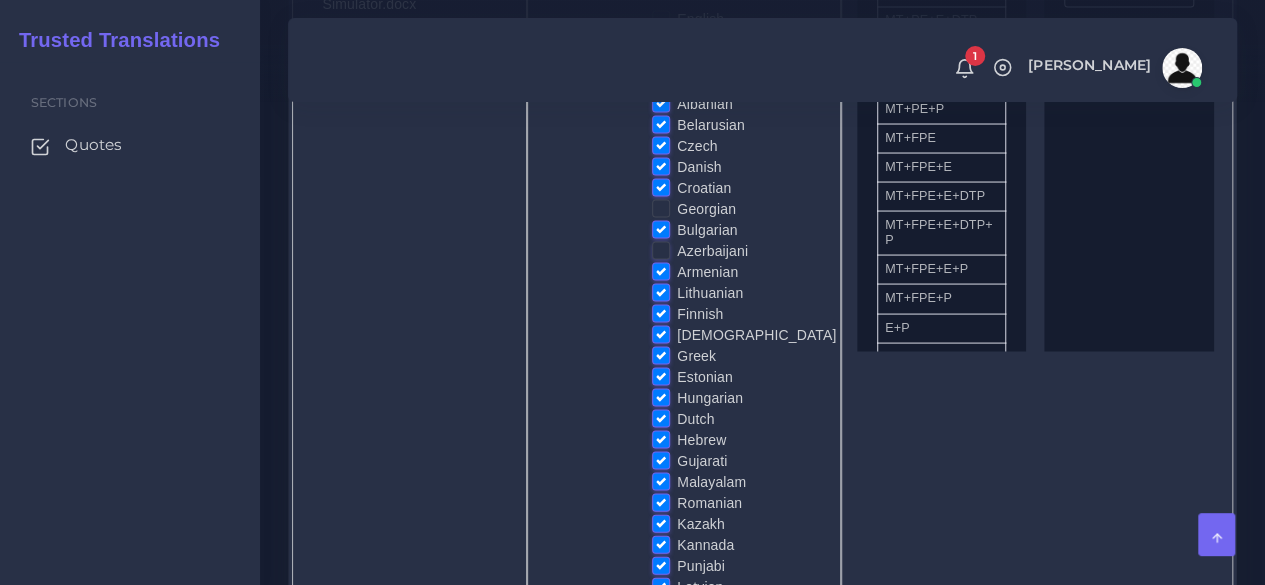 scroll, scrollTop: 1900, scrollLeft: 0, axis: vertical 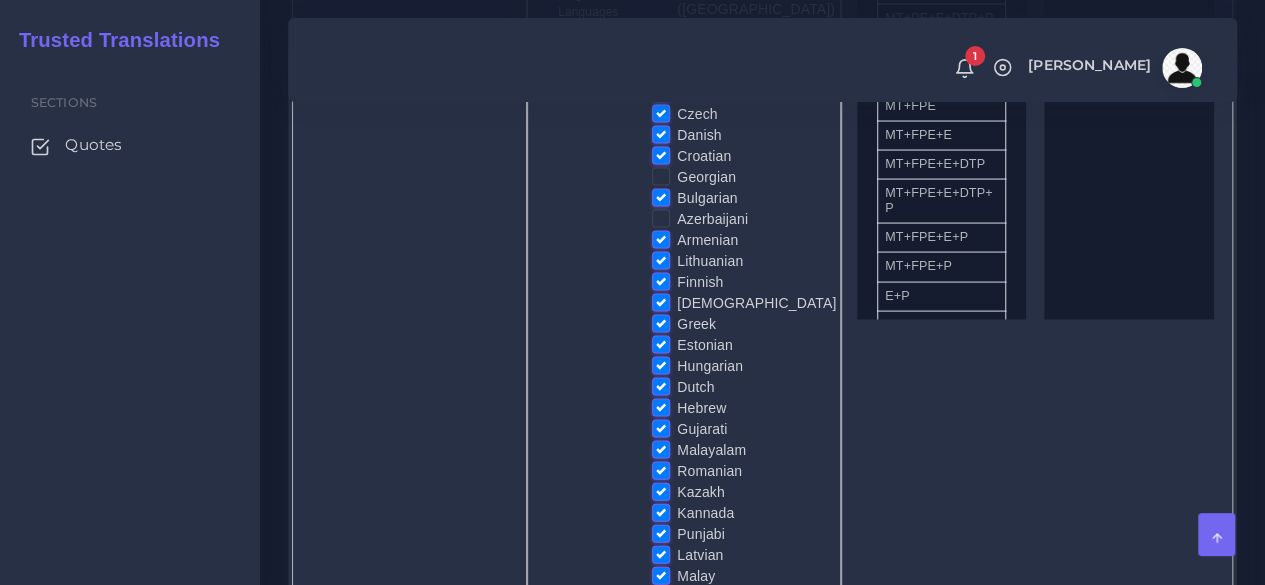click on "Kazakh" at bounding box center (701, 492) 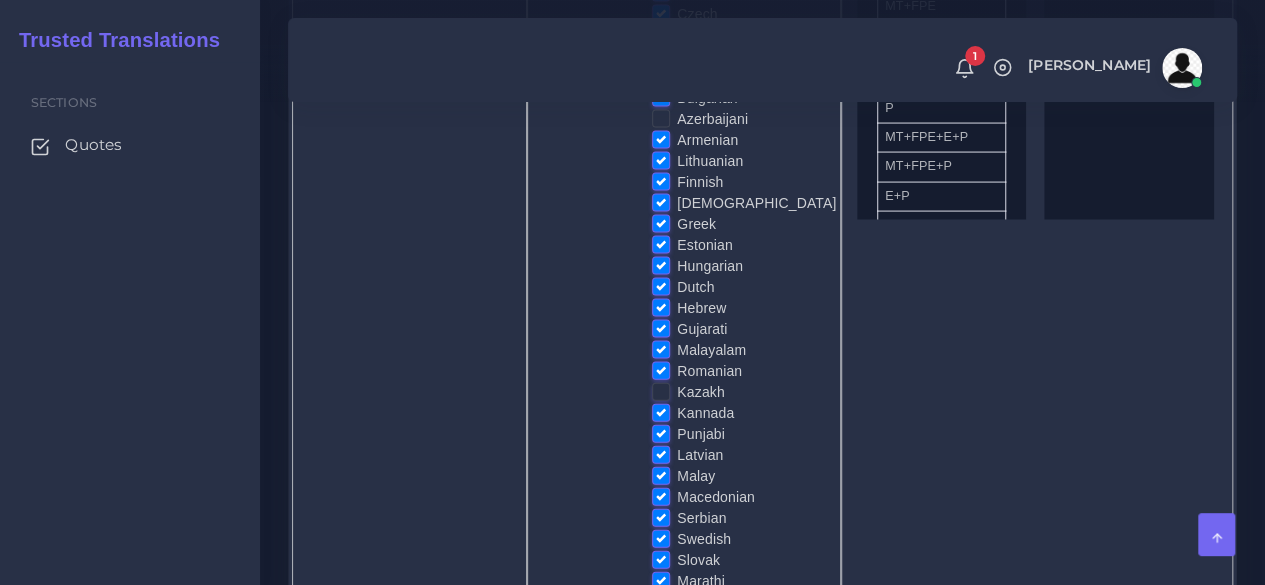 scroll, scrollTop: 2100, scrollLeft: 0, axis: vertical 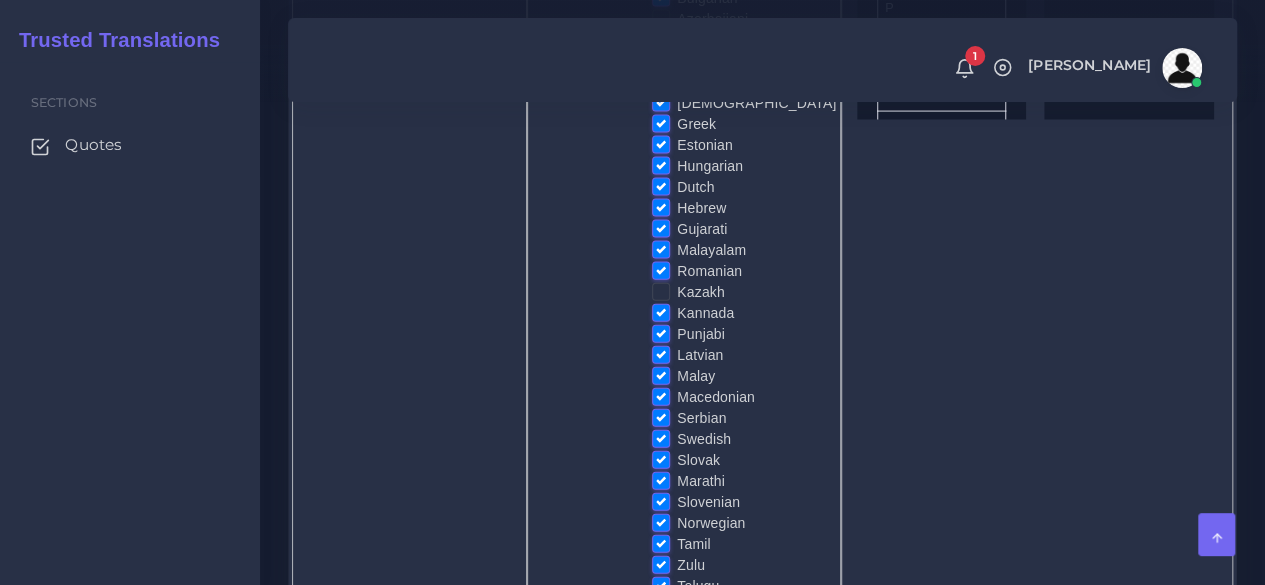 click on "Kannada" at bounding box center [705, 313] 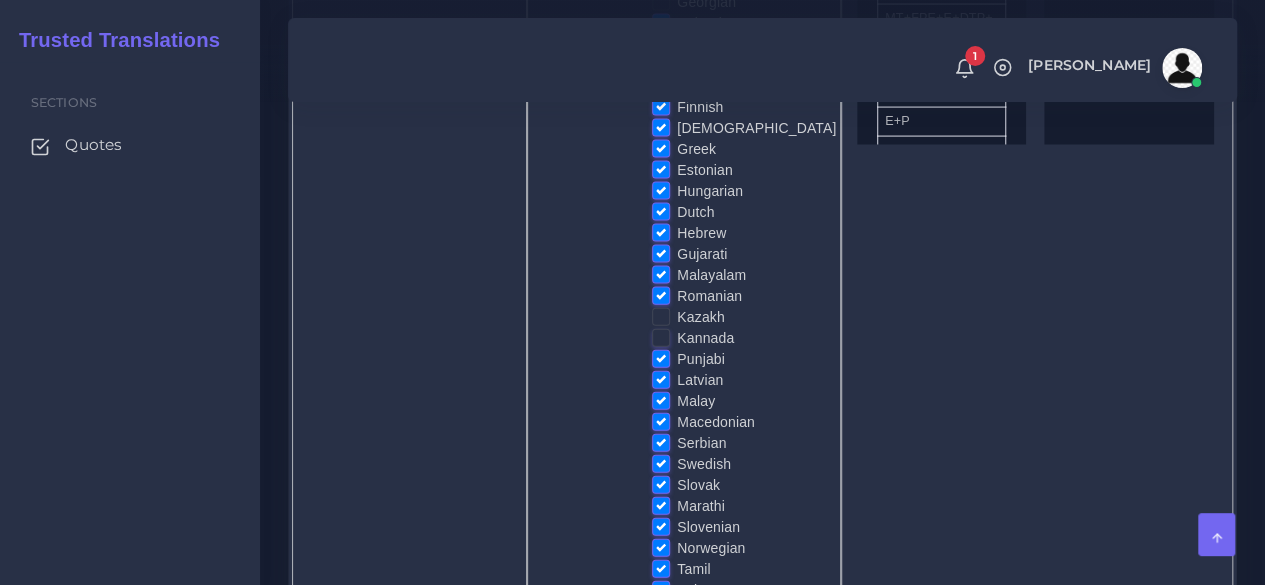 scroll, scrollTop: 2100, scrollLeft: 0, axis: vertical 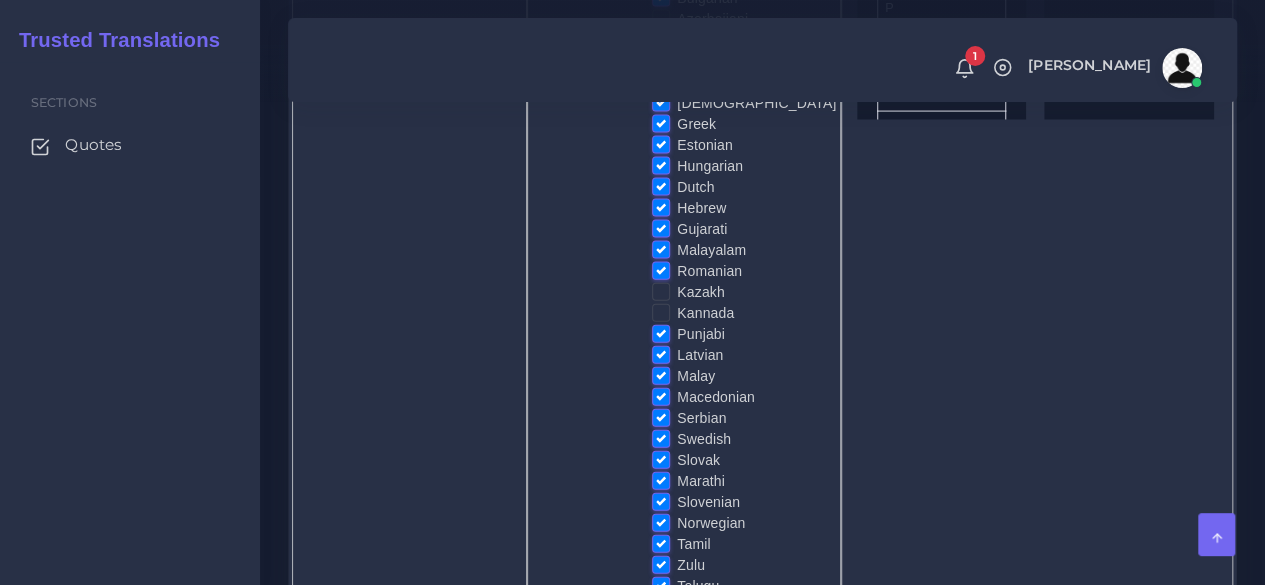 click on "Punjabi" at bounding box center [701, 334] 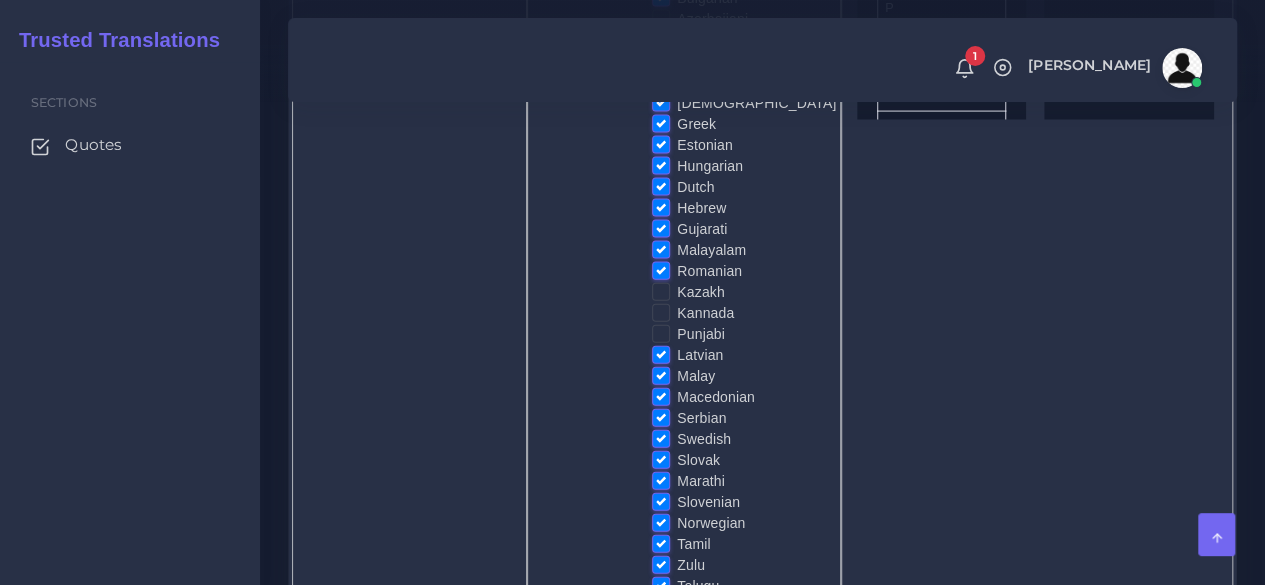 click on "Malay" at bounding box center [696, 376] 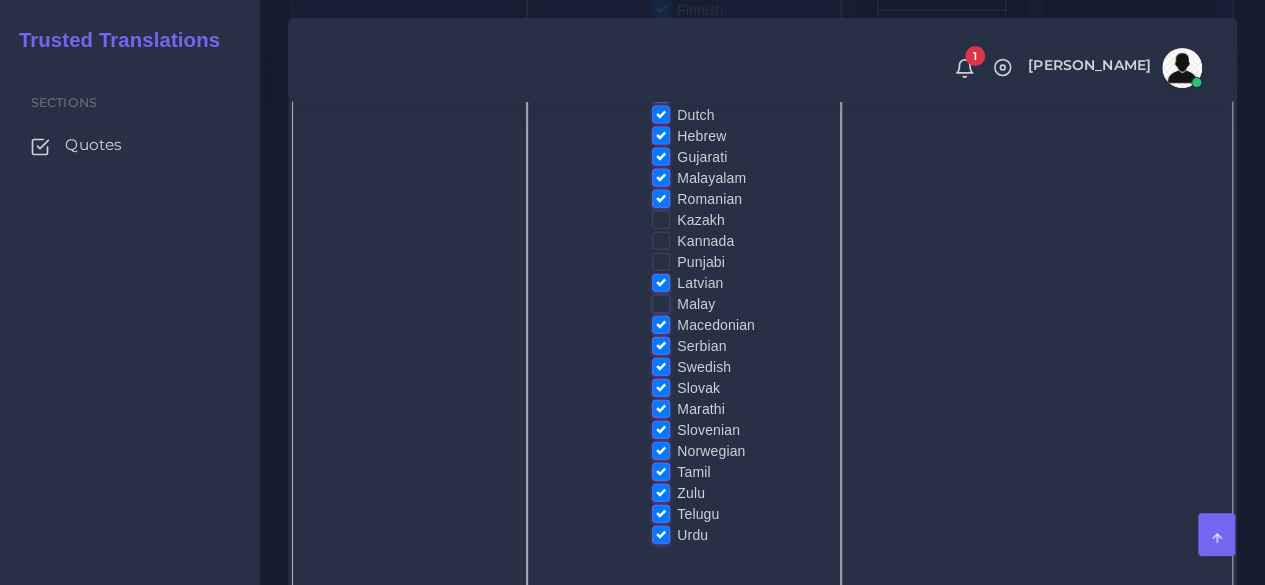 scroll, scrollTop: 2200, scrollLeft: 0, axis: vertical 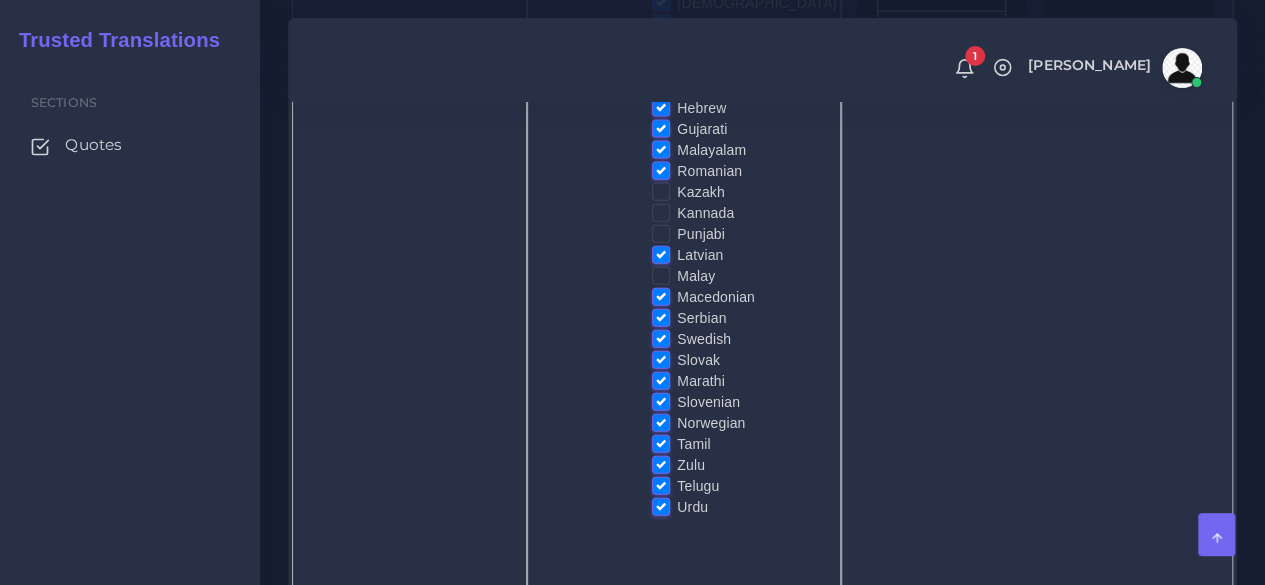 click on "Telugu" at bounding box center (698, 486) 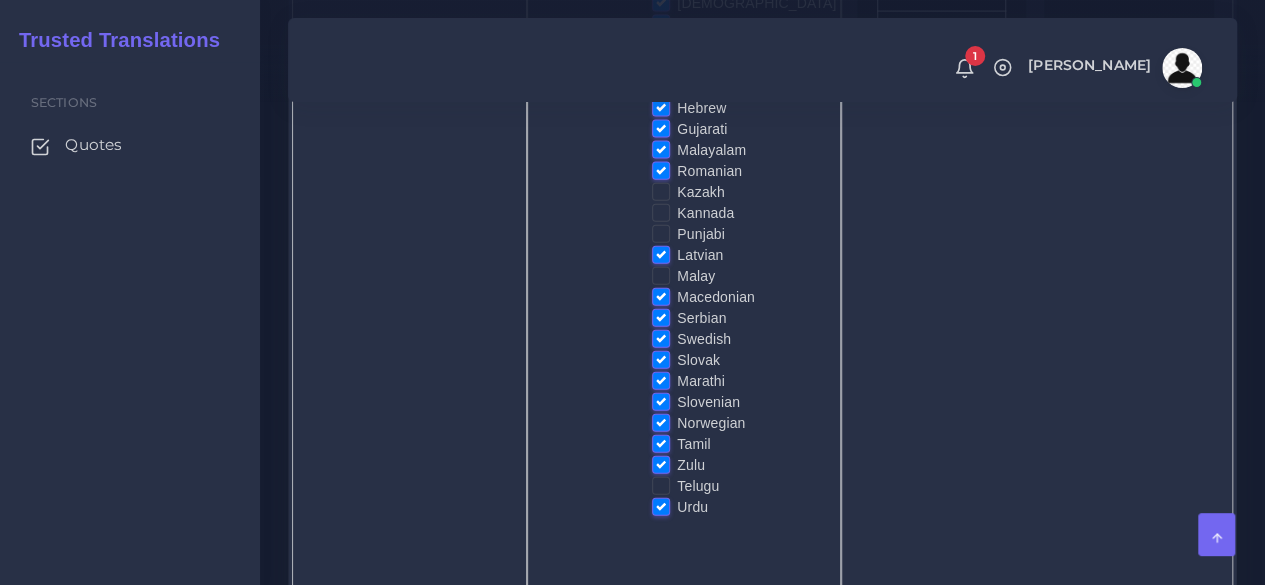 click on "Telugu" at bounding box center (698, 486) 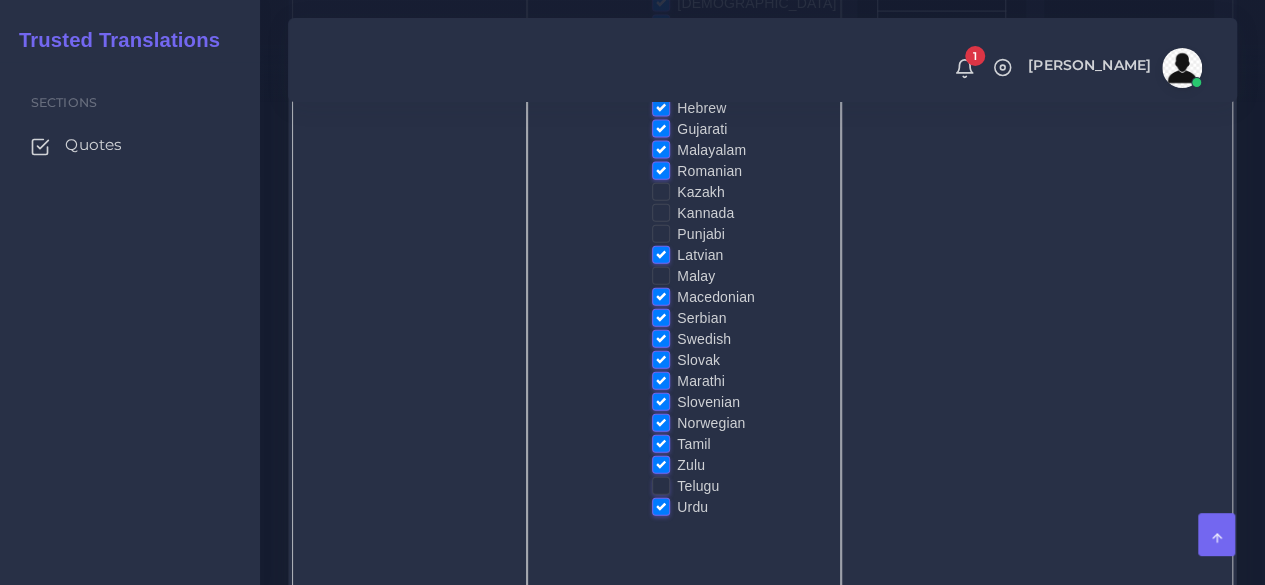 click on "Telugu" at bounding box center (661, 485) 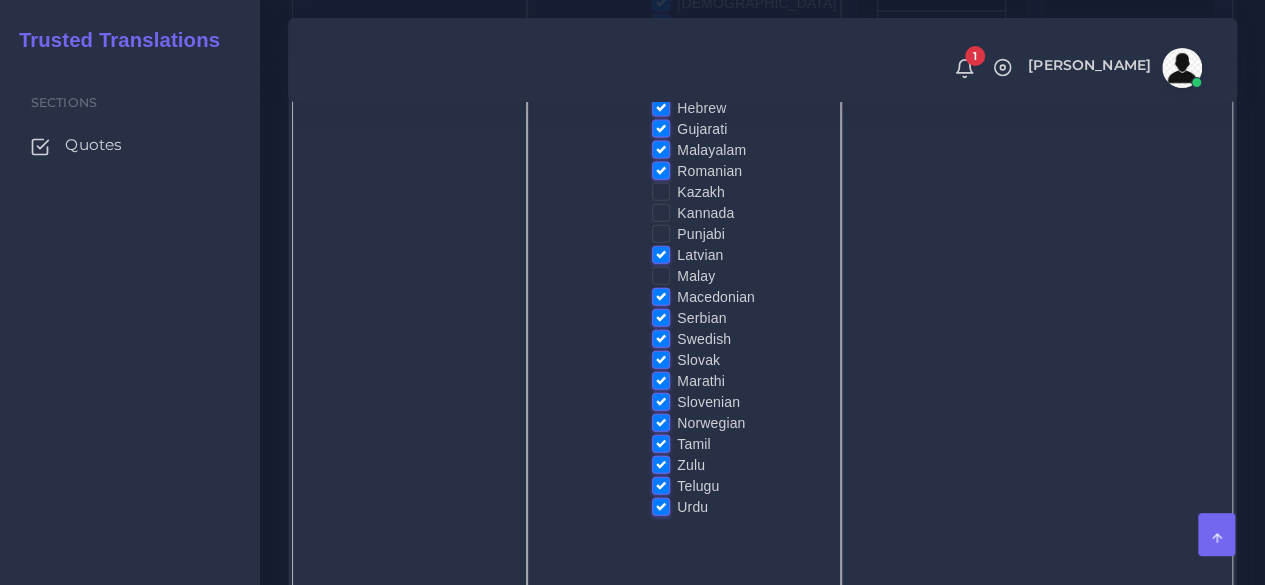 click on "Malay" at bounding box center [696, 276] 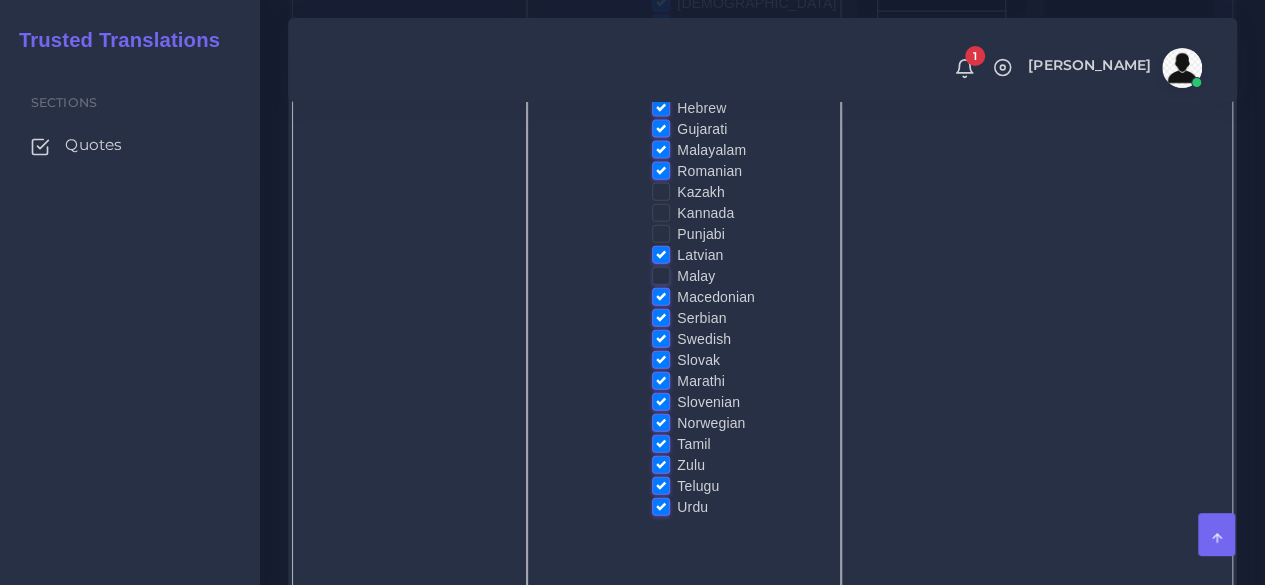click on "Malay" at bounding box center (661, 275) 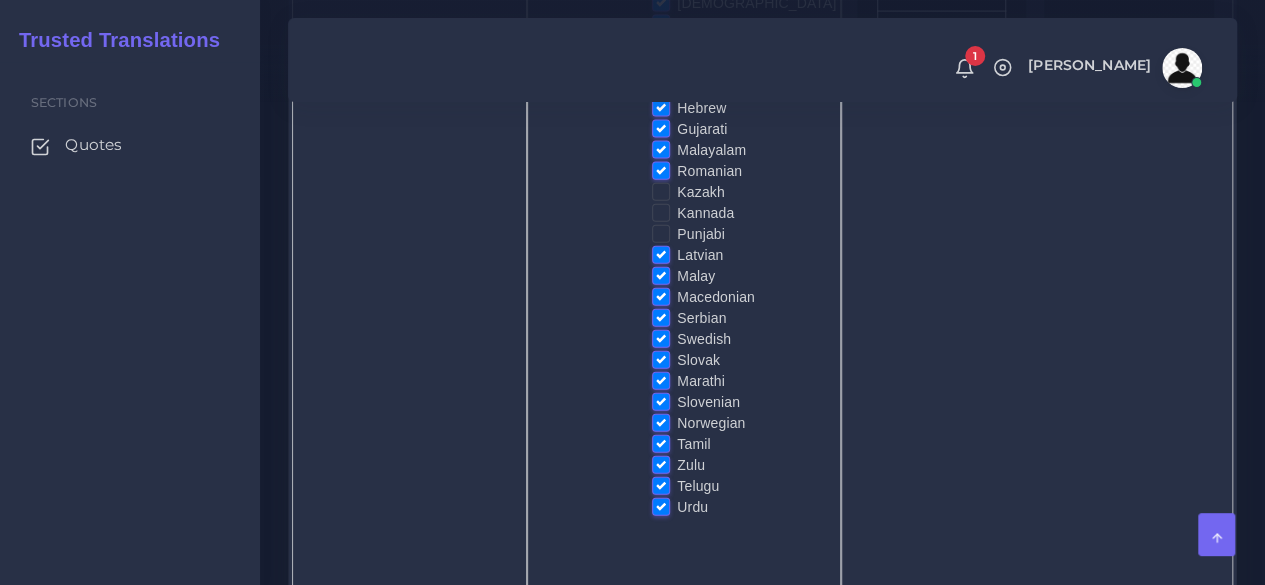 click on "Punjabi" at bounding box center (701, 234) 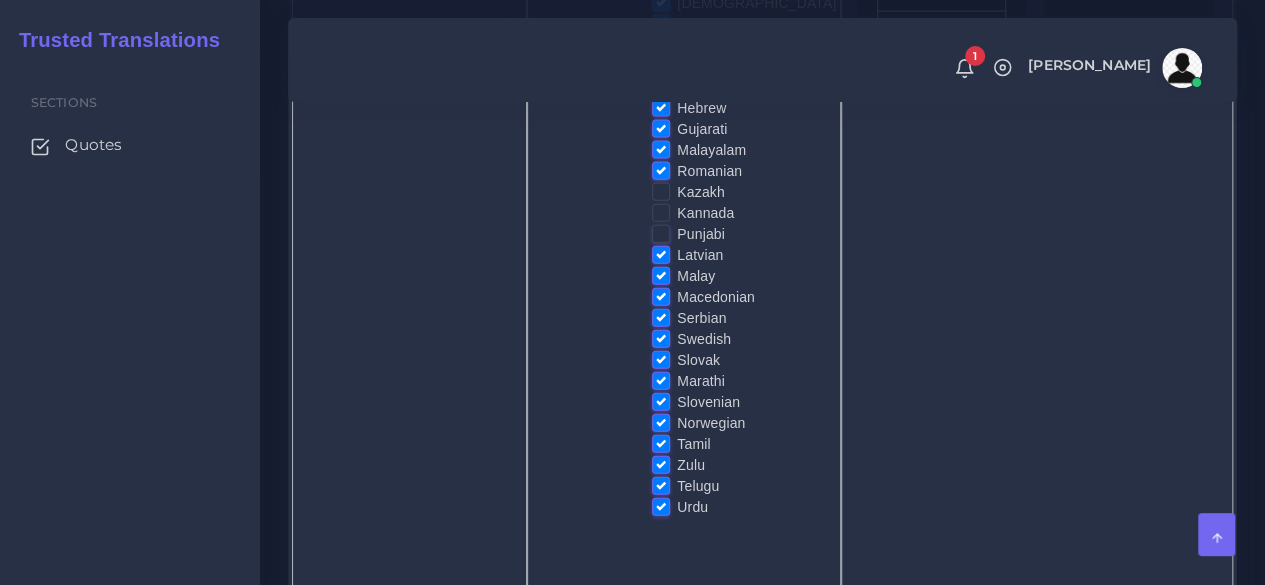 click on "Punjabi" at bounding box center [661, 233] 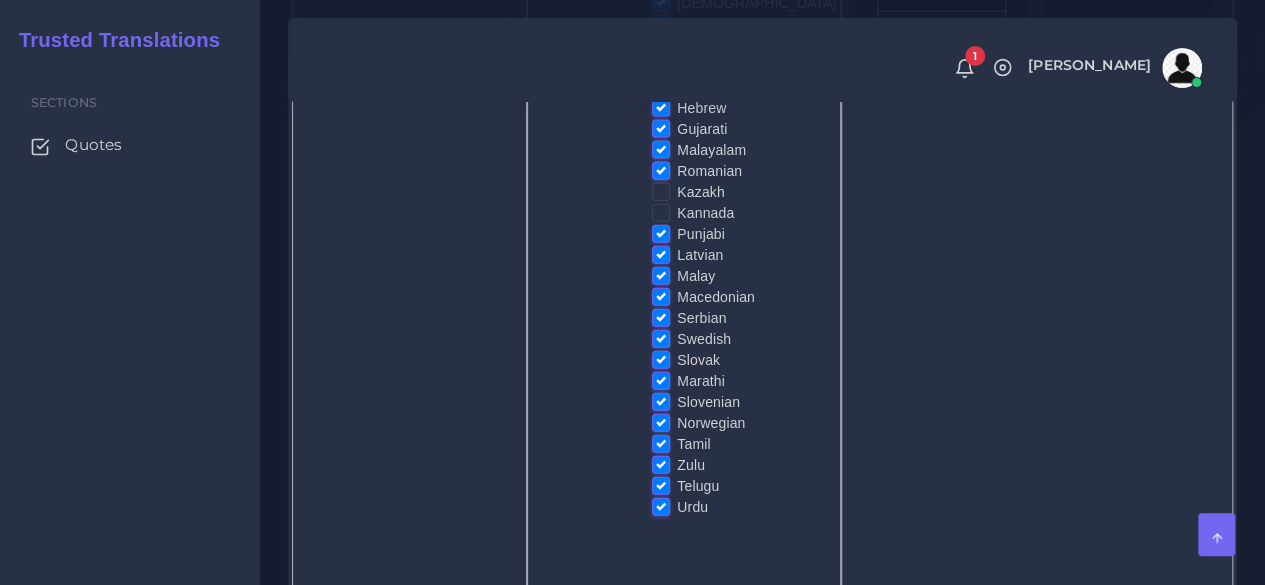 click on "Kannada" at bounding box center (705, 213) 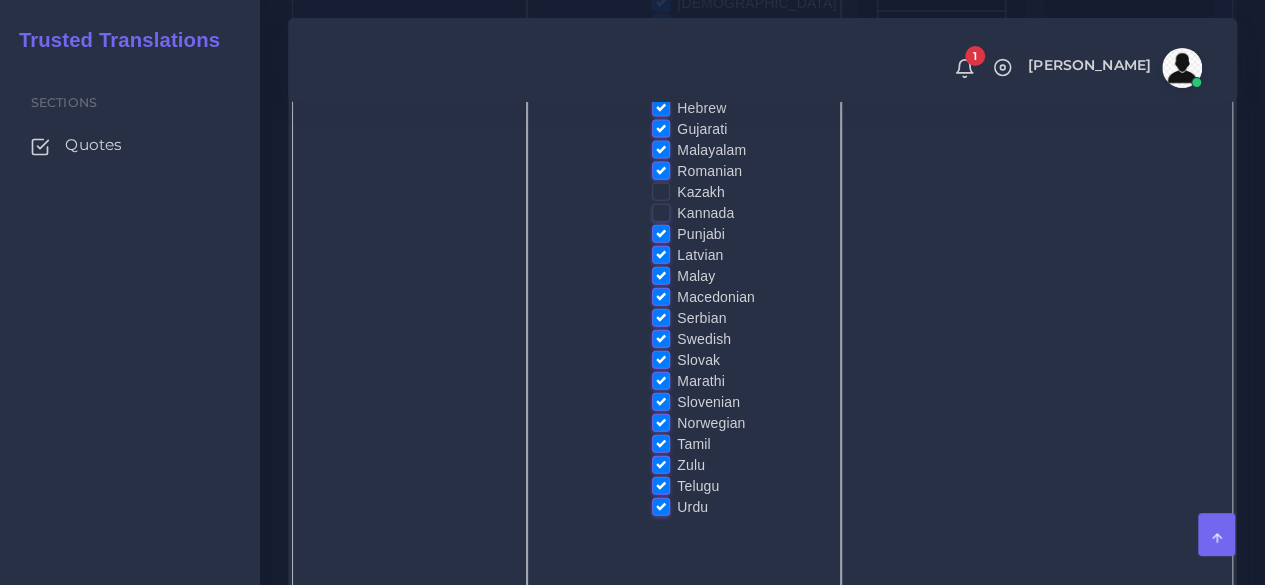 click on "Kannada" at bounding box center [661, 212] 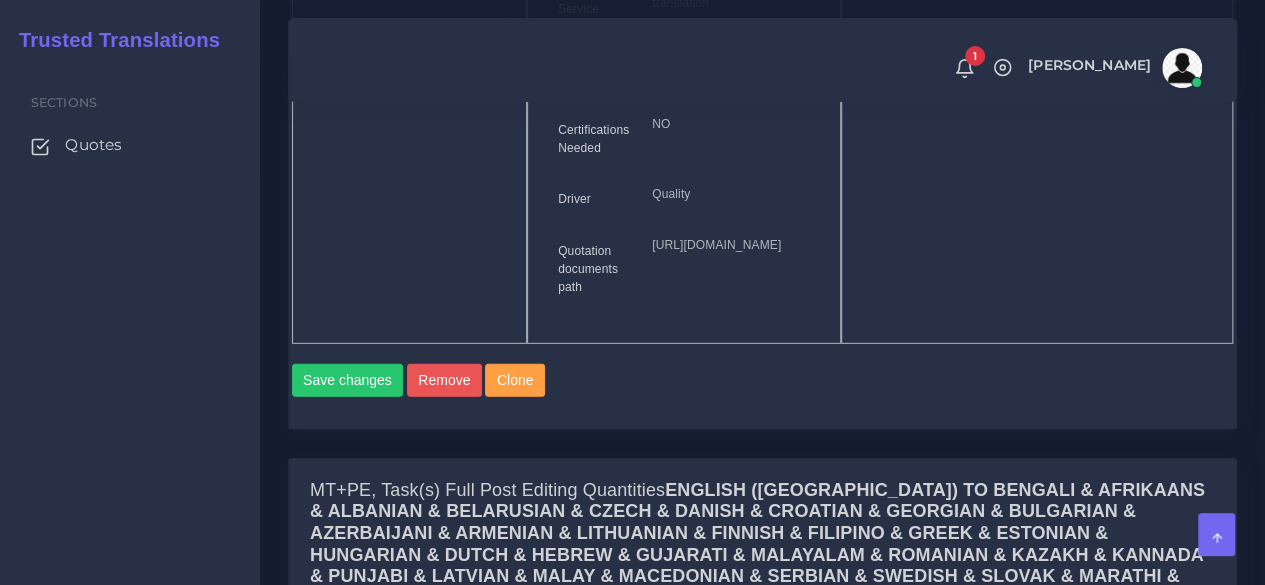 scroll, scrollTop: 2900, scrollLeft: 0, axis: vertical 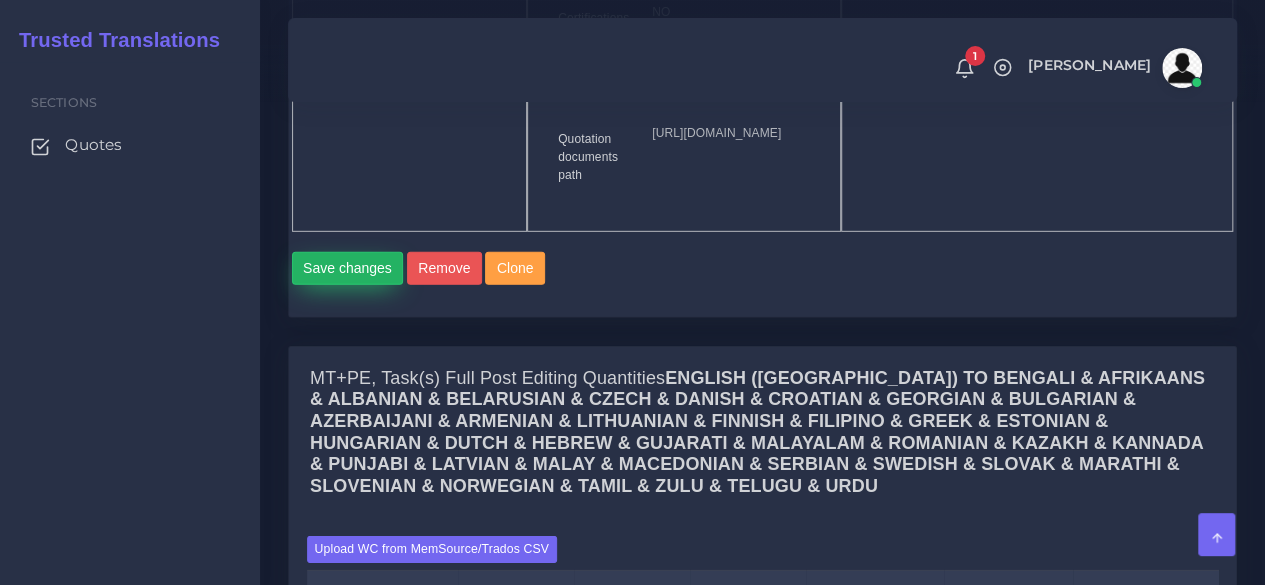 click on "Save changes" at bounding box center [348, 269] 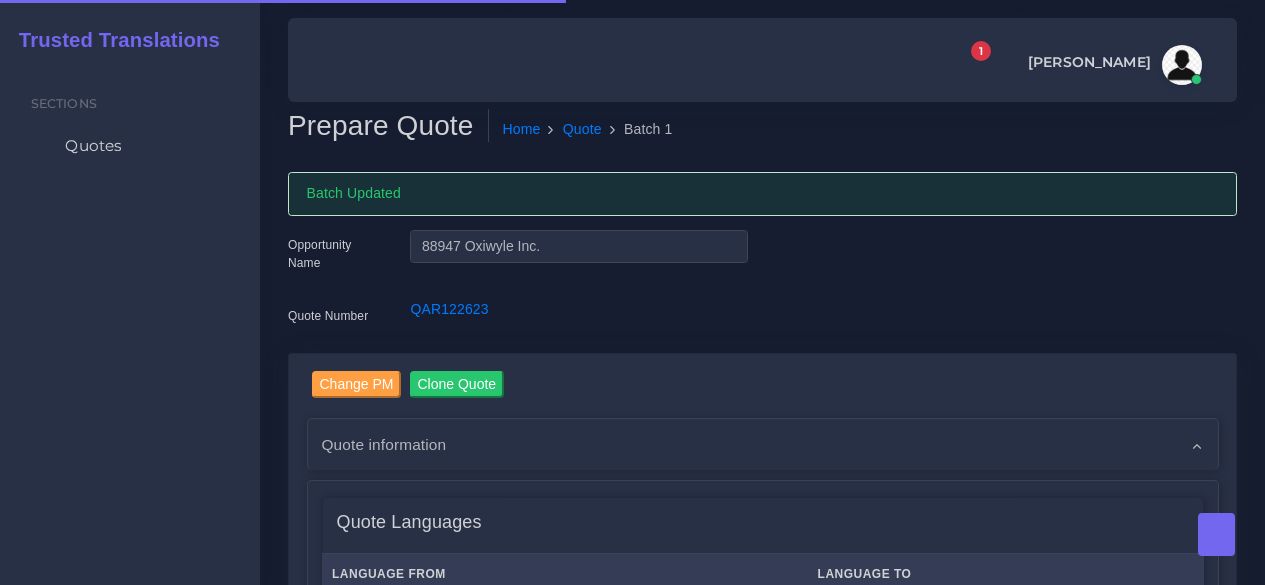 type 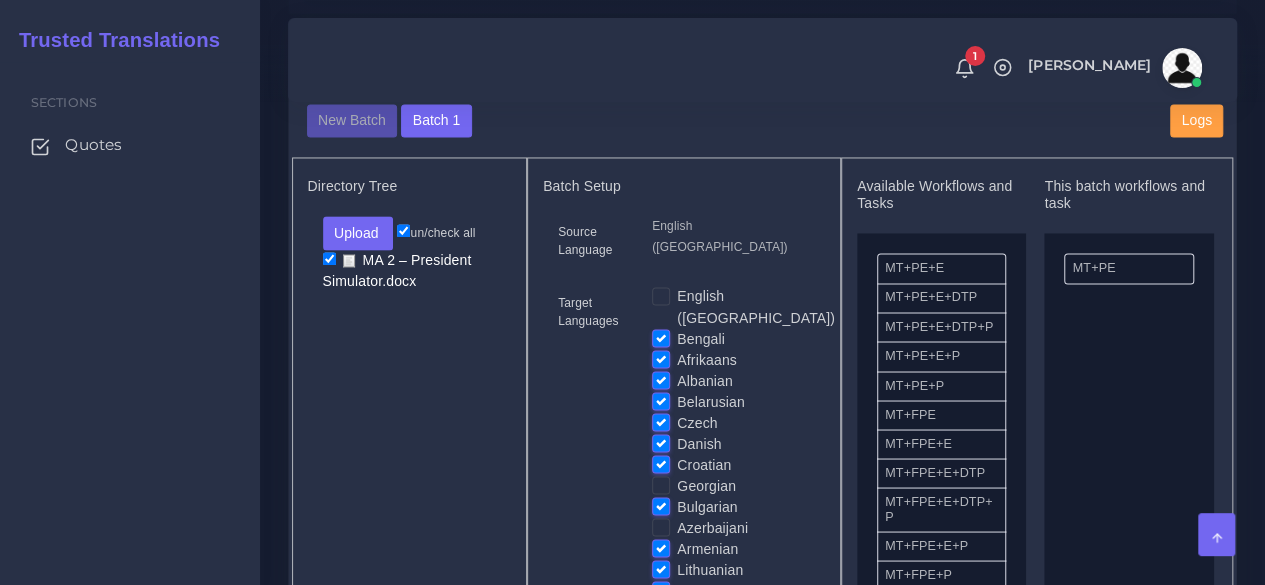 scroll, scrollTop: 1600, scrollLeft: 0, axis: vertical 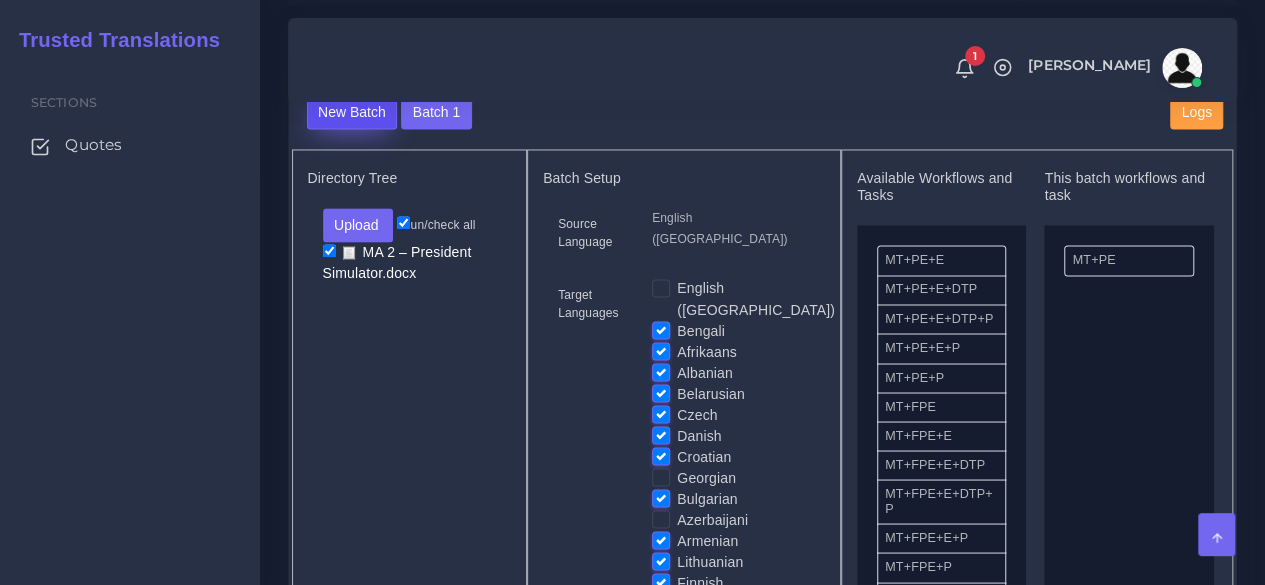click on "New Batch" at bounding box center (352, 113) 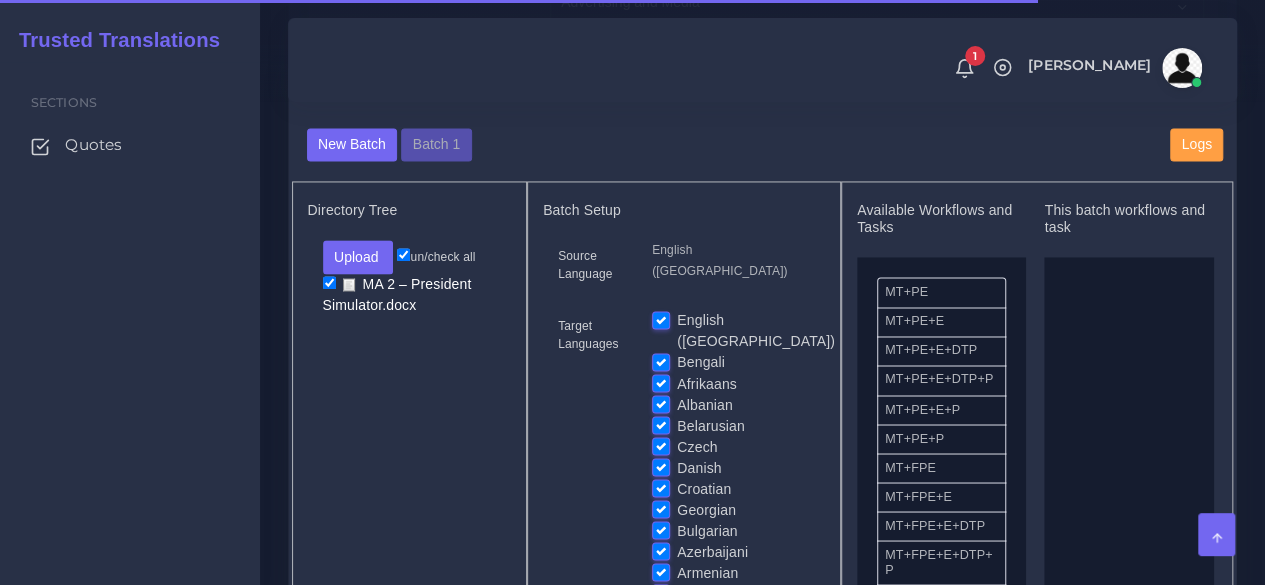 scroll, scrollTop: 1600, scrollLeft: 0, axis: vertical 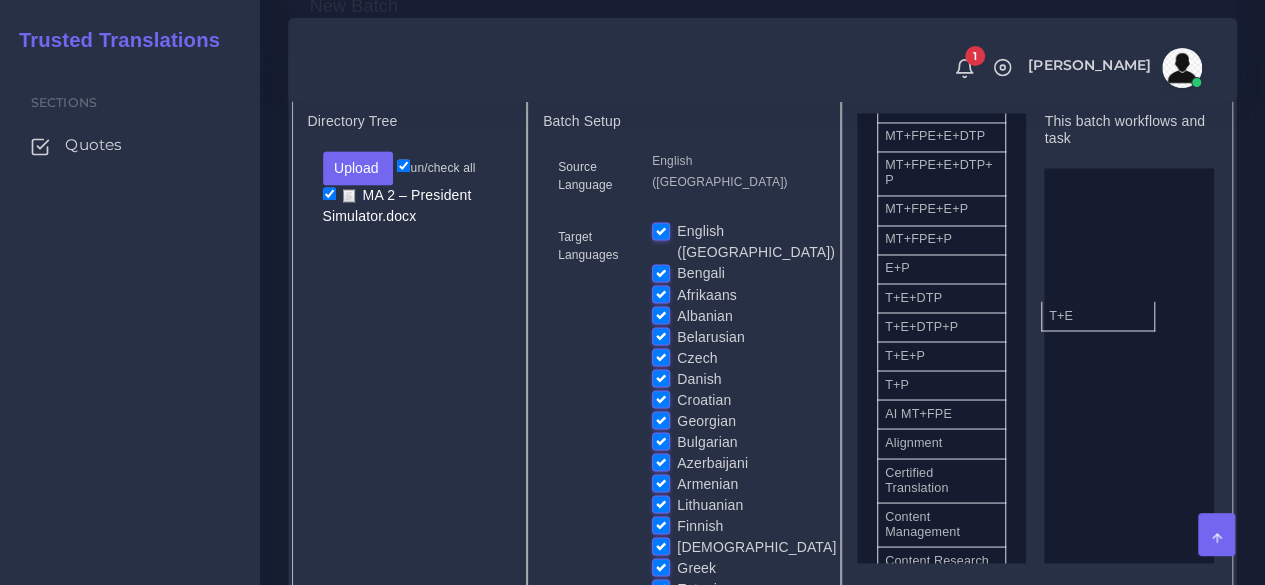 drag, startPoint x: 922, startPoint y: 341, endPoint x: 1078, endPoint y: 349, distance: 156.20499 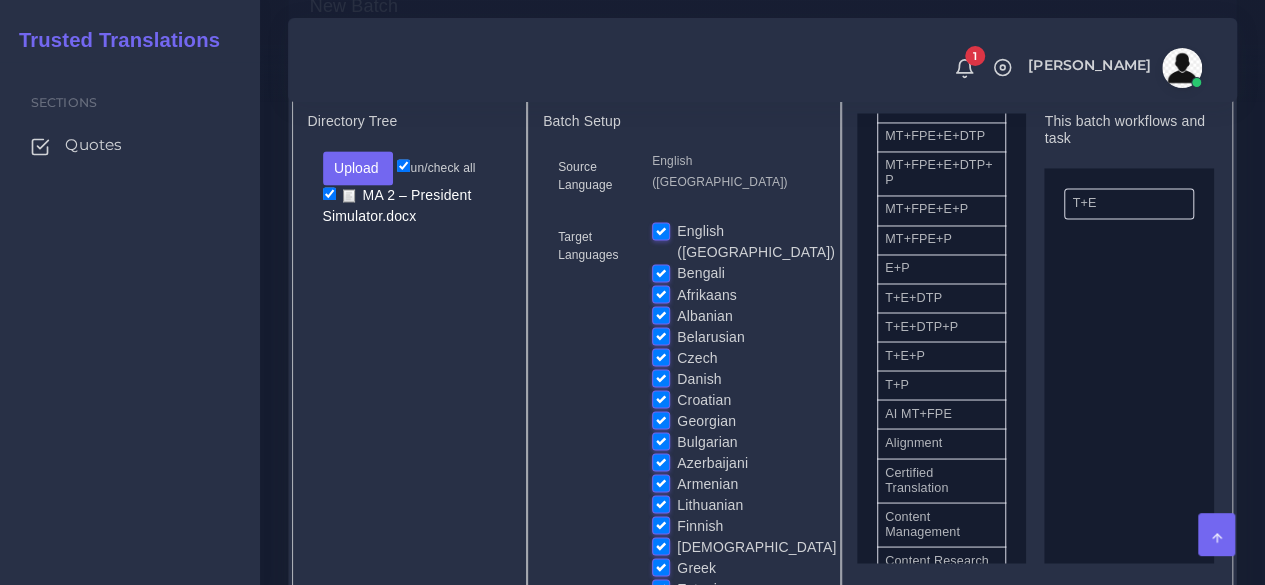 click on "English ([GEOGRAPHIC_DATA])" at bounding box center (756, 242) 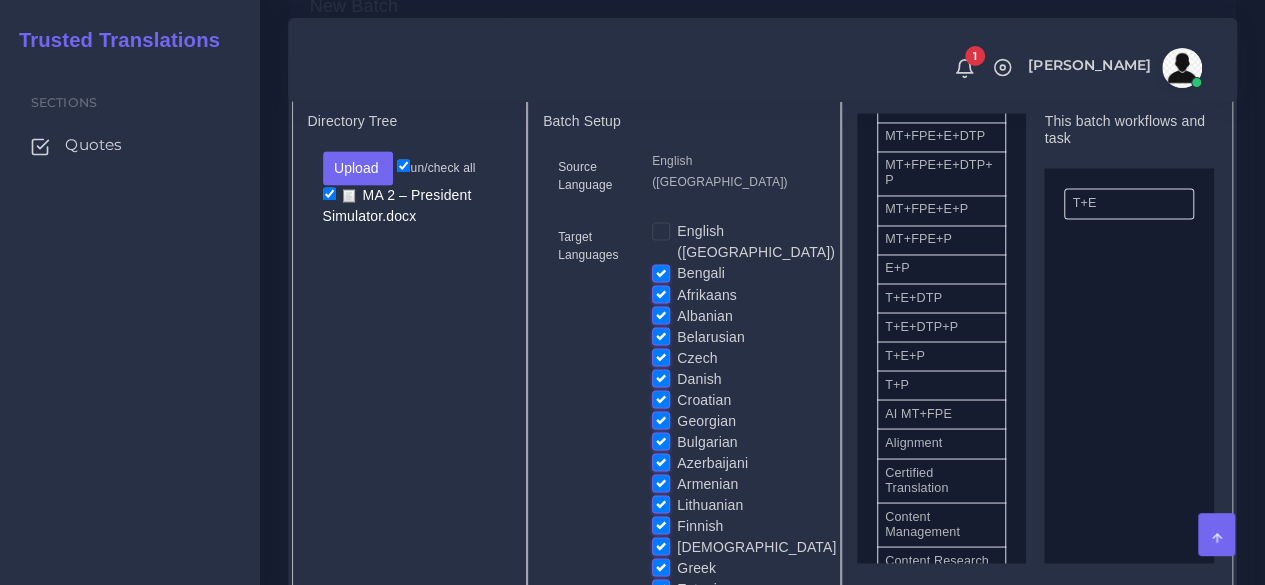 click on "Bengali" at bounding box center [701, 273] 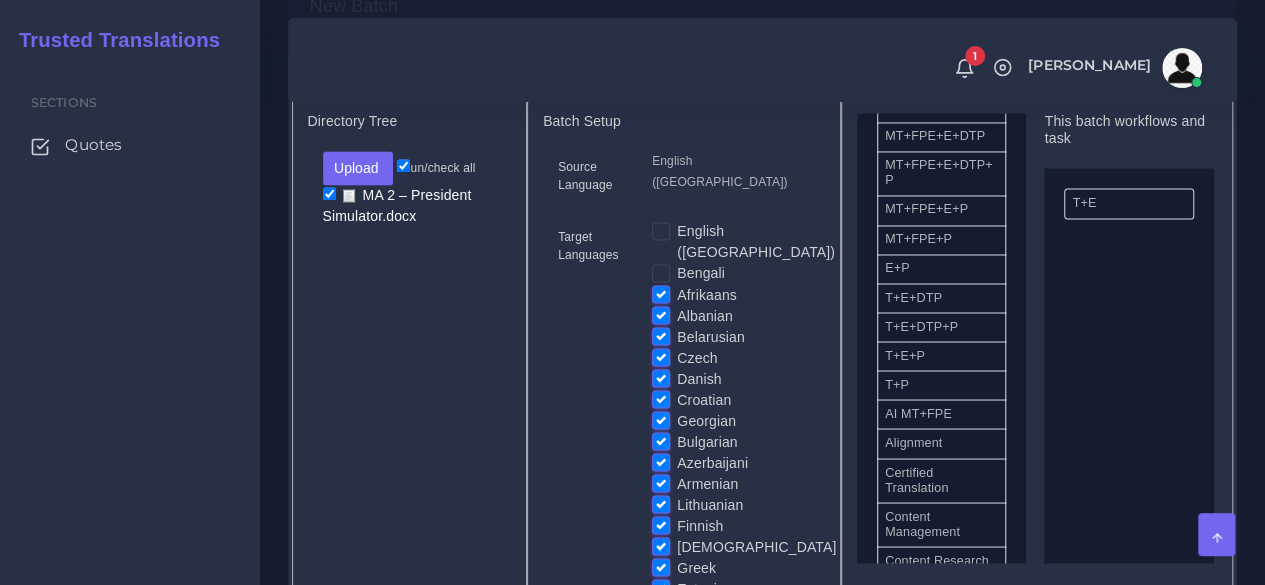 click on "Afrikaans" at bounding box center (707, 294) 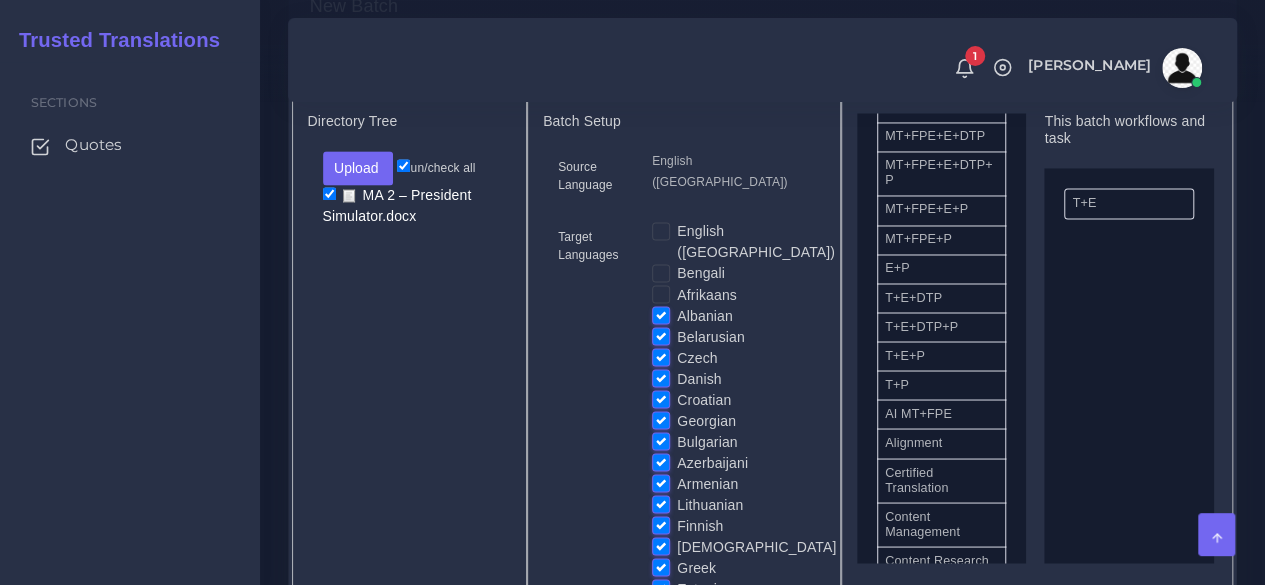 click on "Albanian" at bounding box center [705, 315] 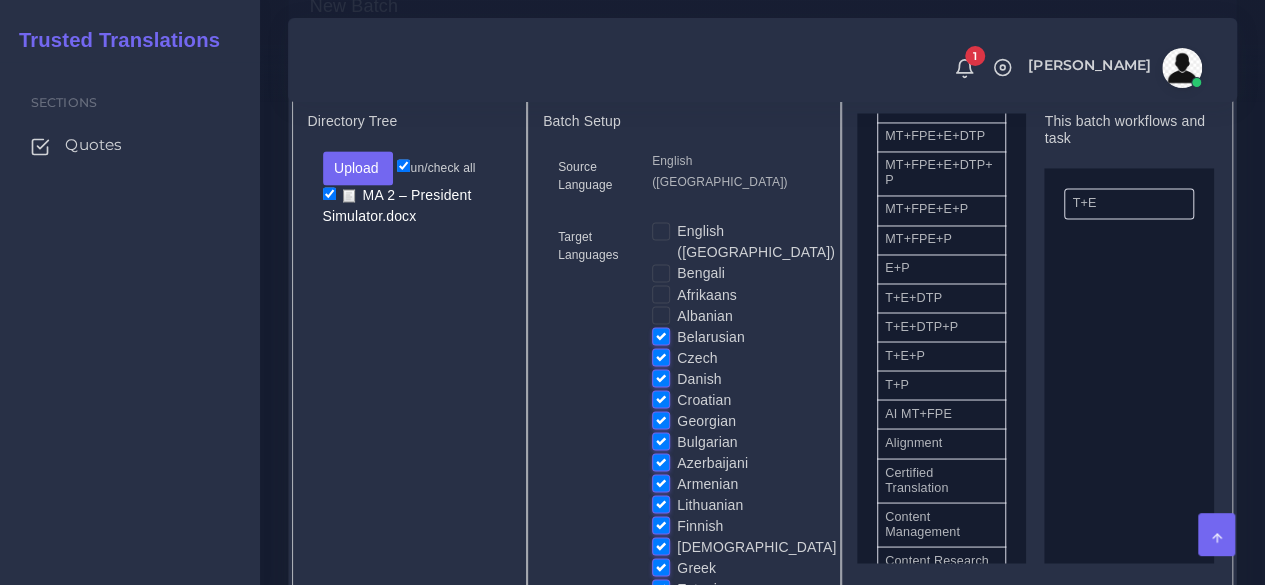 click on "Belarusian" at bounding box center [711, 336] 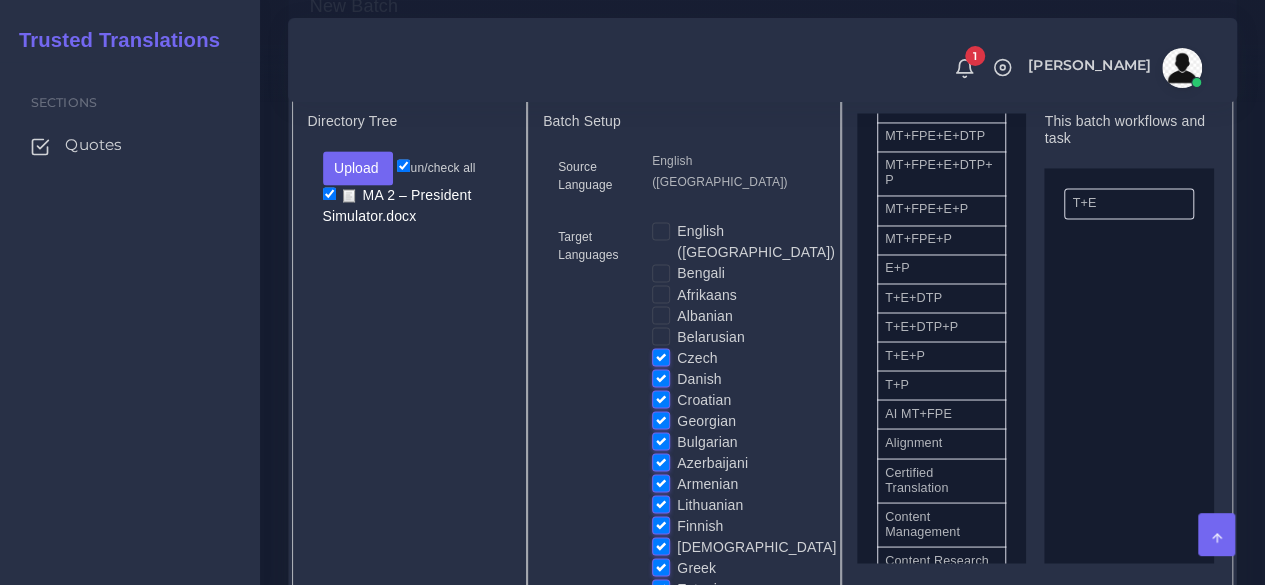 click on "Czech" at bounding box center [697, 357] 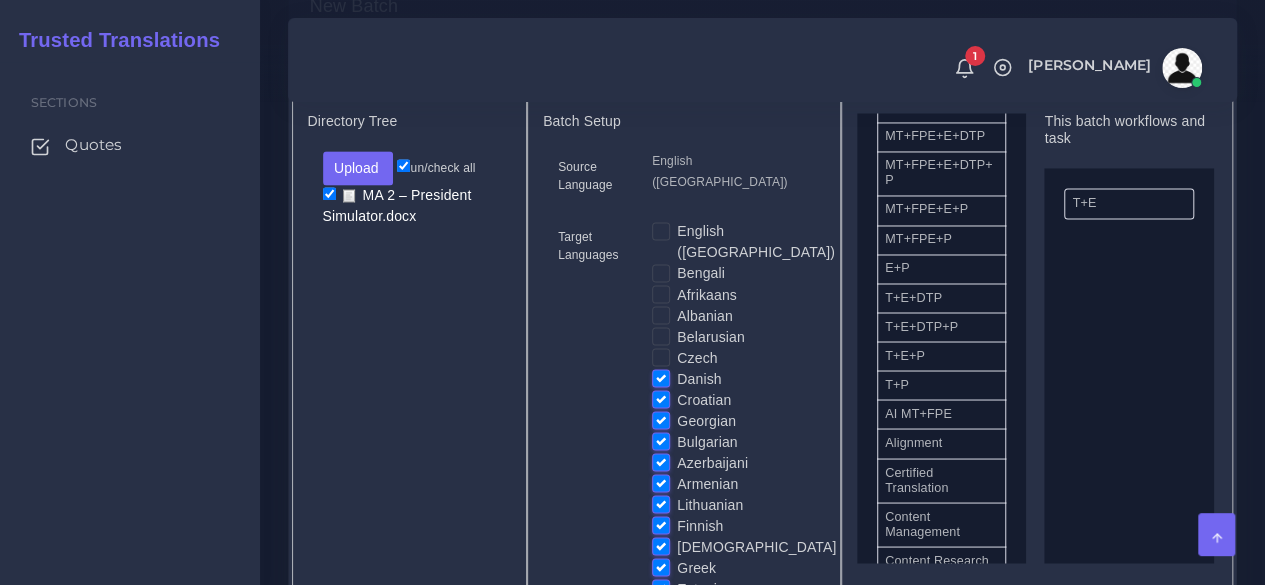 click on "Danish" at bounding box center [699, 378] 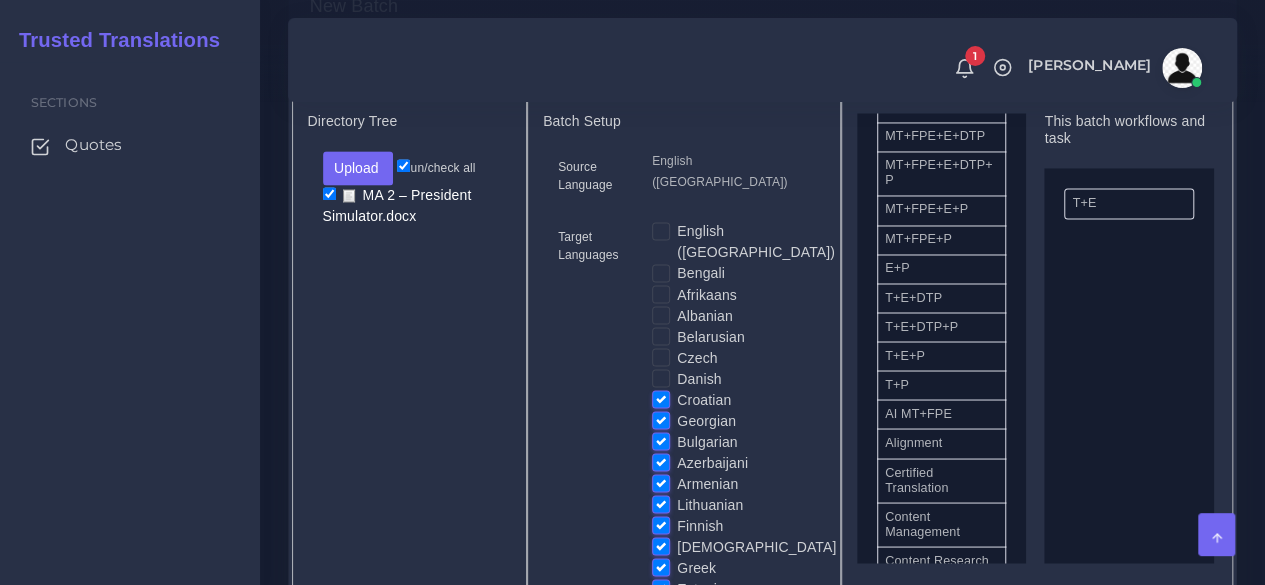 click on "Croatian" at bounding box center (731, 399) 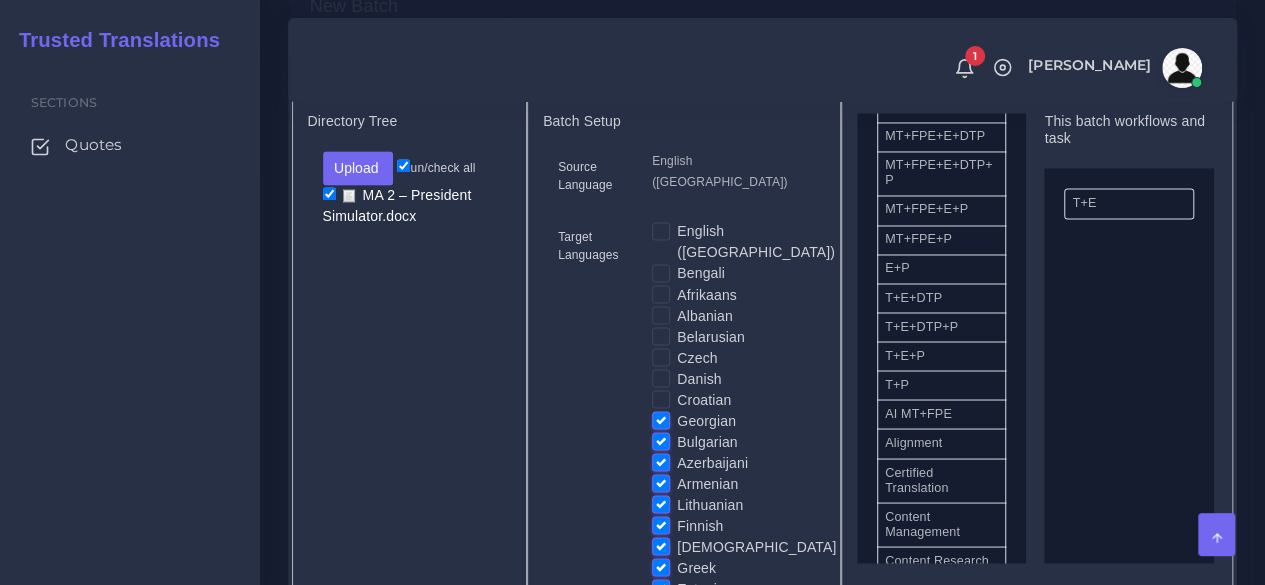click on "Georgian" at bounding box center (706, 420) 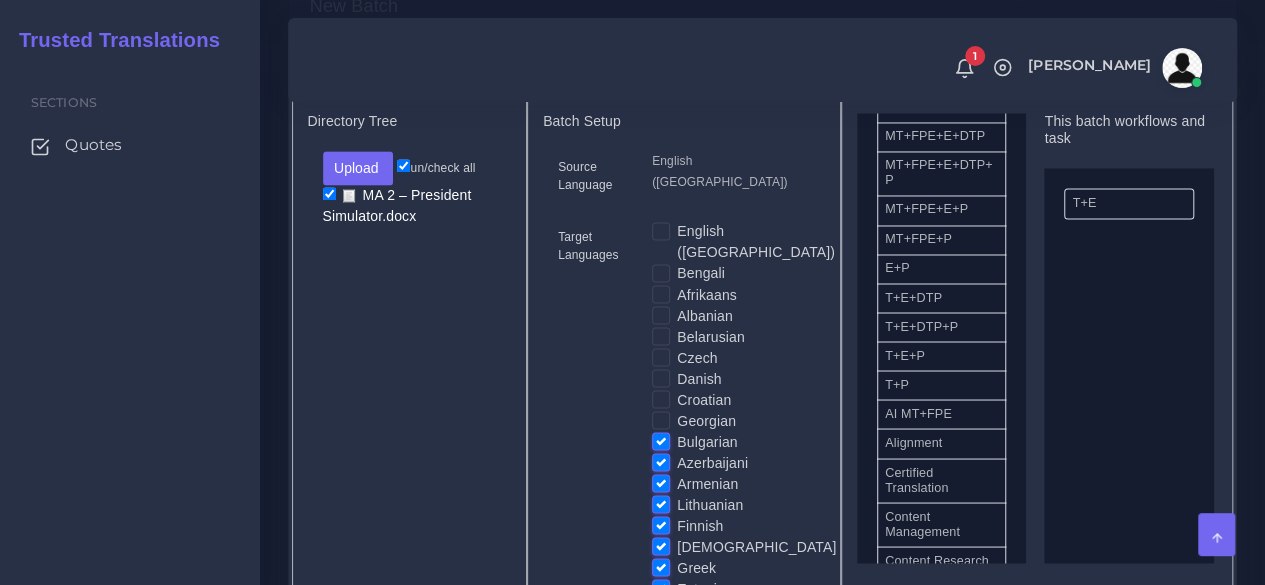 click on "Bulgarian" at bounding box center (707, 441) 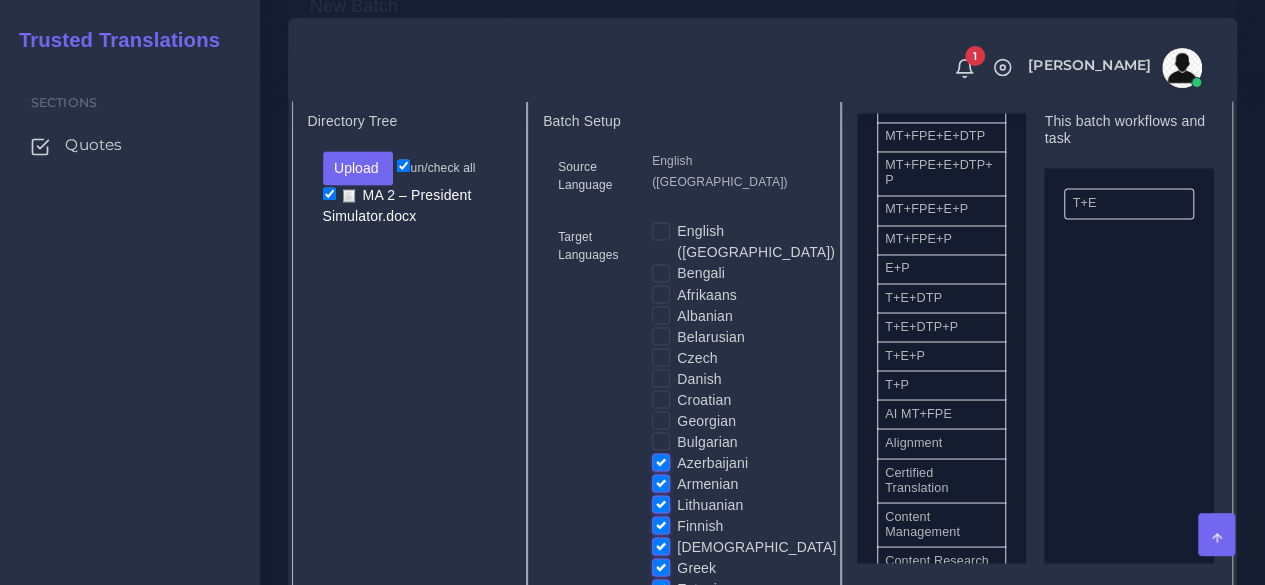 click on "Georgian" at bounding box center (706, 420) 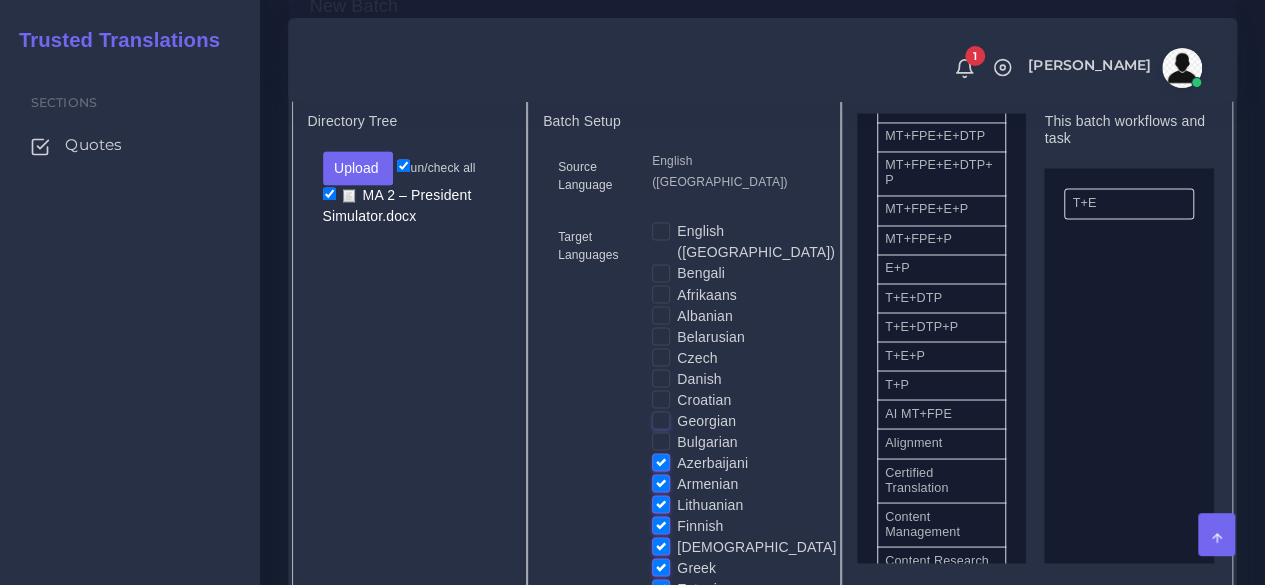 click on "Georgian" at bounding box center (661, 419) 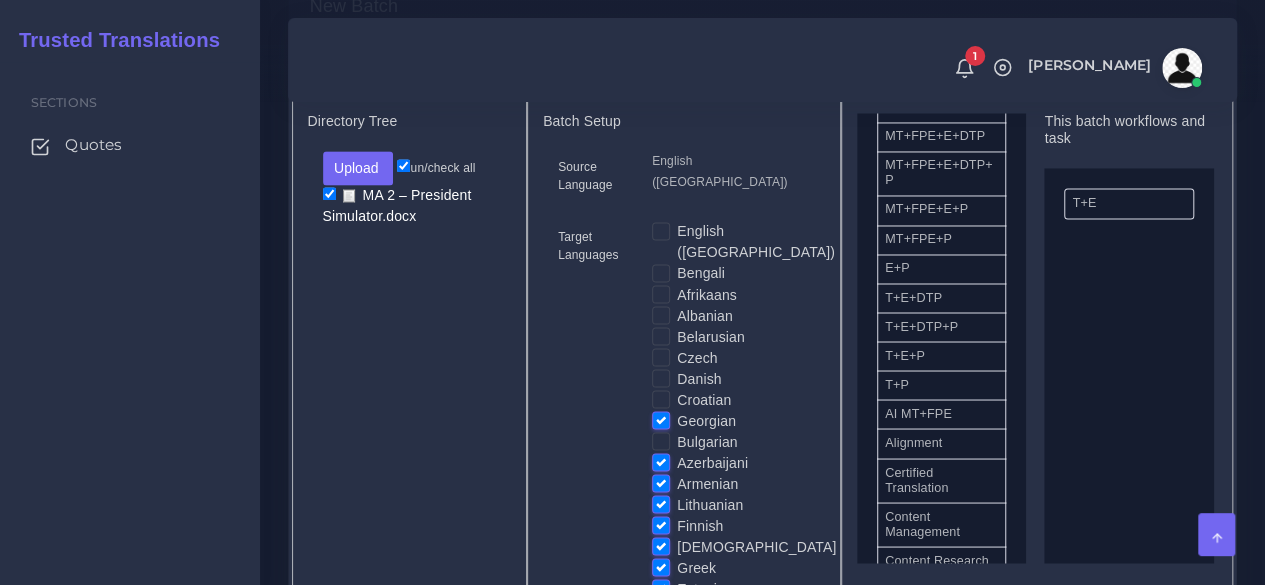 click on "Azerbaijani" at bounding box center (712, 462) 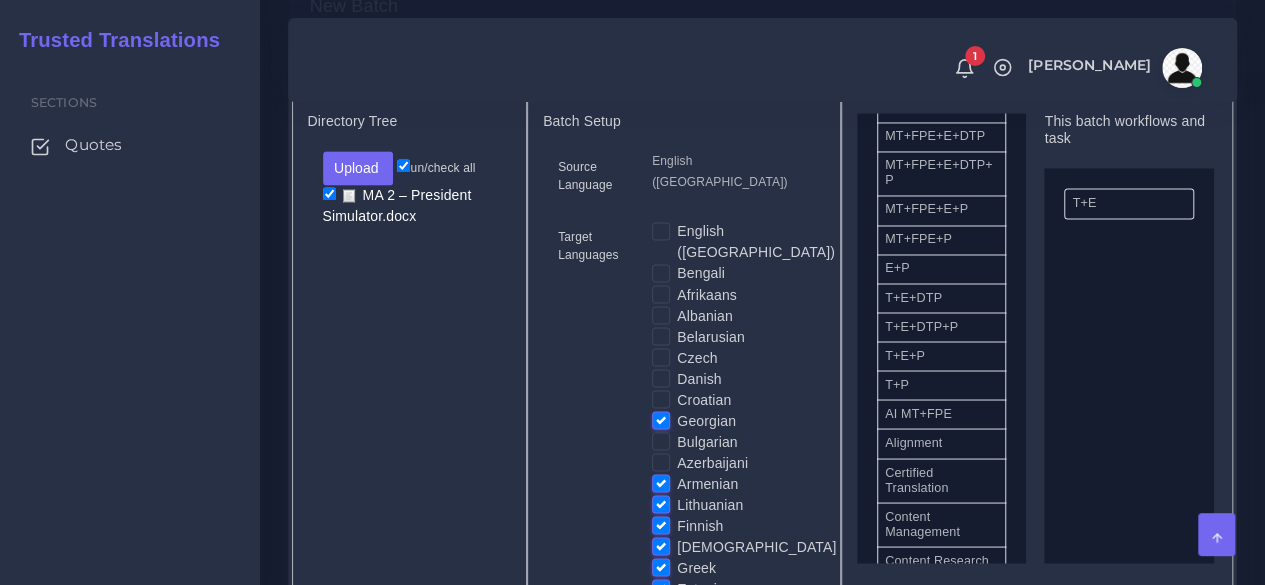 click on "Azerbaijani" at bounding box center [712, 462] 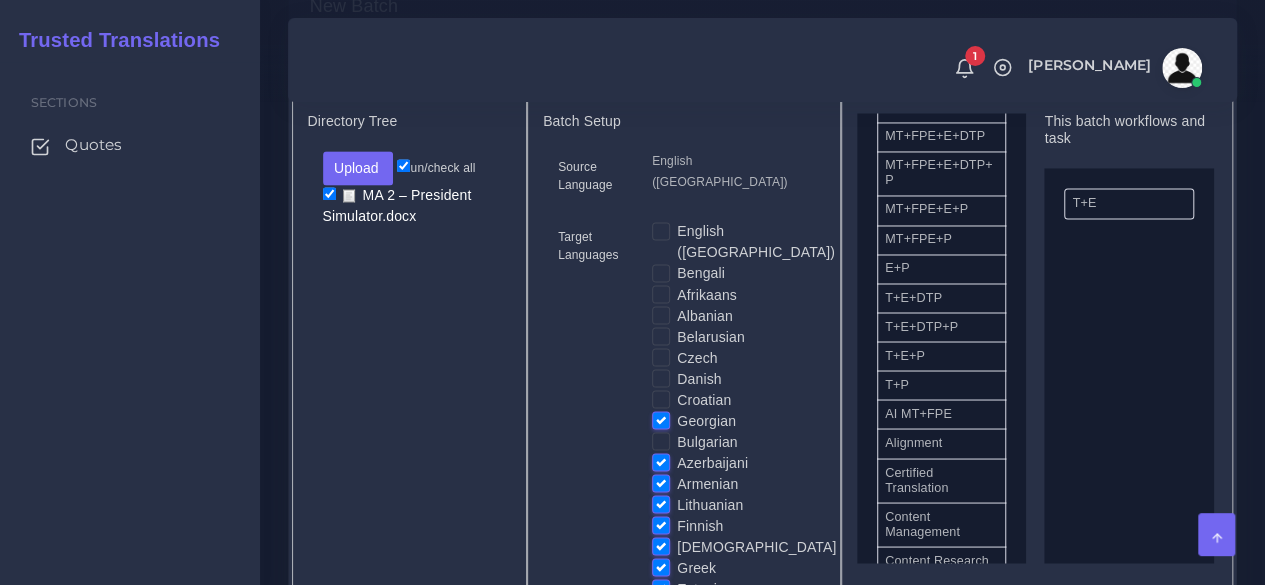 click on "Armenian" at bounding box center (707, 483) 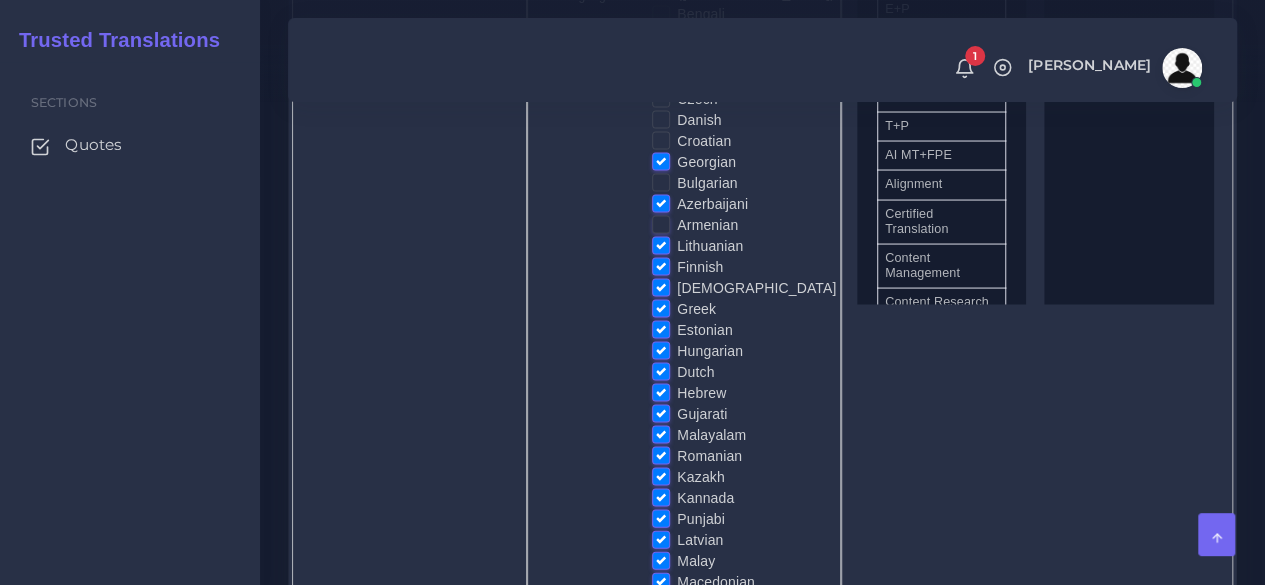 scroll, scrollTop: 1900, scrollLeft: 0, axis: vertical 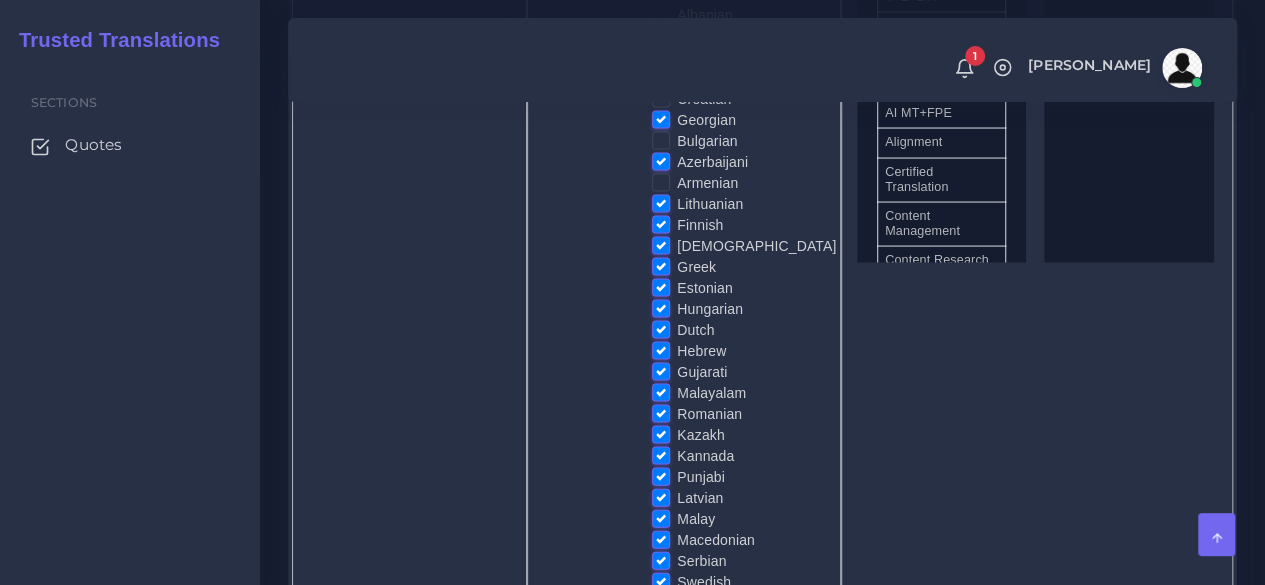 click on "Lithuanian" at bounding box center (710, 204) 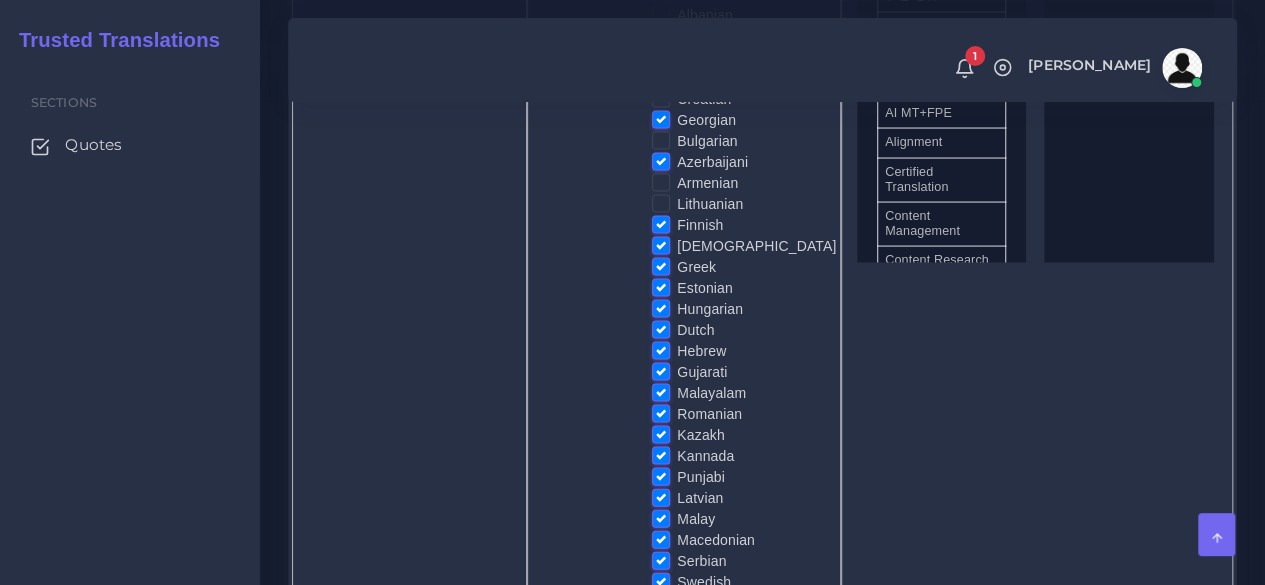 click on "Finnish" at bounding box center (700, 225) 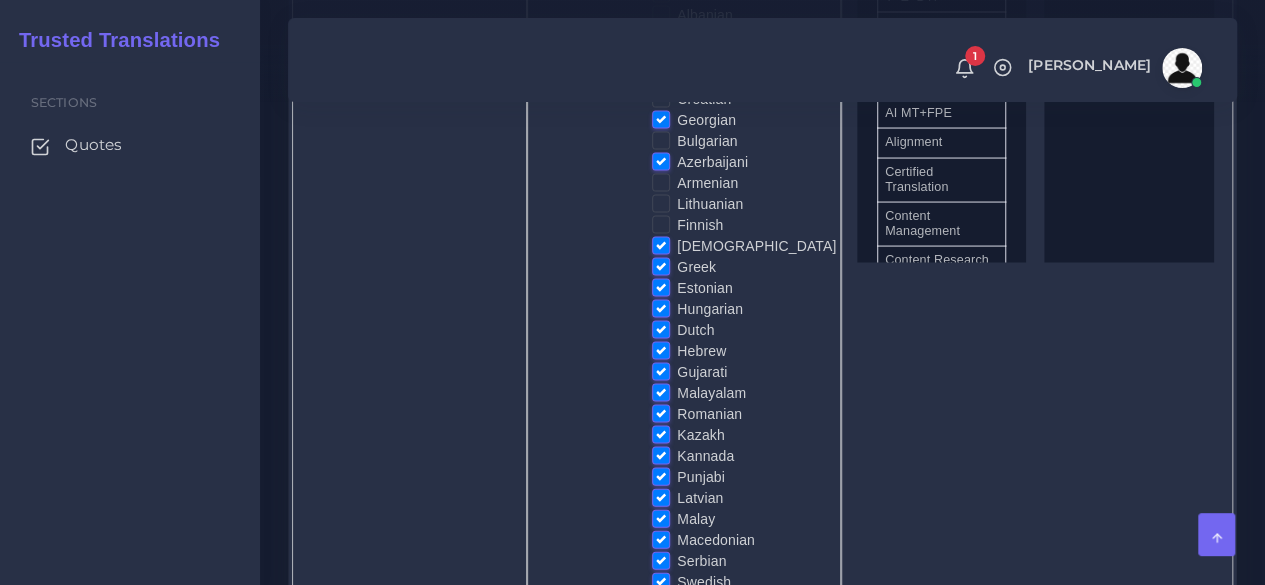 click on "[DEMOGRAPHIC_DATA]" at bounding box center (756, 246) 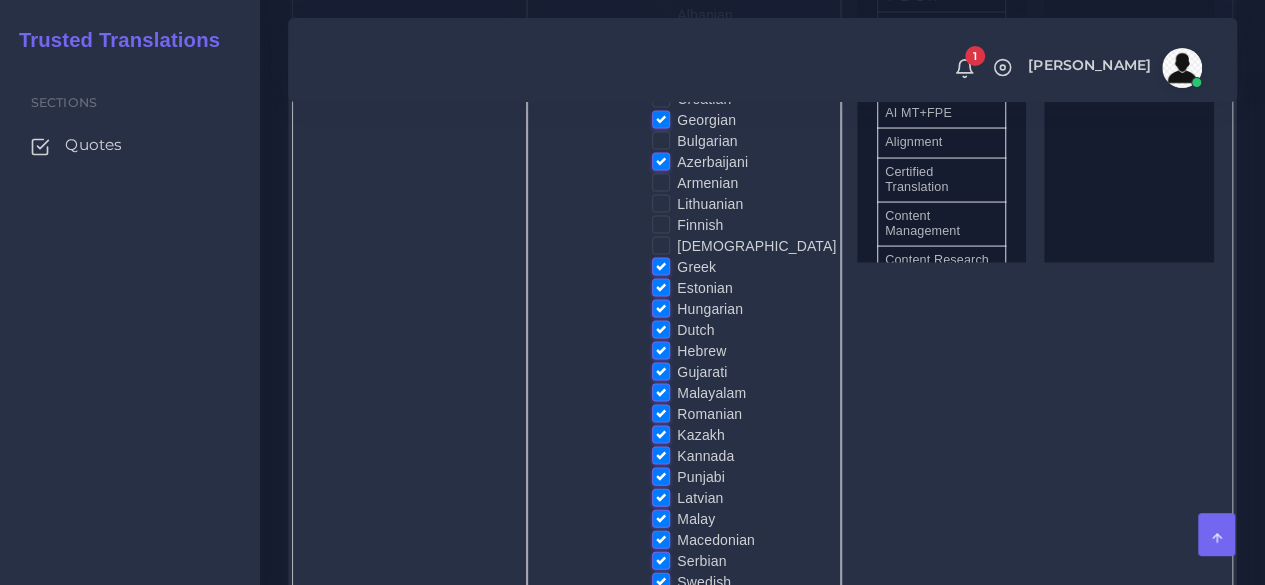 click on "Greek" at bounding box center [696, 267] 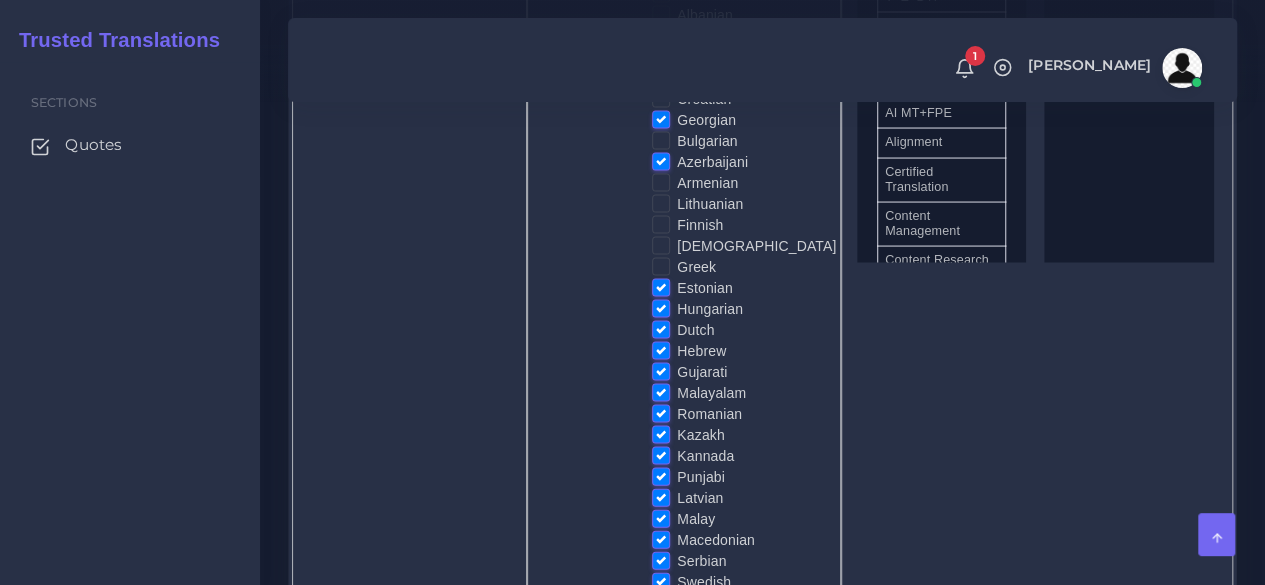 click on "Estonian" at bounding box center [705, 288] 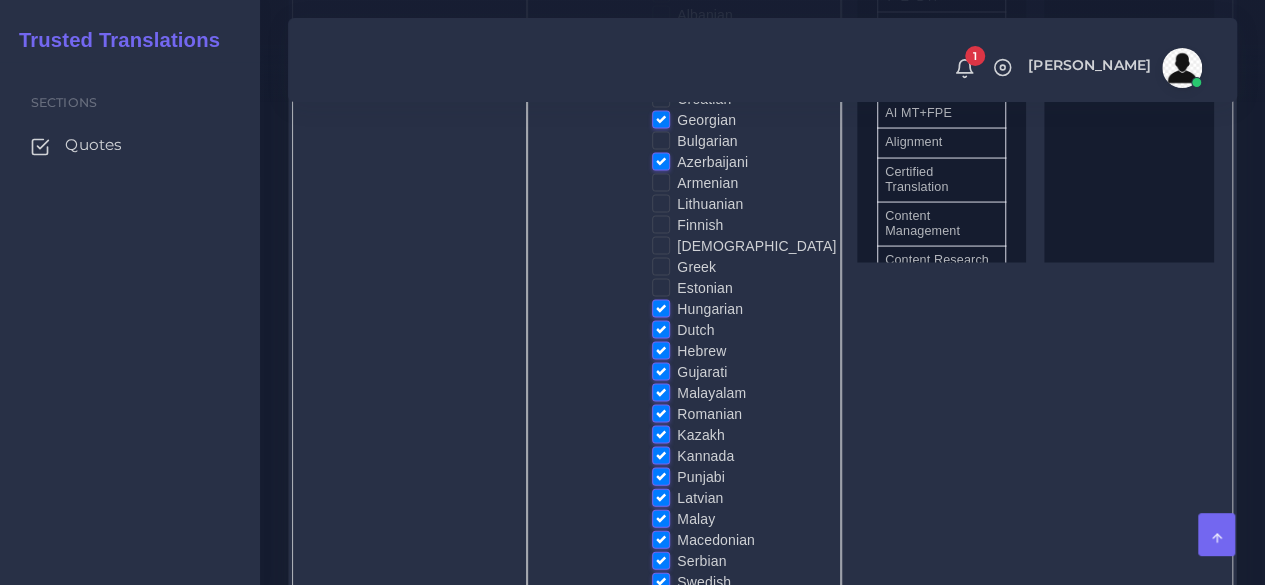 click on "Hungarian" at bounding box center (710, 309) 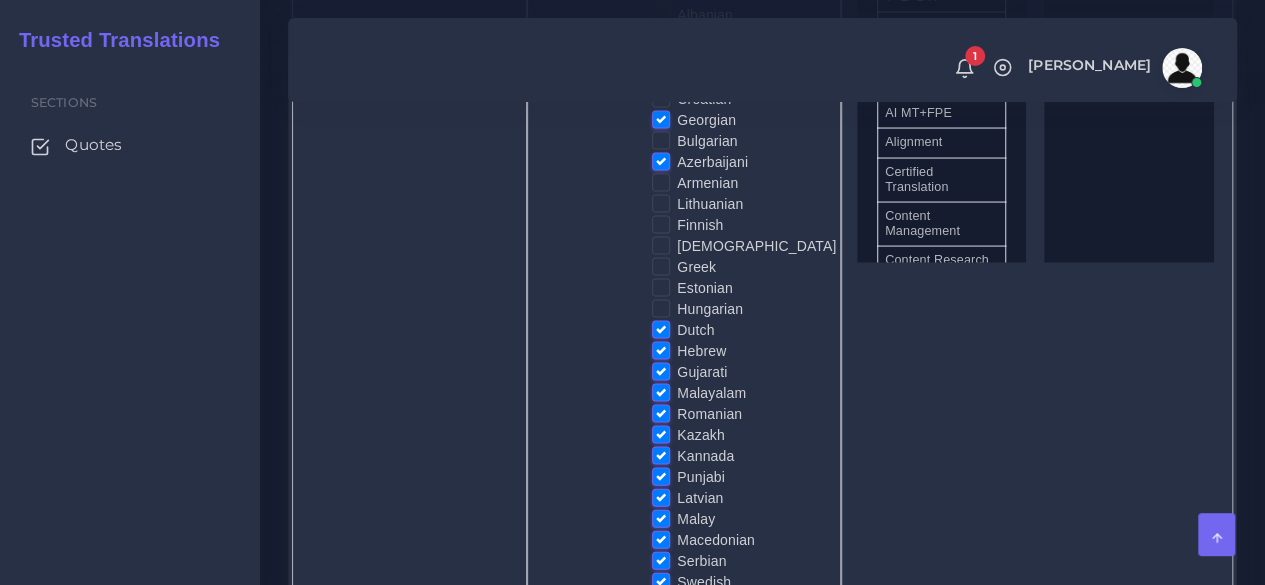 click on "Dutch" at bounding box center (695, 330) 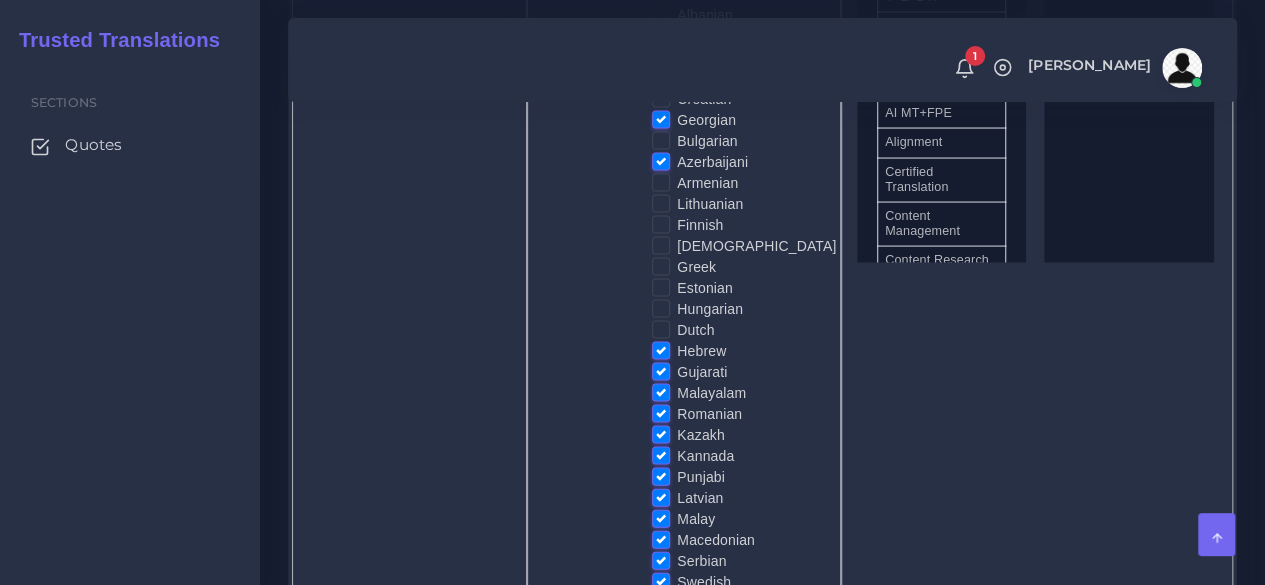 click on "Hebrew" at bounding box center (701, 351) 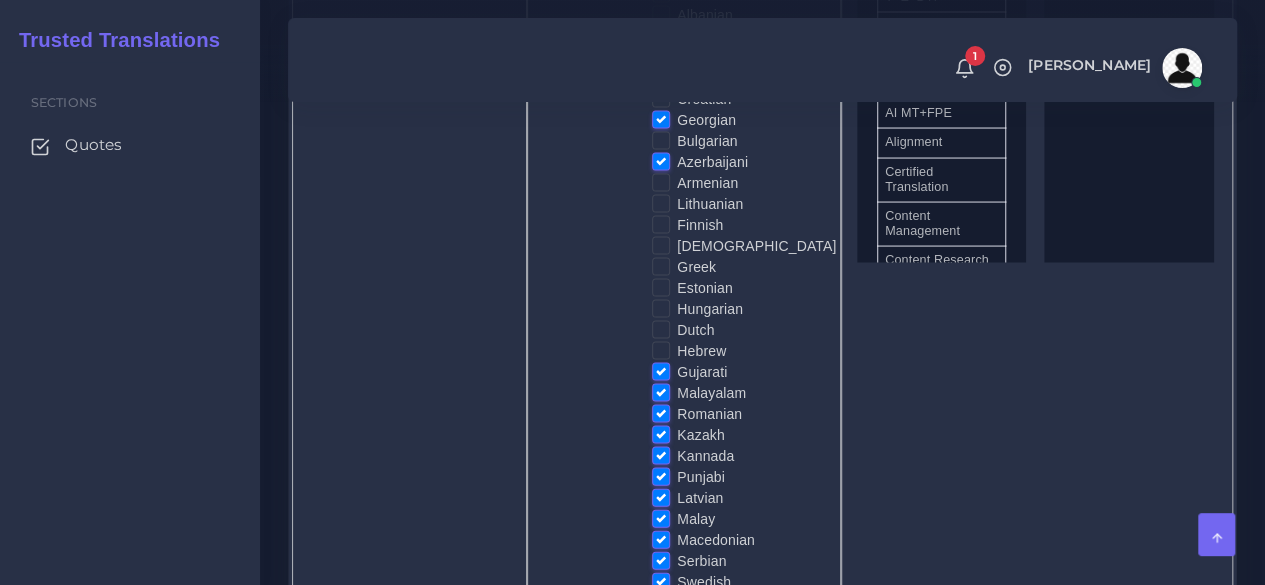 click on "Gujarati" at bounding box center [702, 372] 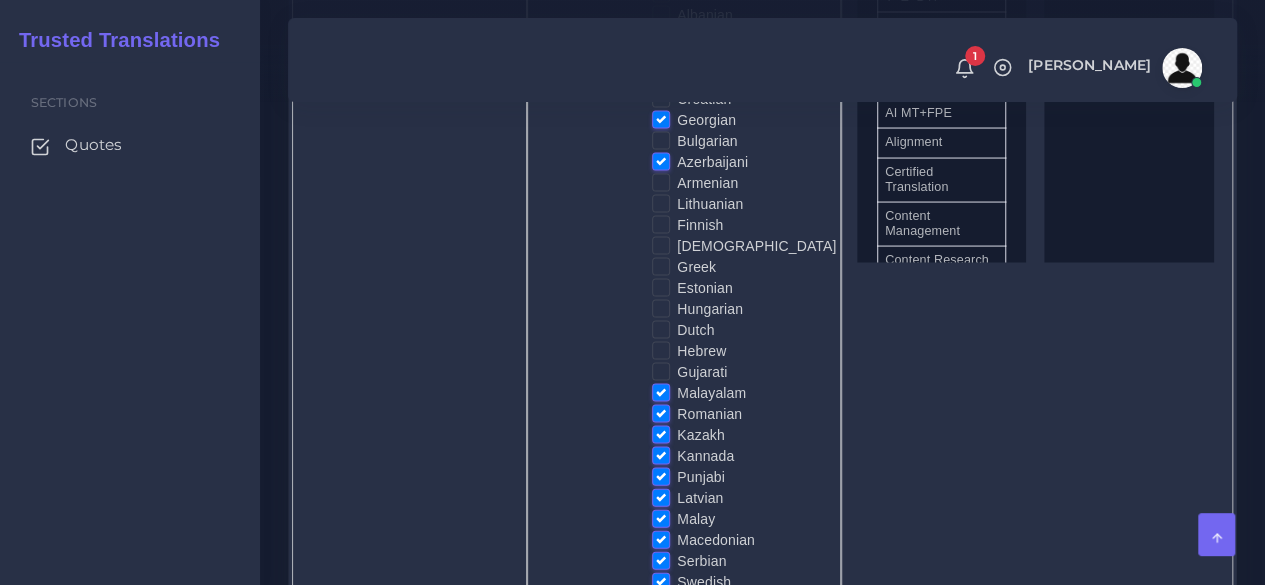 click on "Malayalam" at bounding box center [711, 393] 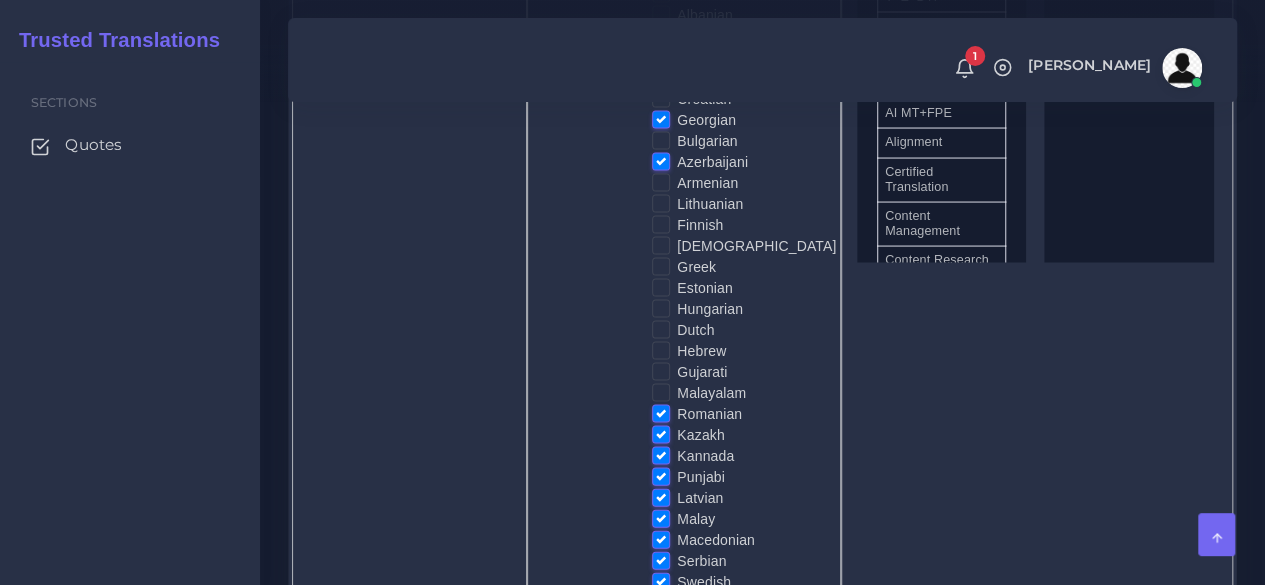 click on "Romanian" at bounding box center [709, 414] 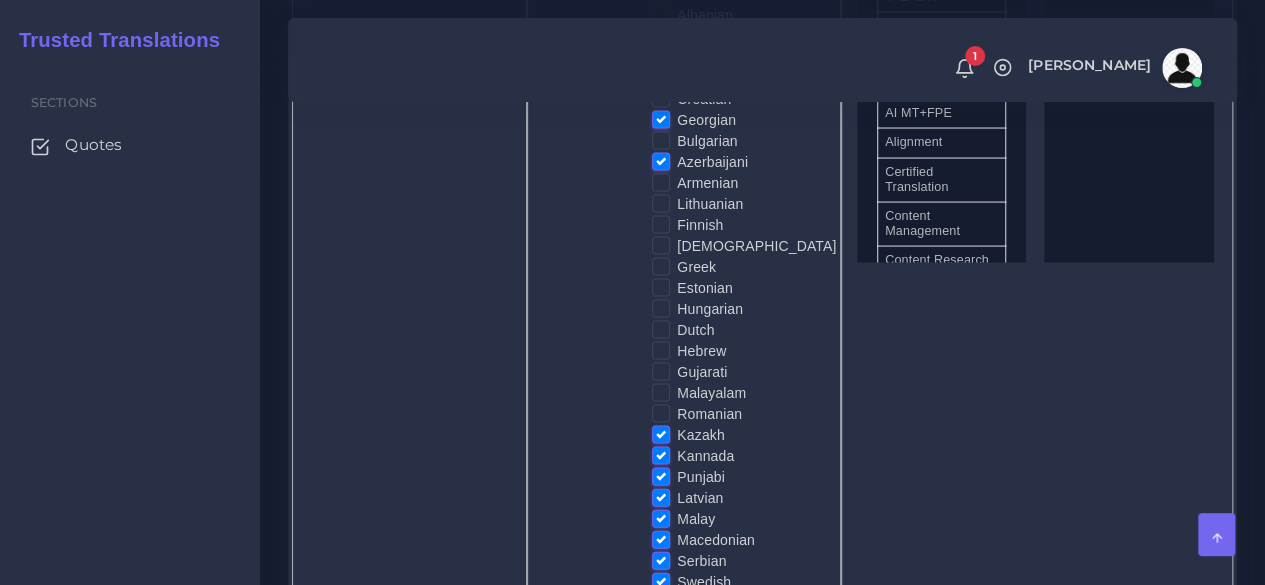 click on "Kazakh" at bounding box center (701, 435) 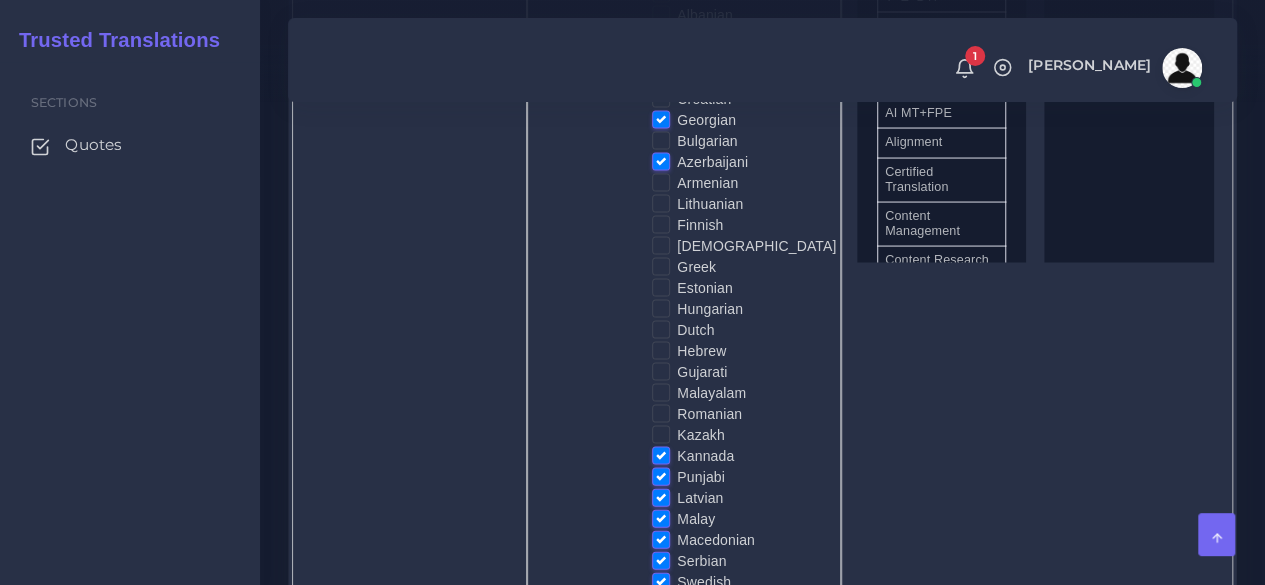 click on "Kannada" at bounding box center (705, 456) 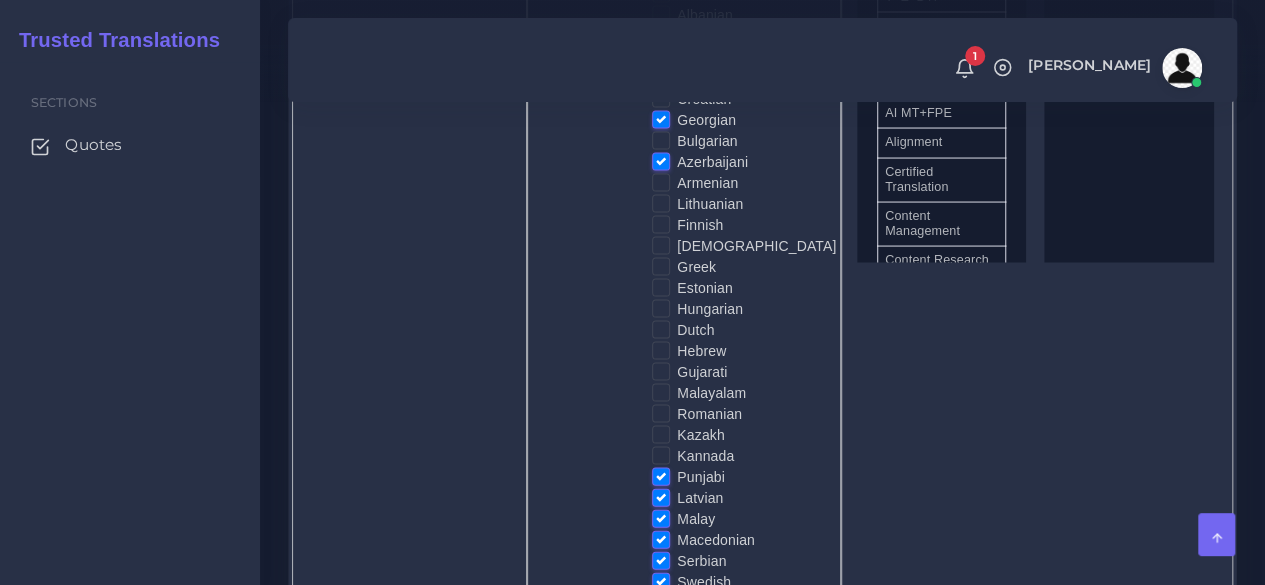 click on "Punjabi" at bounding box center (701, 477) 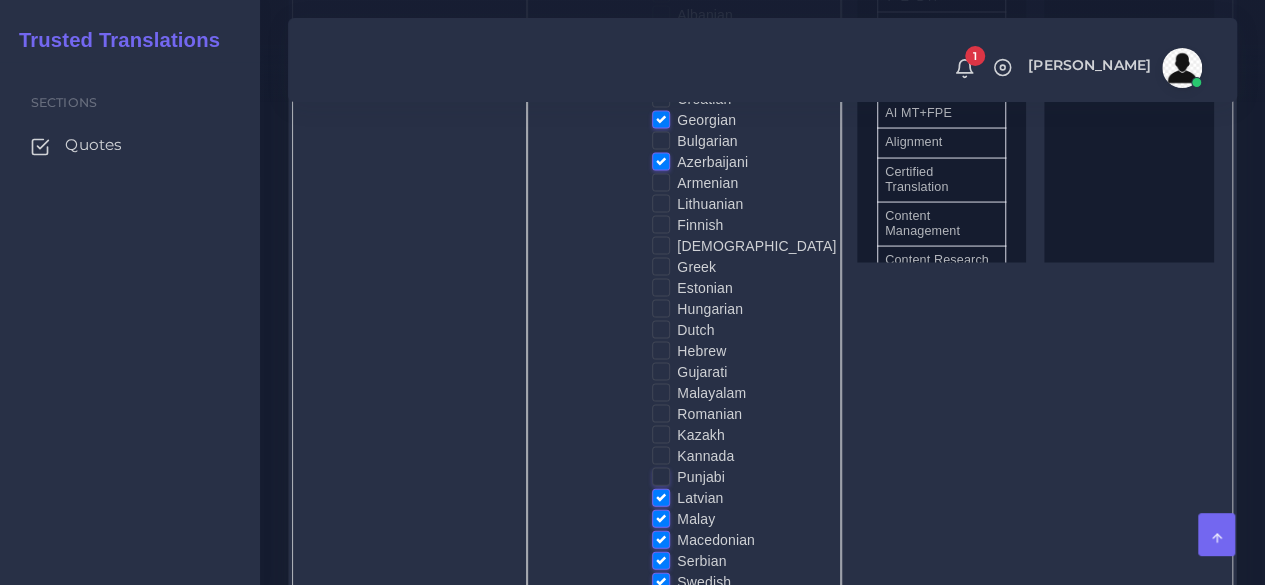 scroll, scrollTop: 2000, scrollLeft: 0, axis: vertical 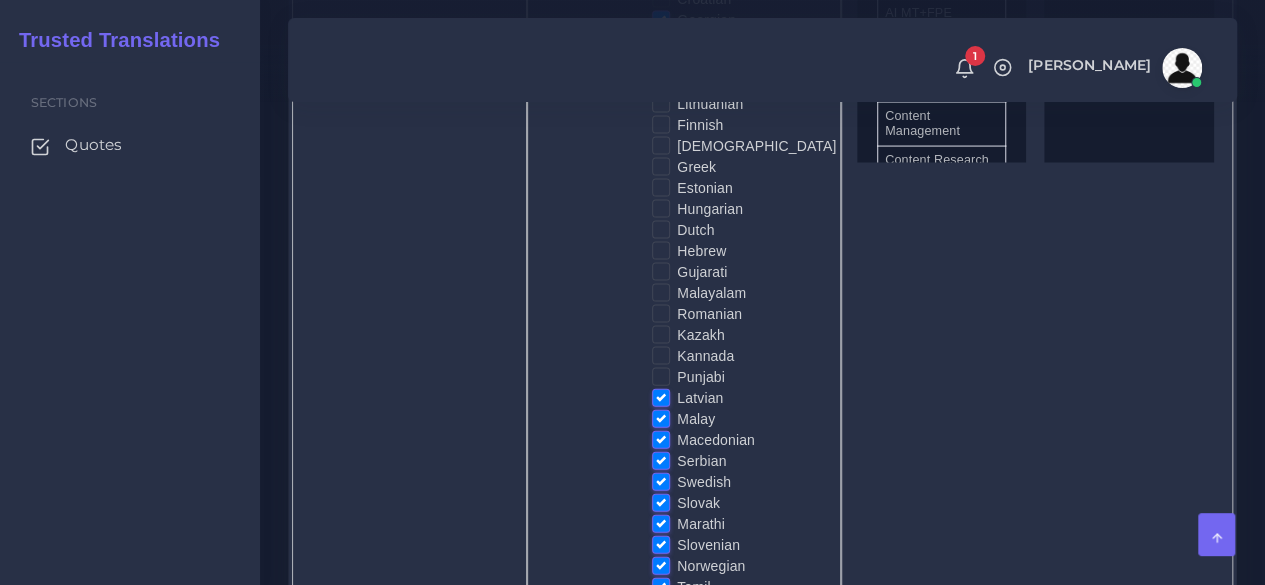 click on "Latvian" at bounding box center (700, 398) 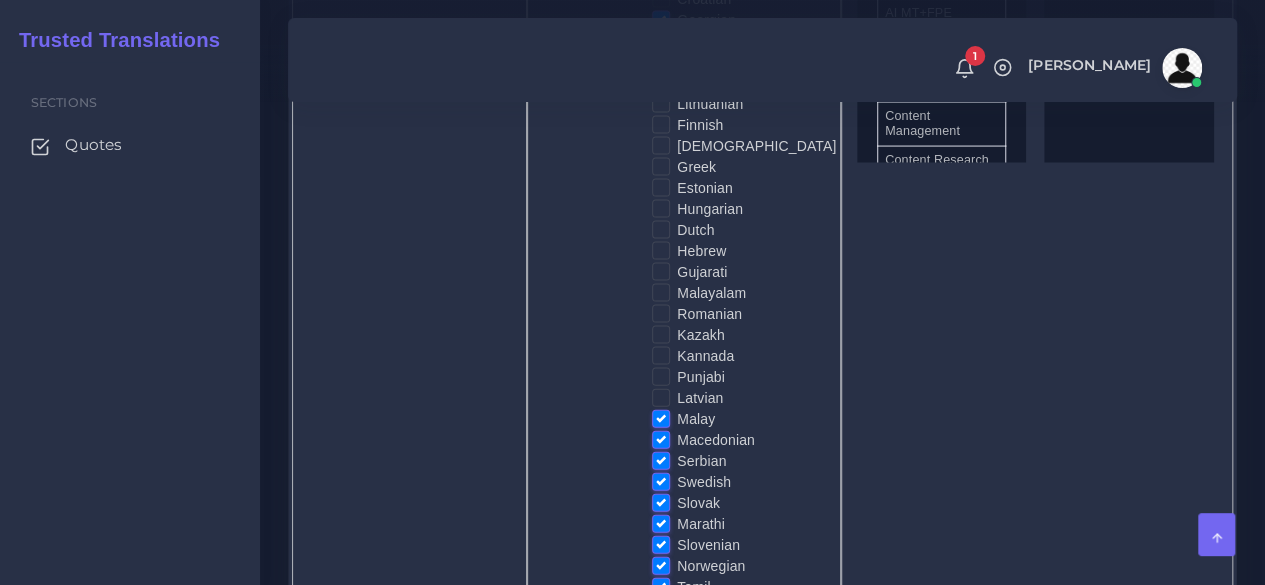 click on "Malay" at bounding box center (696, 419) 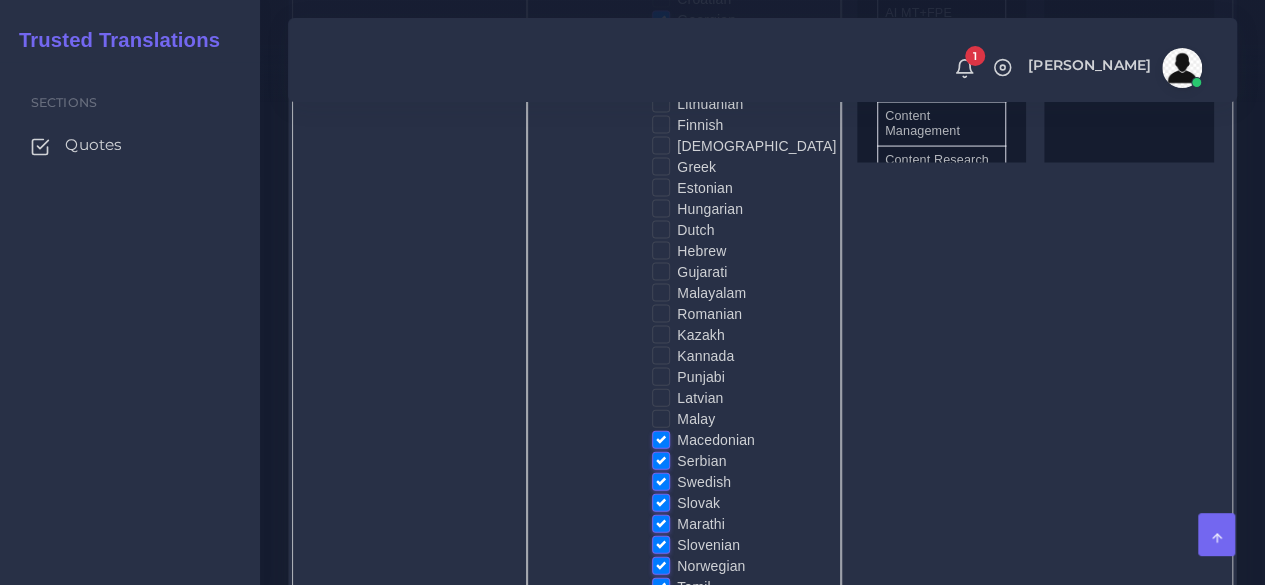 click on "Macedonian" at bounding box center [716, 440] 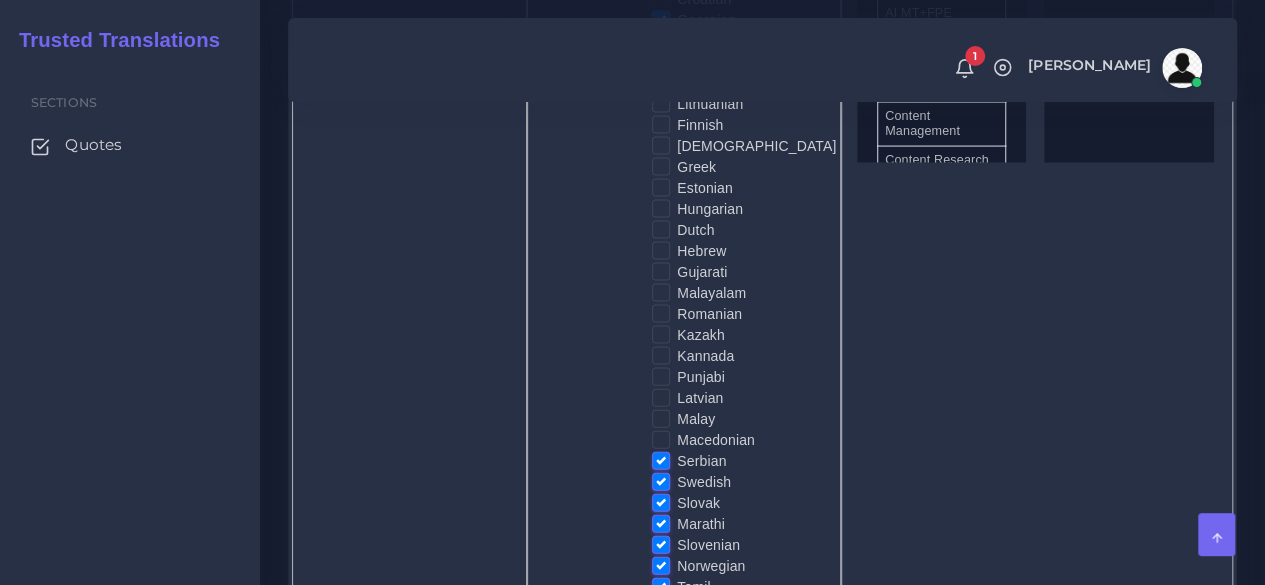 click on "Serbian" at bounding box center (701, 461) 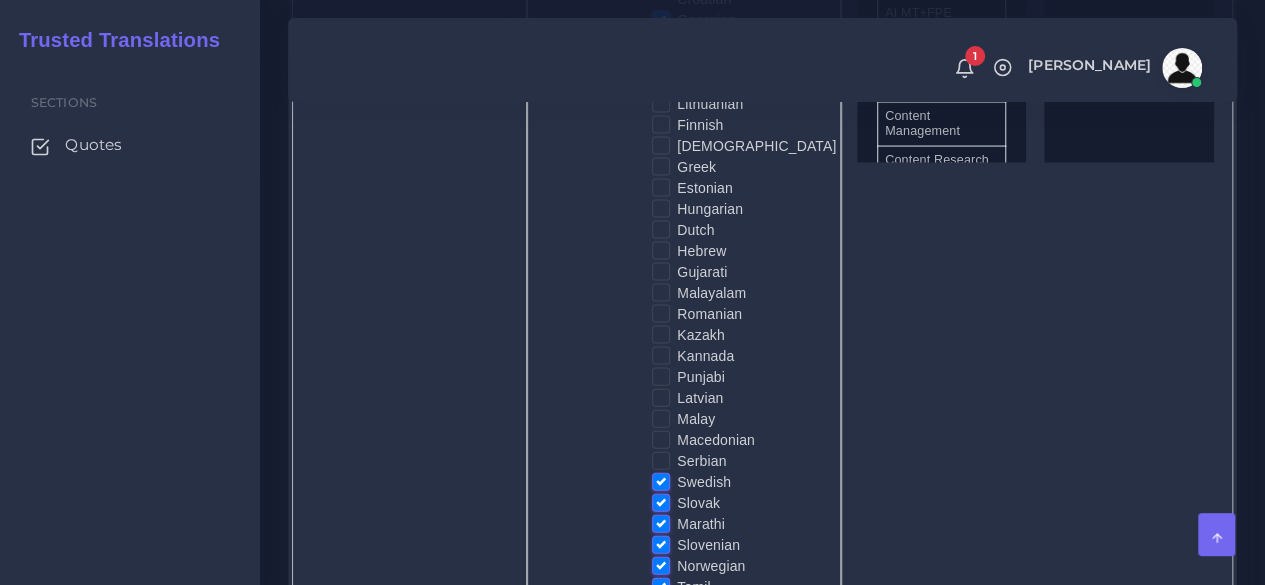 click on "Kazakh" at bounding box center [701, 335] 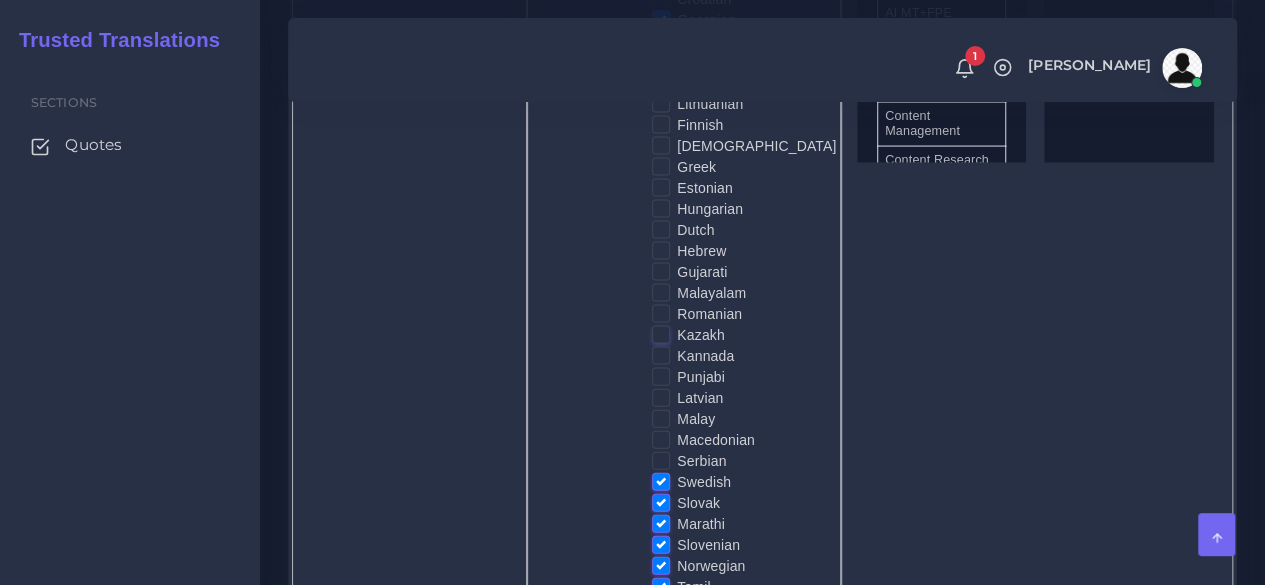 click on "Kazakh" at bounding box center [661, 334] 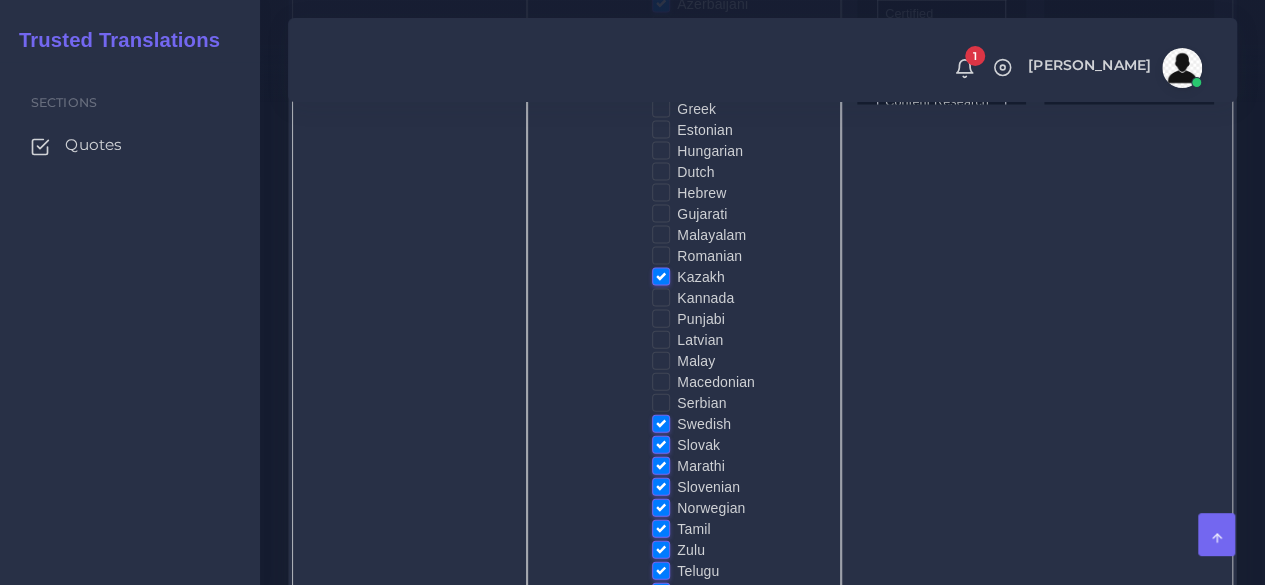scroll, scrollTop: 2200, scrollLeft: 0, axis: vertical 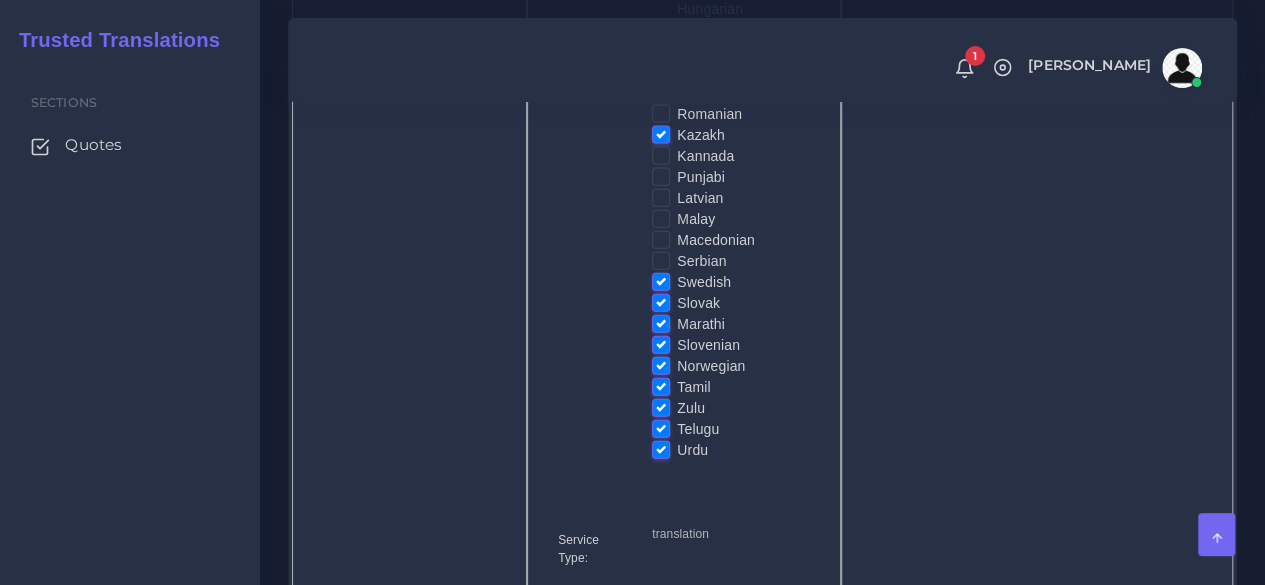 click on "Swedish" at bounding box center (704, 282) 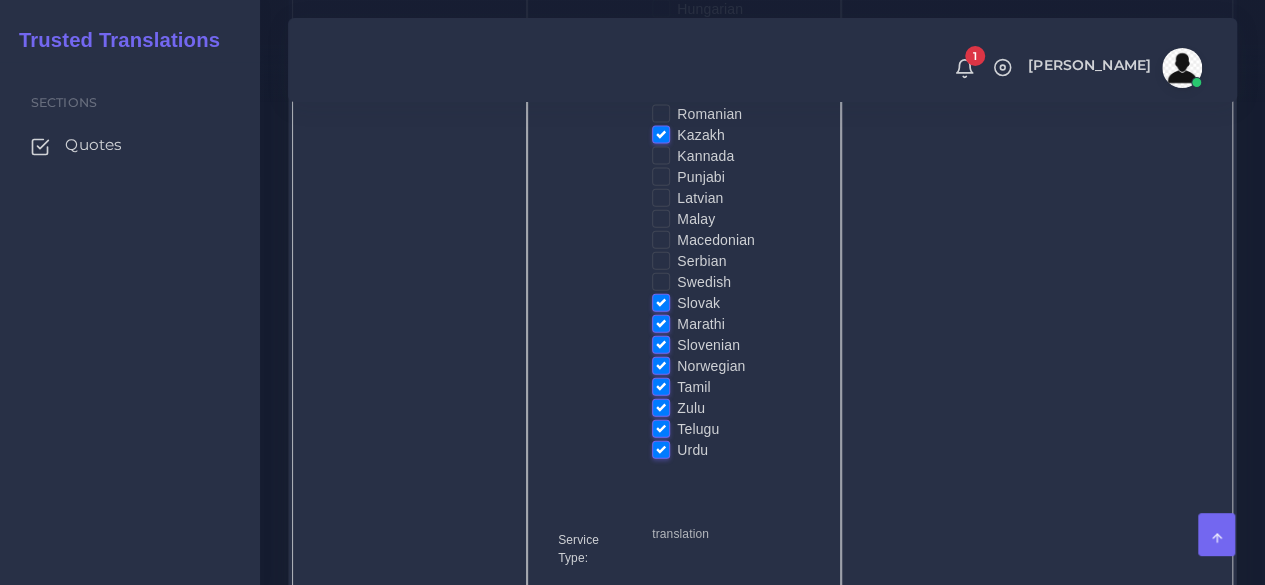 click on "Slovak" at bounding box center [698, 303] 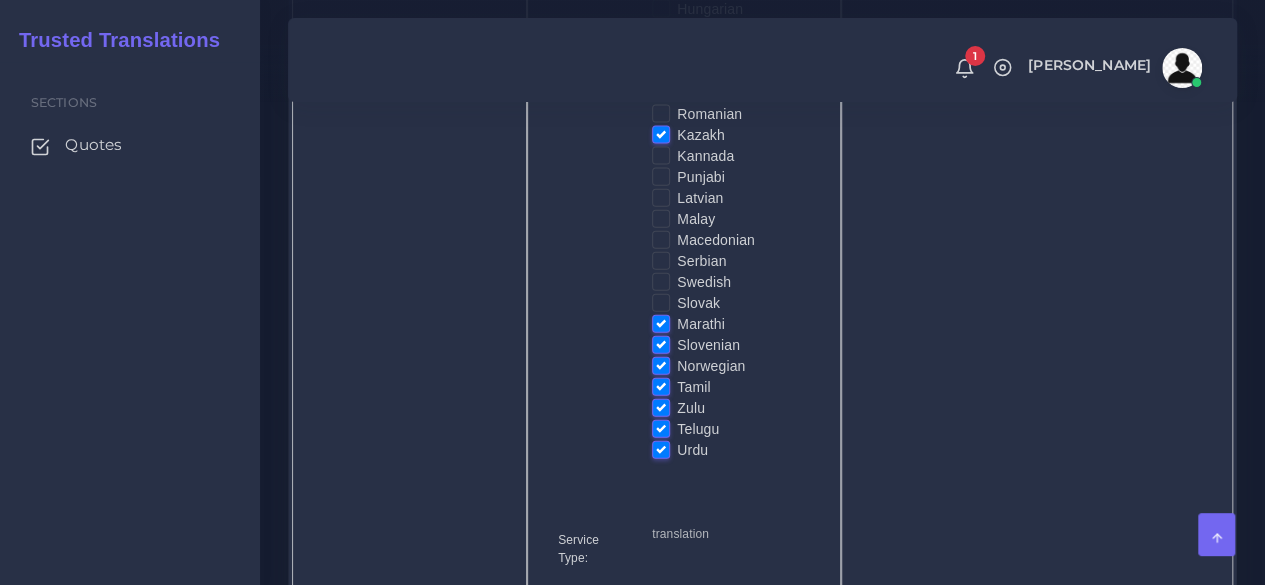 click on "Marathi" at bounding box center [701, 324] 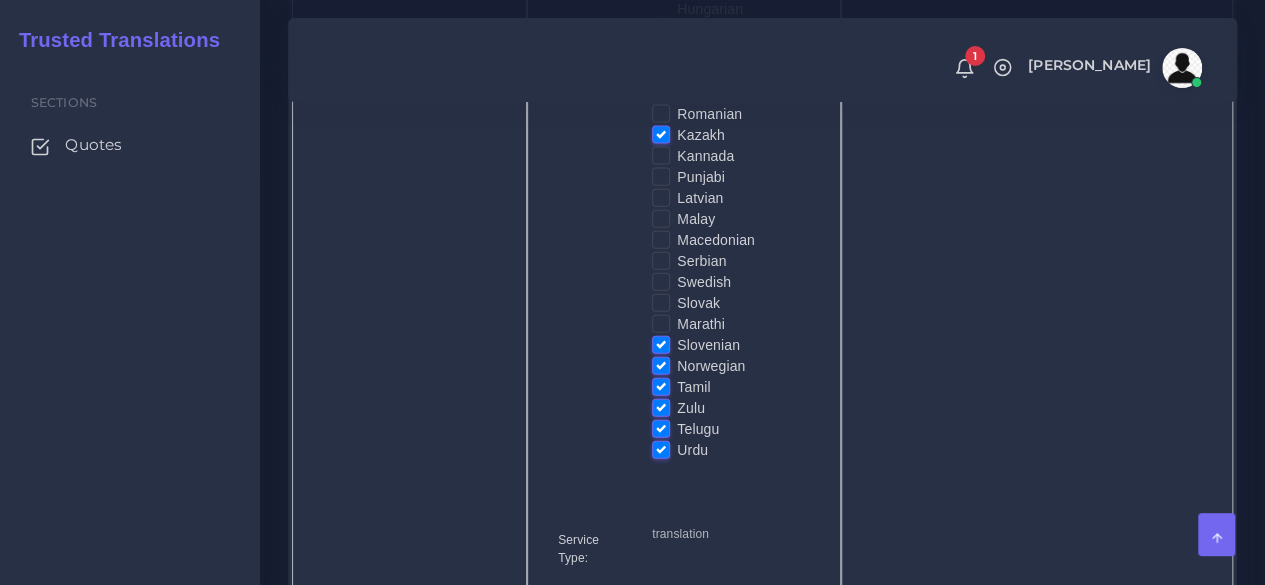 click on "Slovenian" at bounding box center [661, 344] 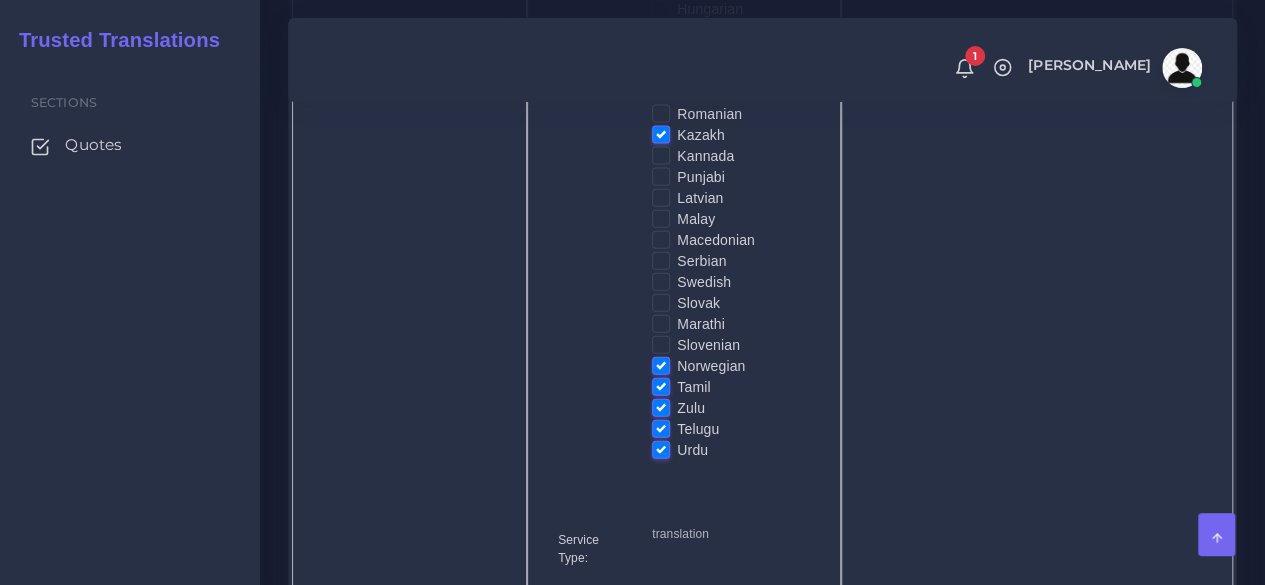 drag, startPoint x: 662, startPoint y: 376, endPoint x: 658, endPoint y: 390, distance: 14.56022 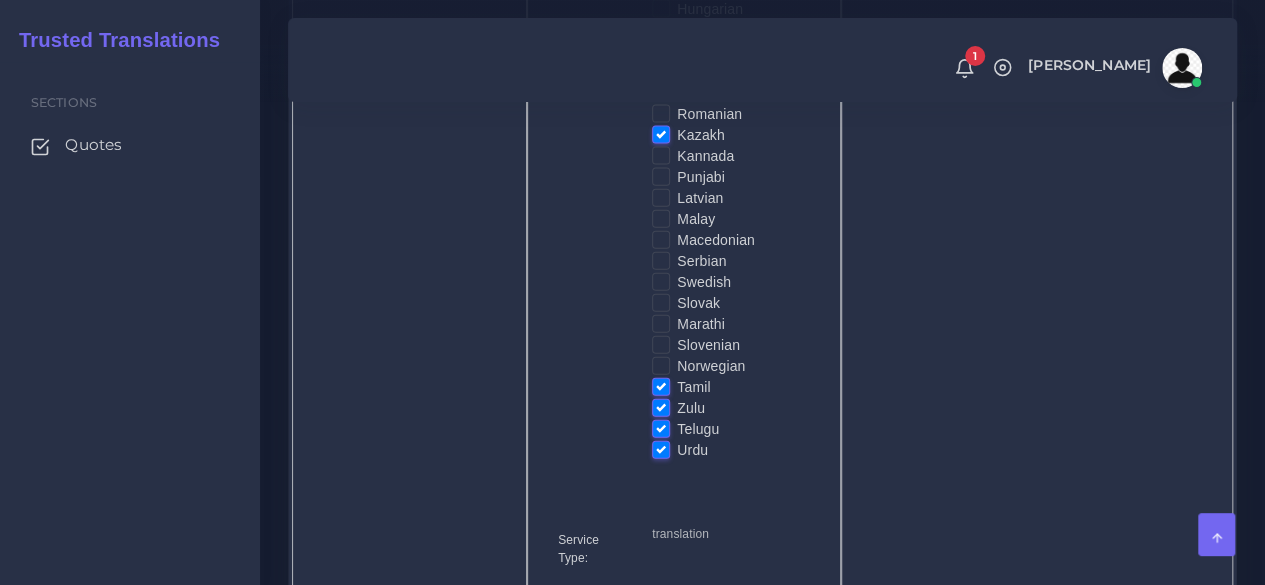 click on "Tamil" at bounding box center [693, 387] 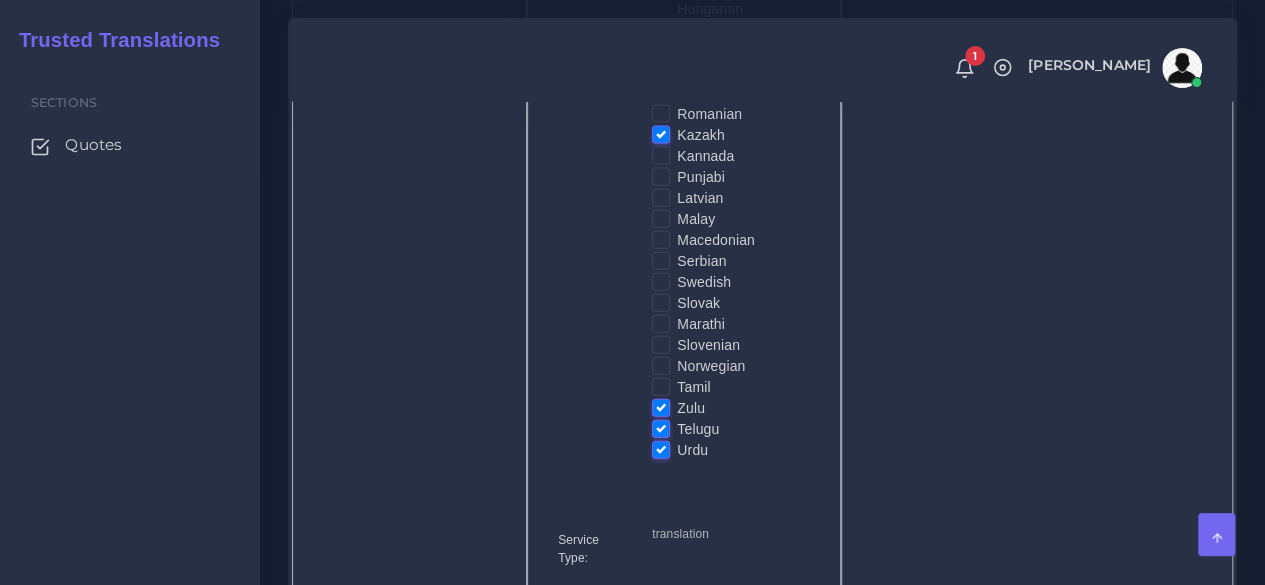 click on "Zulu" at bounding box center [691, 408] 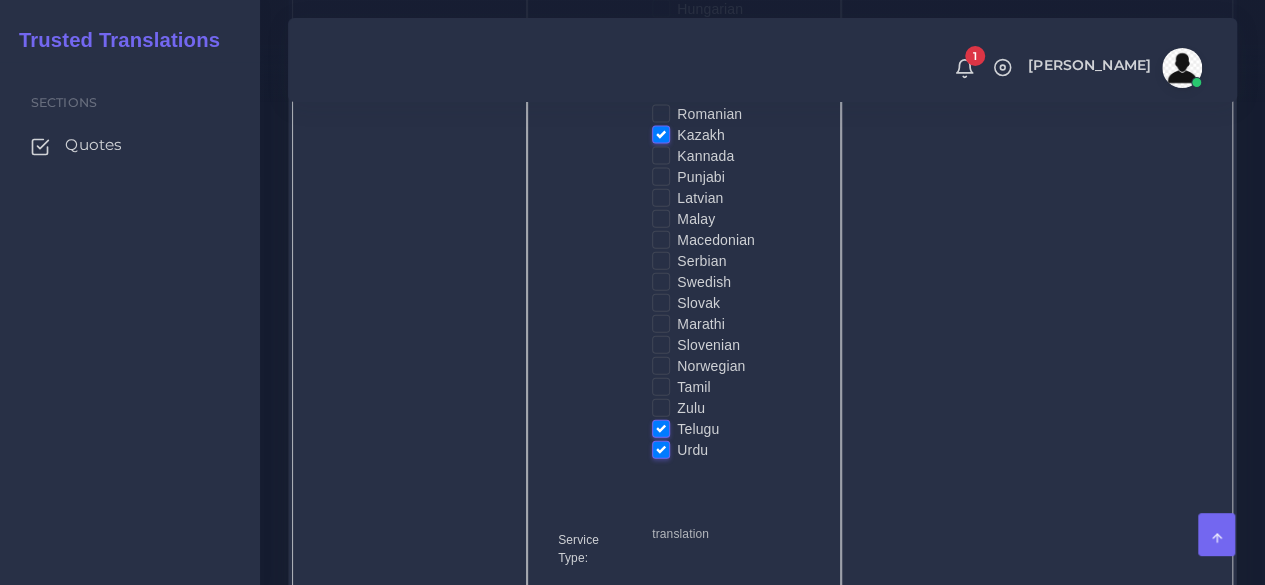 click on "Telugu" at bounding box center (698, 429) 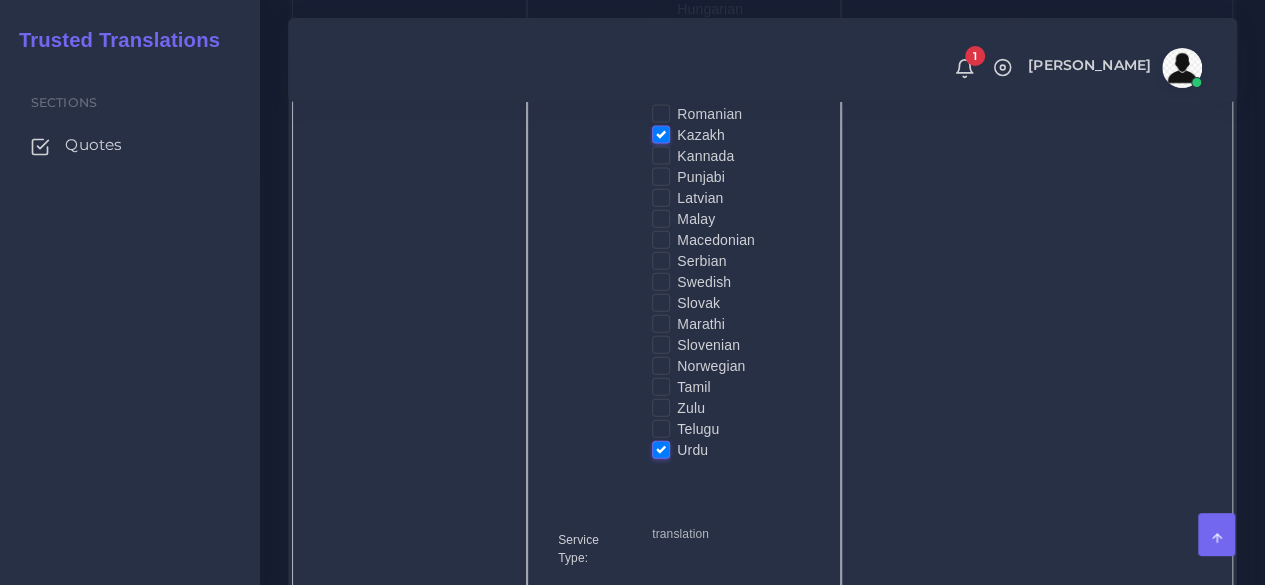 click on "Urdu" at bounding box center [692, 450] 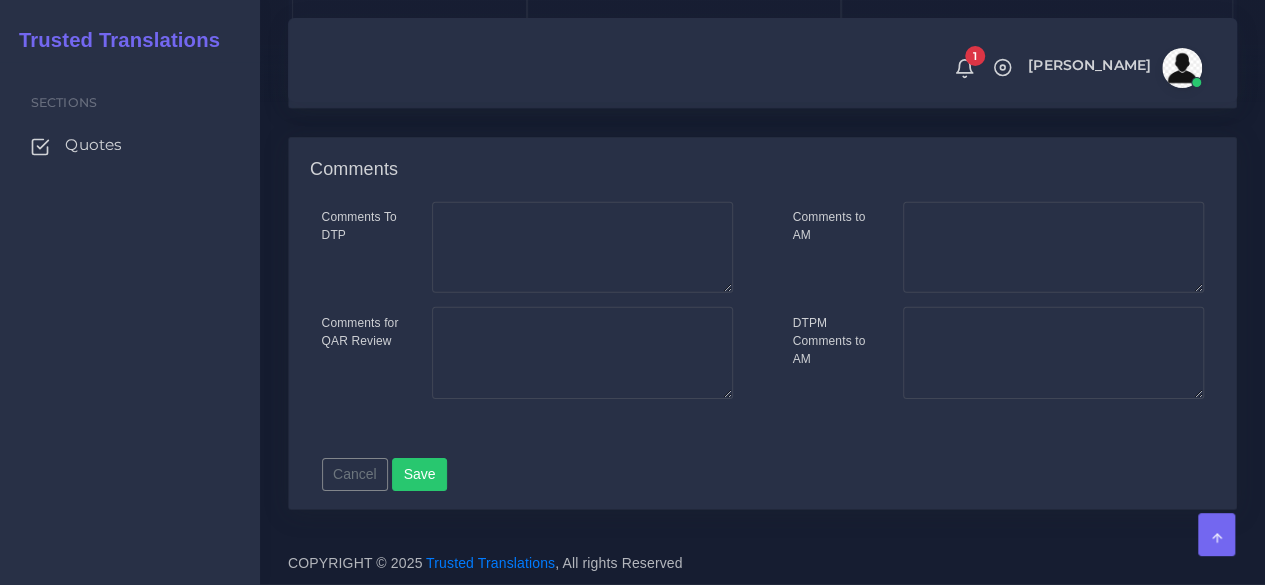 scroll, scrollTop: 2900, scrollLeft: 0, axis: vertical 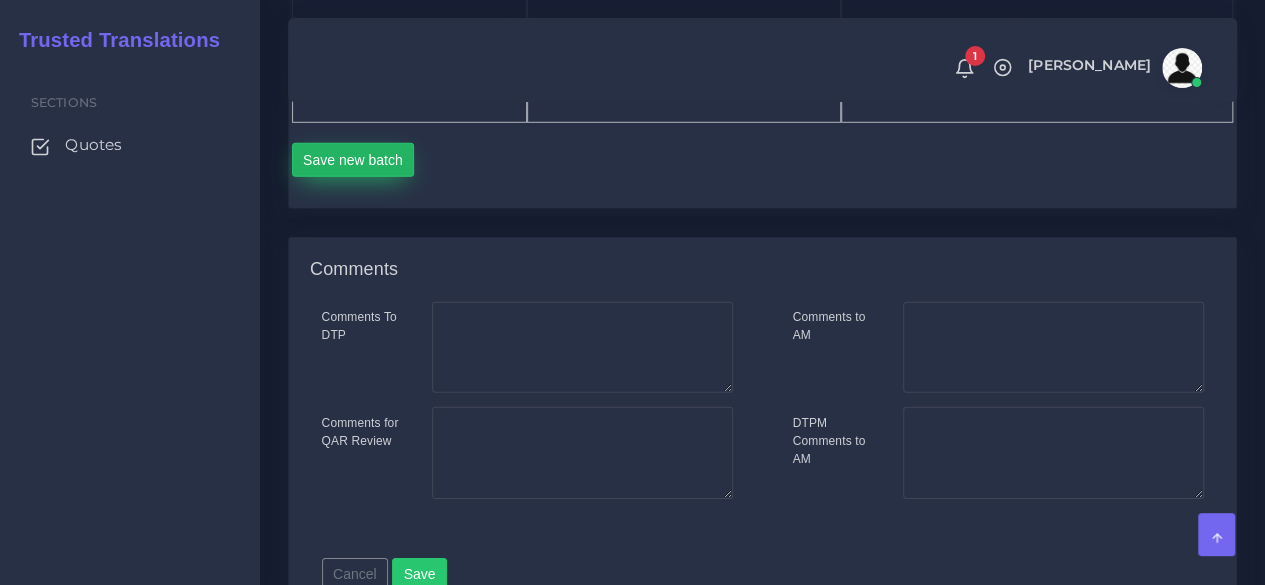 click on "Save new batch" at bounding box center (353, 160) 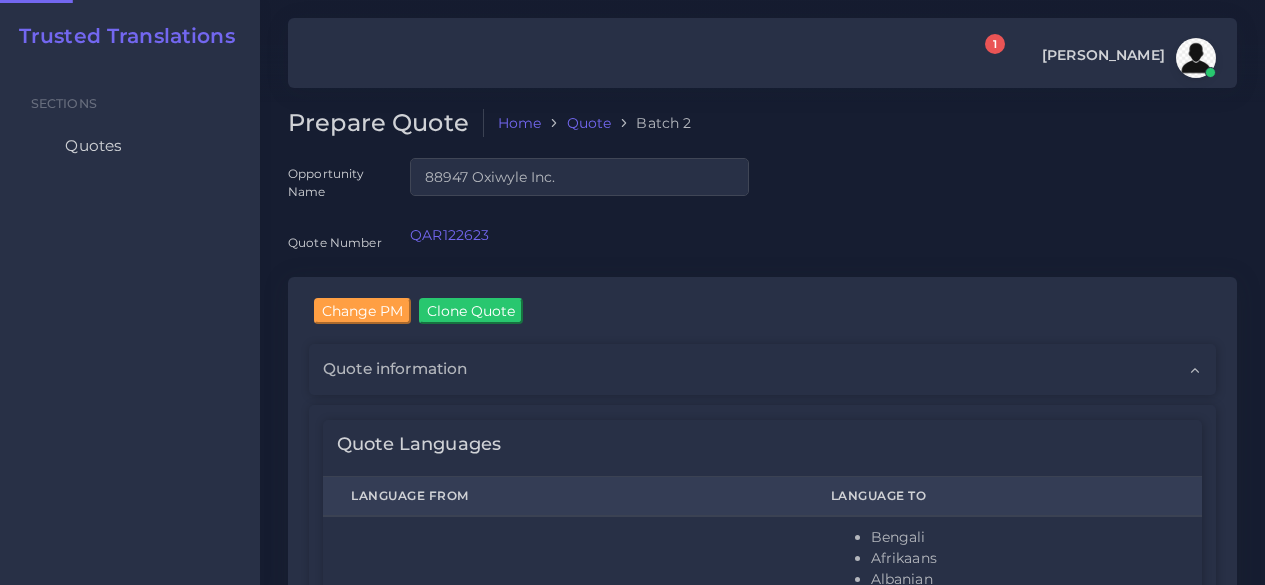 scroll, scrollTop: 0, scrollLeft: 0, axis: both 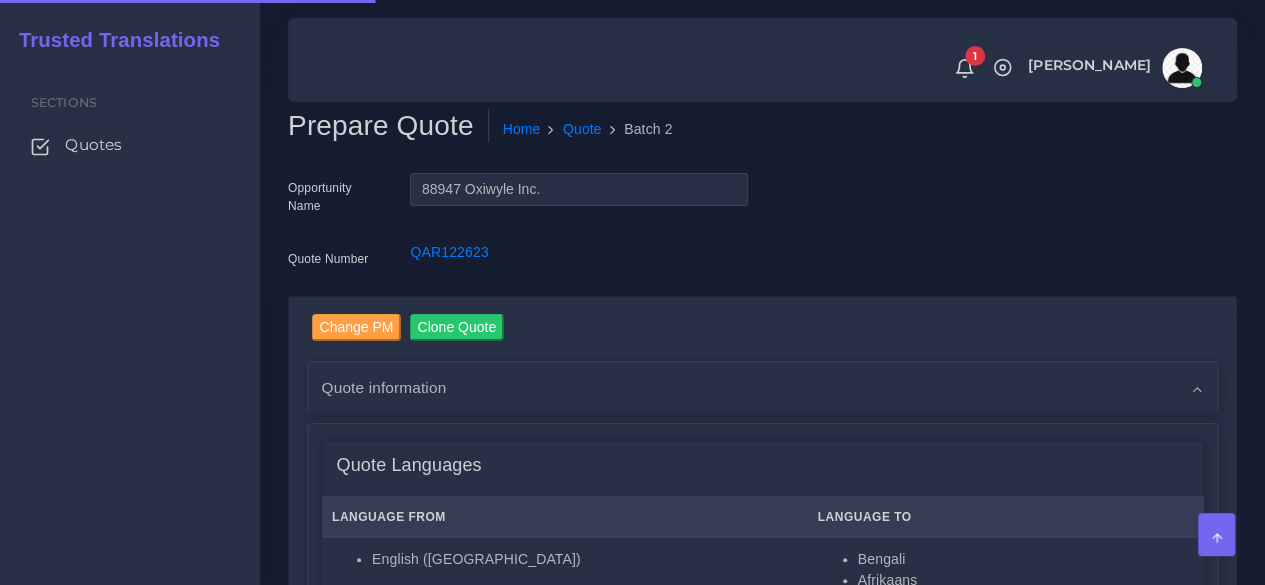 type 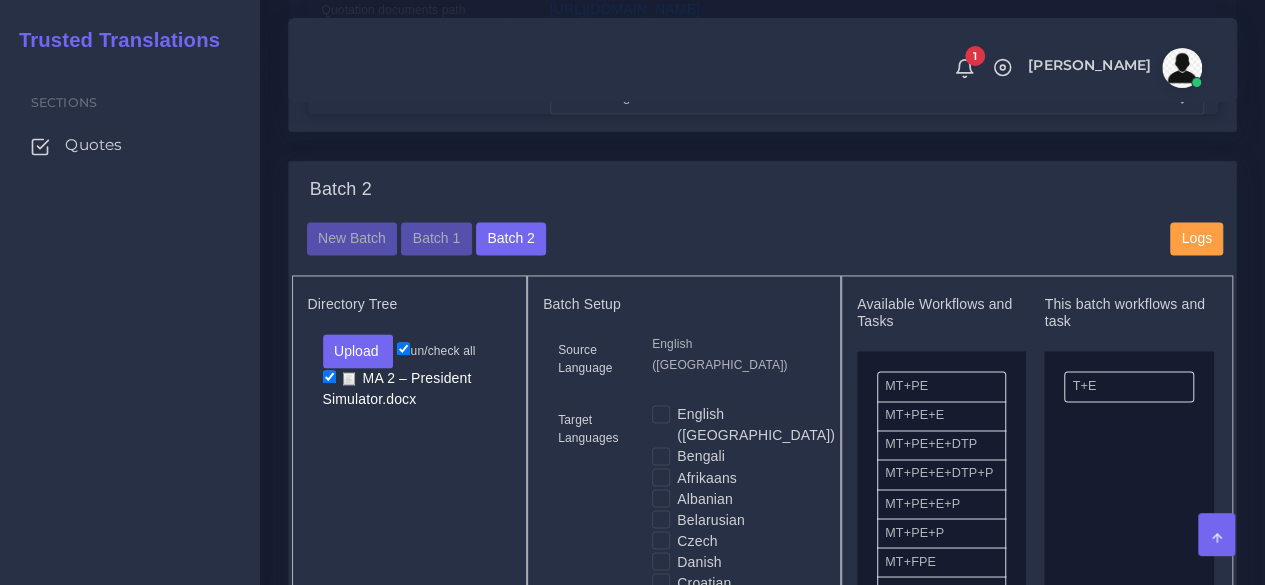 scroll, scrollTop: 1400, scrollLeft: 0, axis: vertical 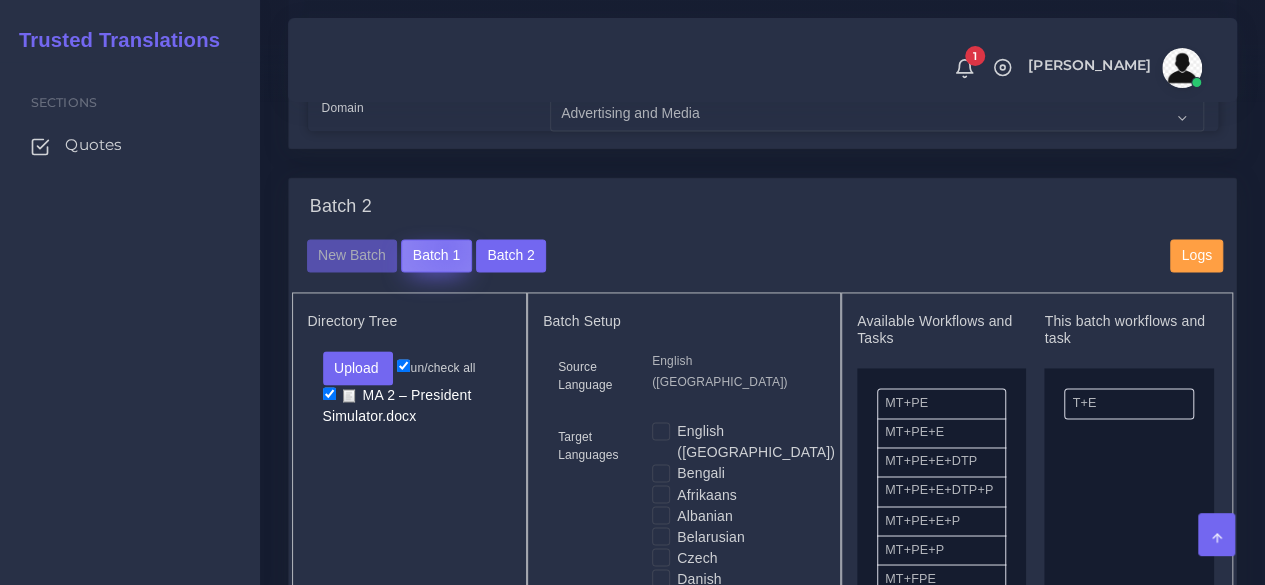 click on "Batch 1" at bounding box center [436, 256] 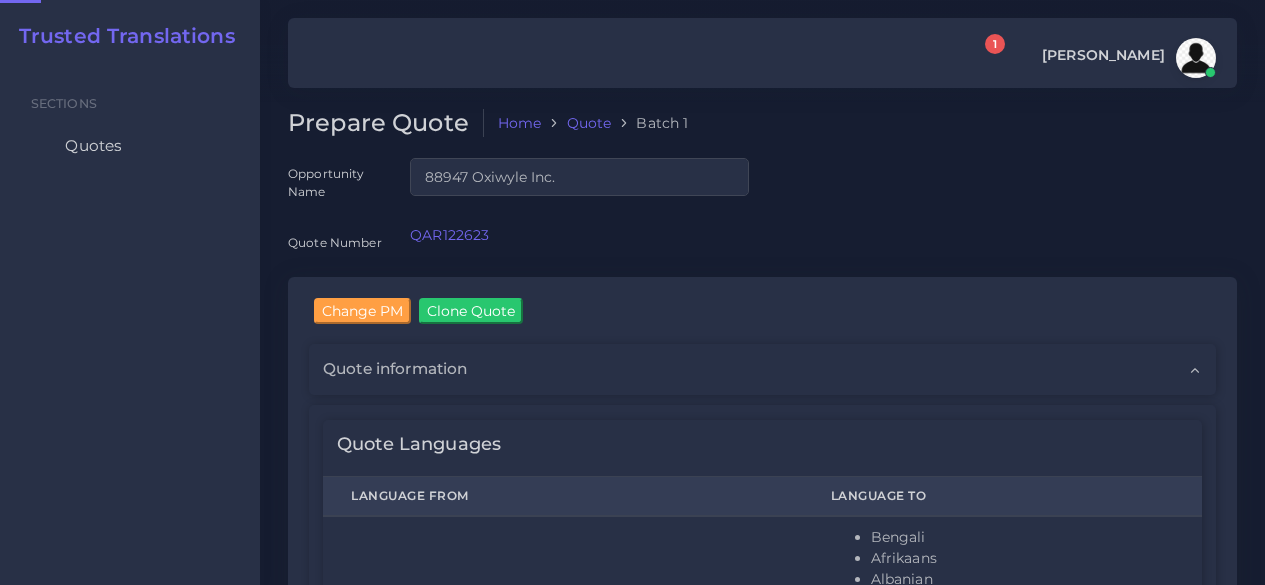 scroll, scrollTop: 0, scrollLeft: 0, axis: both 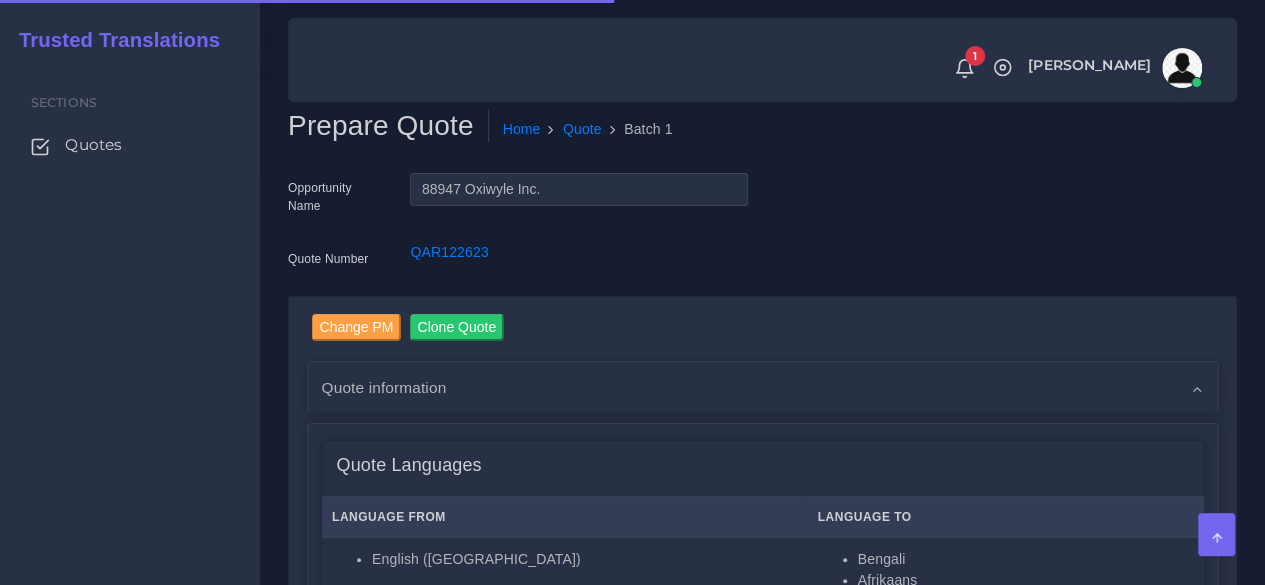 type 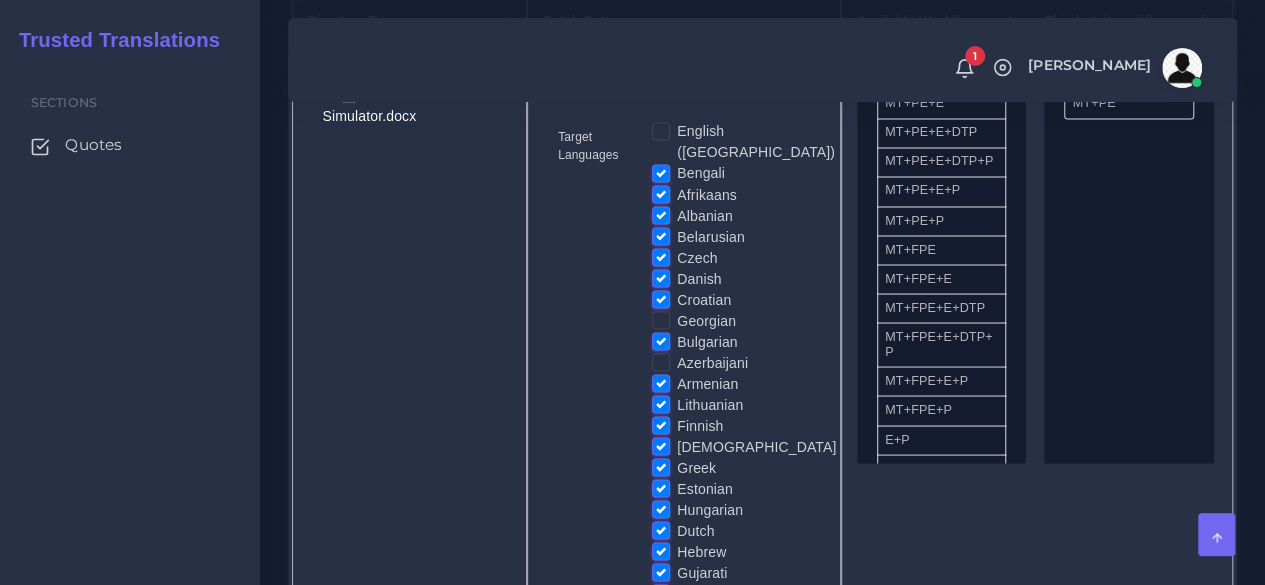 scroll, scrollTop: 1500, scrollLeft: 0, axis: vertical 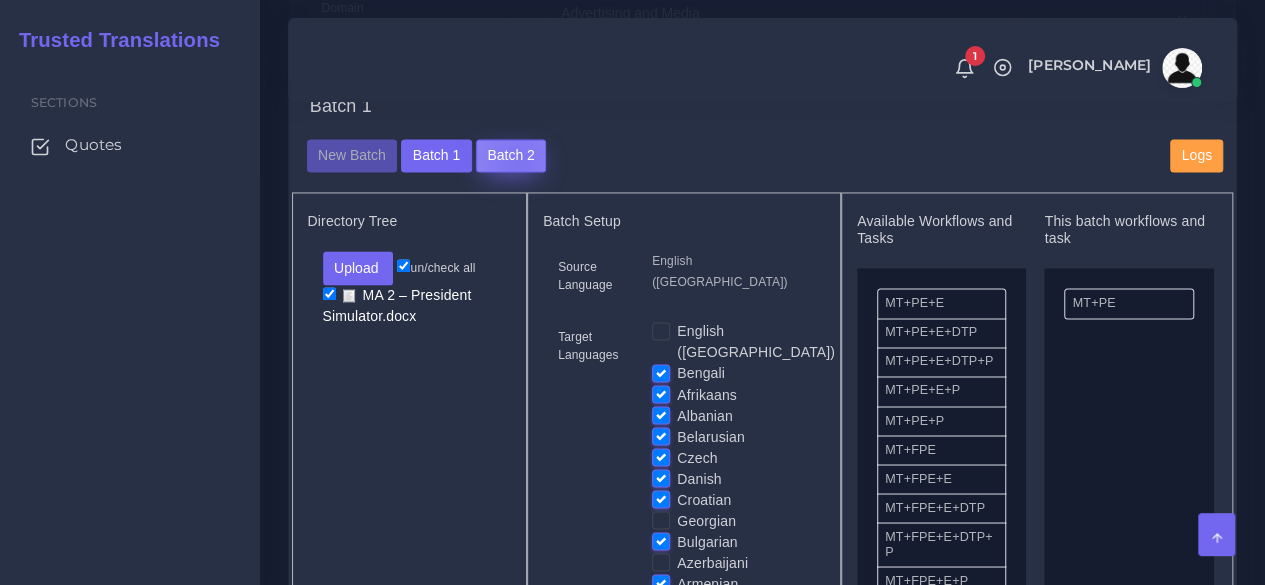 click on "Batch 2" at bounding box center (511, 156) 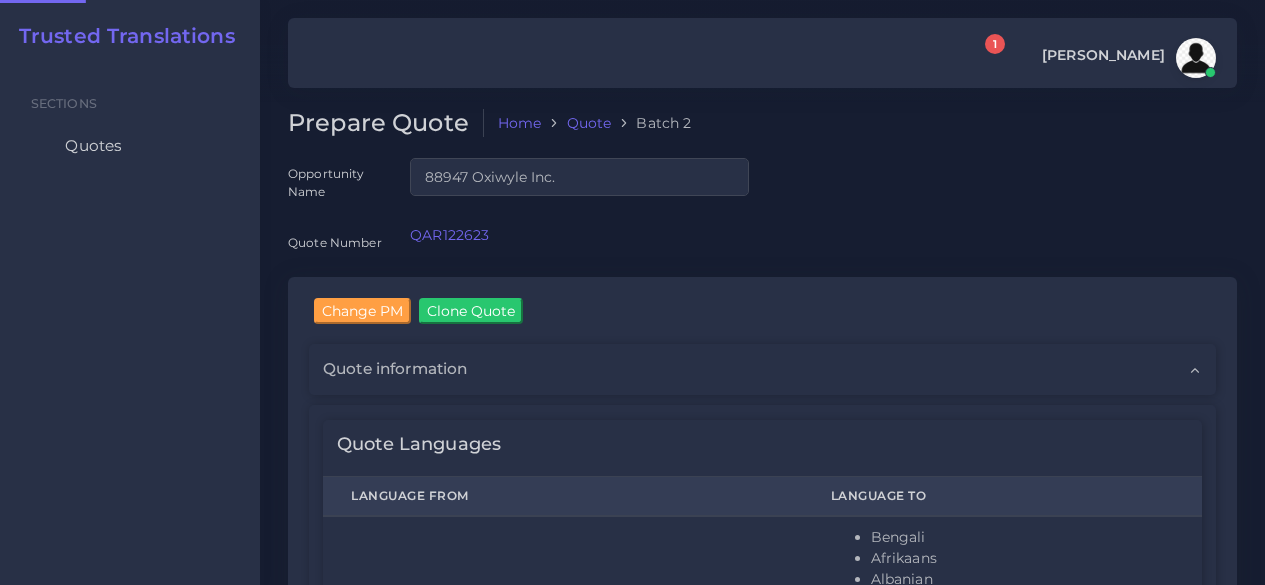 scroll, scrollTop: 0, scrollLeft: 0, axis: both 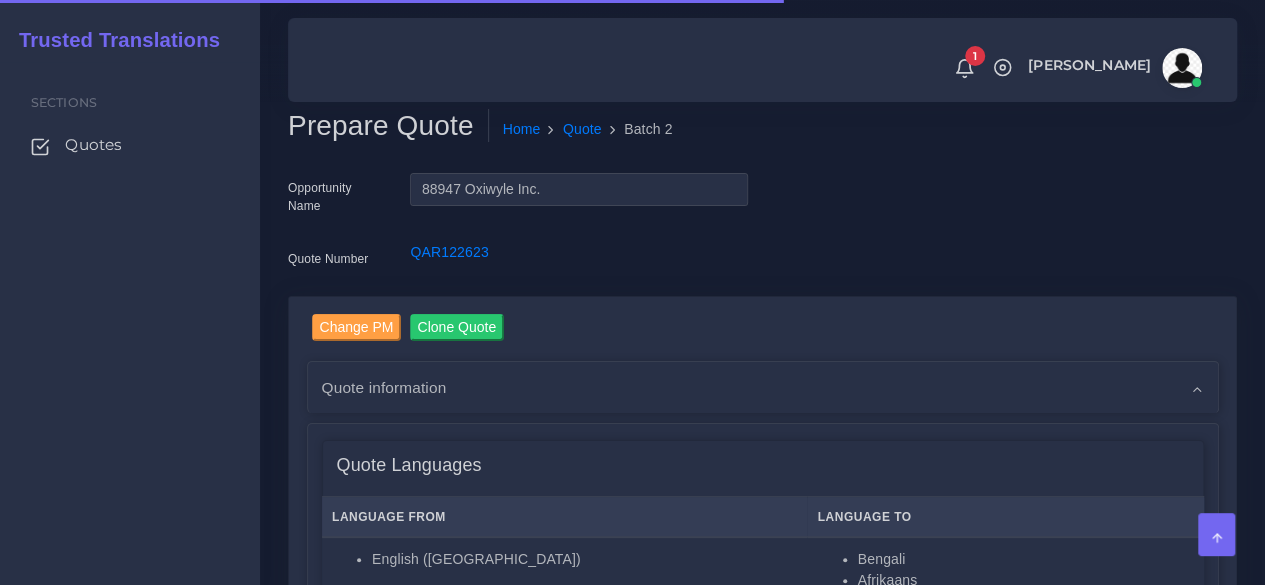 type 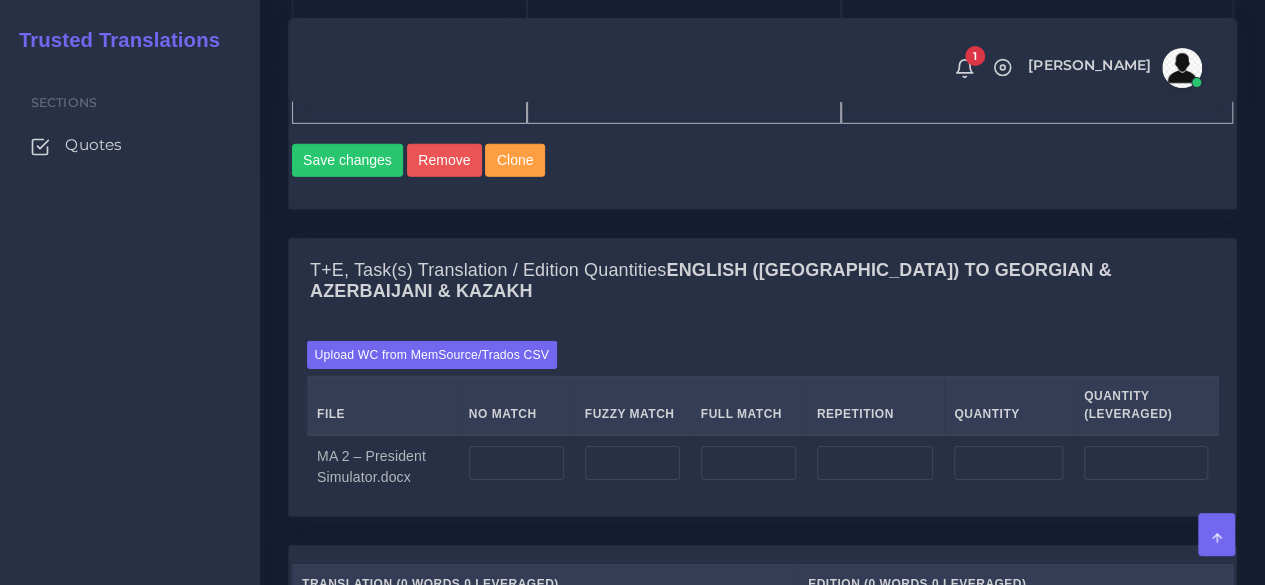 scroll, scrollTop: 3200, scrollLeft: 0, axis: vertical 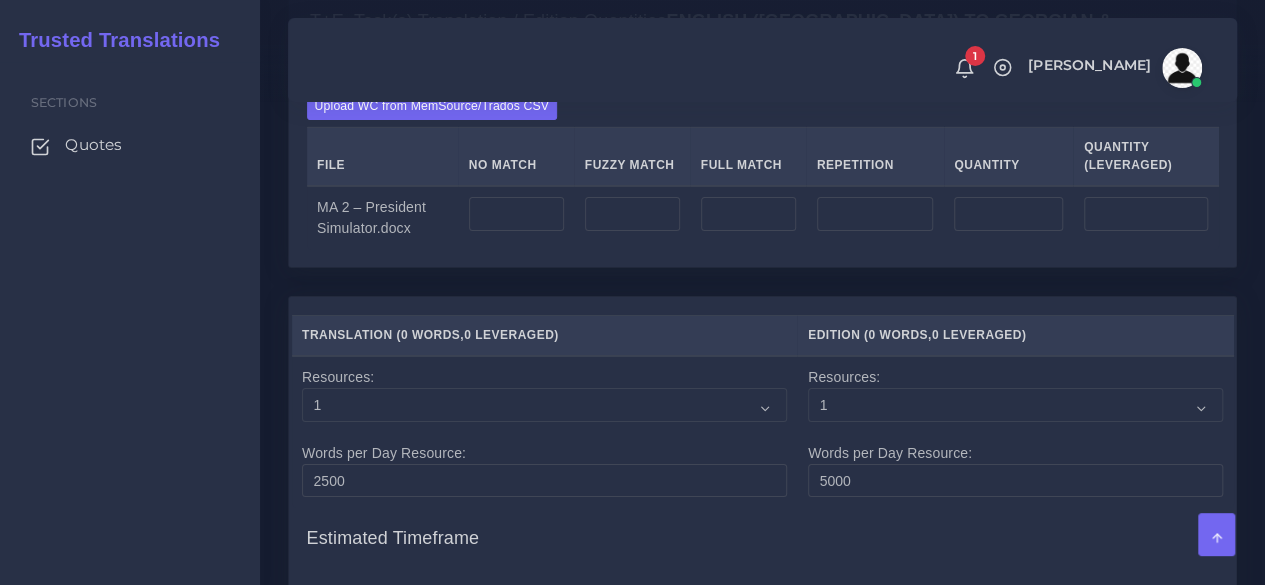 click at bounding box center [516, 218] 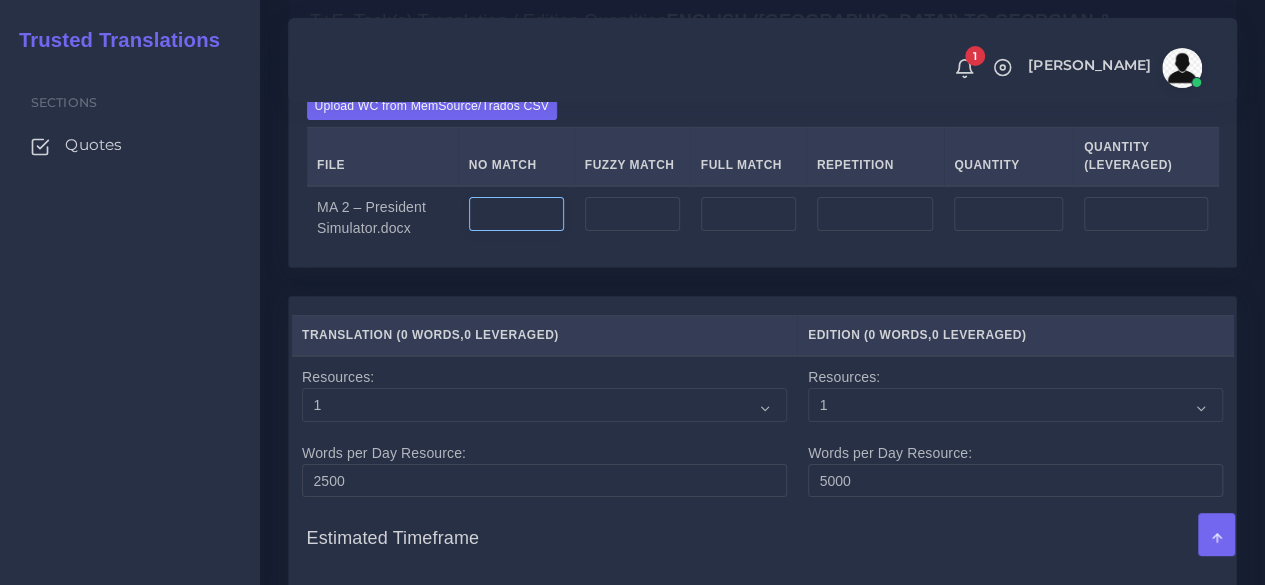 click at bounding box center [516, 214] 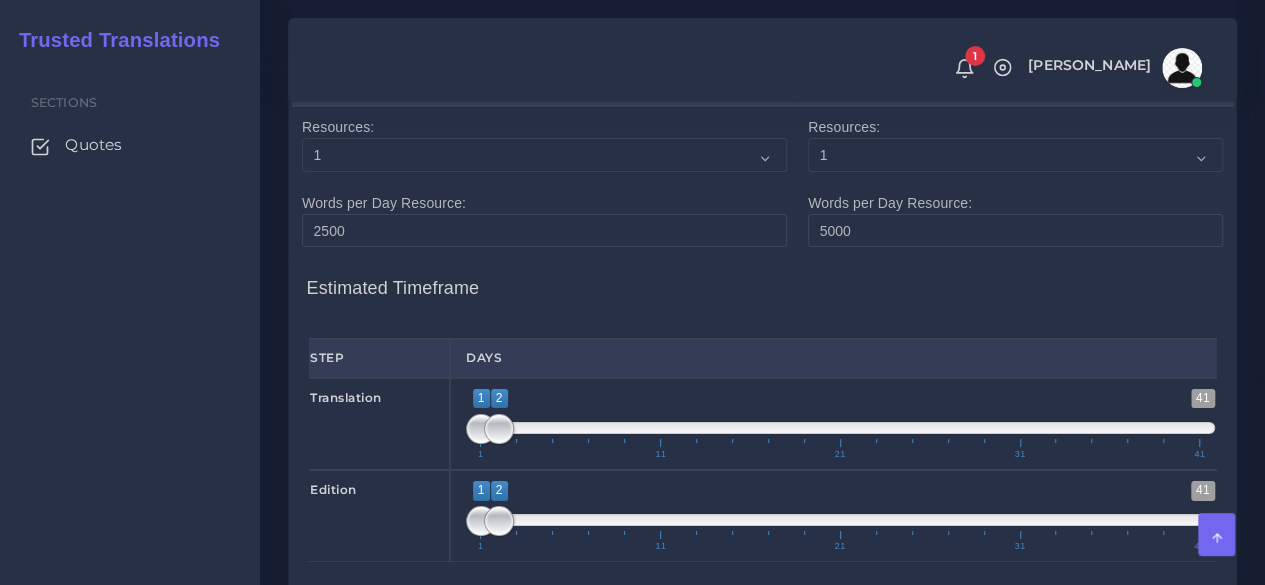 scroll, scrollTop: 3600, scrollLeft: 0, axis: vertical 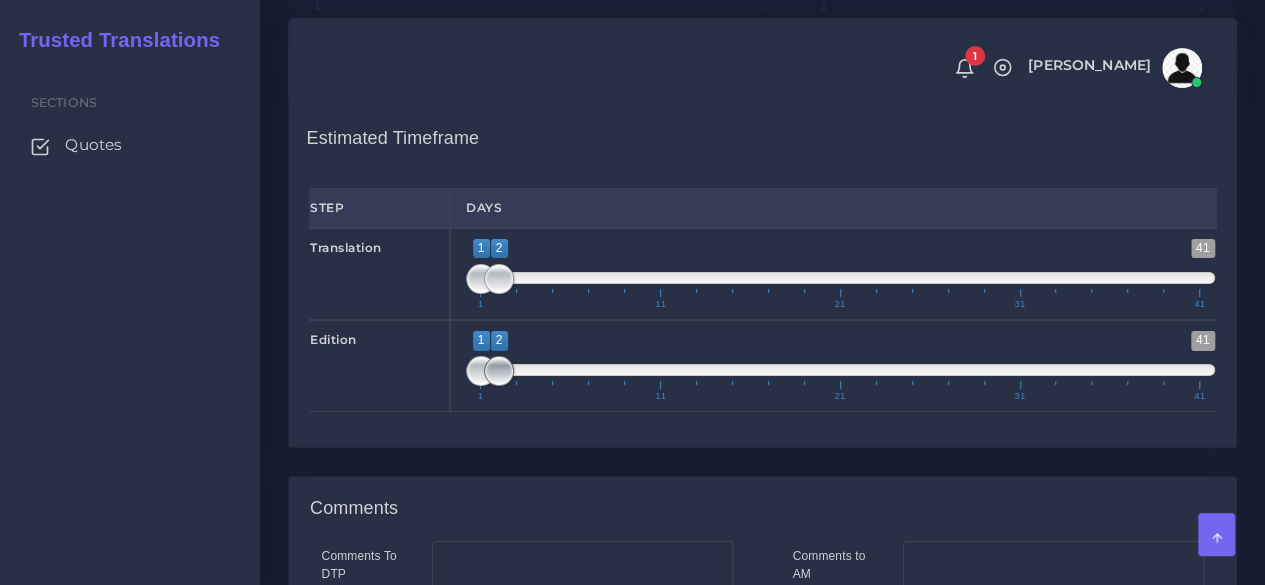 type on "3216" 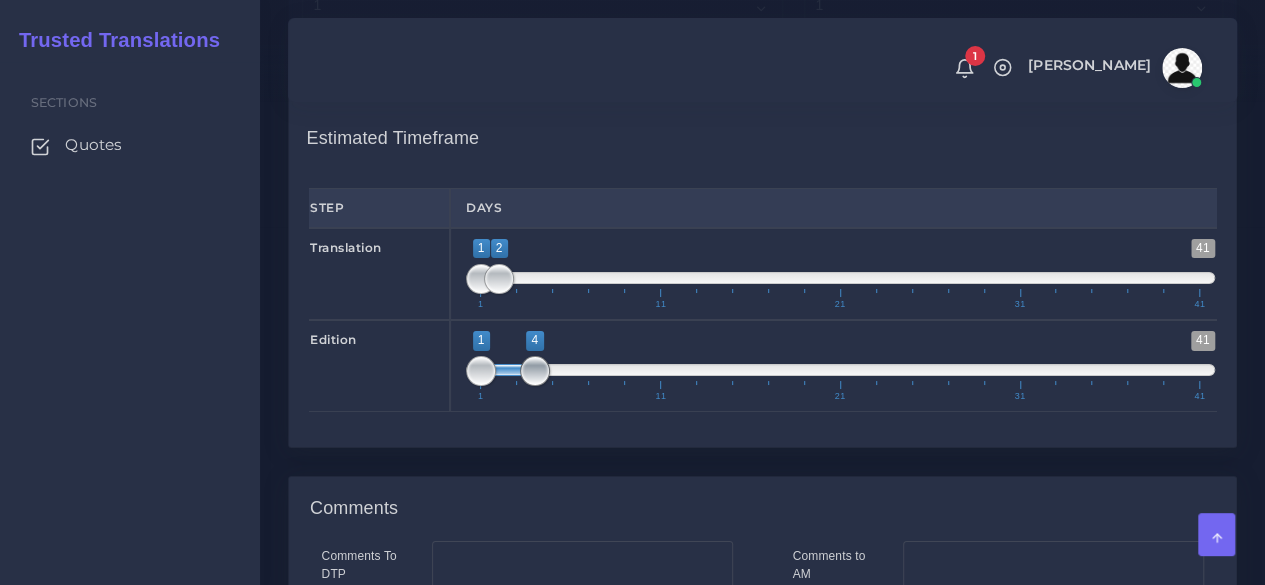 drag, startPoint x: 500, startPoint y: 455, endPoint x: 534, endPoint y: 463, distance: 34.928497 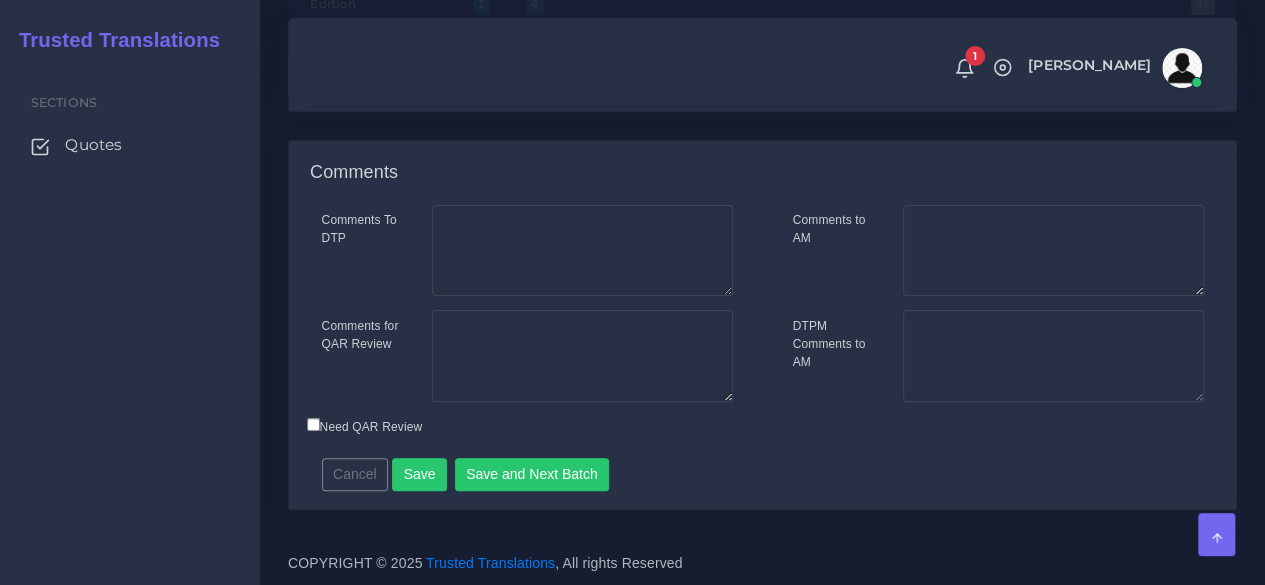 scroll, scrollTop: 4027, scrollLeft: 0, axis: vertical 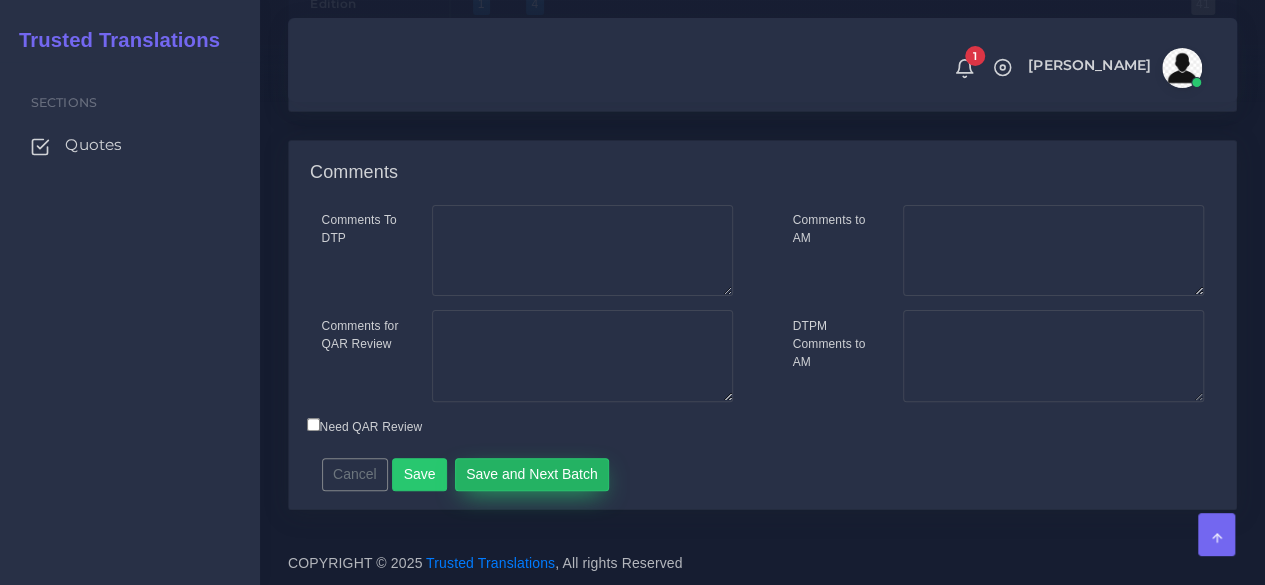 click on "Save and Next Batch" at bounding box center (532, 475) 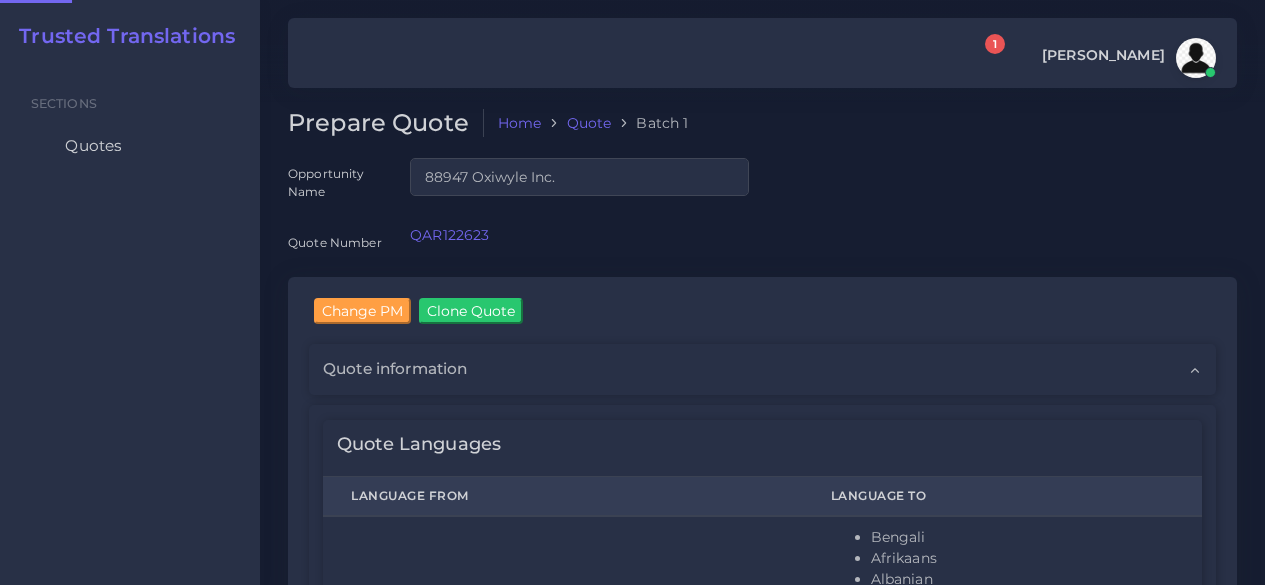 scroll, scrollTop: 0, scrollLeft: 0, axis: both 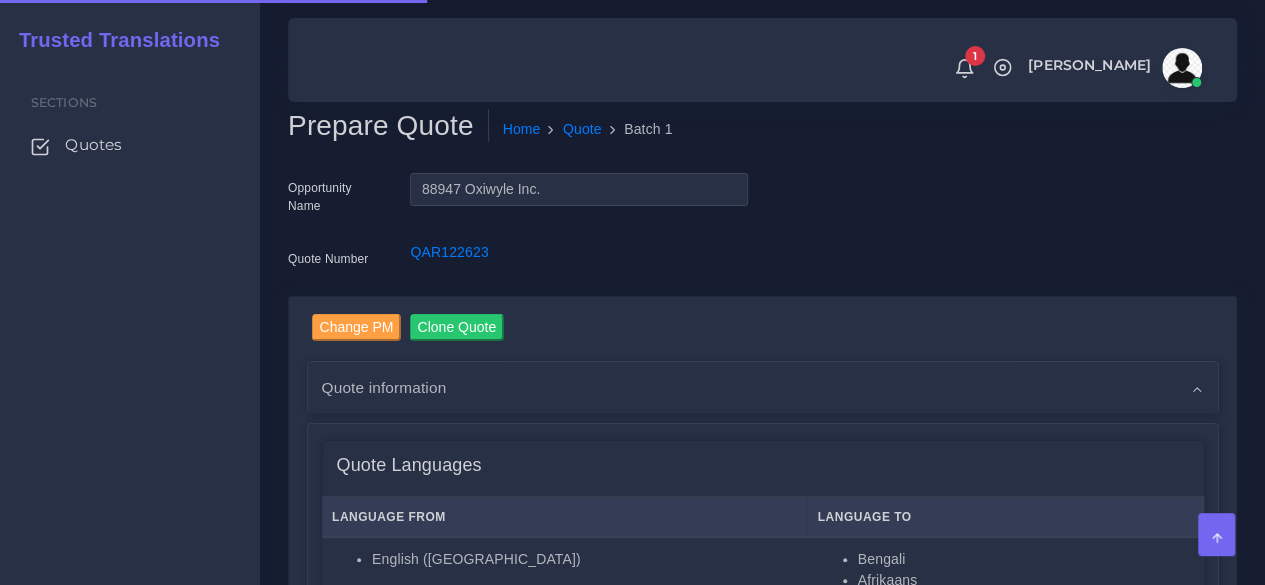 type 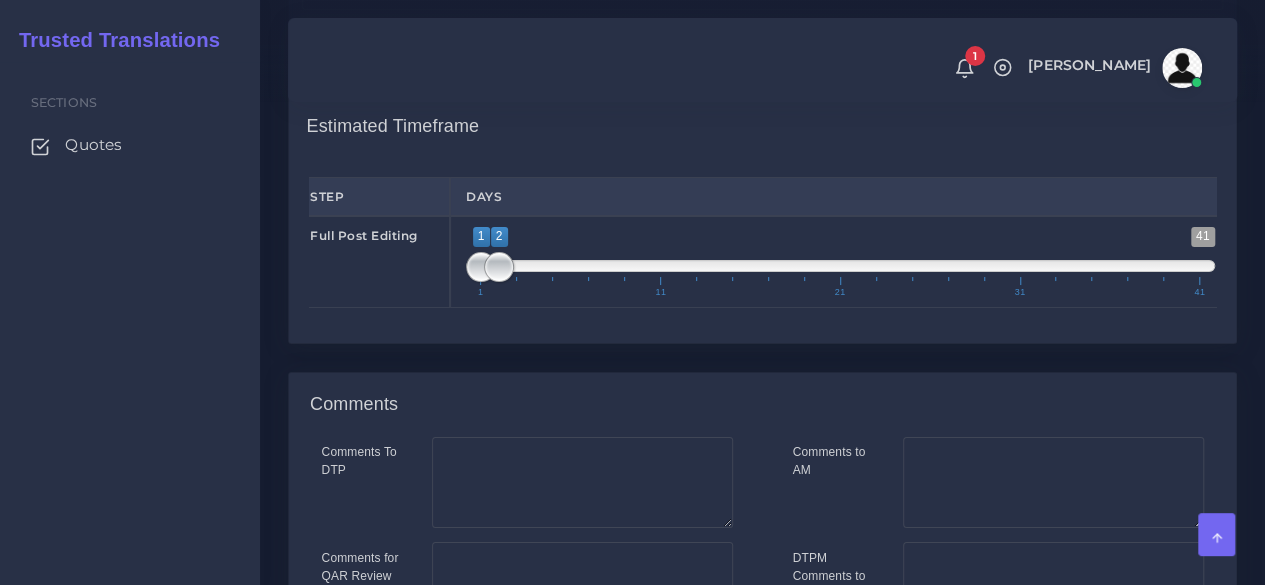 scroll, scrollTop: 3700, scrollLeft: 0, axis: vertical 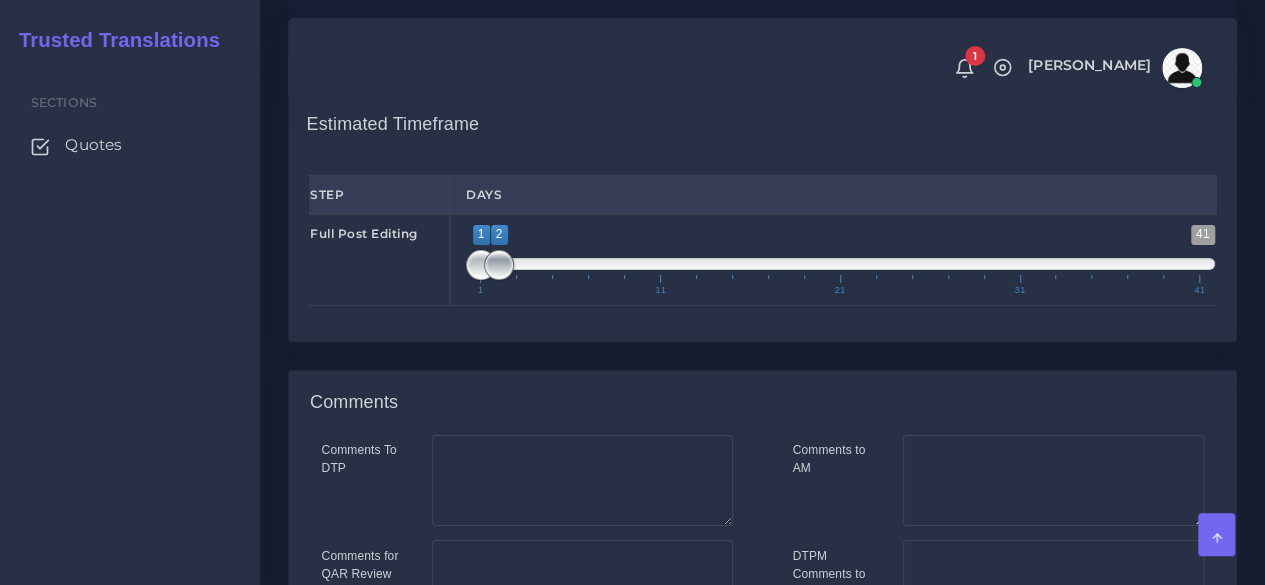 type on "1;4" 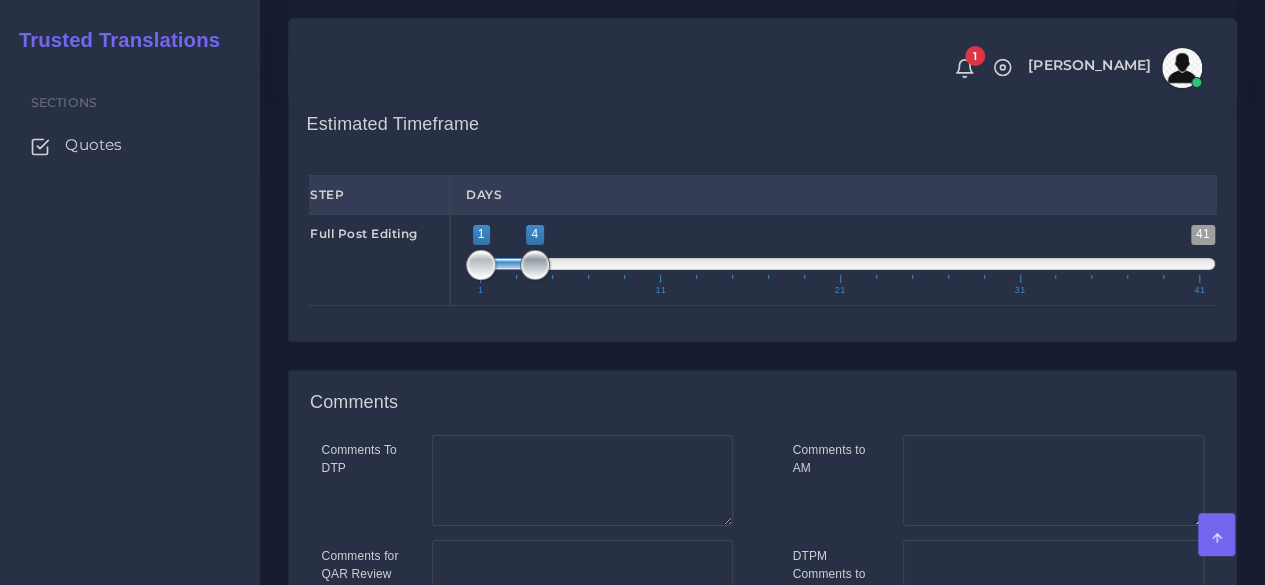 drag, startPoint x: 502, startPoint y: 360, endPoint x: 535, endPoint y: 359, distance: 33.01515 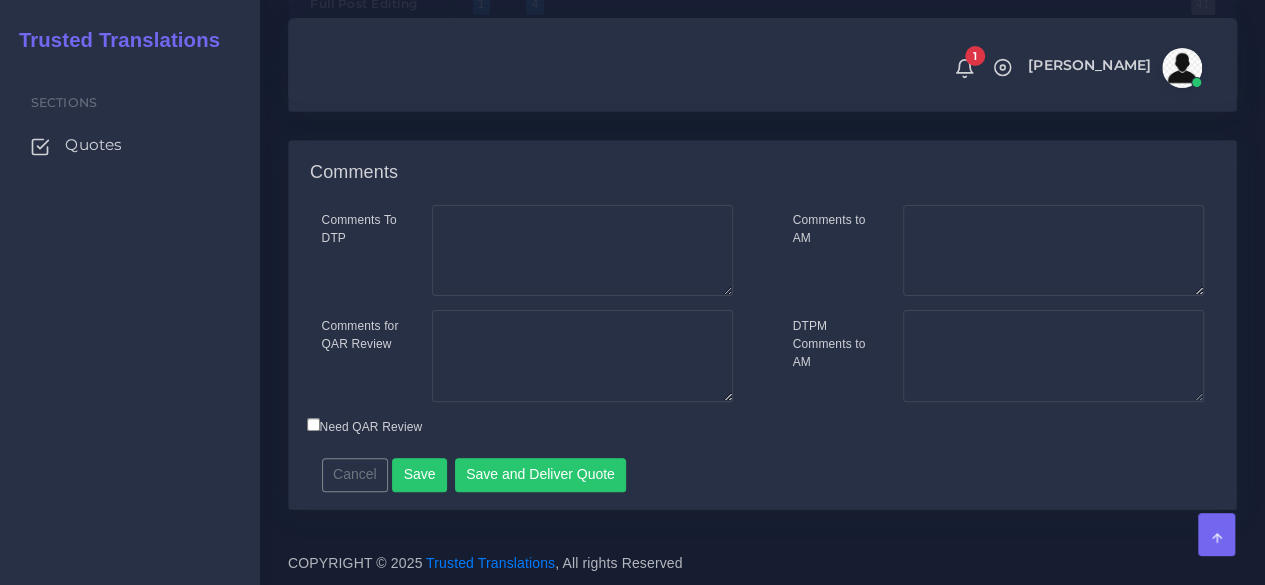 scroll, scrollTop: 4000, scrollLeft: 0, axis: vertical 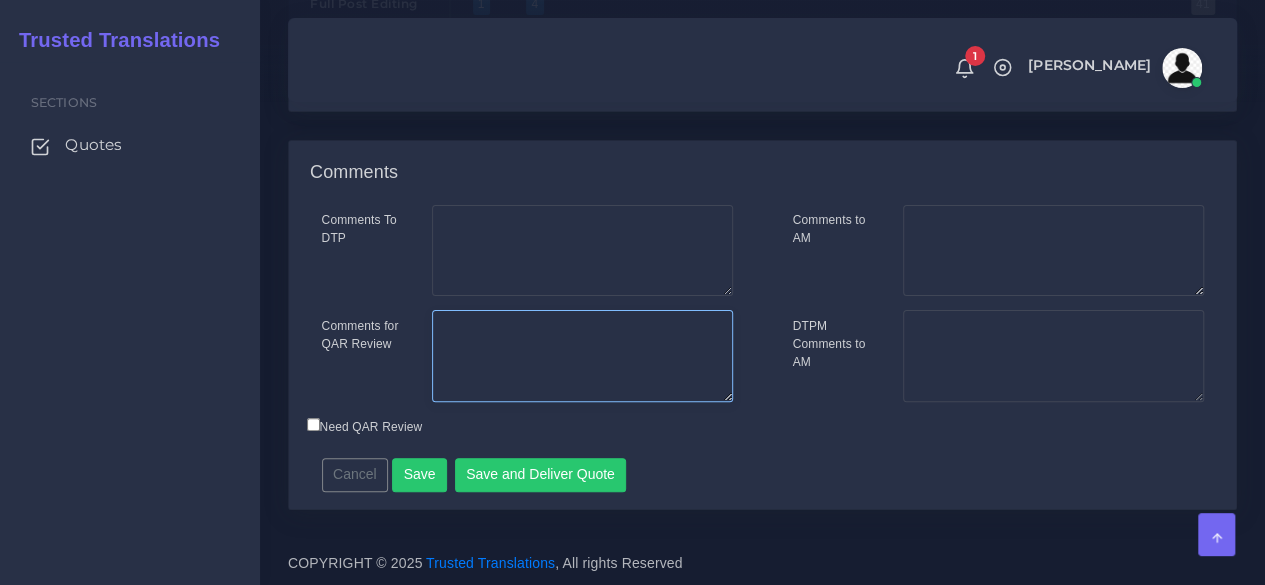click on "Comments for QAR Review" at bounding box center (582, 356) 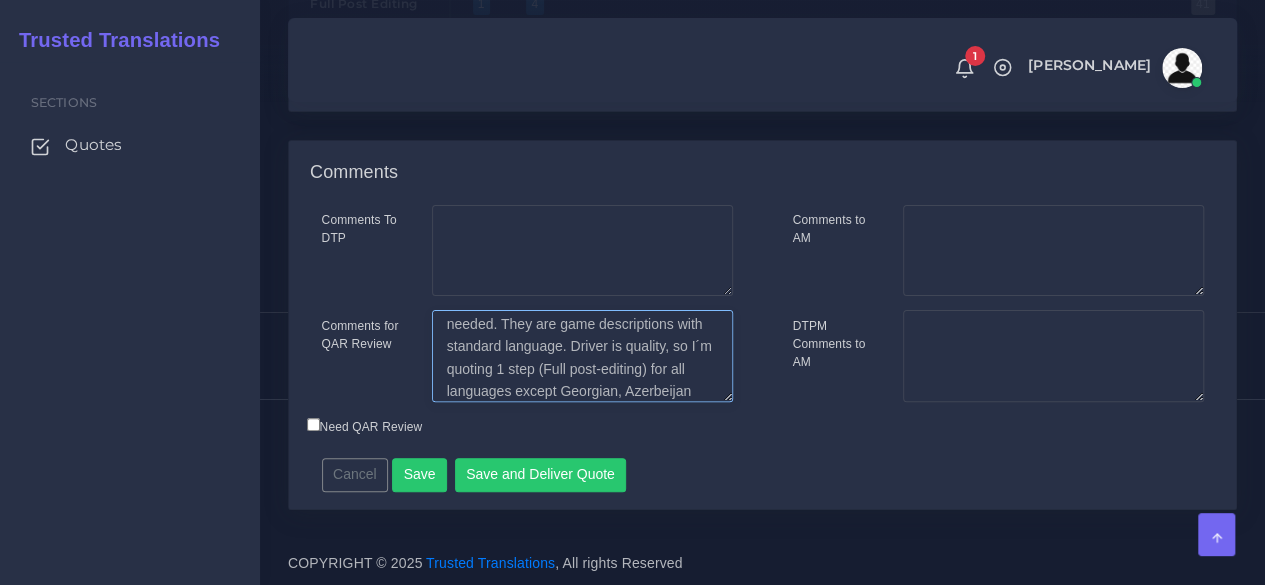 scroll, scrollTop: 54, scrollLeft: 0, axis: vertical 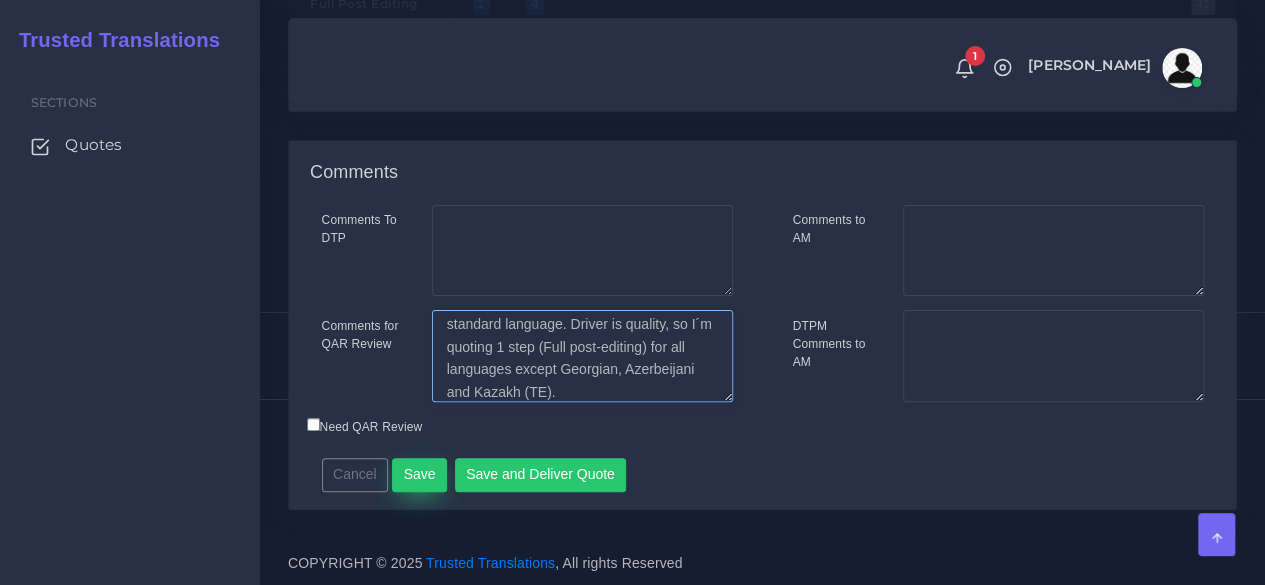 type on "8 Word docs, simple format so no DTP needed. They are game descriptions with standard language. Driver is quality, so I´m quoting 1 step (Full post-editing) for all languages except Georgian, Azerbeijani and Kazakh (TE)." 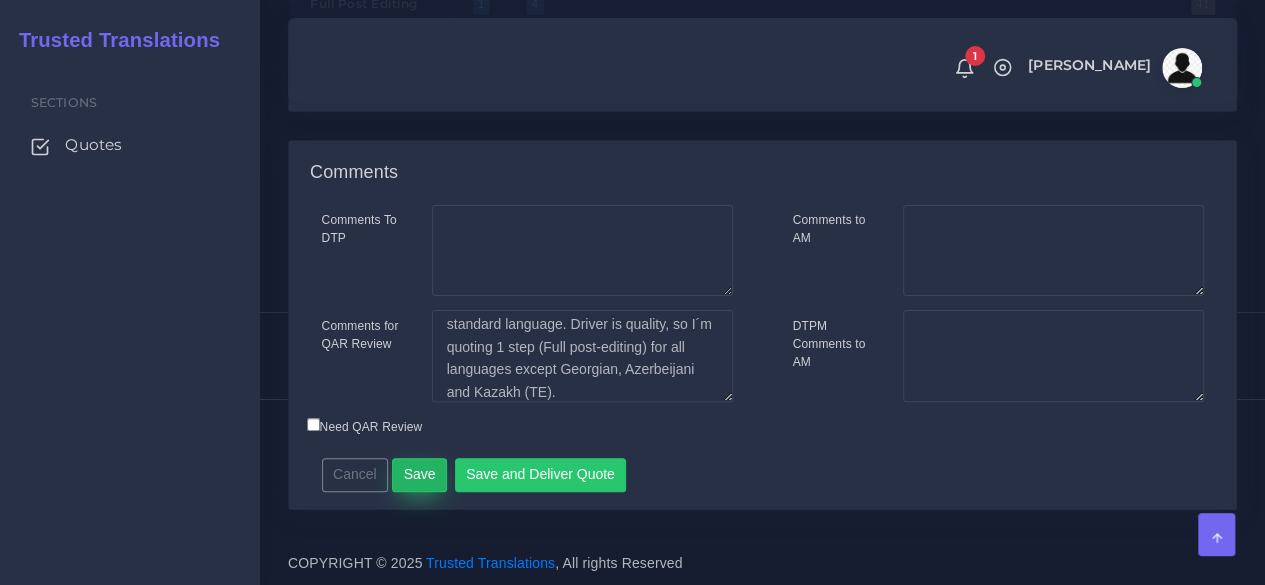 click on "Save" at bounding box center (419, 475) 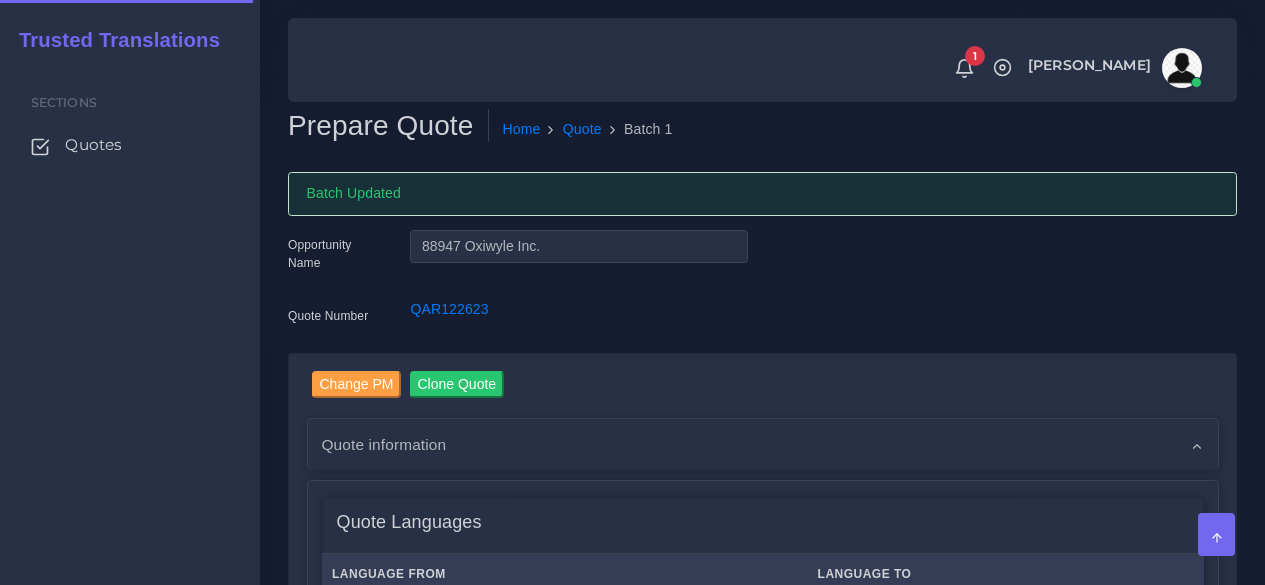 scroll, scrollTop: 0, scrollLeft: 0, axis: both 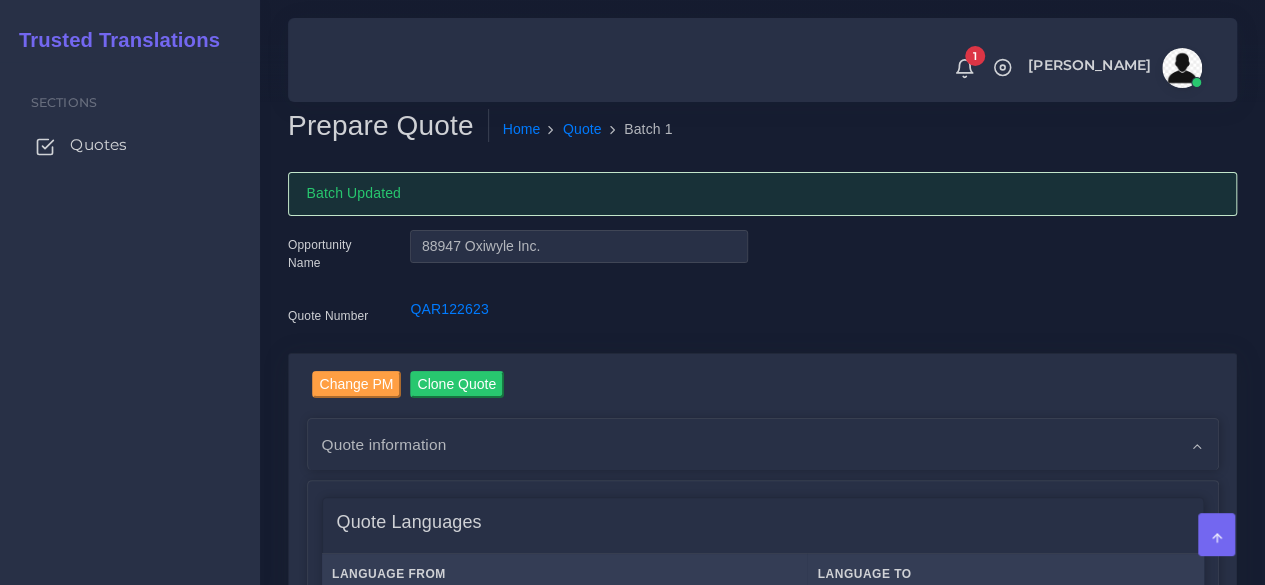 click on "Quotes" at bounding box center [98, 145] 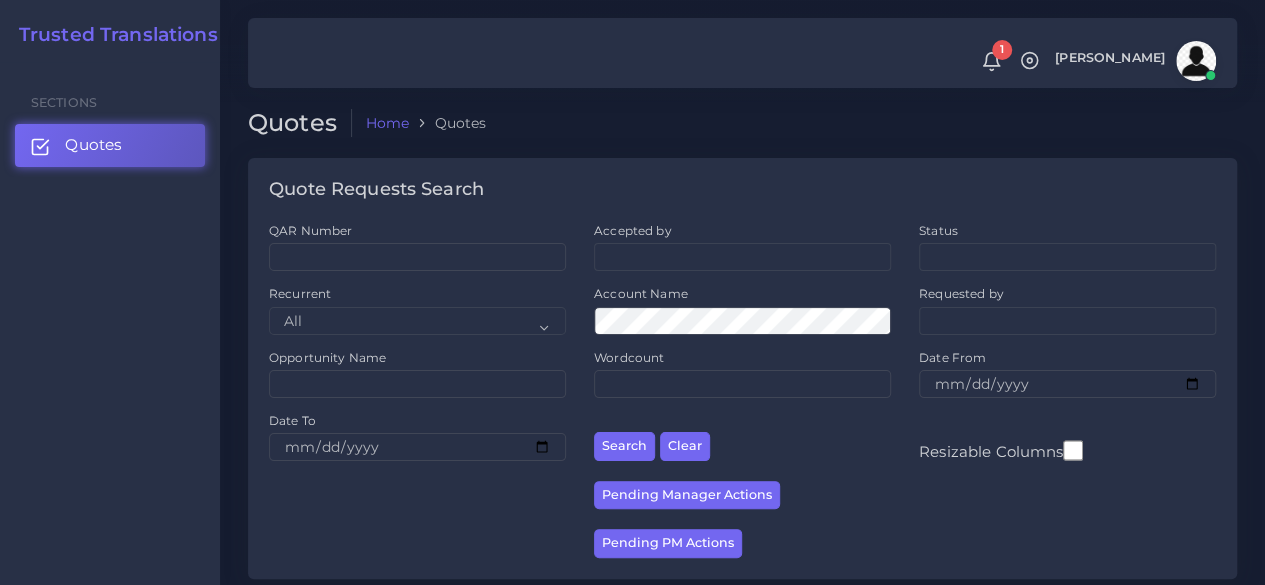 scroll, scrollTop: 400, scrollLeft: 0, axis: vertical 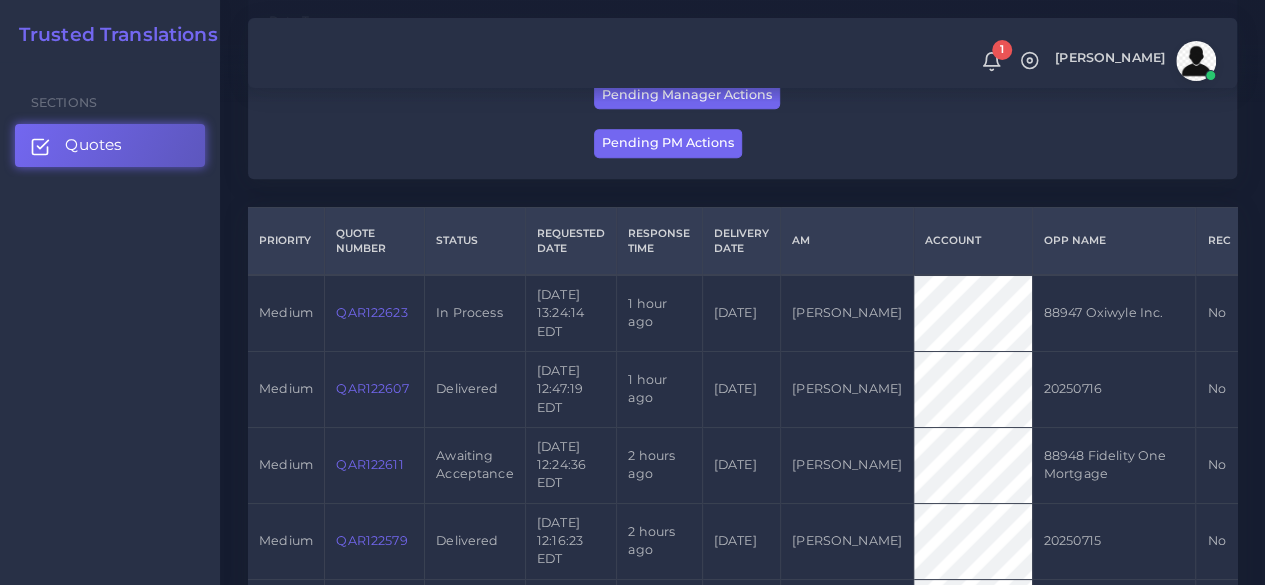 click on "QAR122611" at bounding box center [369, 464] 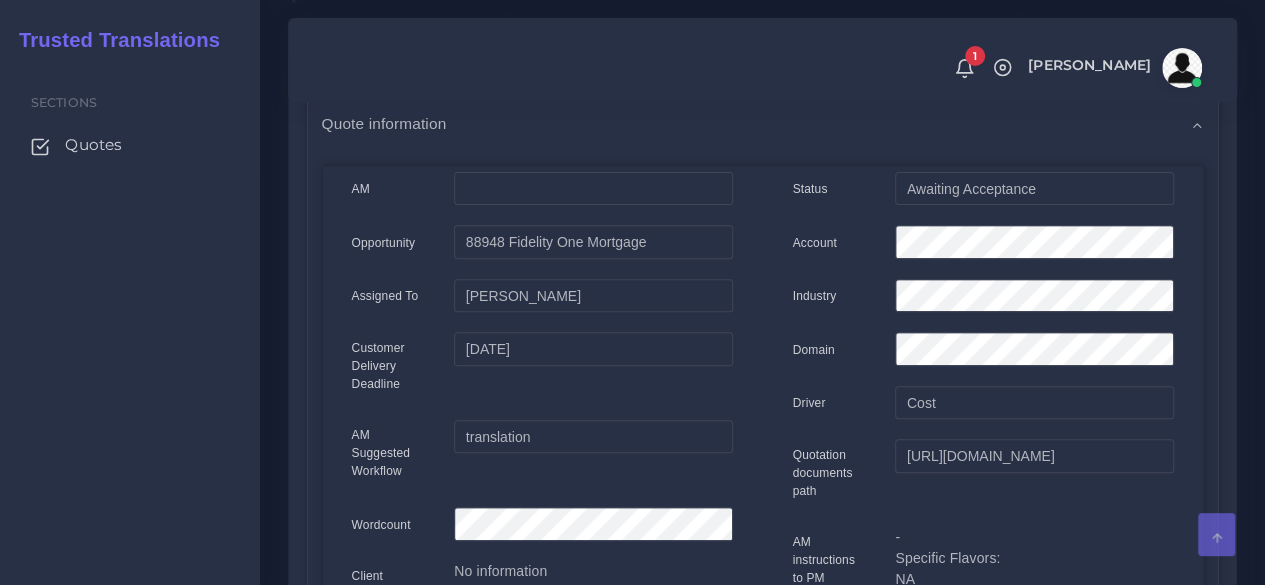 scroll, scrollTop: 300, scrollLeft: 0, axis: vertical 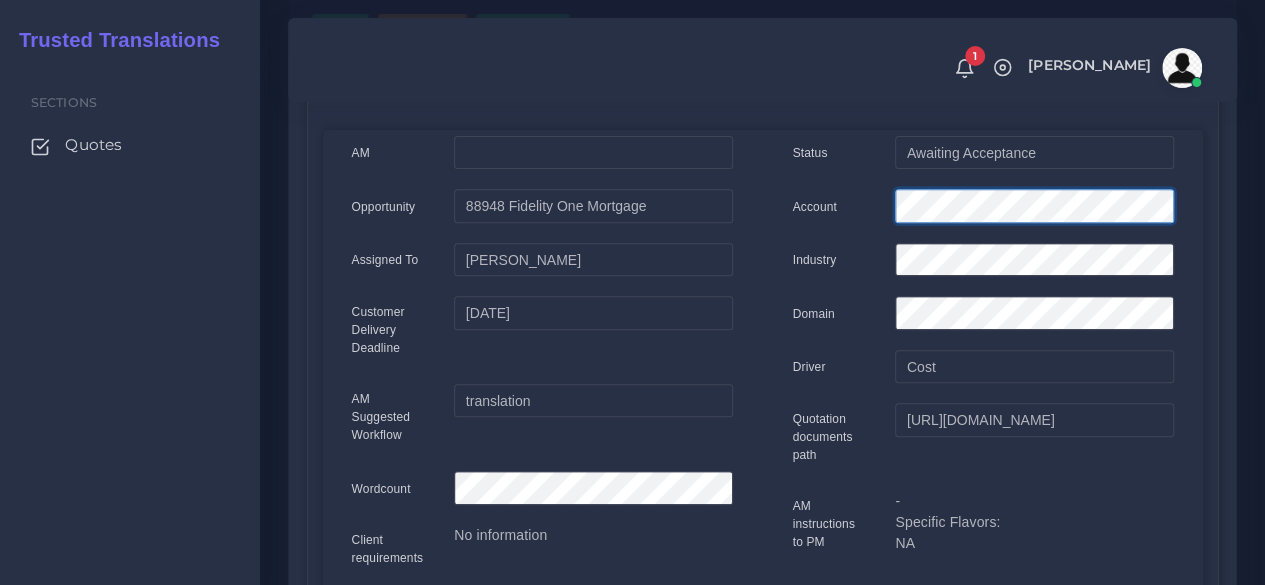 click on "Account" at bounding box center (983, 209) 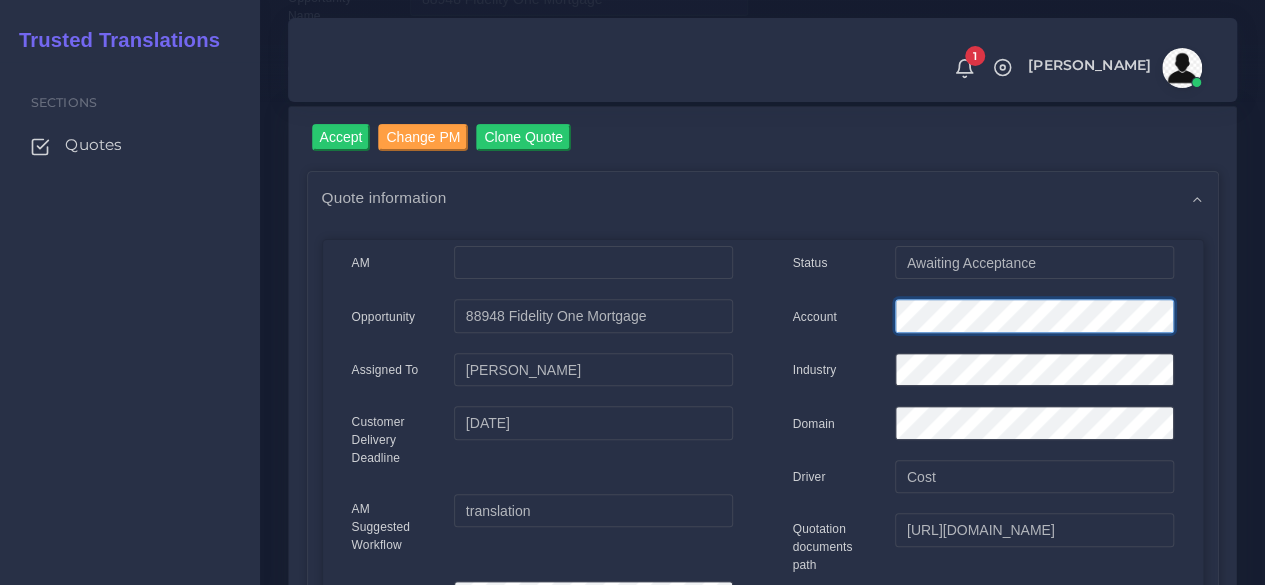 scroll, scrollTop: 0, scrollLeft: 0, axis: both 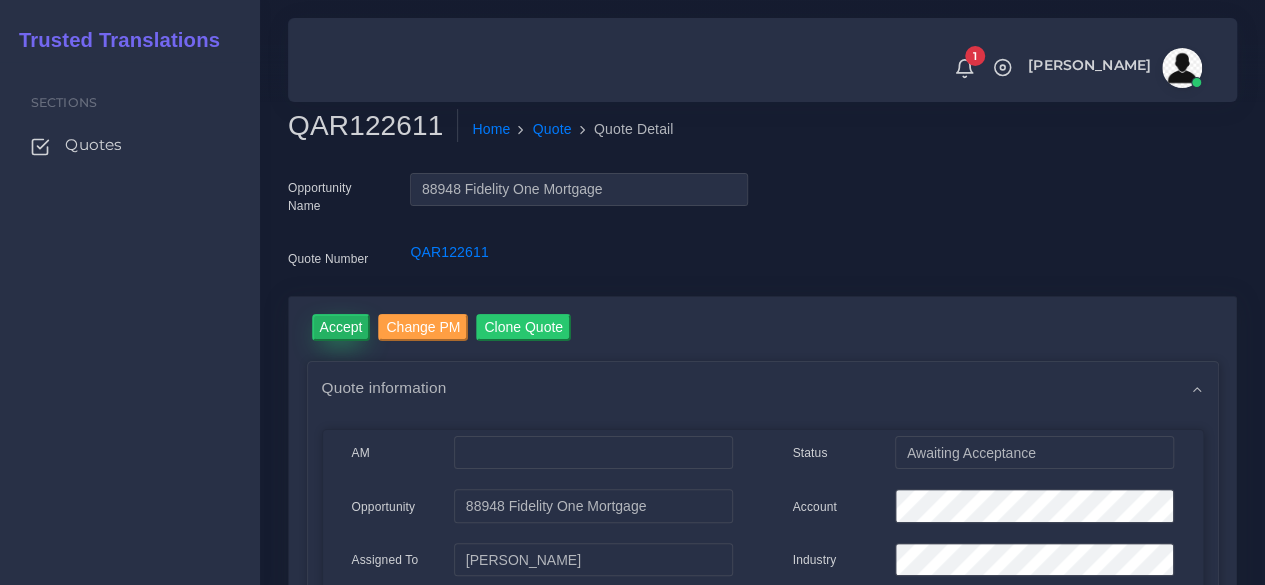 click on "Accept" at bounding box center (341, 327) 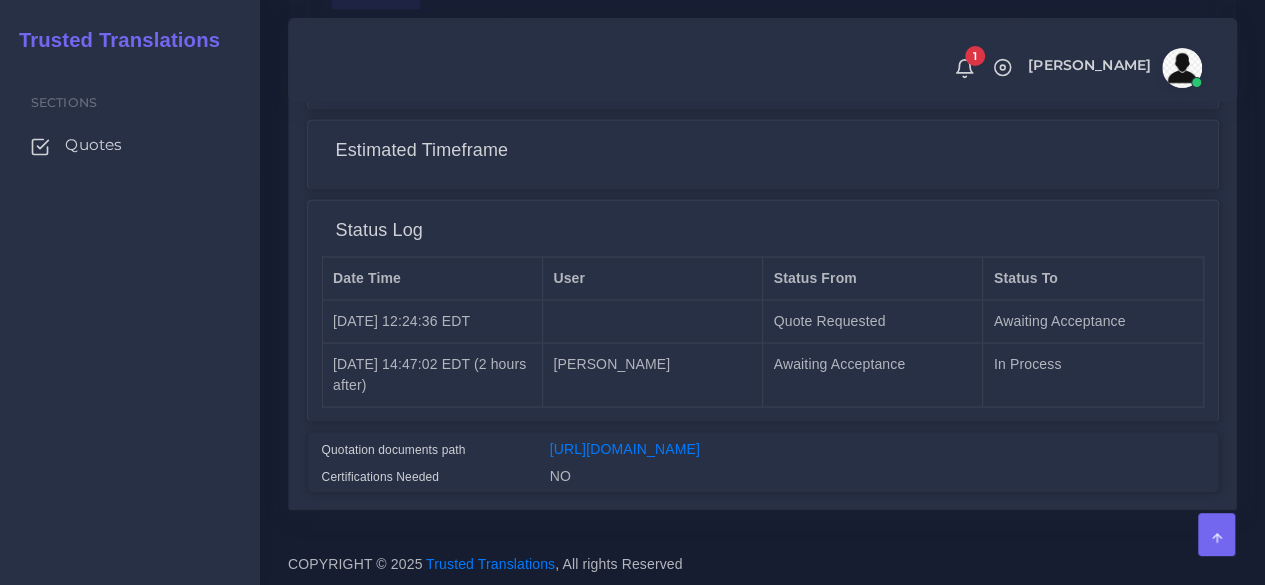 scroll, scrollTop: 1682, scrollLeft: 0, axis: vertical 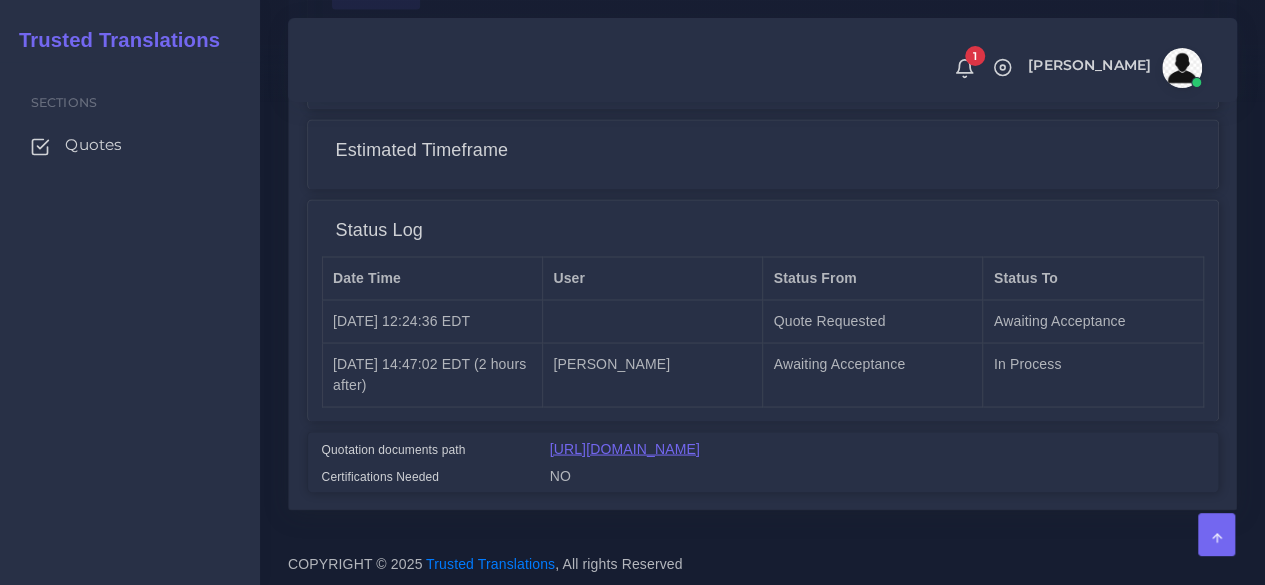 click on "[URL][DOMAIN_NAME]" at bounding box center [625, 448] 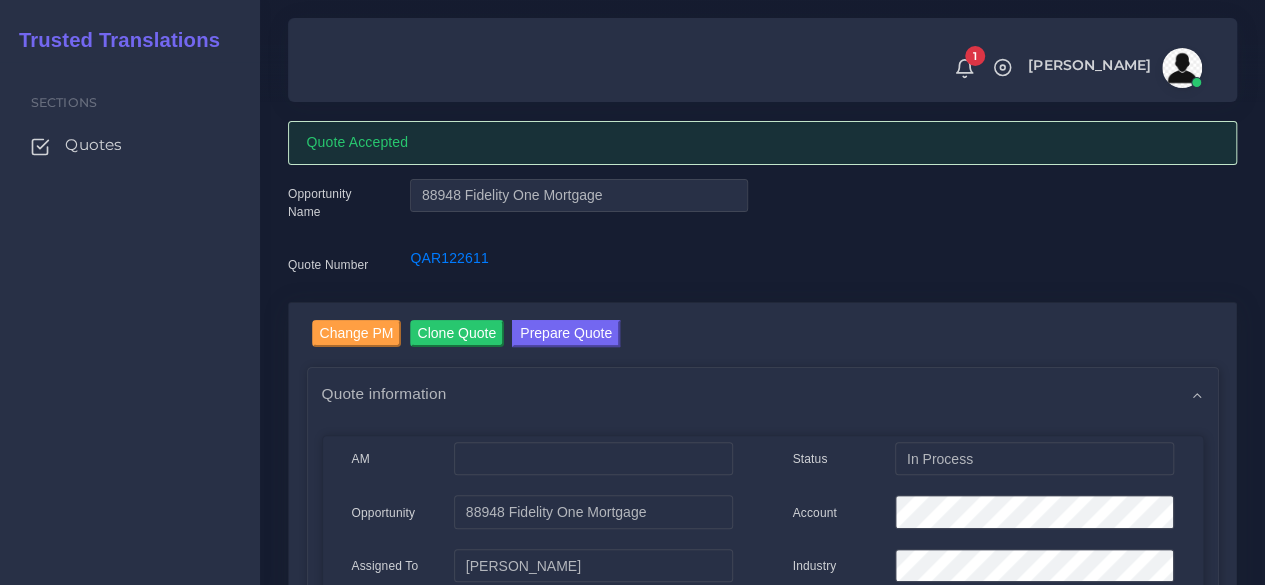 scroll, scrollTop: 0, scrollLeft: 0, axis: both 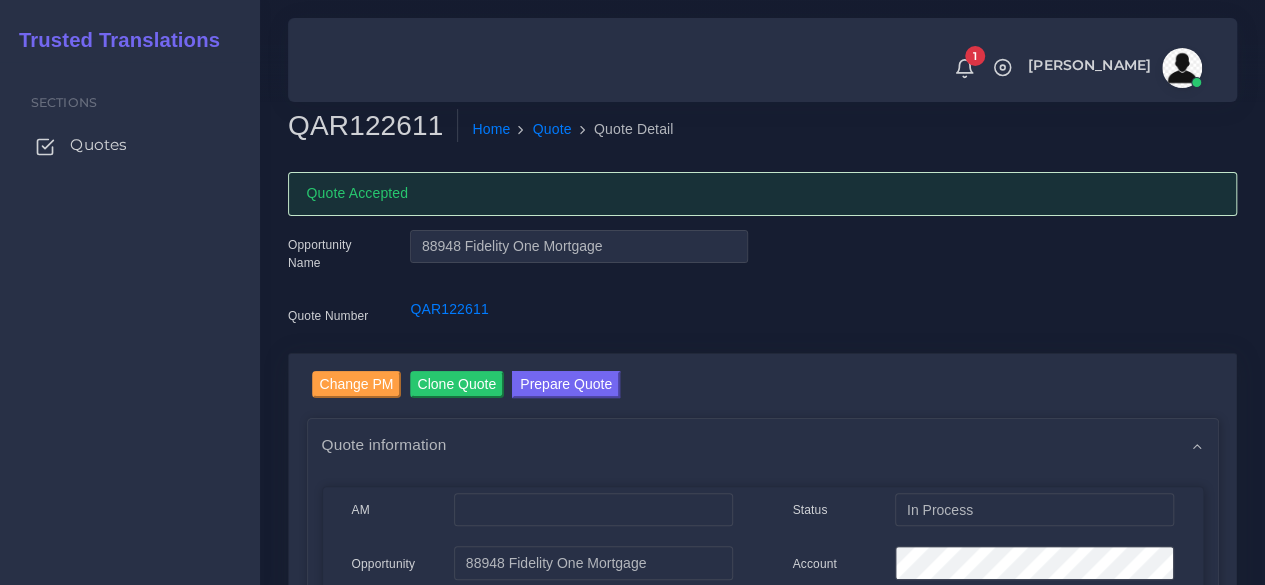 click on "Quotes" at bounding box center [130, 145] 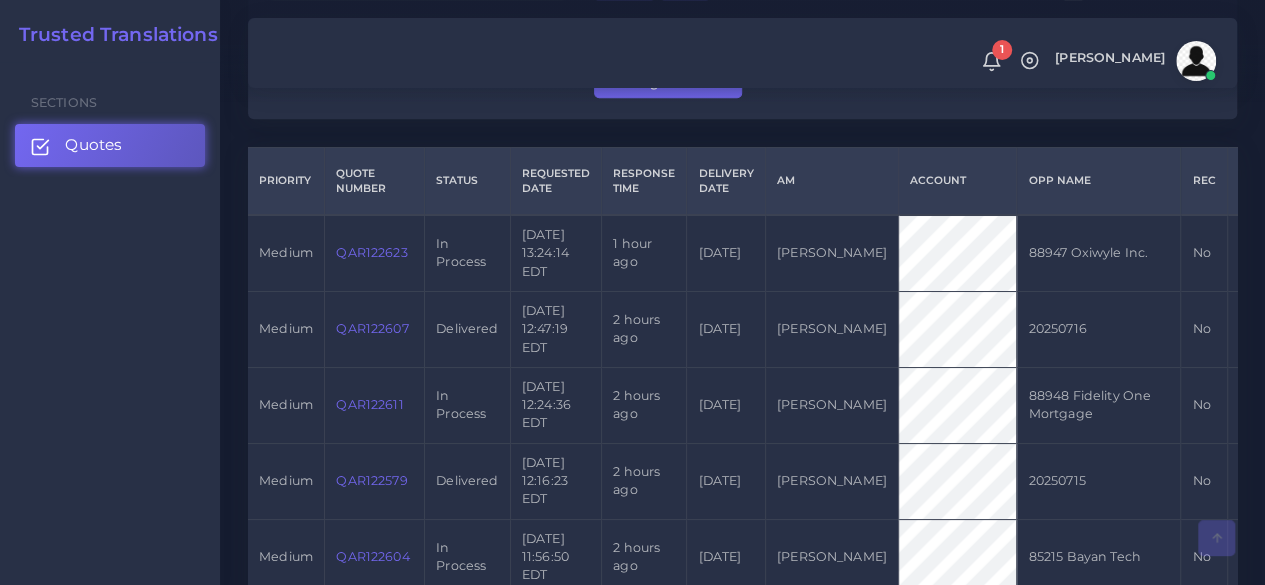 scroll, scrollTop: 500, scrollLeft: 0, axis: vertical 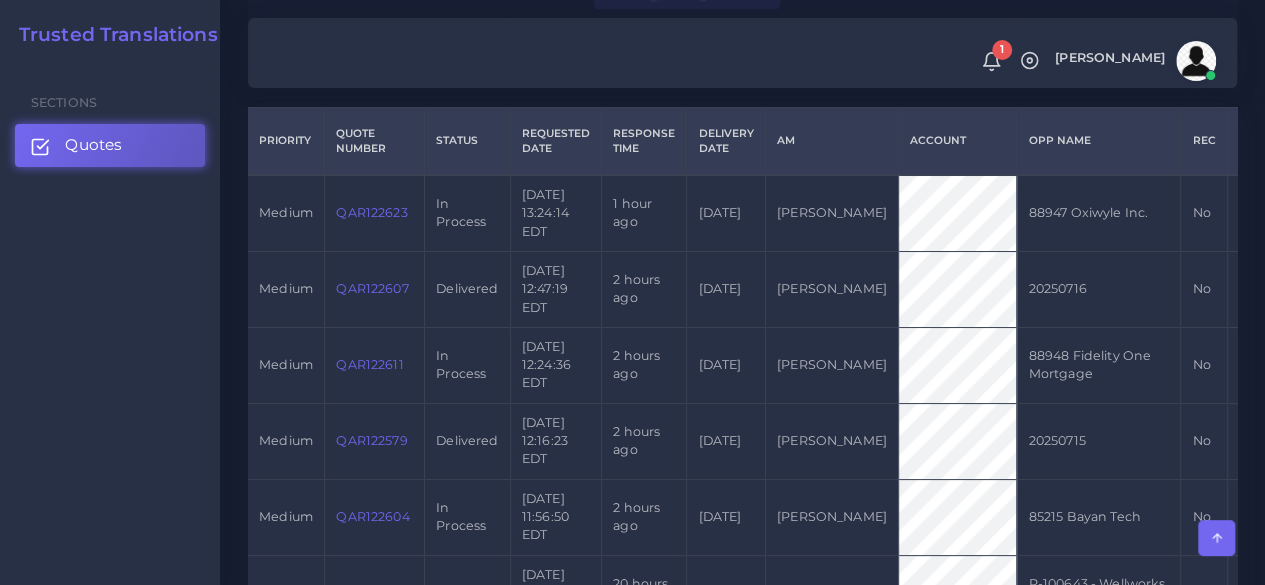 click on "QAR122611" at bounding box center (369, 364) 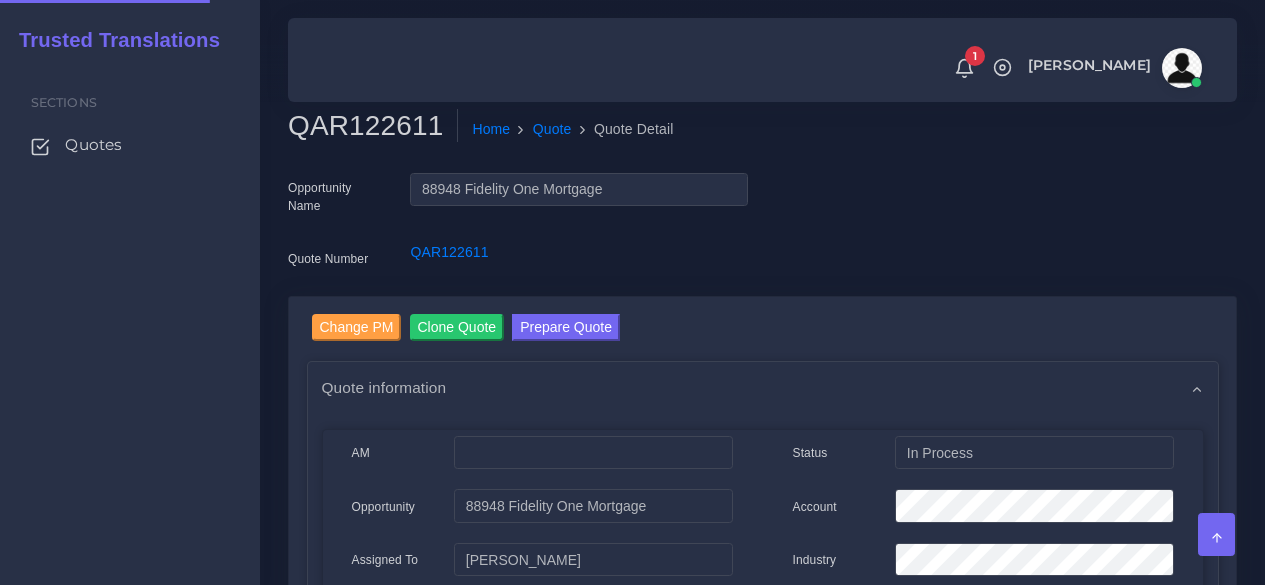 scroll, scrollTop: 0, scrollLeft: 0, axis: both 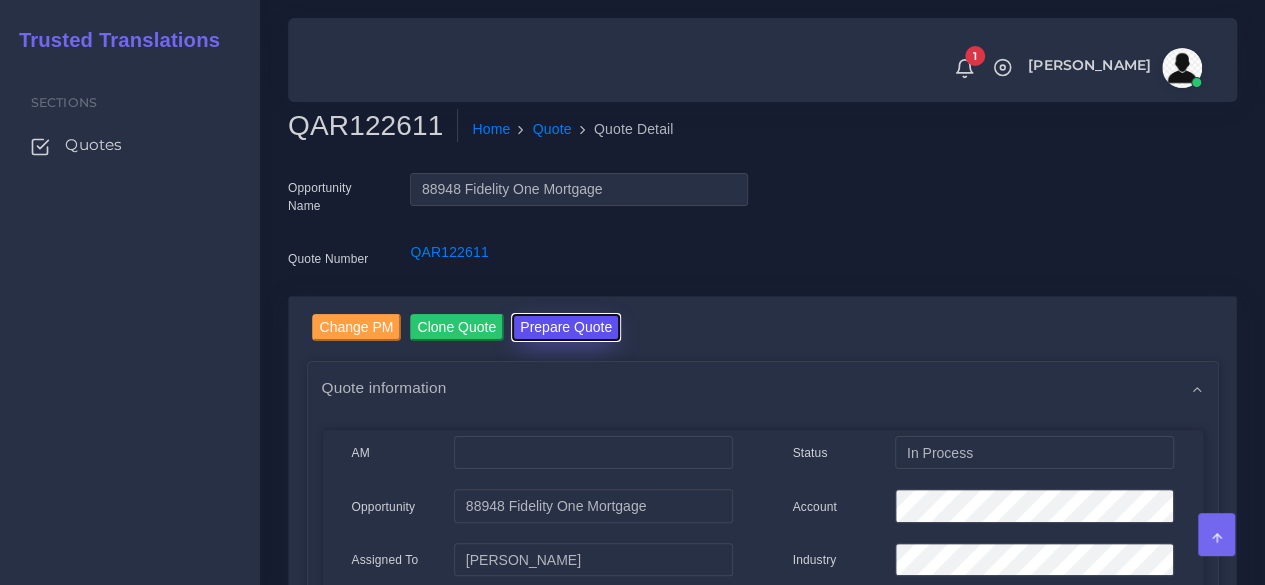 click on "Prepare Quote" at bounding box center [566, 327] 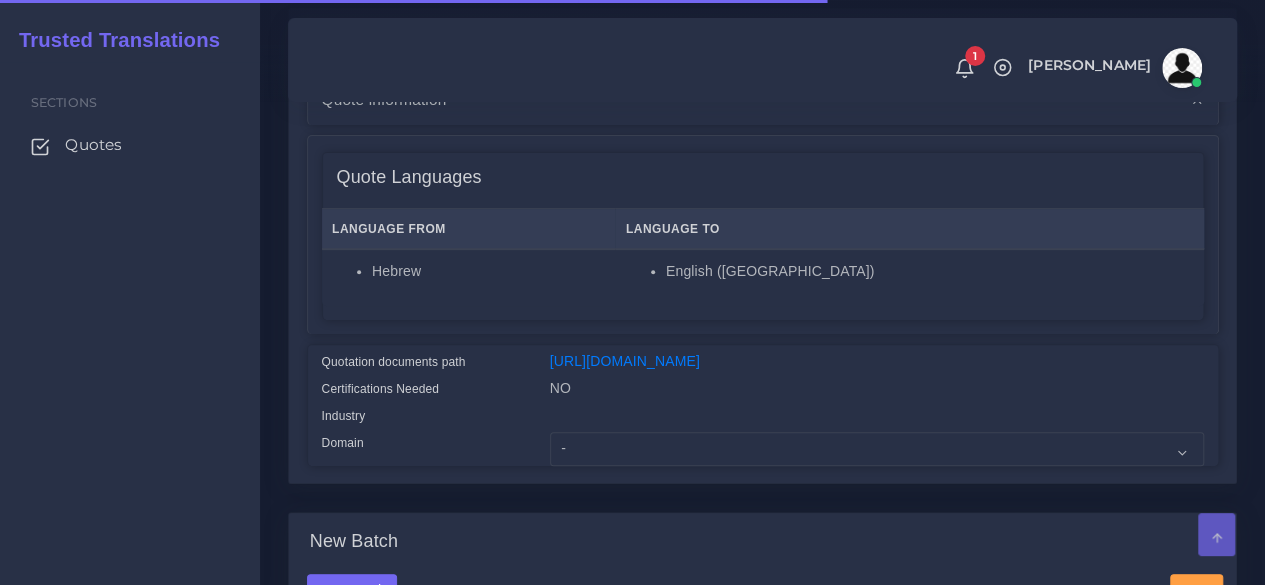 scroll, scrollTop: 500, scrollLeft: 0, axis: vertical 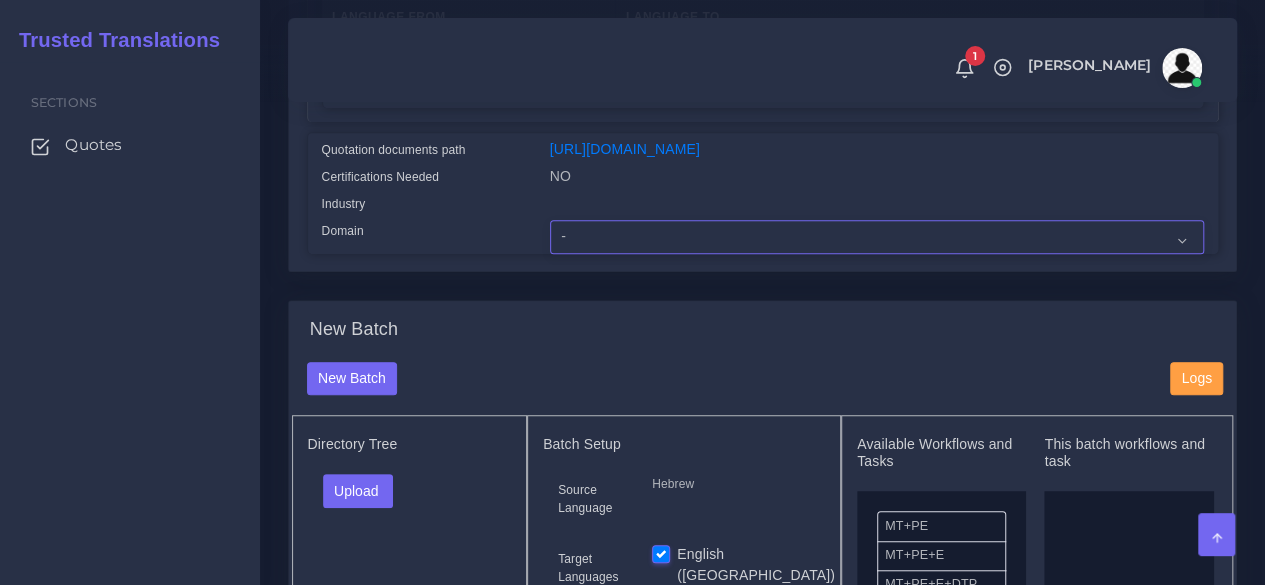 click on "-
Advertising and Media
Agriculture, Forestry and Fishing
Architecture, Building and Construction
Automotive
Chemicals
Computer Hardware
Computer Software
Consumer Electronics - Home appliances
Education
Energy, Water, Transportation and Utilities
Finance - Banking
Food Manufacturing and Services
Healthcare and Health Sciences
Hospitality, Leisure, Tourism and Arts
Human Resources - HR
Industrial Electronics
Industrial Manufacturing Insurance" at bounding box center (877, 237) 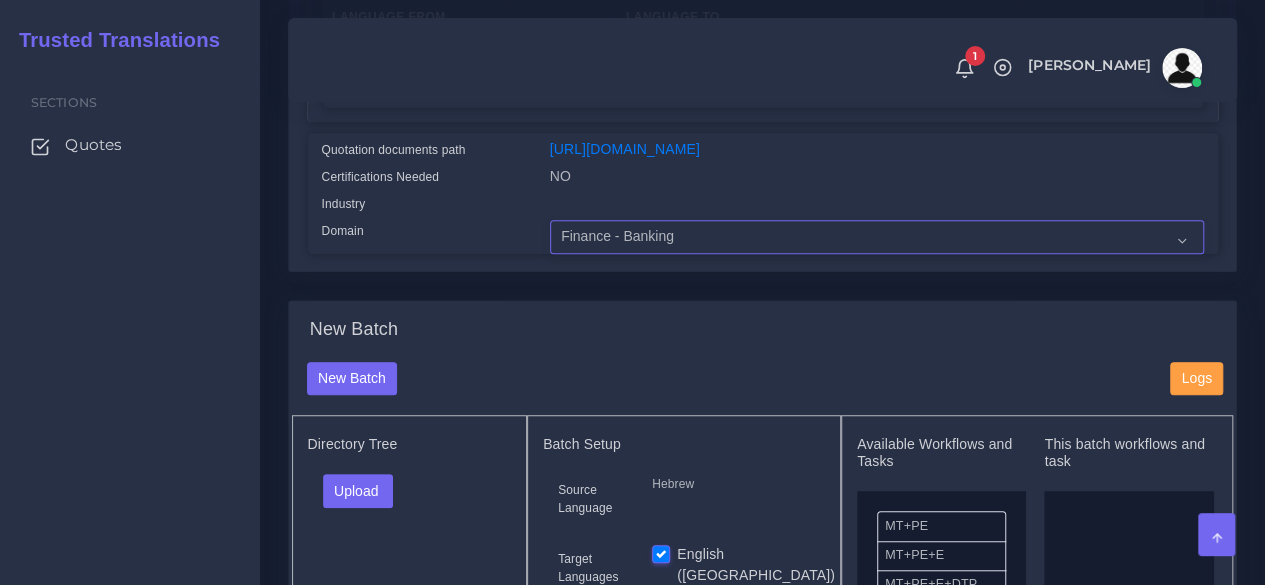 click on "-
Advertising and Media
Agriculture, Forestry and Fishing
Architecture, Building and Construction
Automotive
Chemicals
Computer Hardware
Computer Software
Consumer Electronics - Home appliances
Education
Energy, Water, Transportation and Utilities
Finance - Banking
Food Manufacturing and Services
Healthcare and Health Sciences
Hospitality, Leisure, Tourism and Arts
Human Resources - HR
Industrial Electronics
Industrial Manufacturing Insurance" at bounding box center (877, 237) 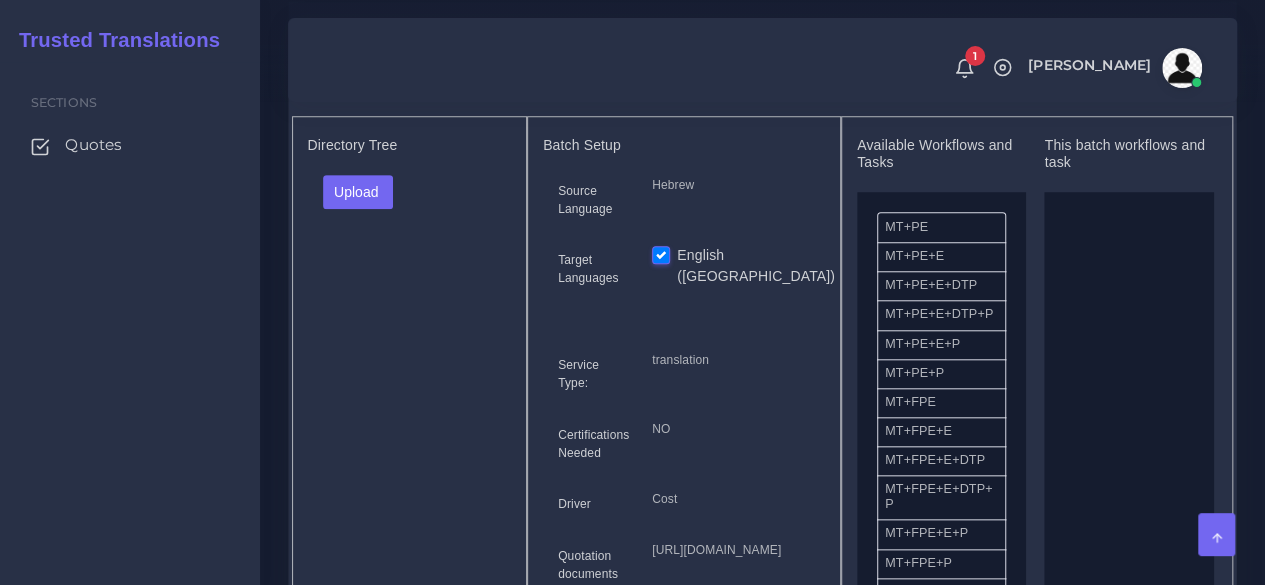 scroll, scrollTop: 800, scrollLeft: 0, axis: vertical 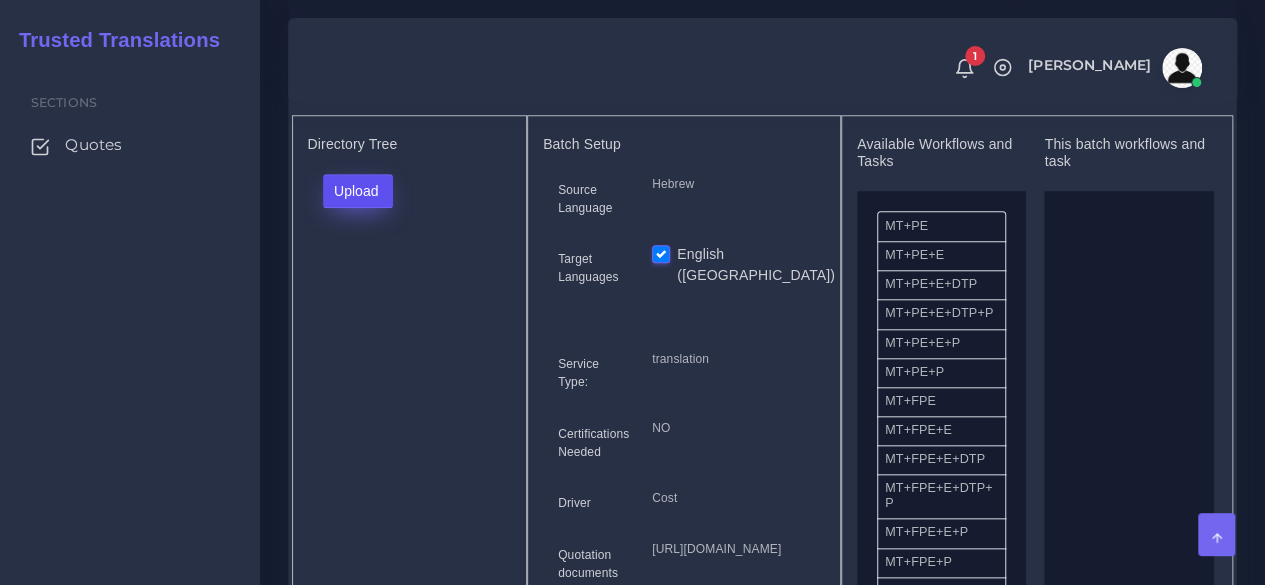 click on "Upload" at bounding box center (358, 191) 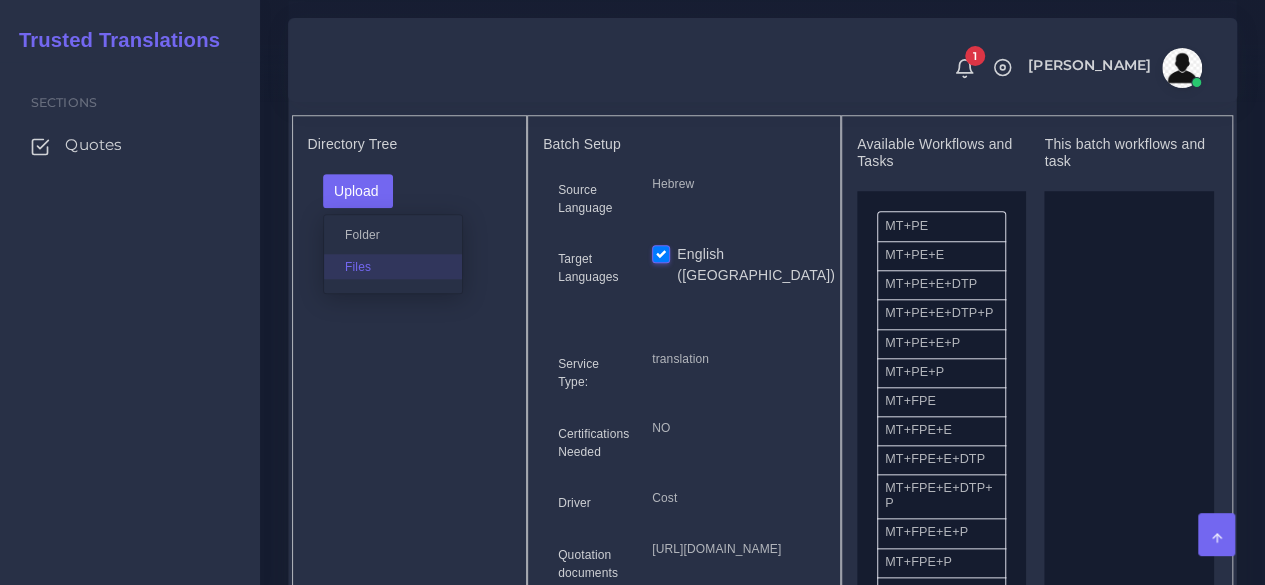 click on "Files" at bounding box center [393, 266] 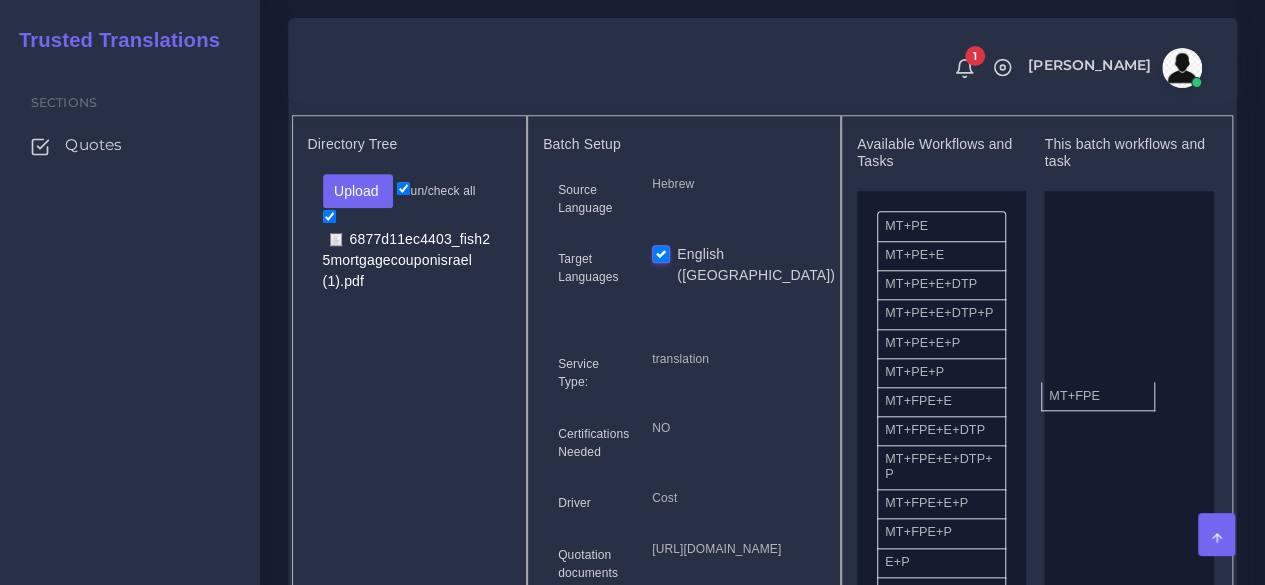 drag, startPoint x: 943, startPoint y: 444, endPoint x: 1138, endPoint y: 414, distance: 197.29419 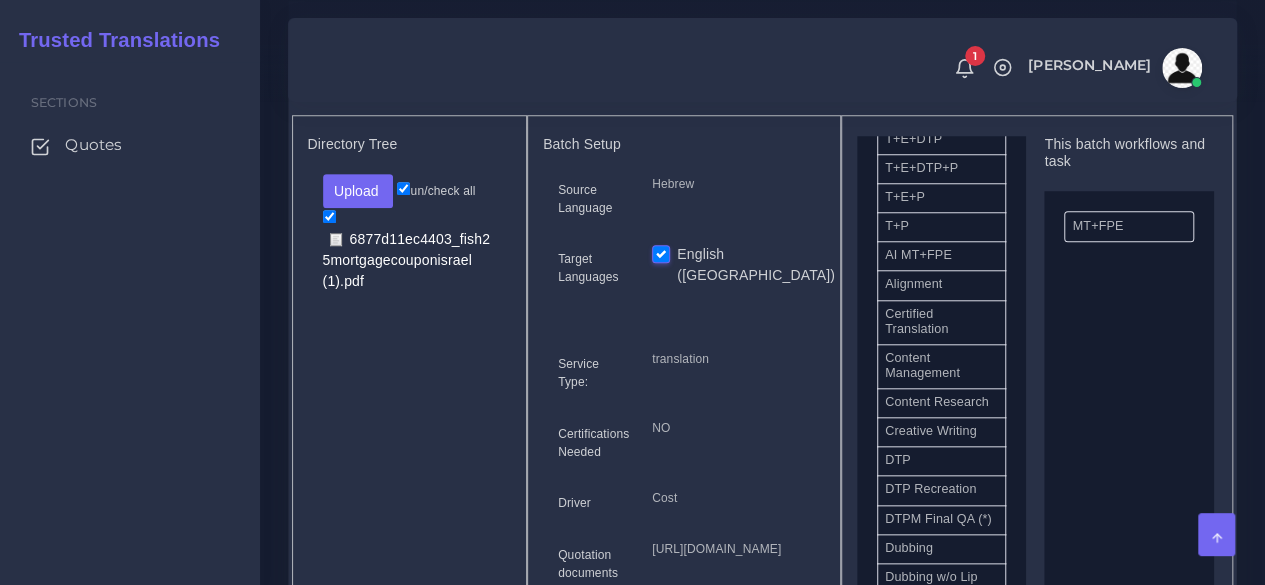 scroll, scrollTop: 500, scrollLeft: 0, axis: vertical 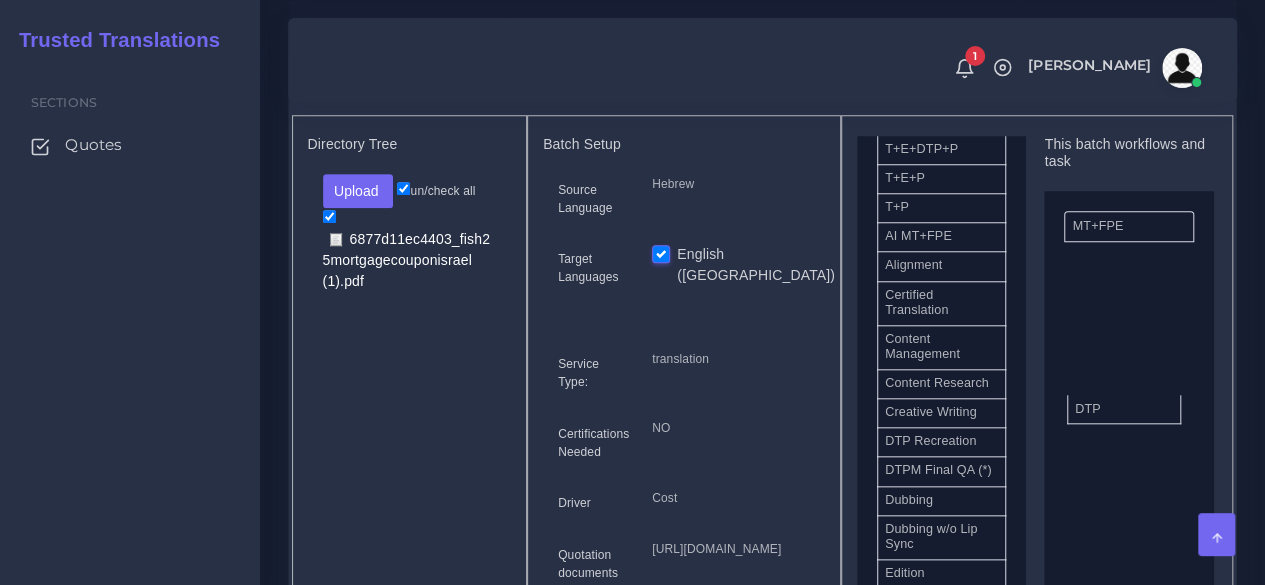 drag, startPoint x: 1052, startPoint y: 474, endPoint x: 1114, endPoint y: 446, distance: 68.0294 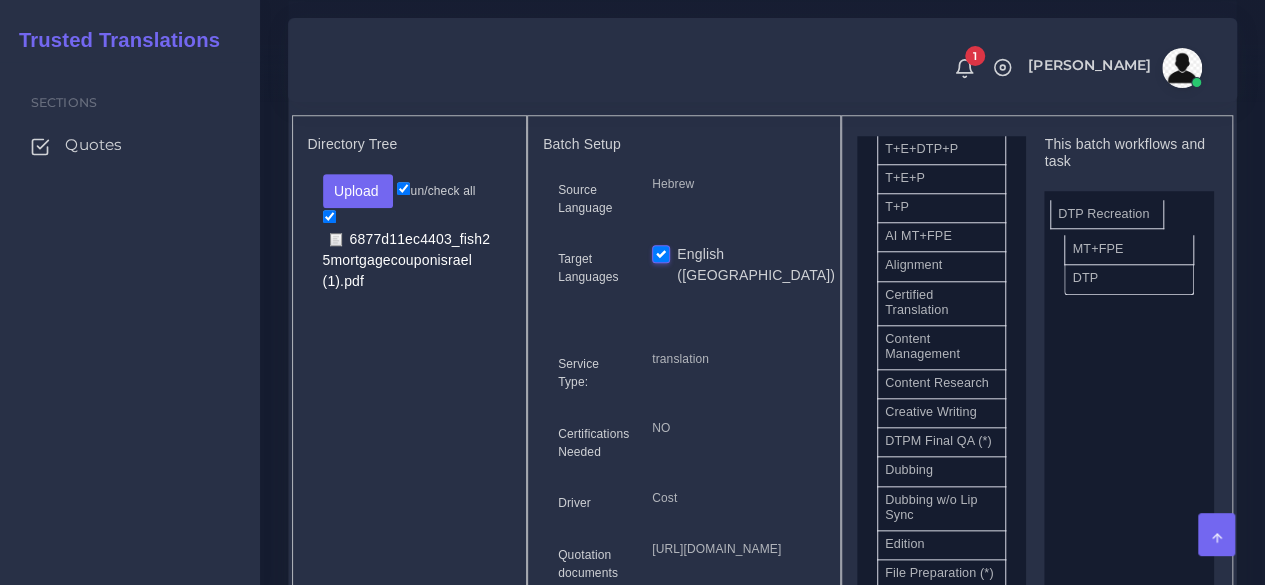 drag, startPoint x: 957, startPoint y: 493, endPoint x: 1130, endPoint y: 243, distance: 304.0214 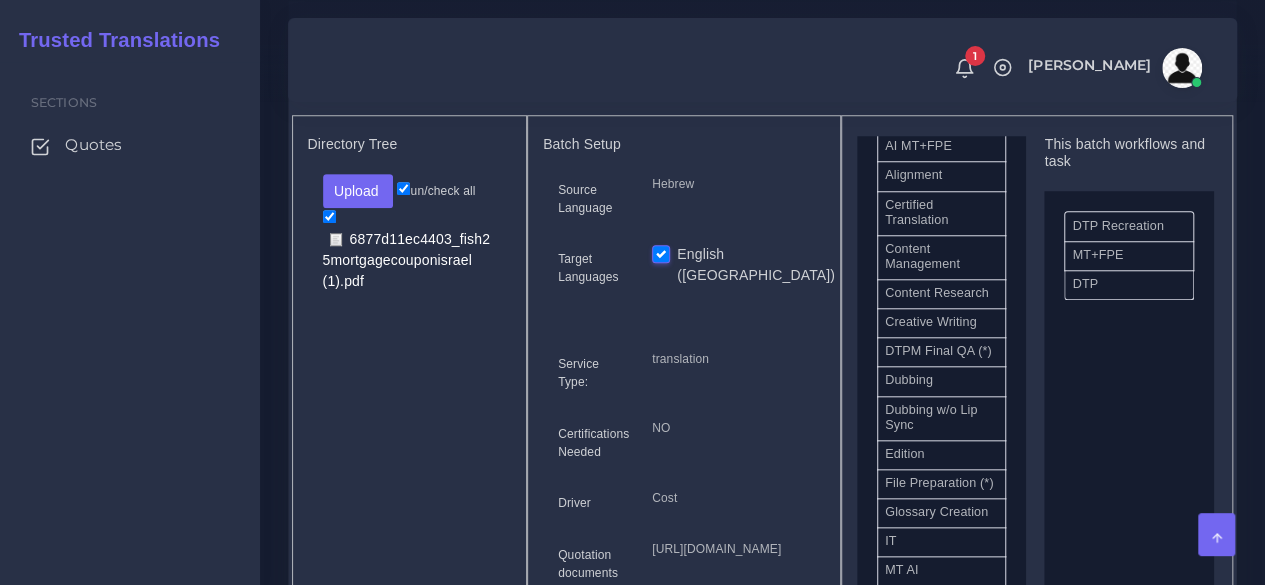 scroll, scrollTop: 900, scrollLeft: 0, axis: vertical 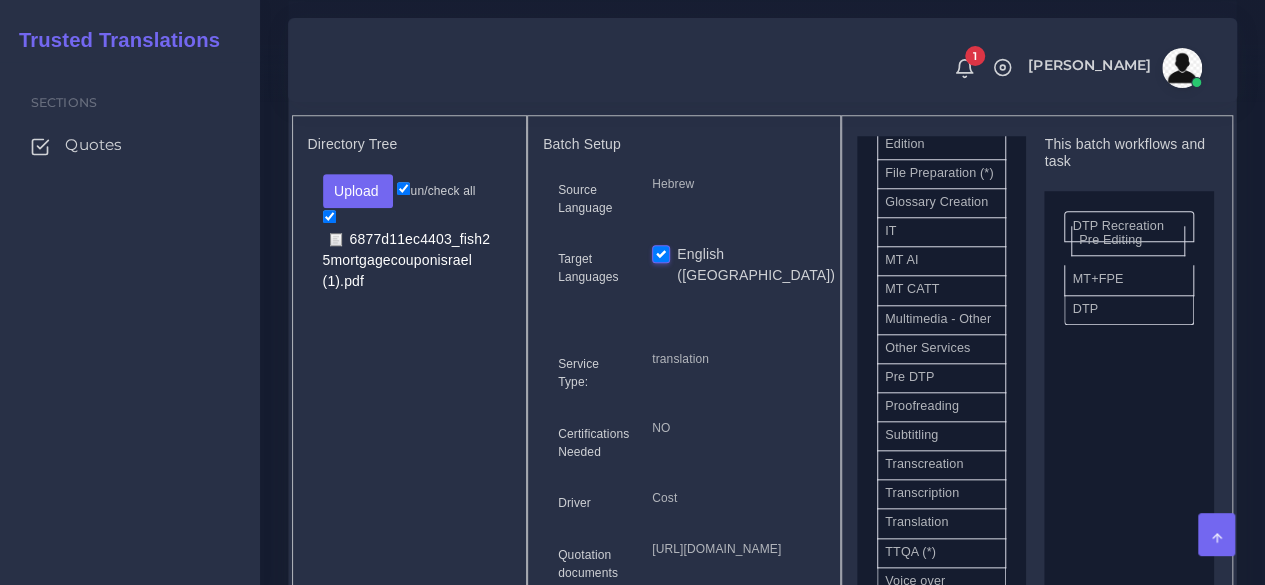 drag, startPoint x: 942, startPoint y: 524, endPoint x: 1136, endPoint y: 279, distance: 312.5076 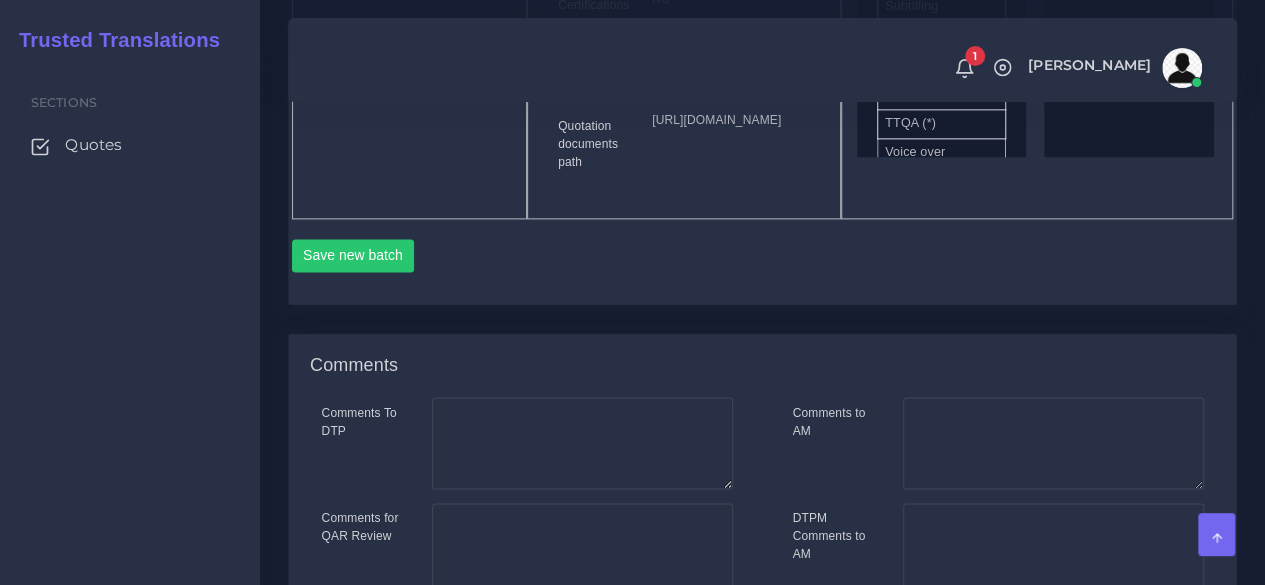 scroll, scrollTop: 1300, scrollLeft: 0, axis: vertical 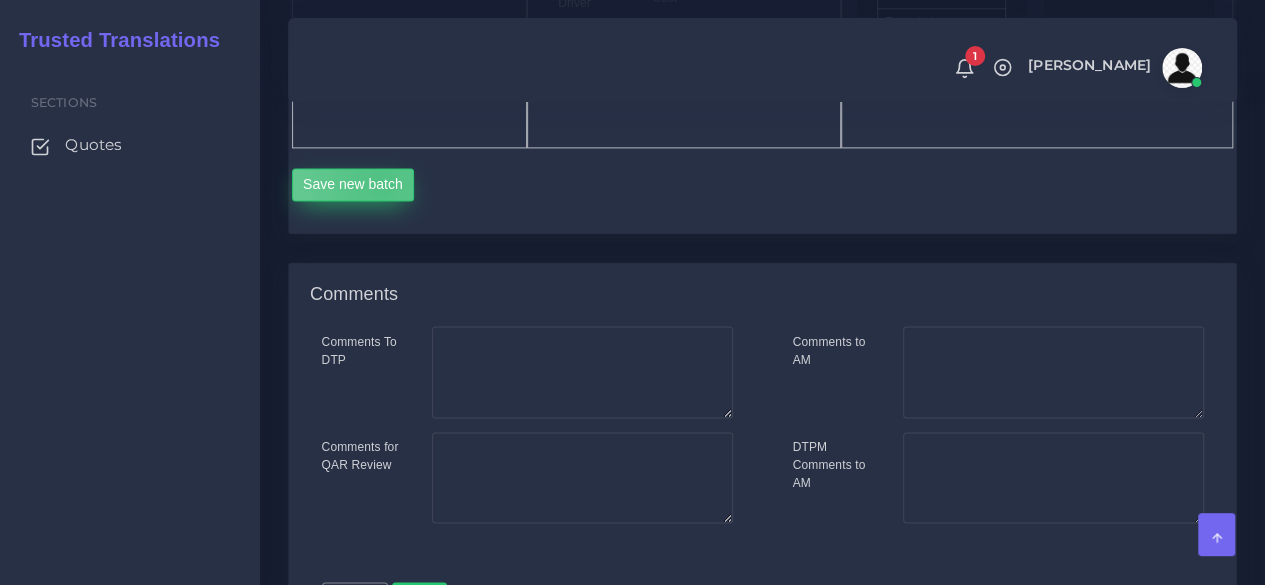 click on "Save new batch" at bounding box center [353, 185] 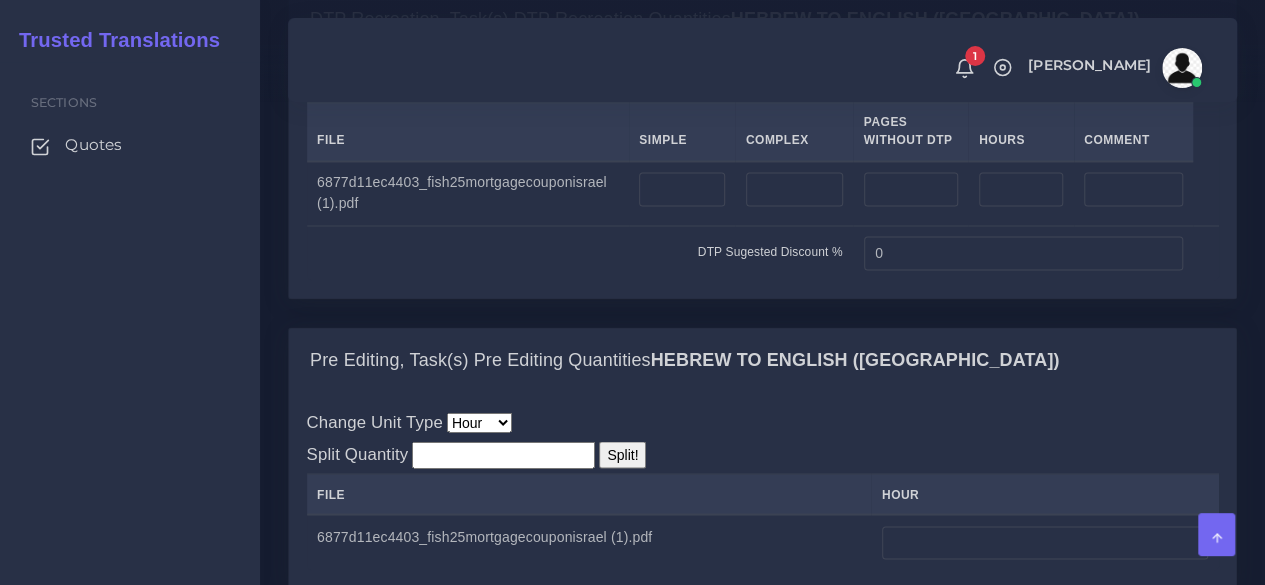 scroll, scrollTop: 1700, scrollLeft: 0, axis: vertical 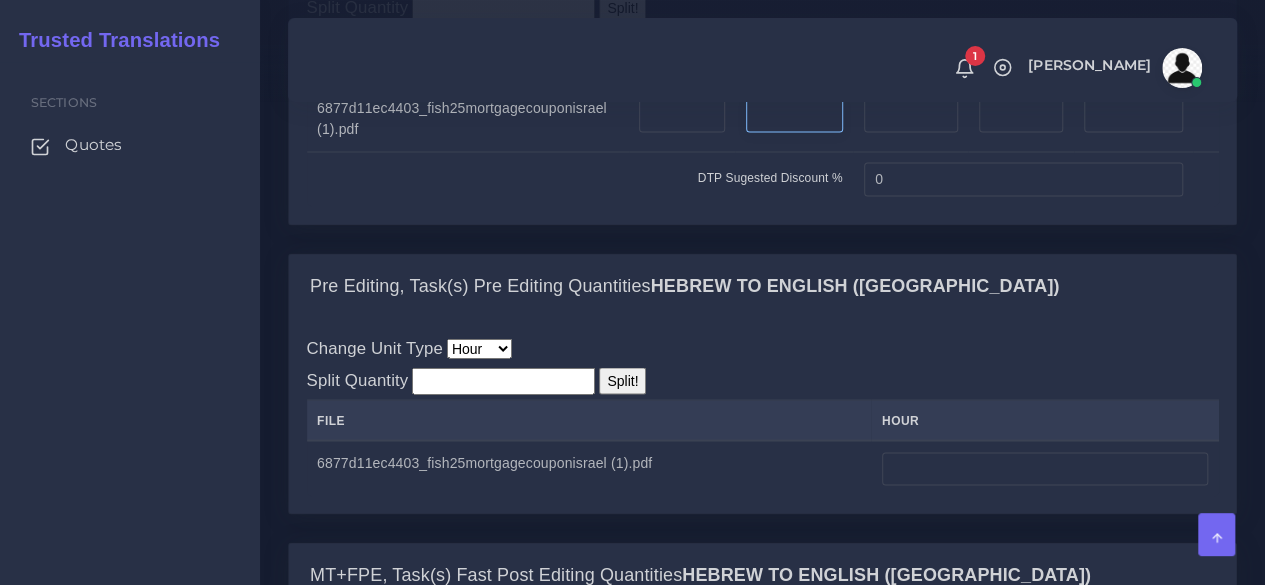 click at bounding box center [794, 115] 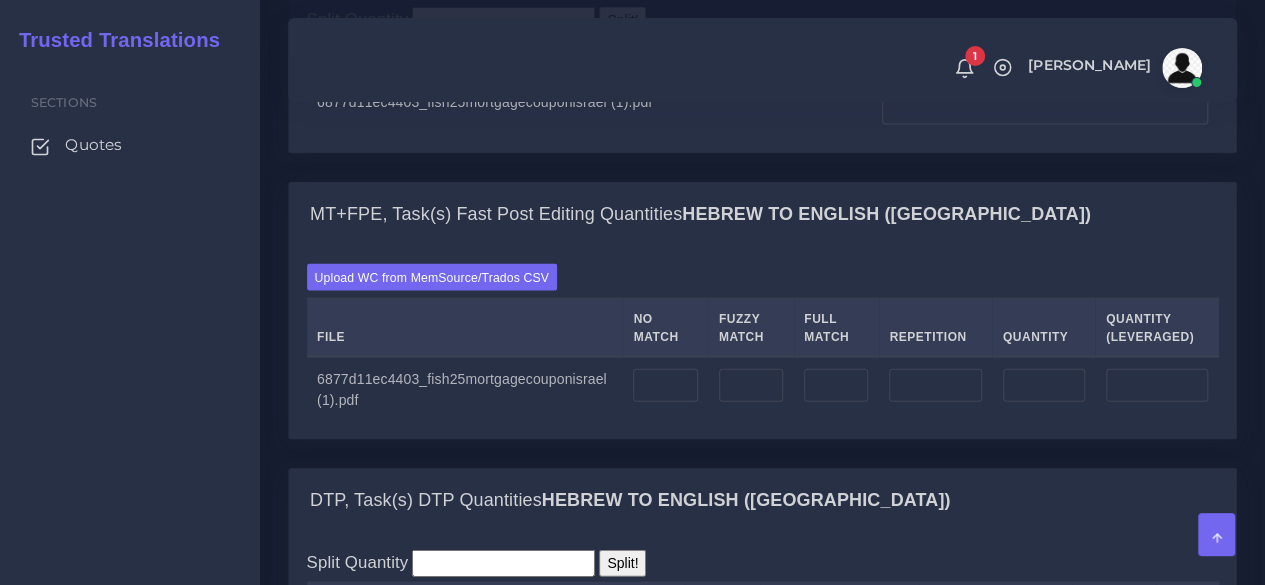 scroll, scrollTop: 2100, scrollLeft: 0, axis: vertical 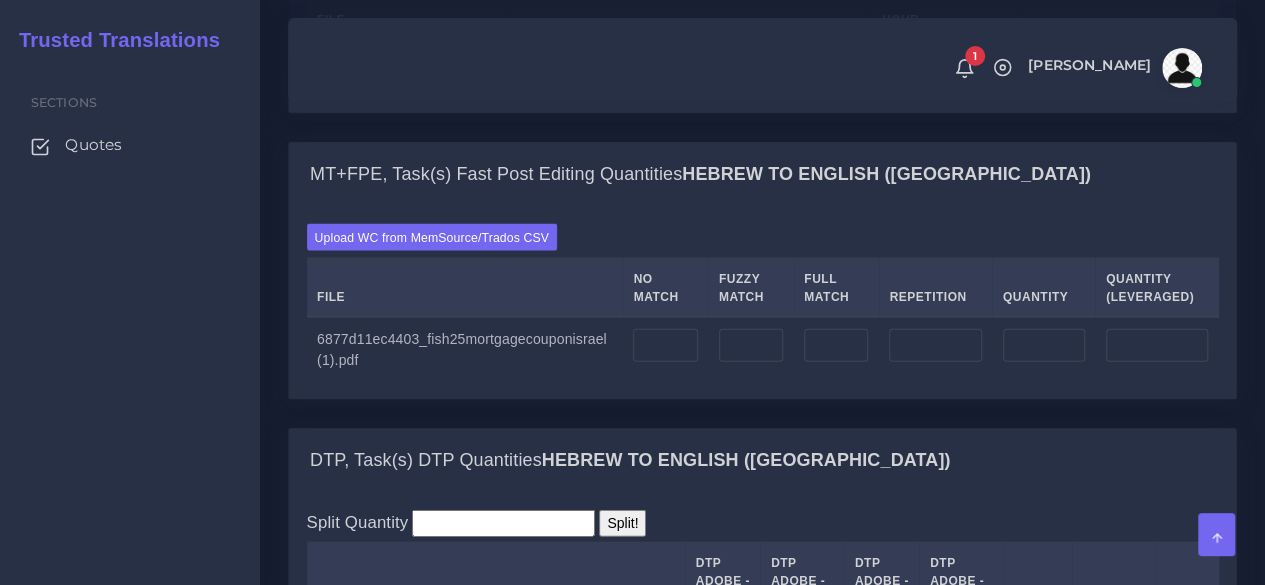 type on "13" 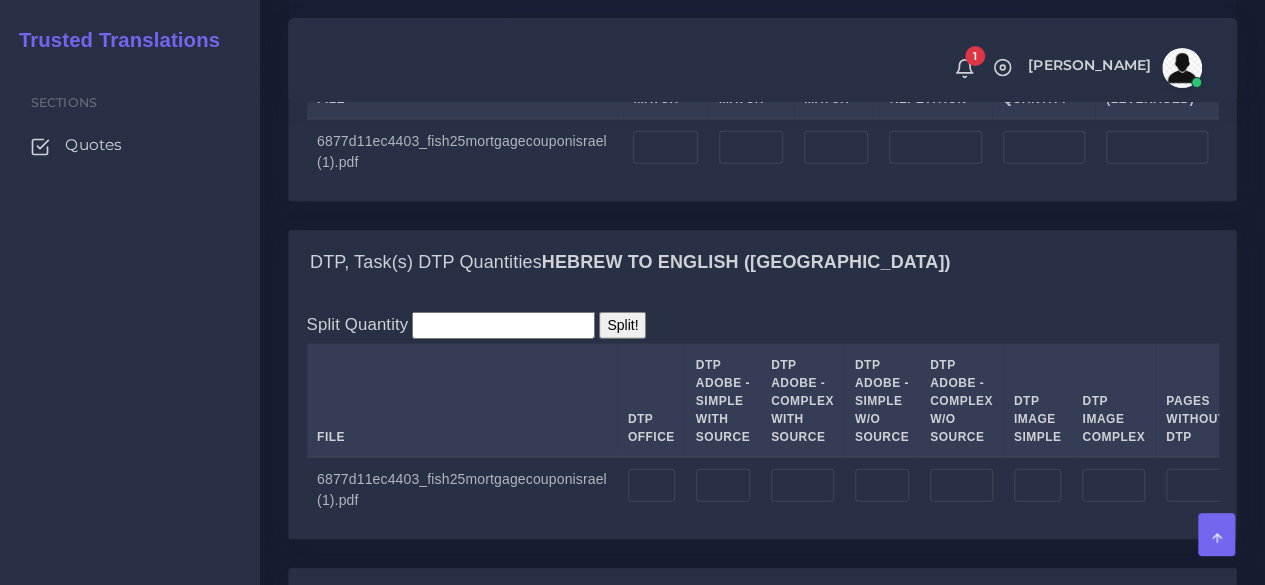 scroll, scrollTop: 2300, scrollLeft: 0, axis: vertical 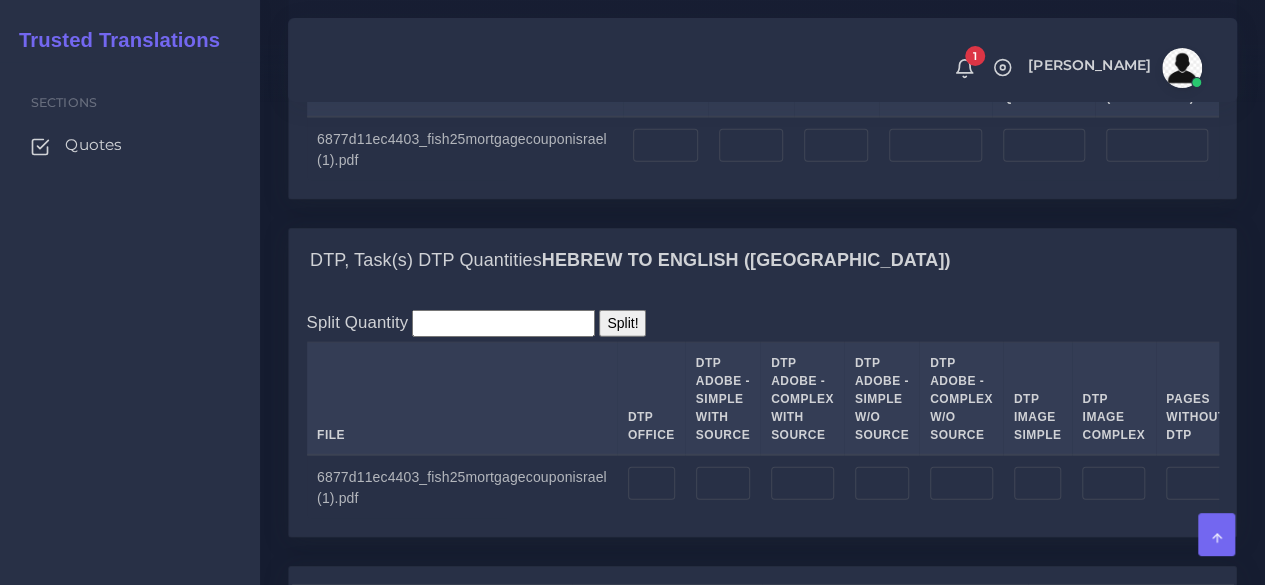 type on "1.5" 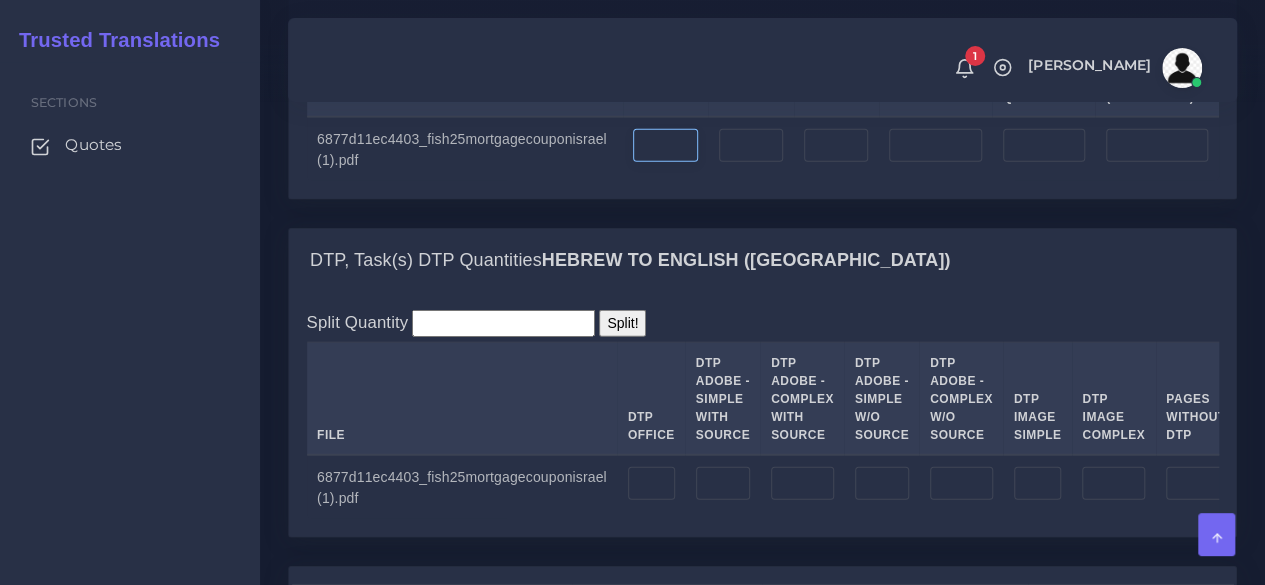 click at bounding box center (665, 146) 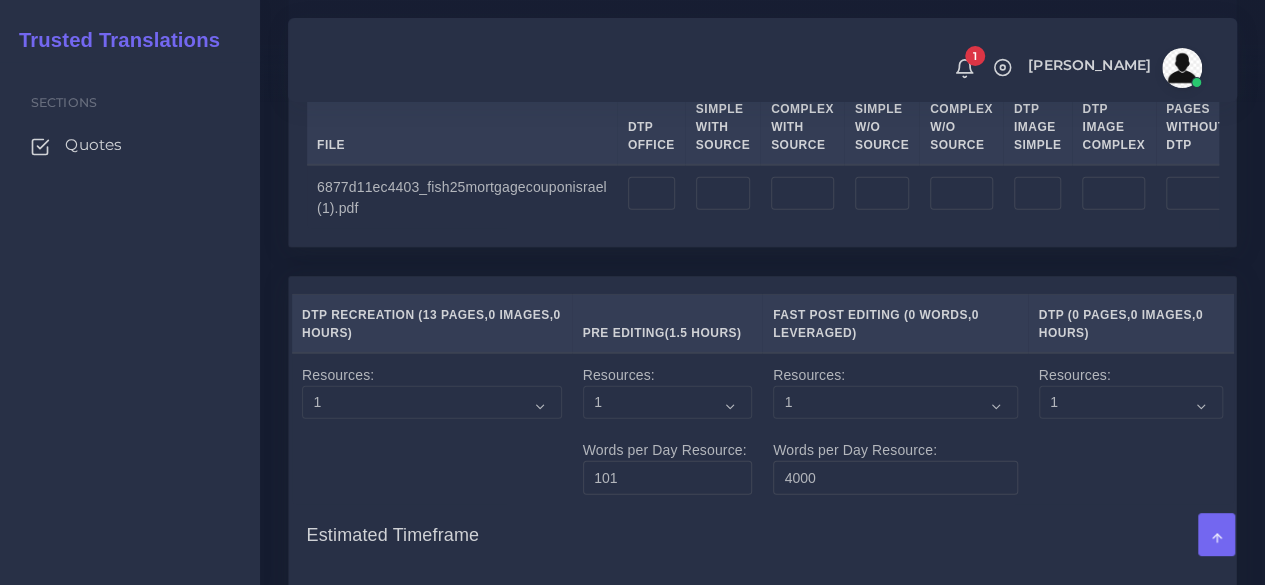 scroll, scrollTop: 2600, scrollLeft: 0, axis: vertical 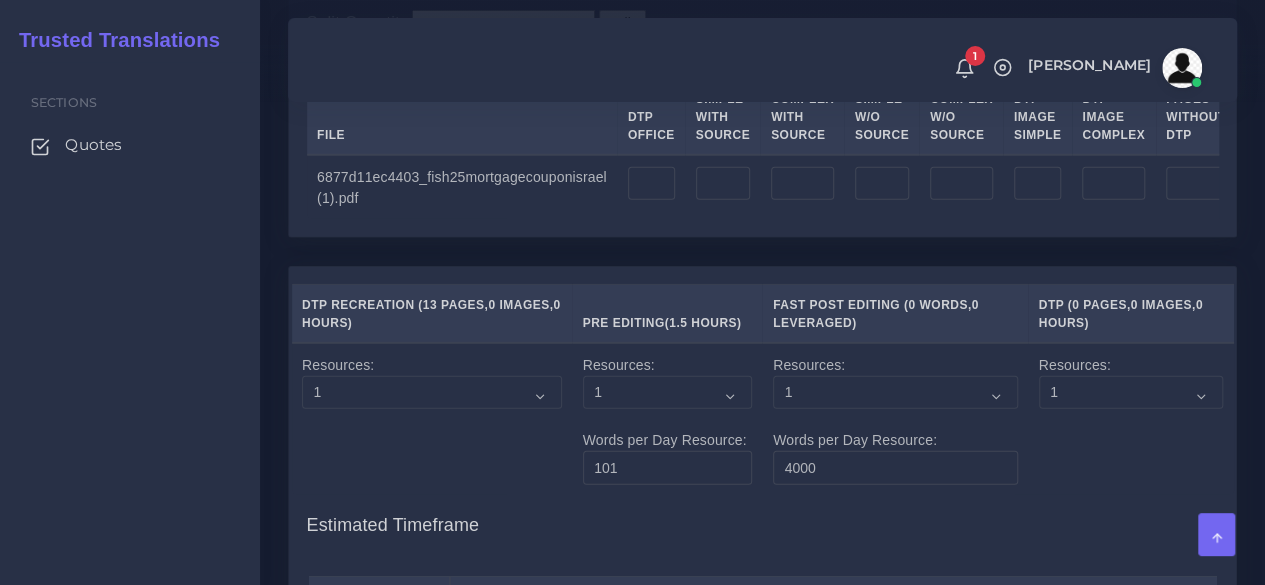 type on "4550" 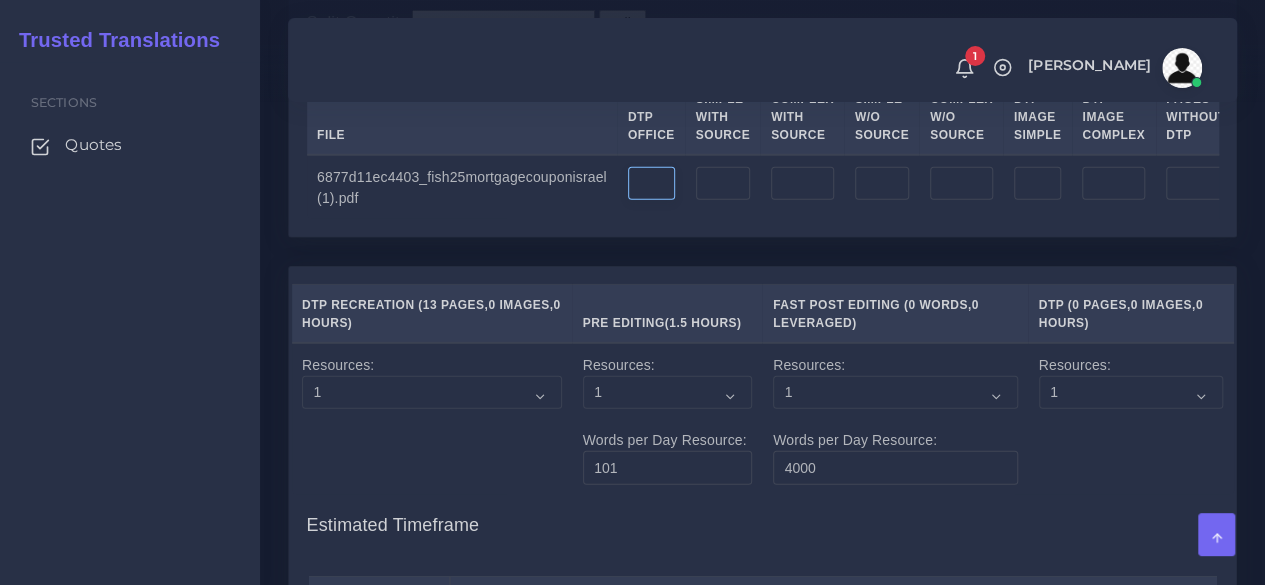 type on "4550" 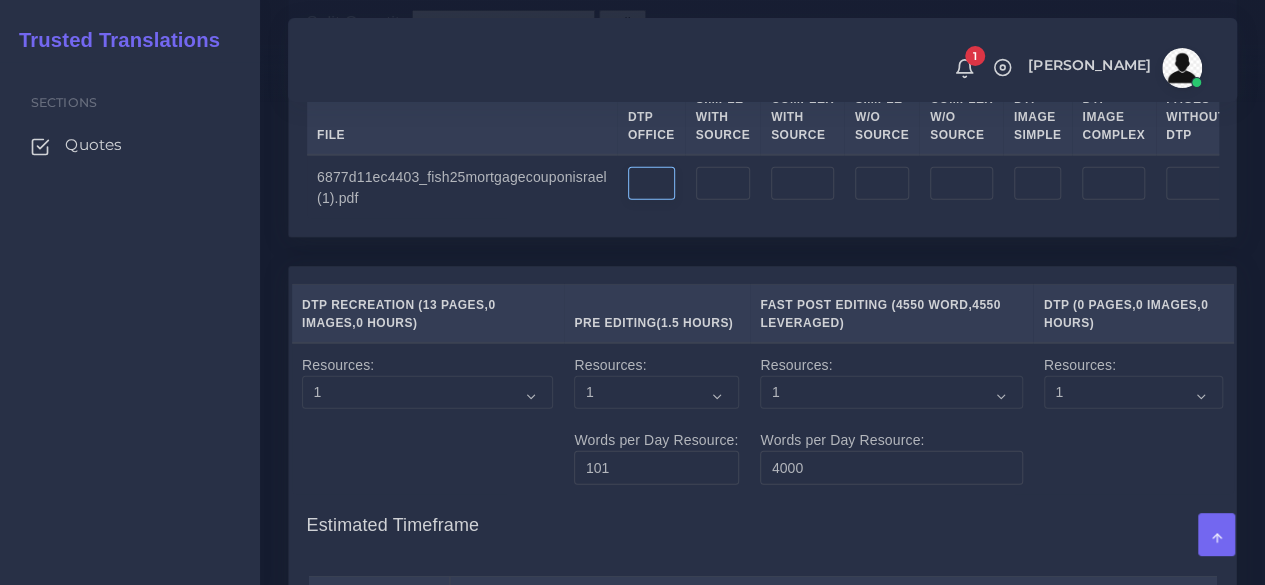 click at bounding box center [651, 184] 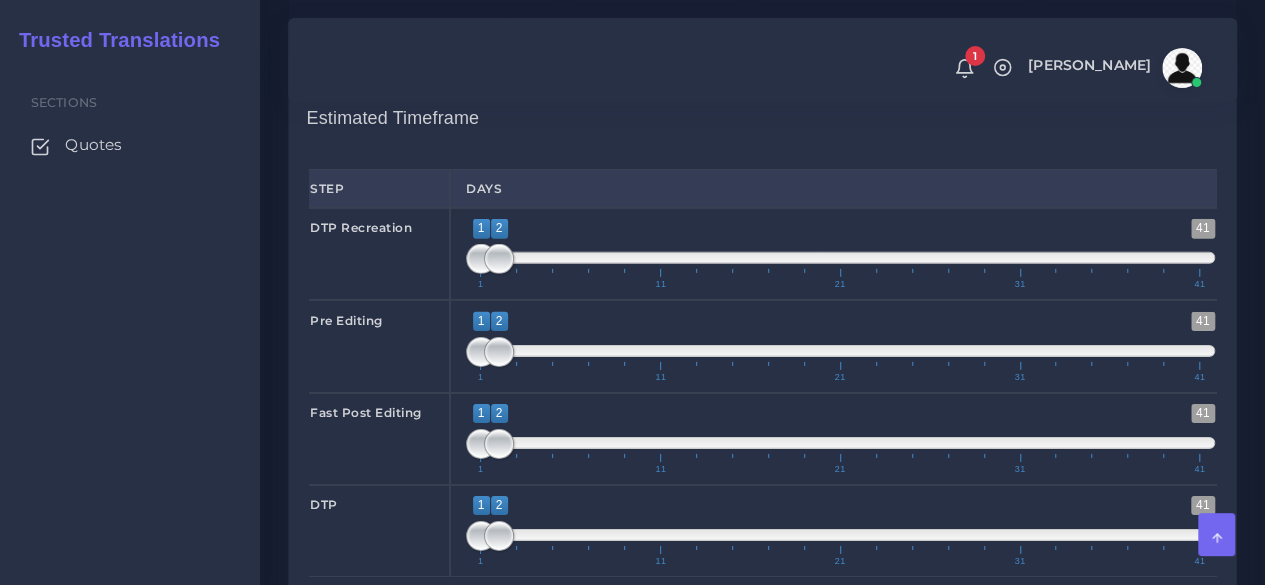 scroll, scrollTop: 3100, scrollLeft: 0, axis: vertical 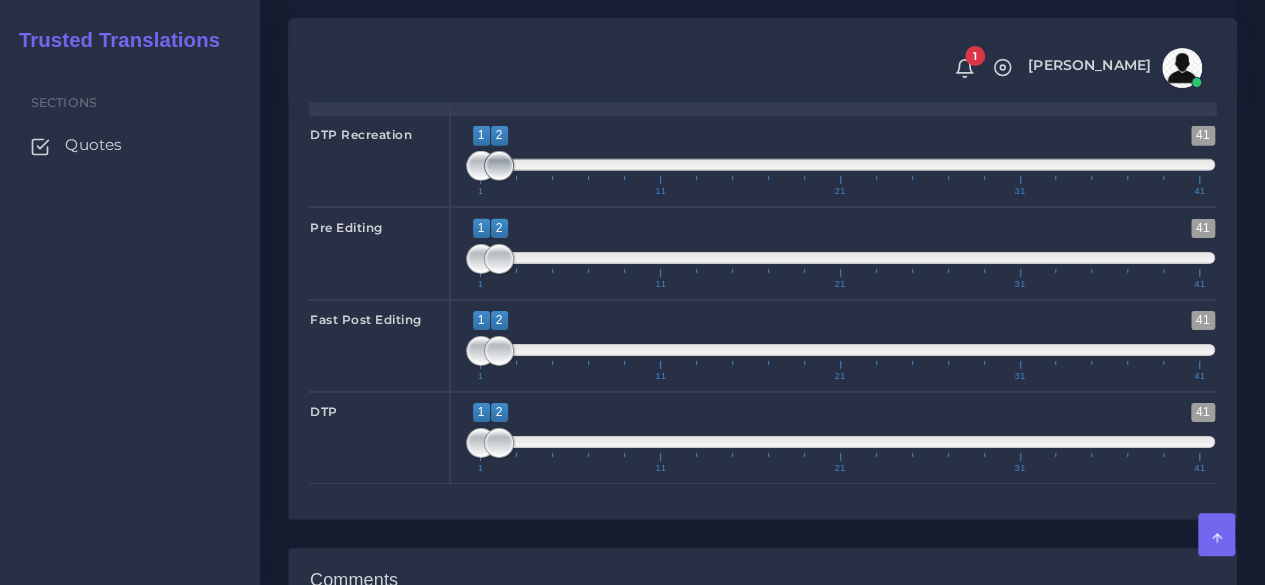 type on "13" 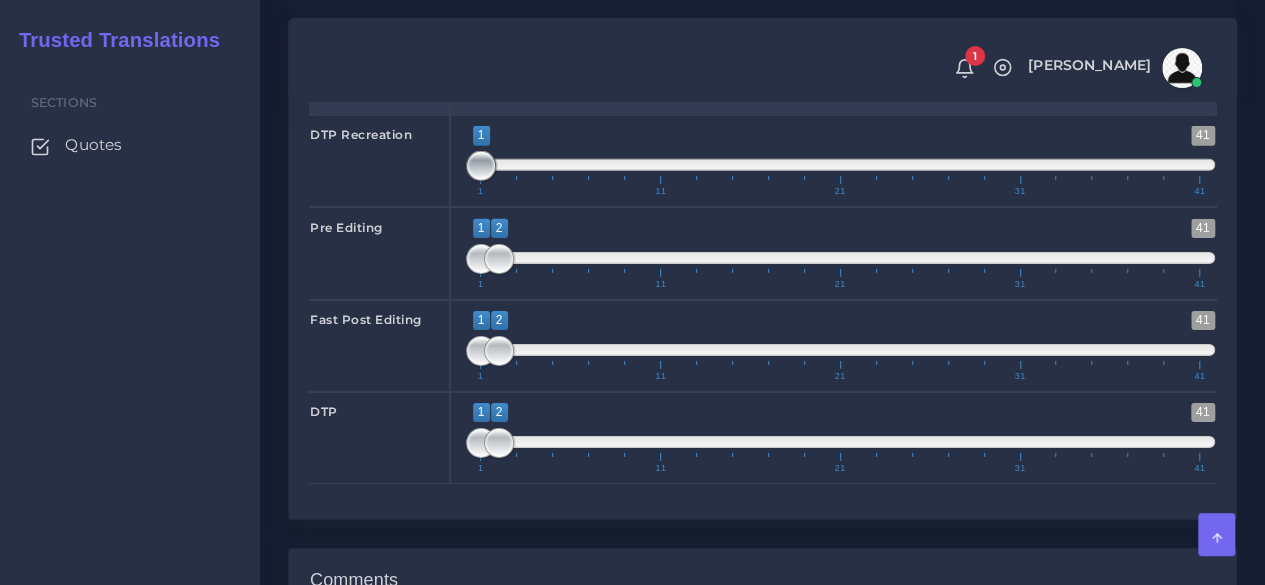 drag, startPoint x: 502, startPoint y: 353, endPoint x: 412, endPoint y: 355, distance: 90.02222 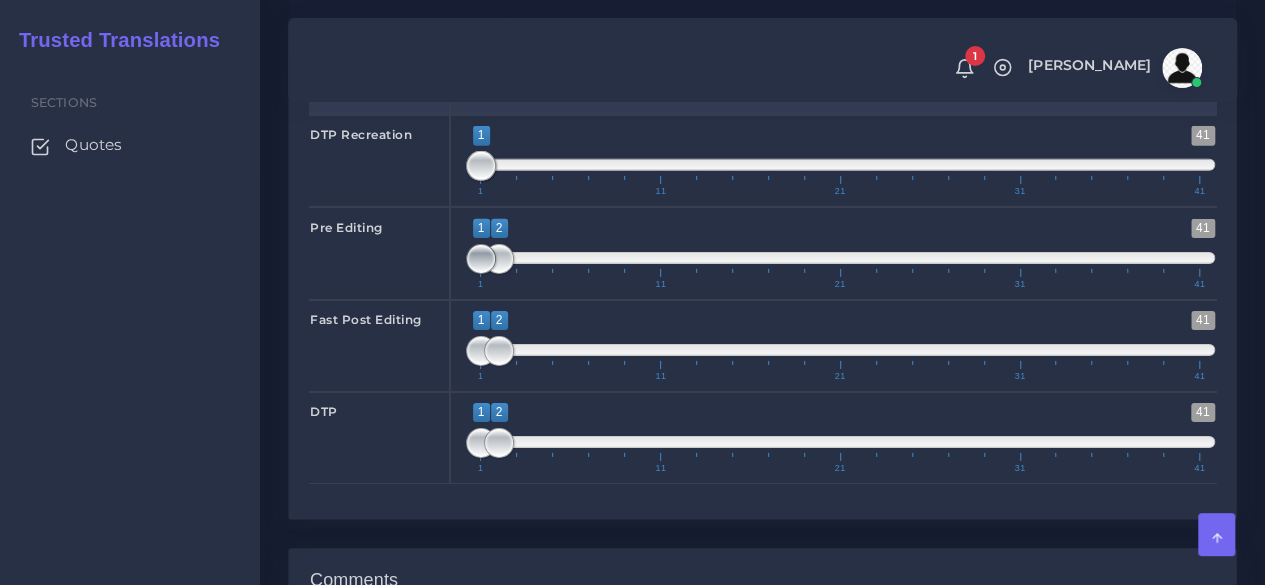 click at bounding box center [481, 259] 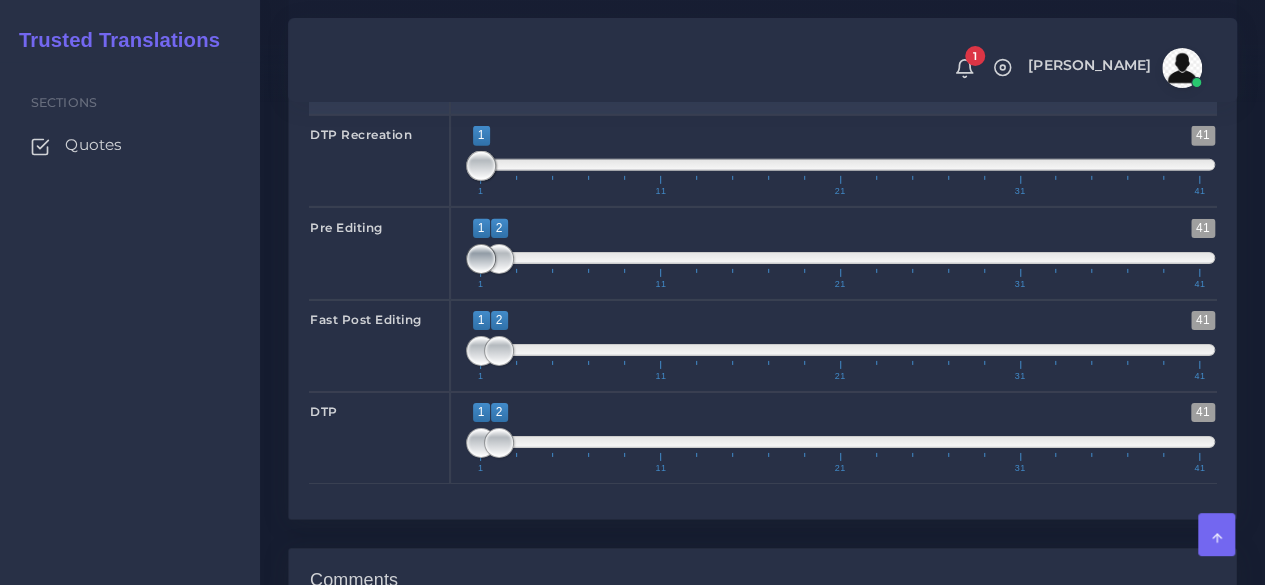 type on "2;2" 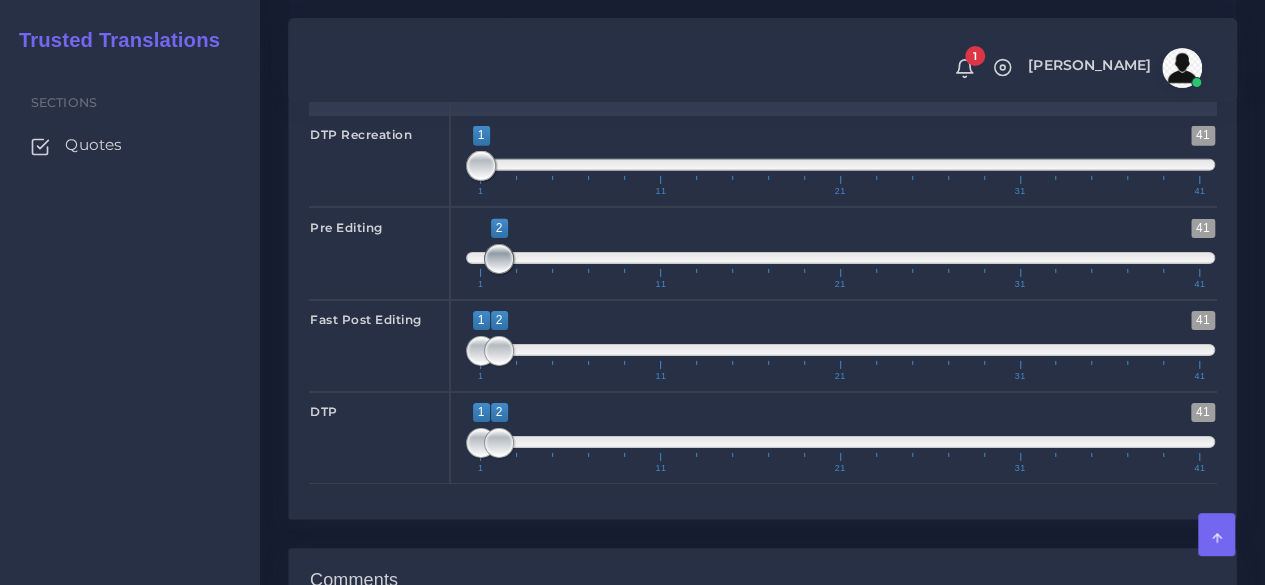 drag, startPoint x: 478, startPoint y: 444, endPoint x: 491, endPoint y: 445, distance: 13.038404 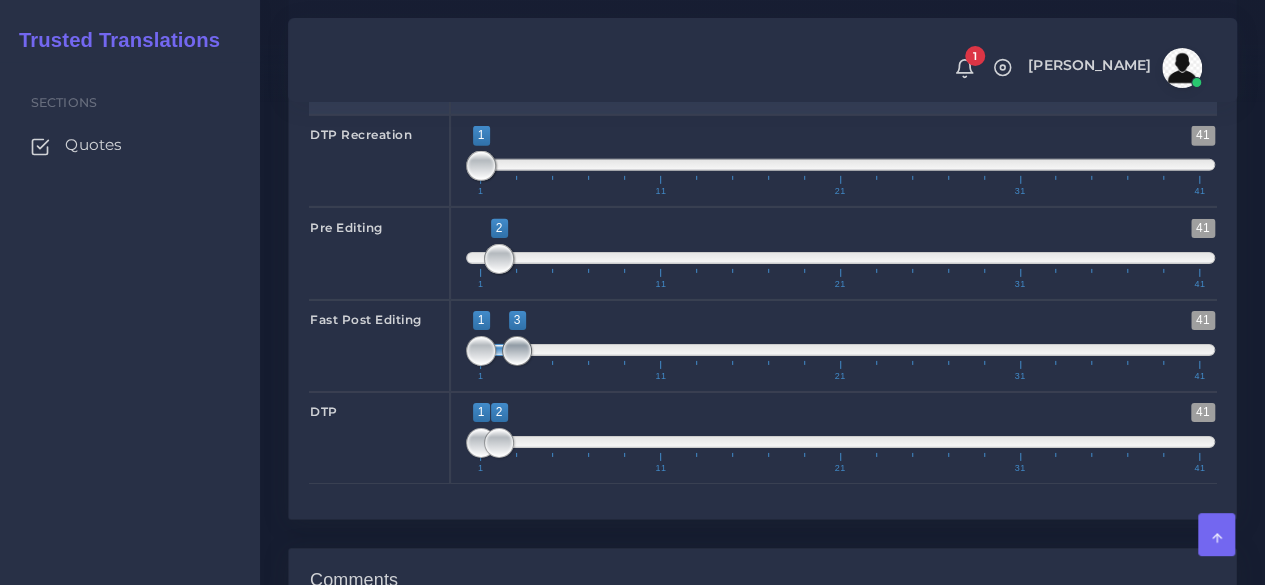 drag, startPoint x: 496, startPoint y: 533, endPoint x: 508, endPoint y: 537, distance: 12.649111 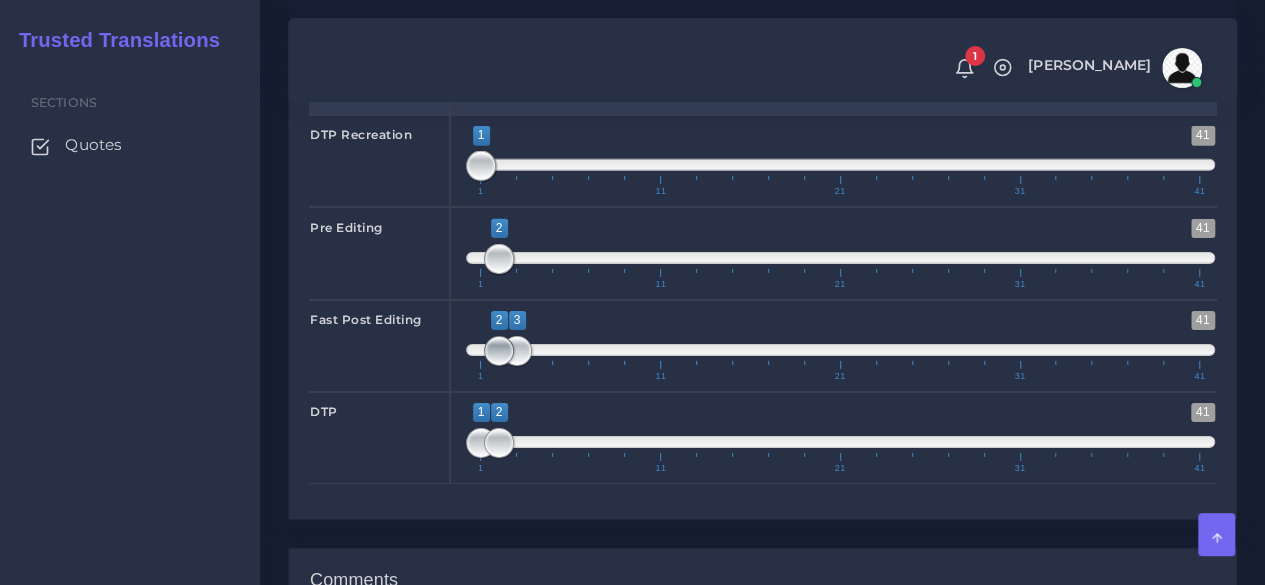 drag, startPoint x: 476, startPoint y: 532, endPoint x: 498, endPoint y: 544, distance: 25.059929 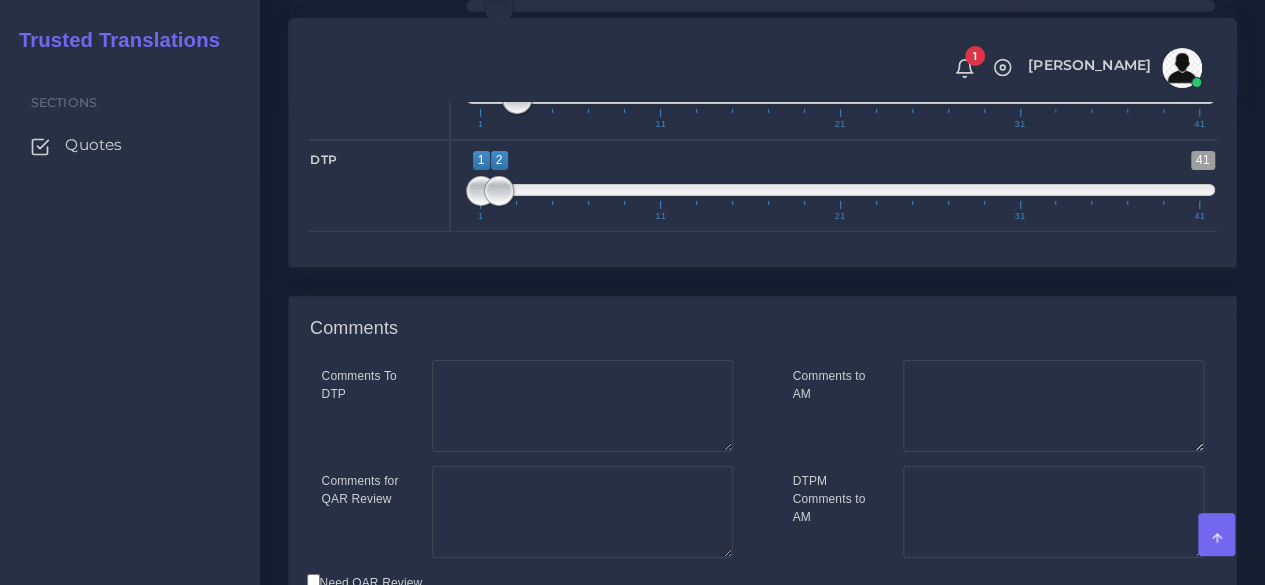 scroll, scrollTop: 3400, scrollLeft: 0, axis: vertical 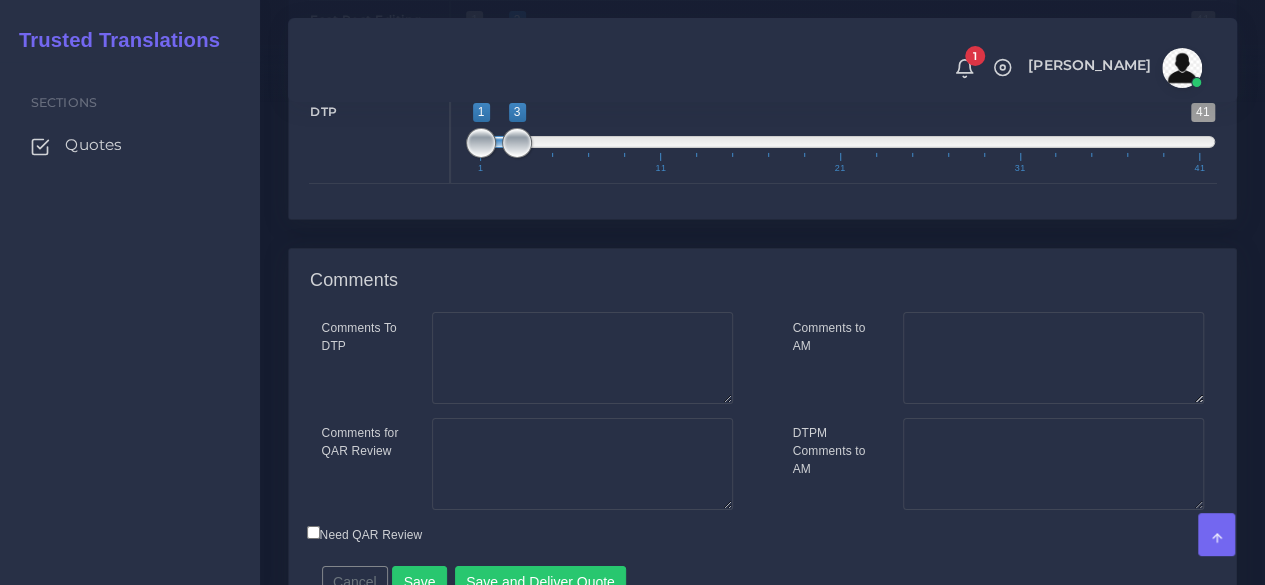 click at bounding box center [517, 143] 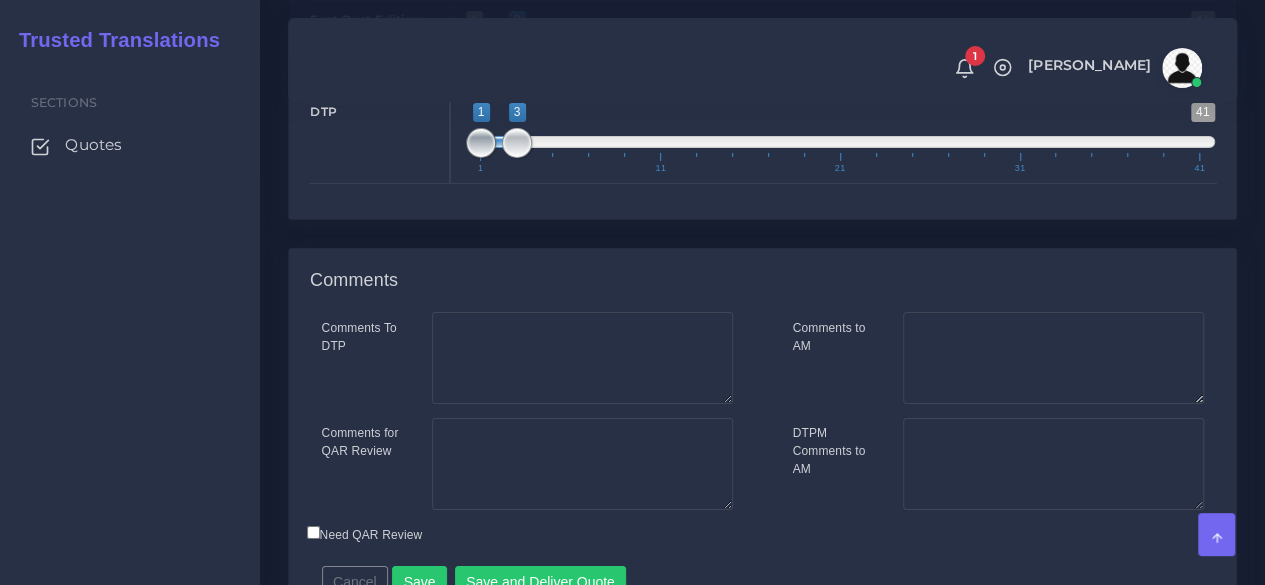 type on "3;3" 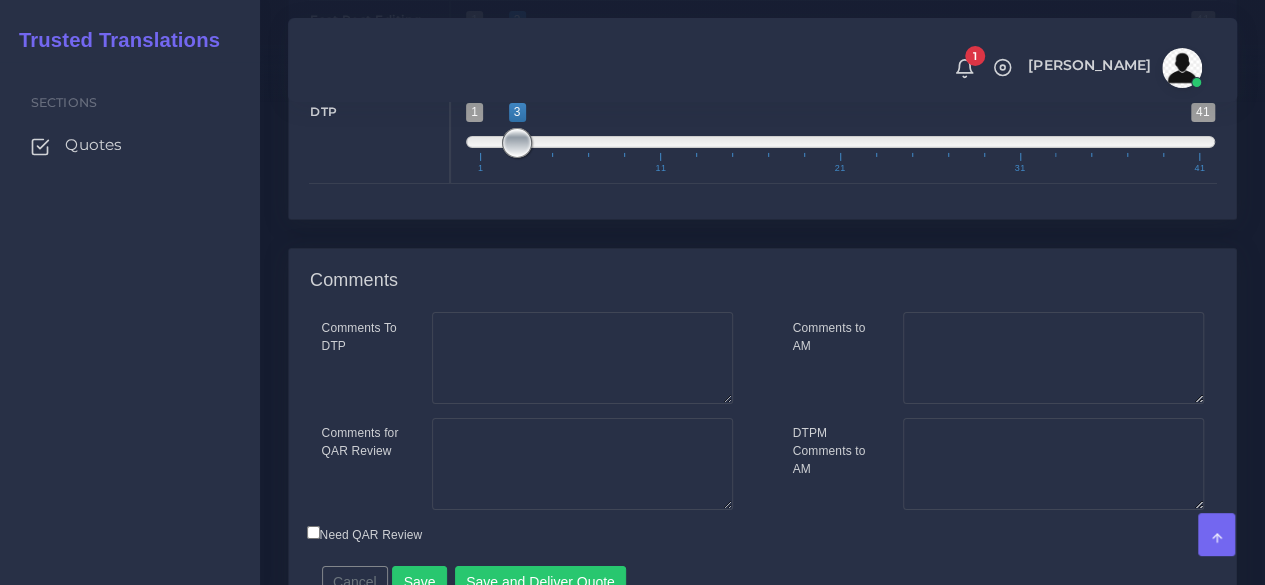 drag, startPoint x: 484, startPoint y: 331, endPoint x: 514, endPoint y: 333, distance: 30.066593 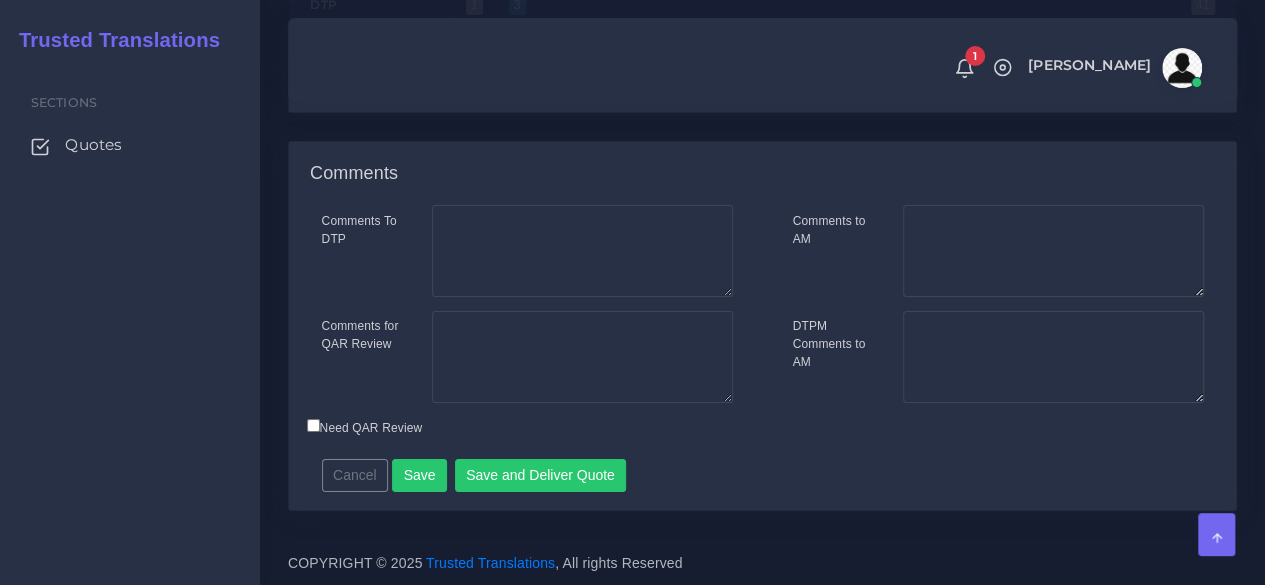 scroll, scrollTop: 3691, scrollLeft: 0, axis: vertical 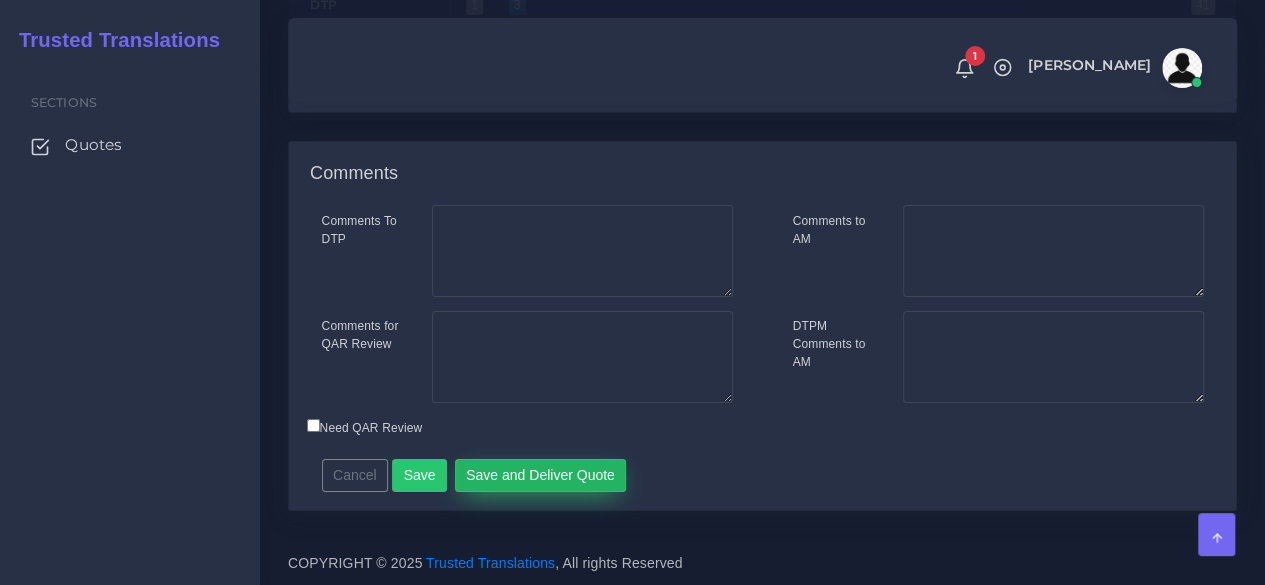 click on "Save and  Deliver Quote" at bounding box center [541, 476] 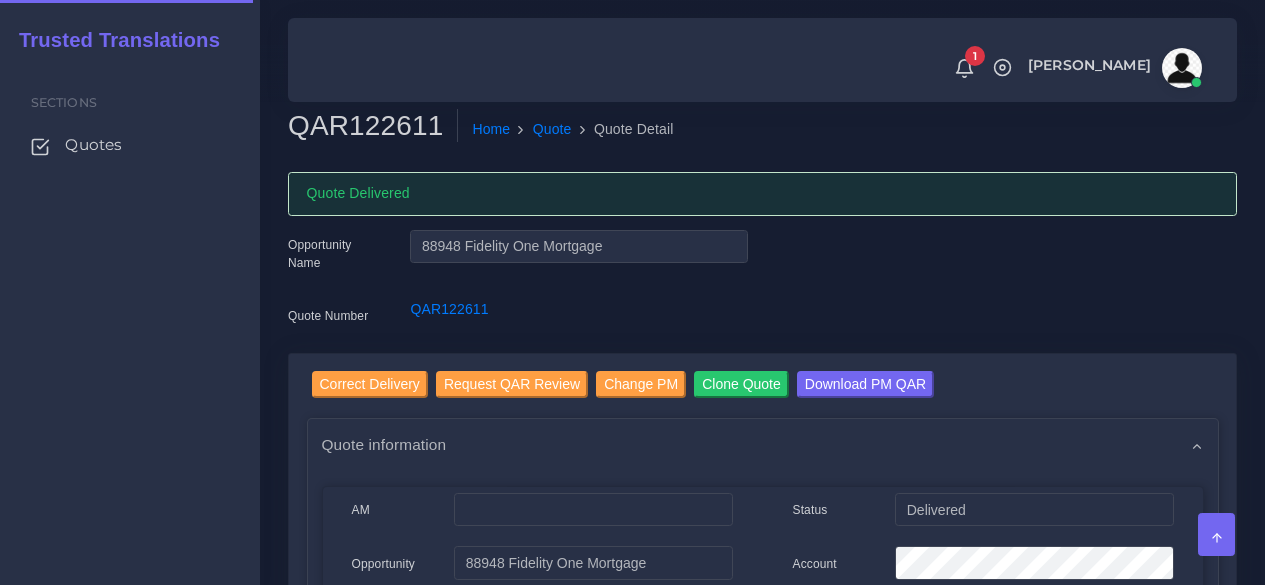 scroll, scrollTop: 0, scrollLeft: 0, axis: both 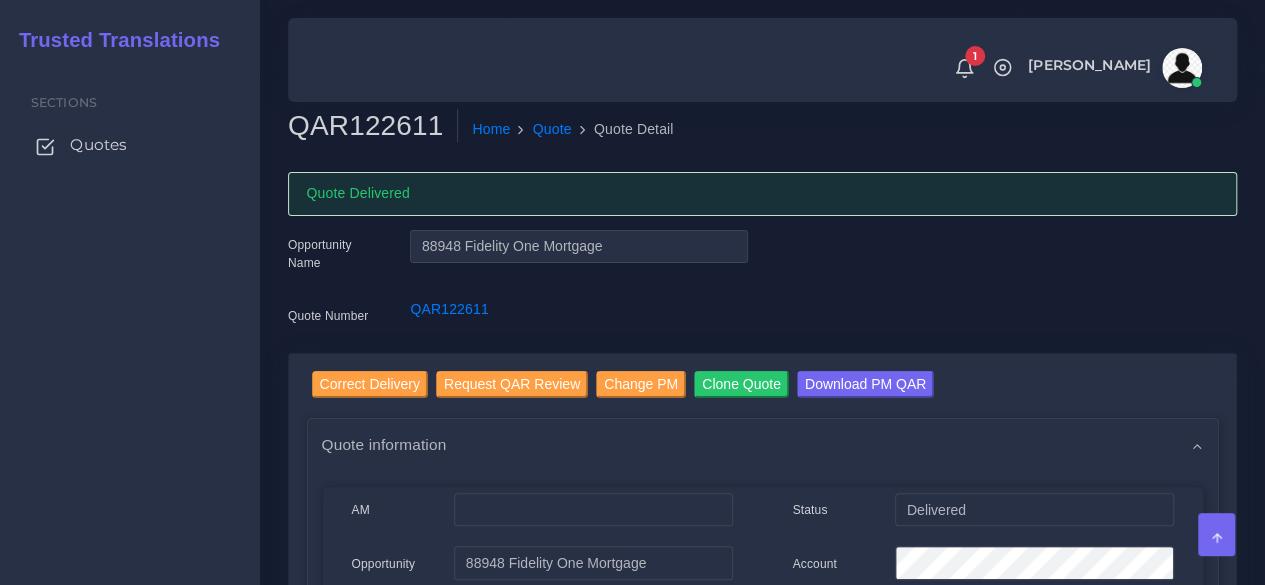click on "Quotes" at bounding box center (98, 145) 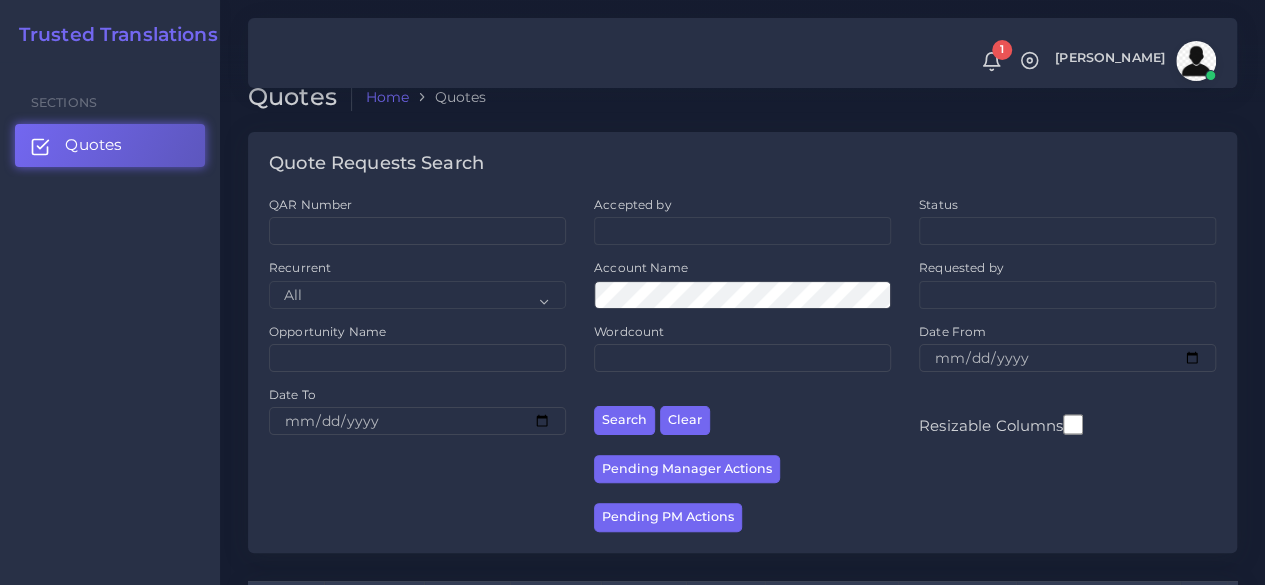 scroll, scrollTop: 400, scrollLeft: 0, axis: vertical 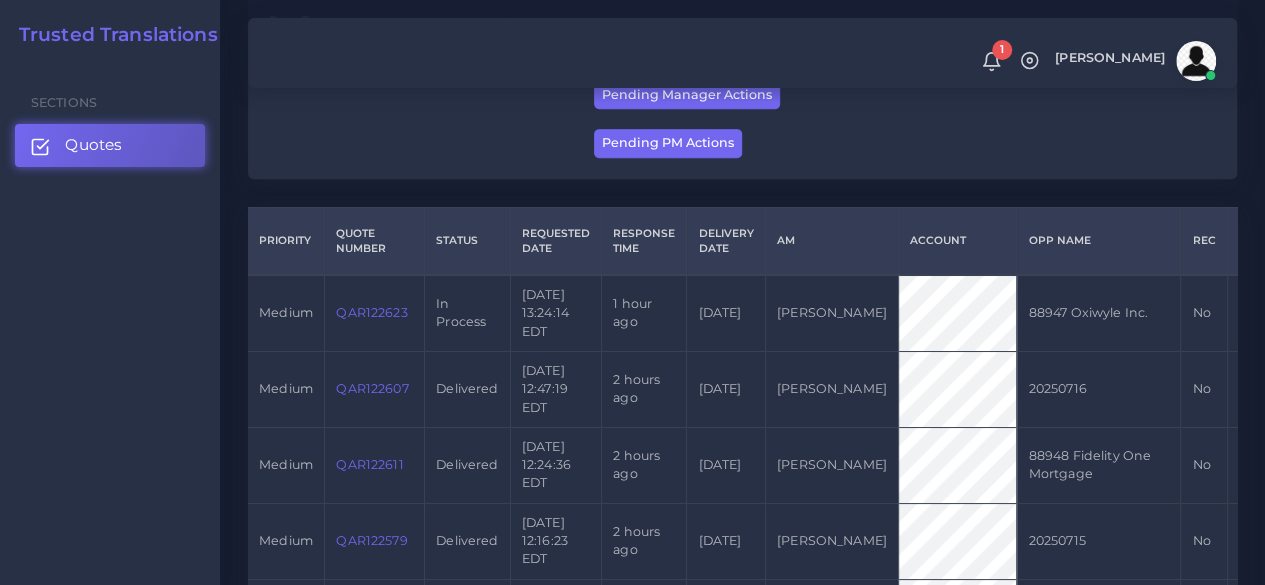 click on "QAR122623" at bounding box center [371, 312] 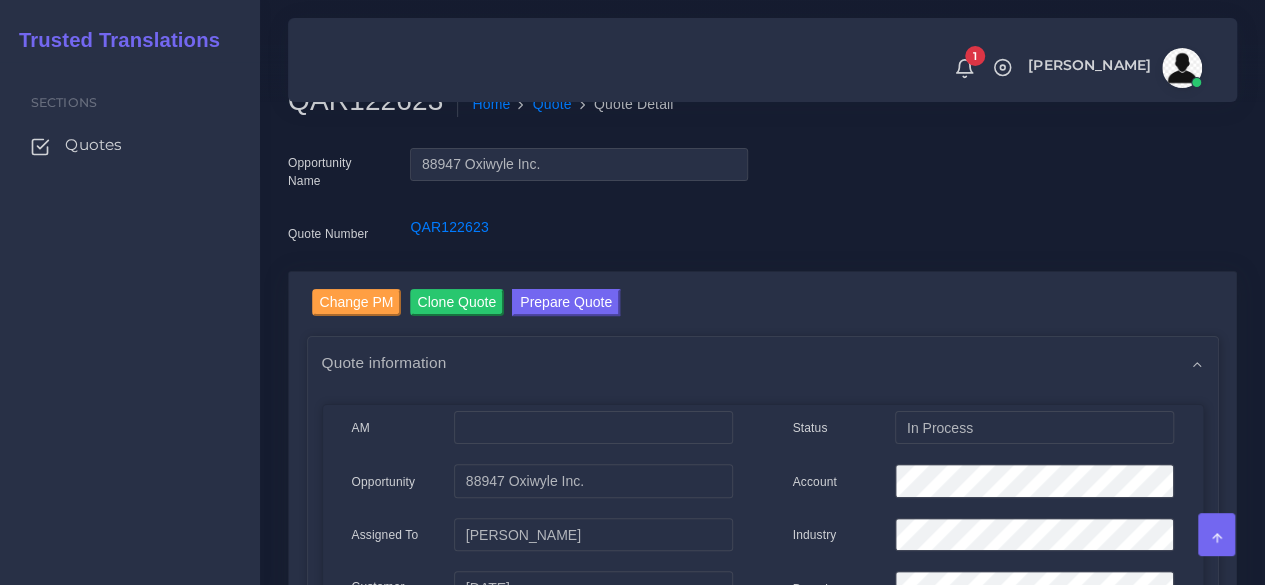scroll, scrollTop: 100, scrollLeft: 0, axis: vertical 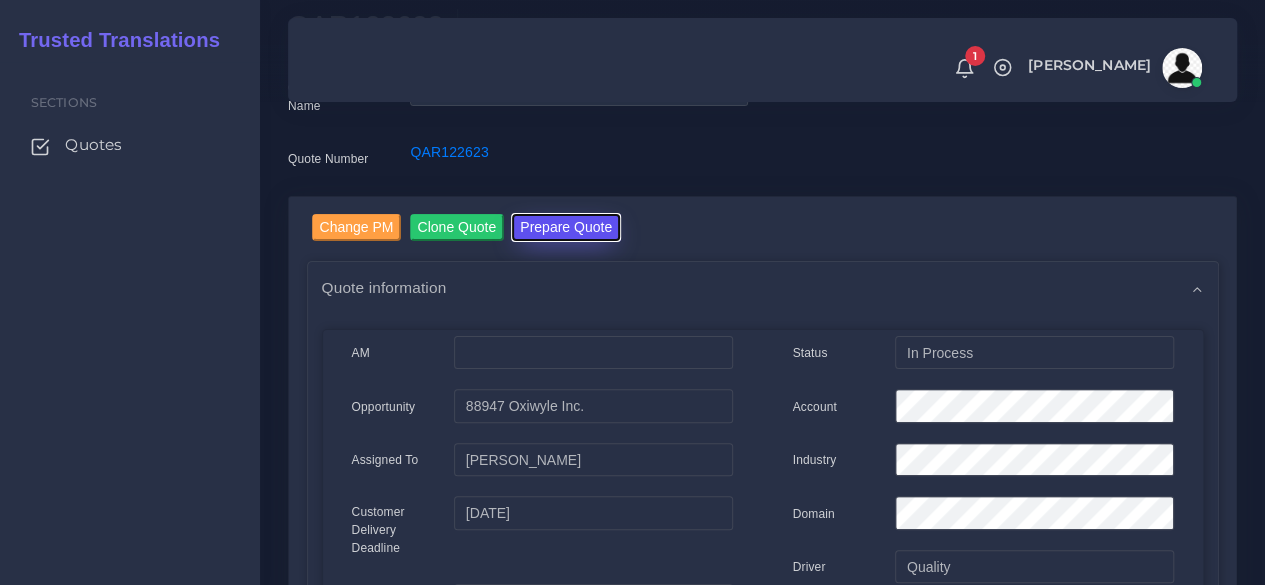 click on "Prepare Quote" at bounding box center (566, 227) 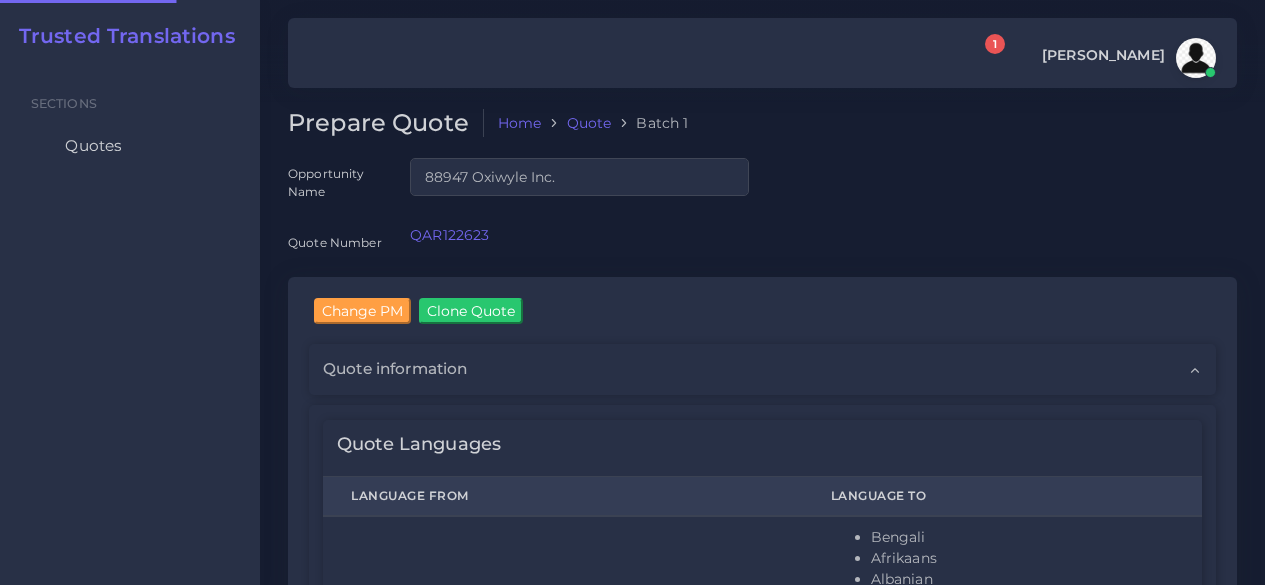 scroll, scrollTop: 0, scrollLeft: 0, axis: both 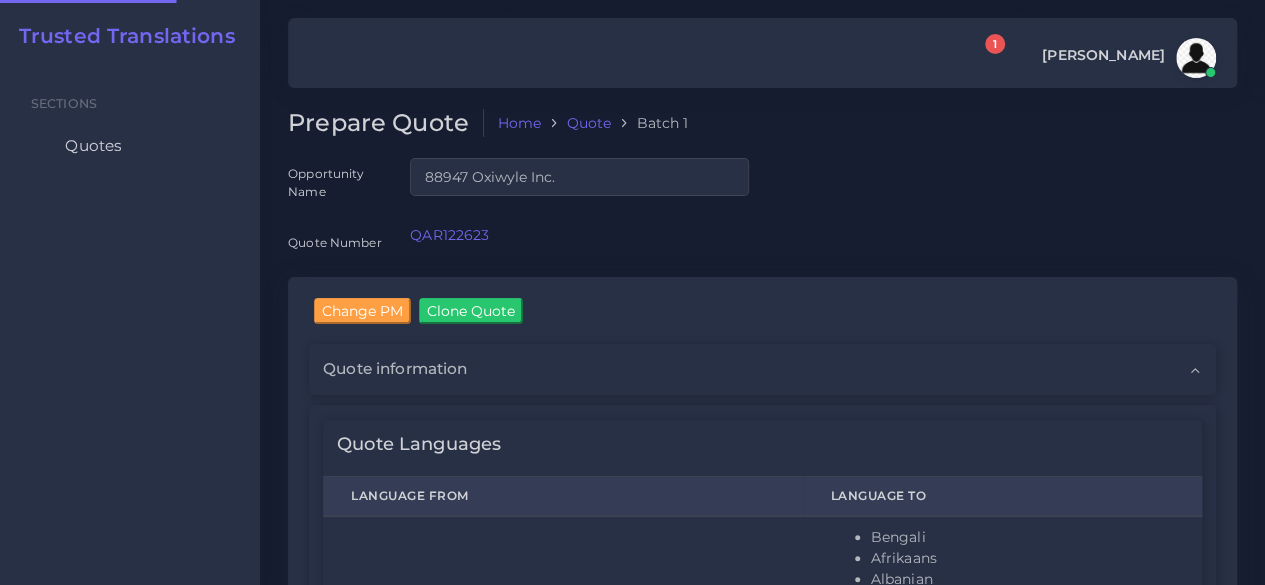 type 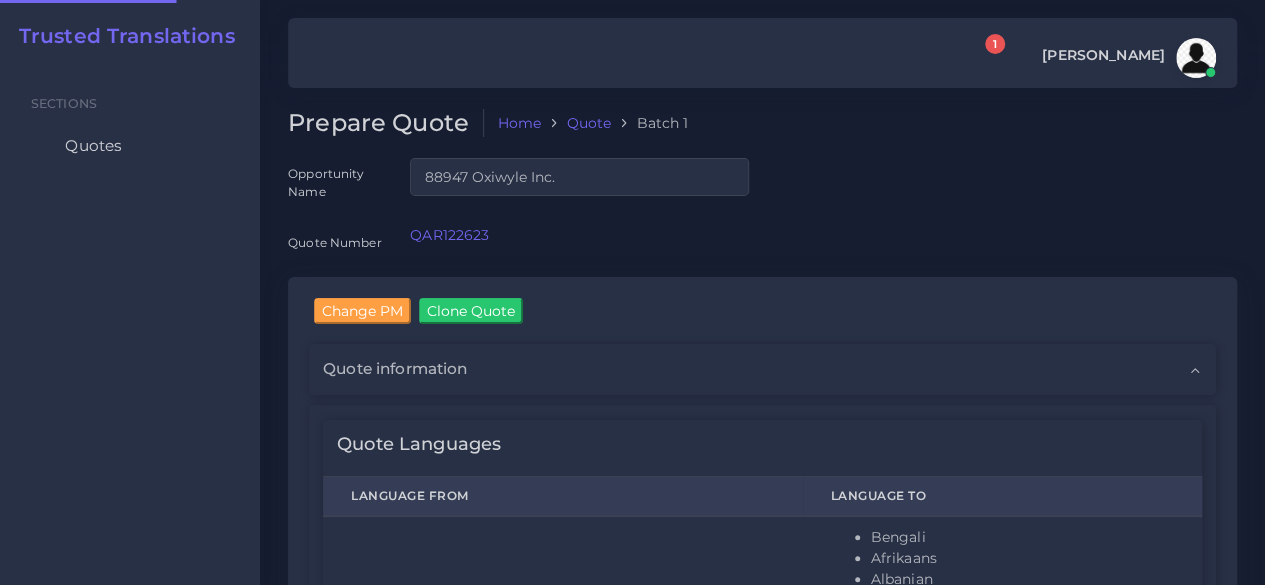 type 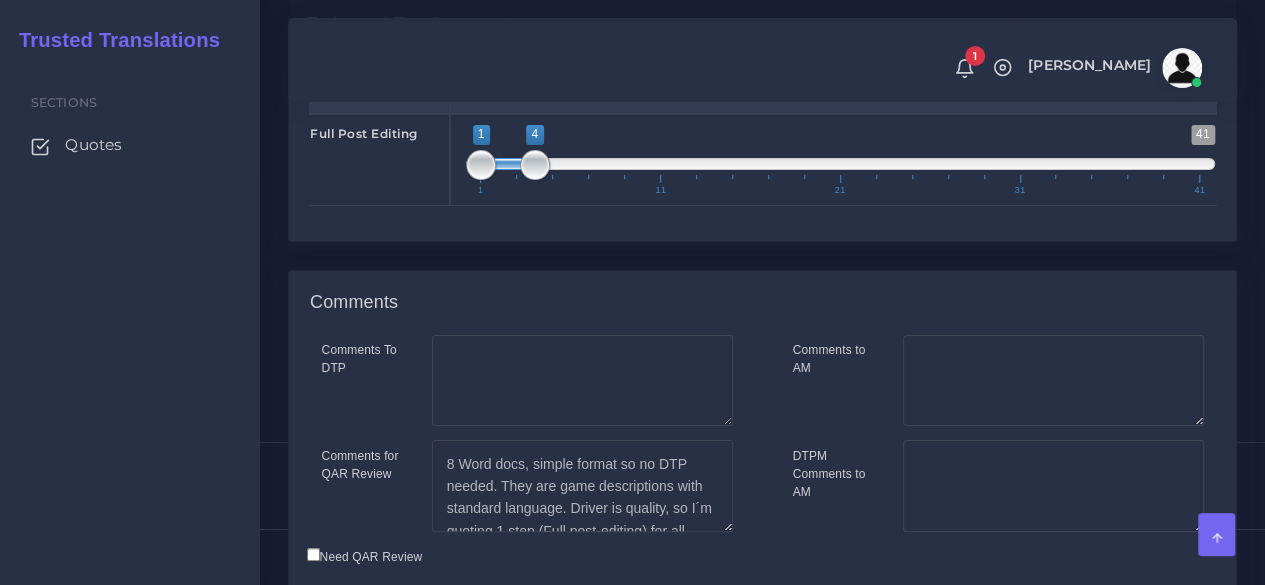 scroll, scrollTop: 4022, scrollLeft: 0, axis: vertical 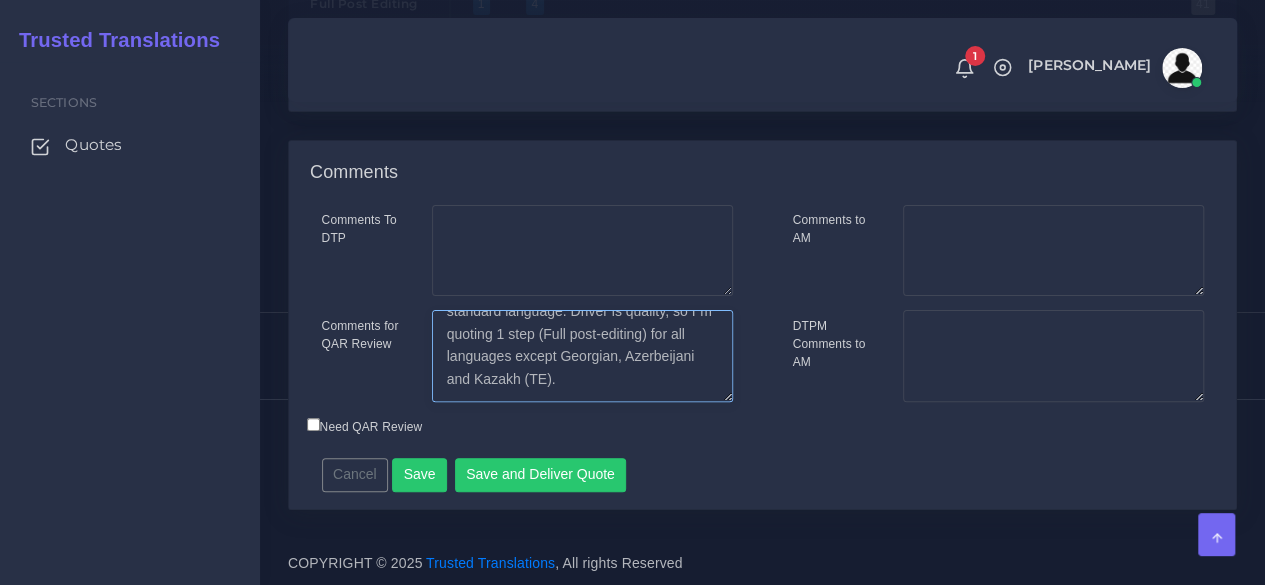 click on "8 Word docs, simple format so no DTP needed. They are game descriptions with standard language. Driver is quality, so I´m quoting 1 step (Full post-editing) for all languages except Georgian, Azerbeijani and Kazakh (TE)." at bounding box center [582, 356] 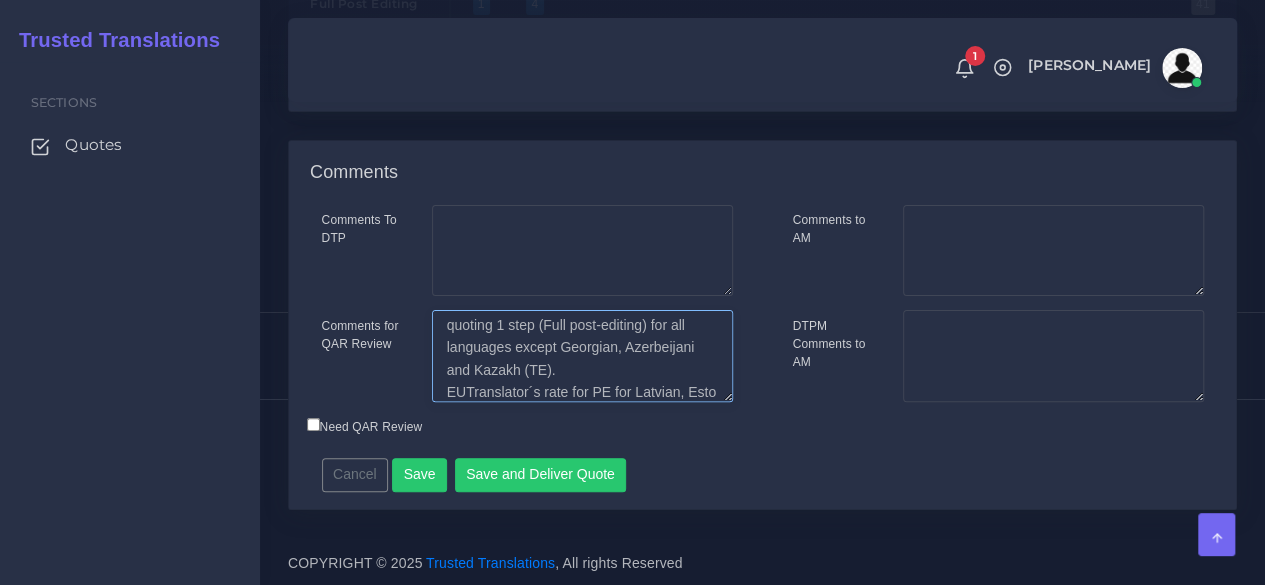 scroll, scrollTop: 98, scrollLeft: 0, axis: vertical 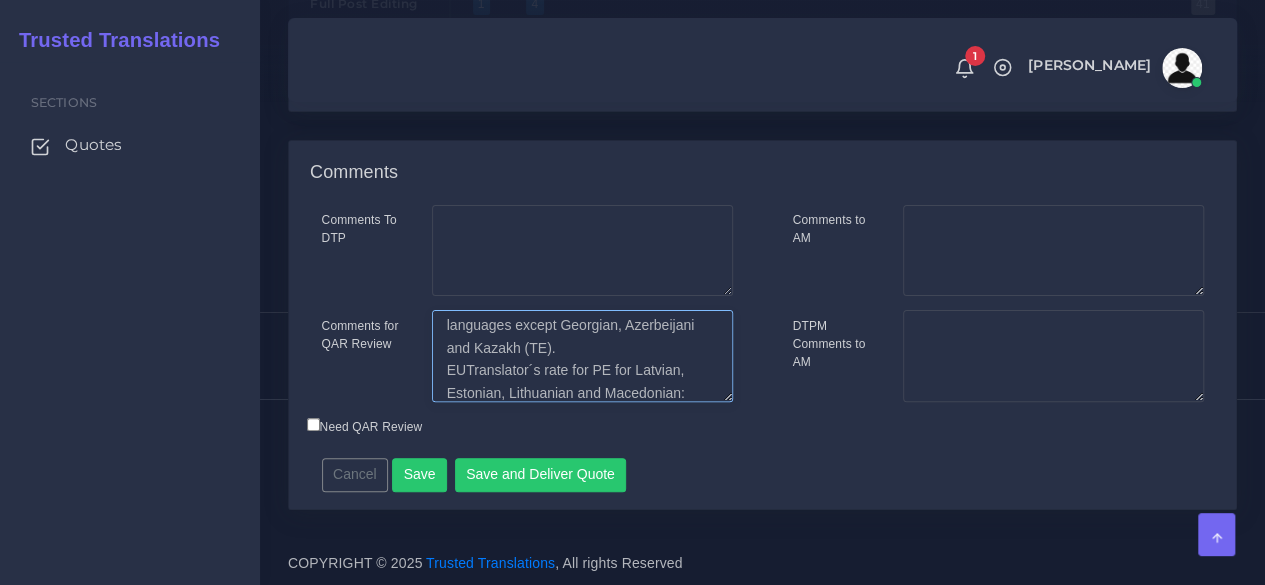 paste on "$0,07" 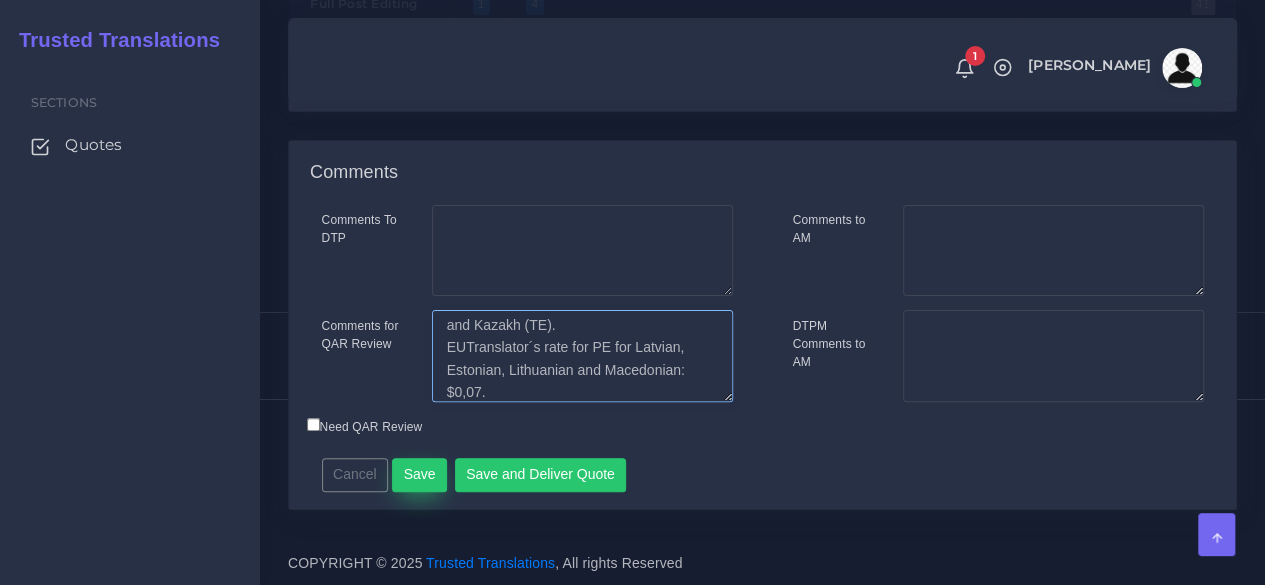 type on "8 Word docs, simple format so no DTP needed. They are game descriptions with standard language. Driver is quality, so I´m quoting 1 step (Full post-editing) for all languages except Georgian, Azerbeijani and Kazakh (TE).
EUTranslator´s rate for PE for Latvian, Estonian, Lithuanian and Macedonian: $0,07." 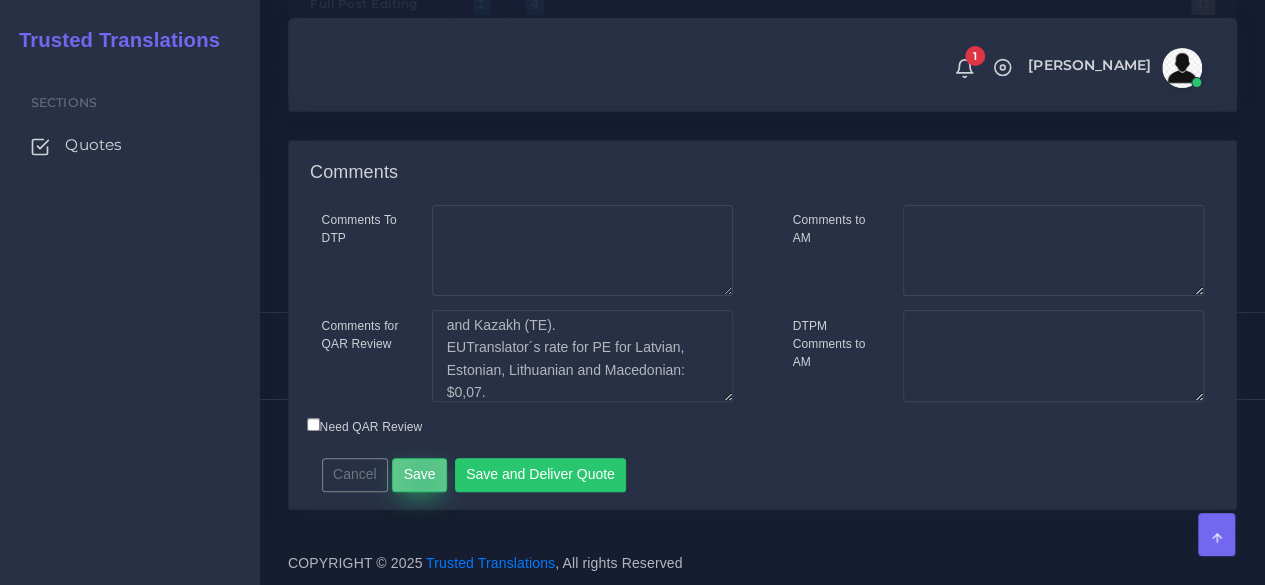 click on "Save" at bounding box center [419, 475] 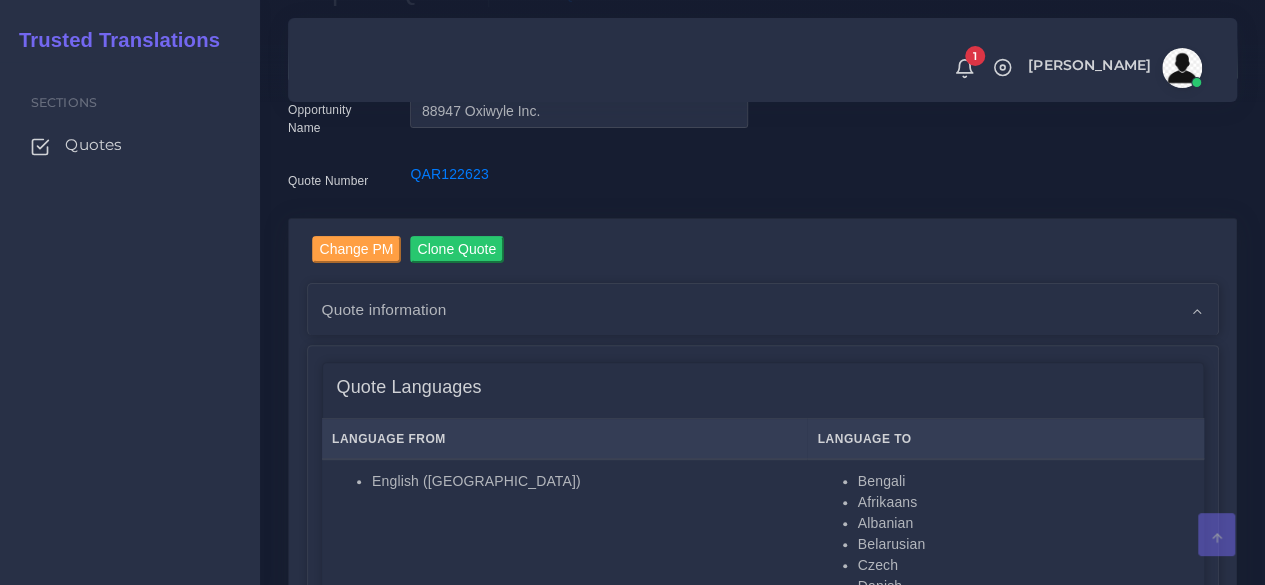 scroll, scrollTop: 300, scrollLeft: 0, axis: vertical 